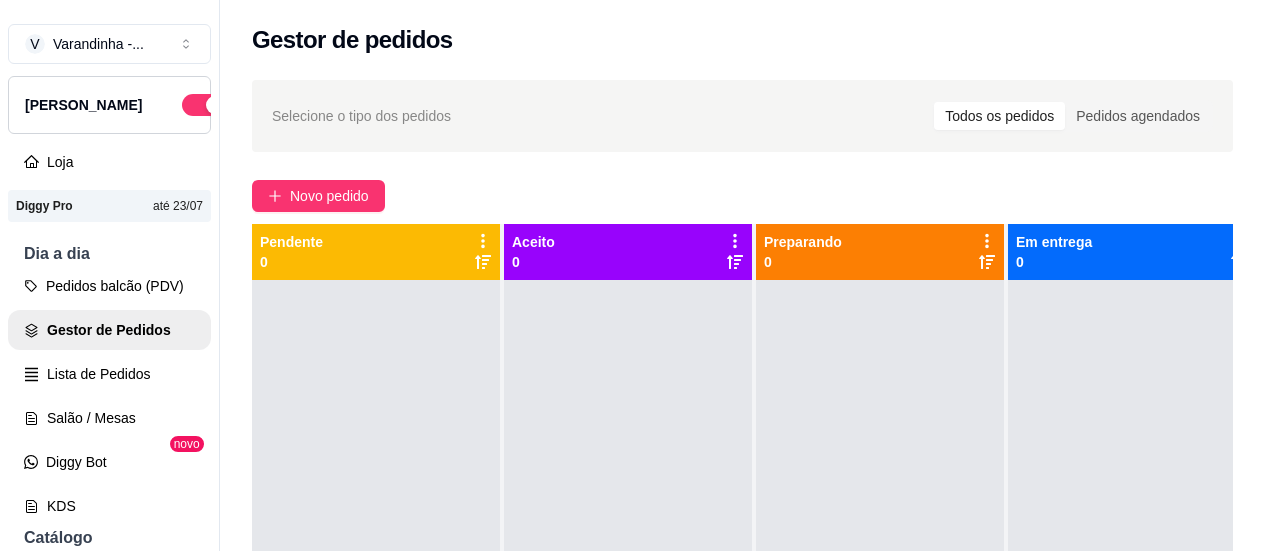 scroll, scrollTop: 0, scrollLeft: 0, axis: both 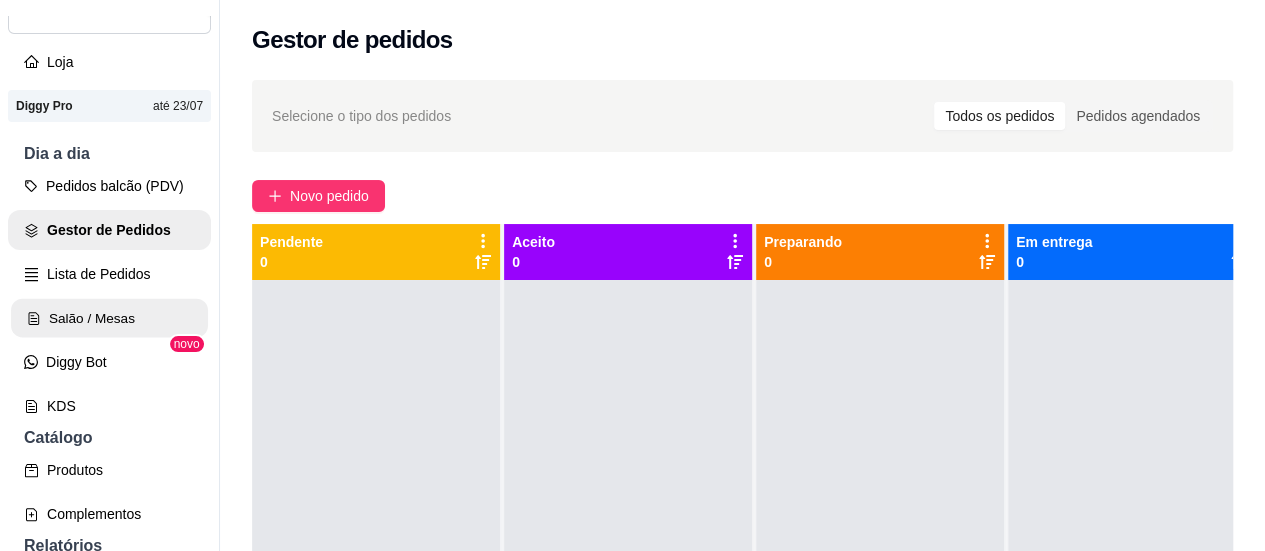 click on "Salão / Mesas" at bounding box center (109, 318) 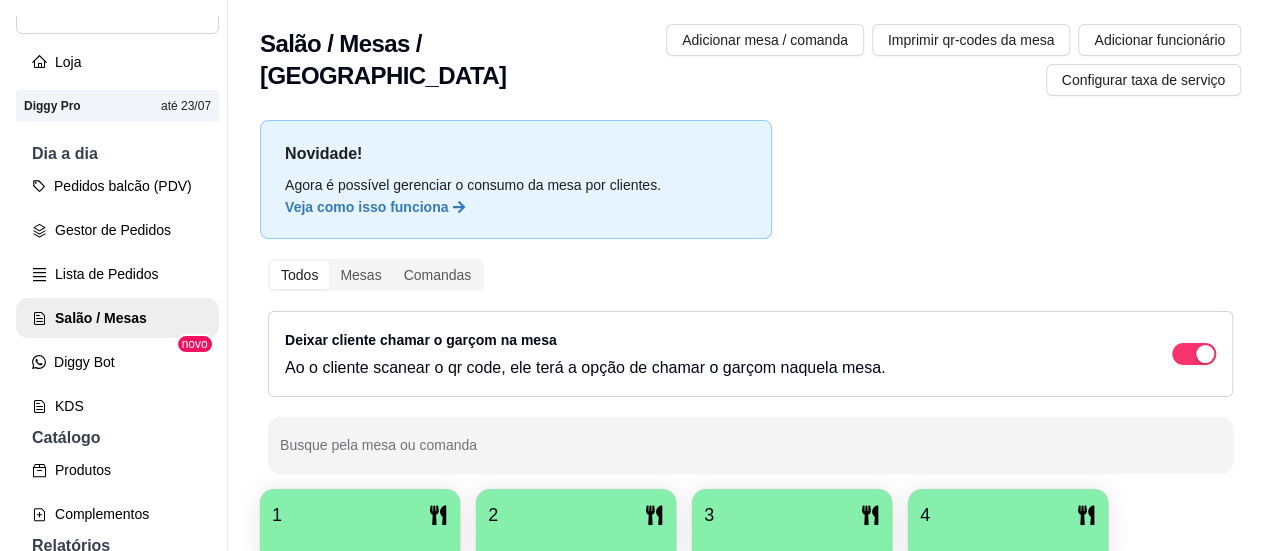 scroll, scrollTop: 300, scrollLeft: 0, axis: vertical 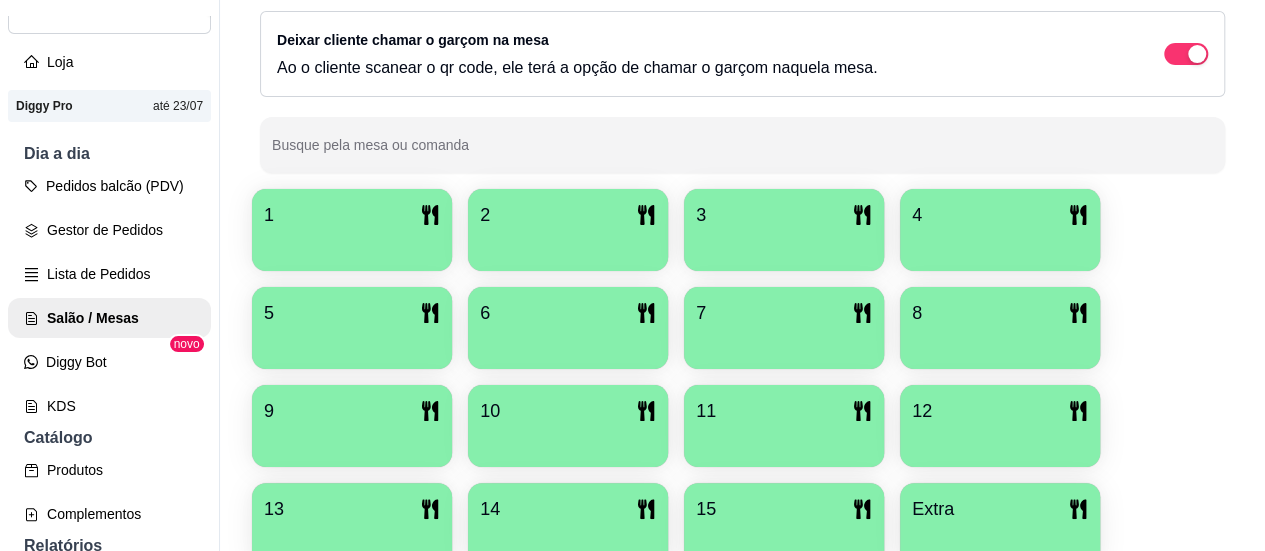 click on "1" at bounding box center (352, 215) 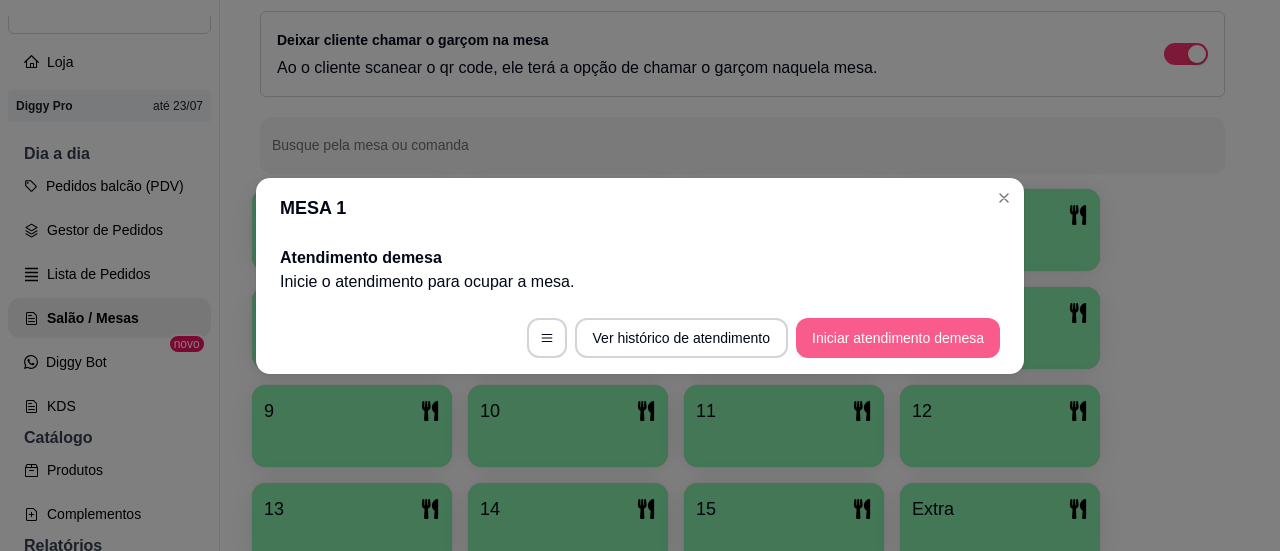 click on "Iniciar atendimento de  mesa" at bounding box center [898, 338] 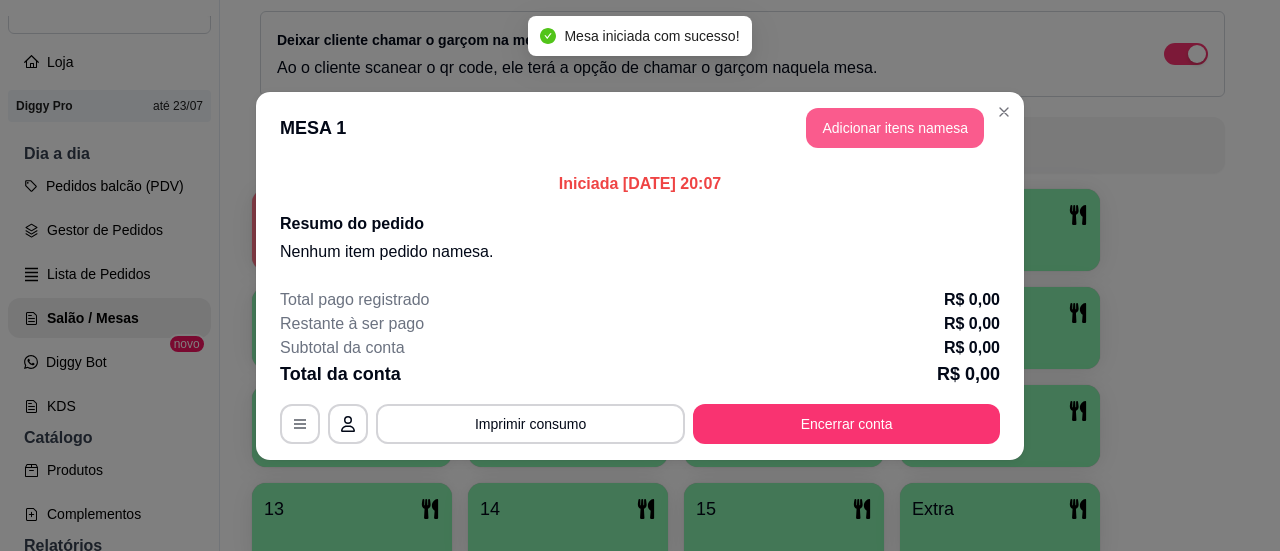 click on "Adicionar itens na  mesa" at bounding box center (895, 128) 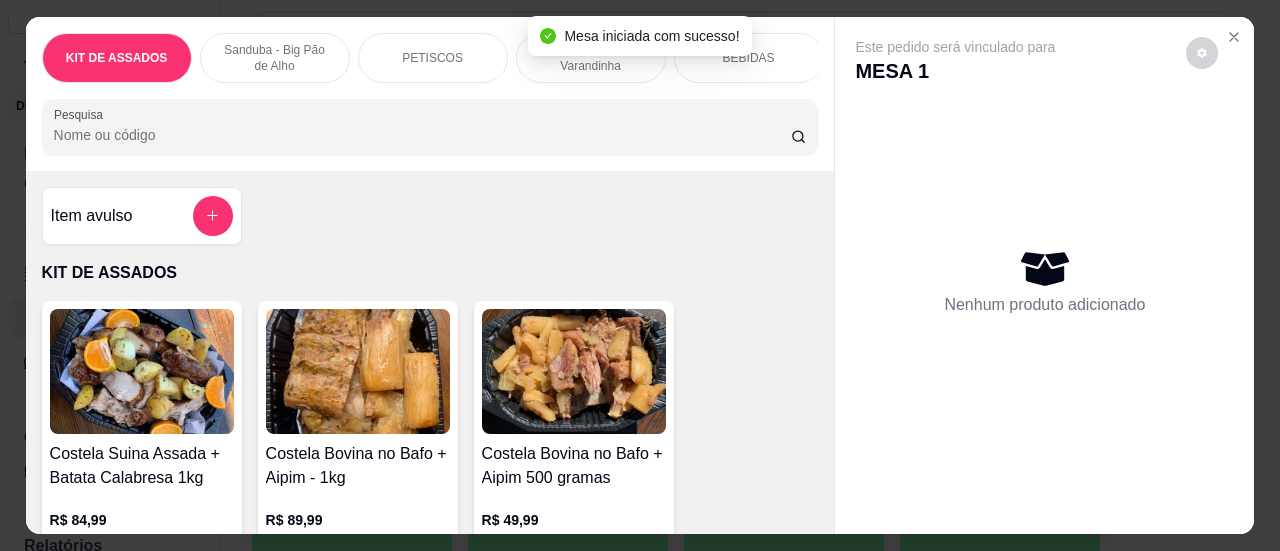 click on "Pesquisa" at bounding box center [422, 135] 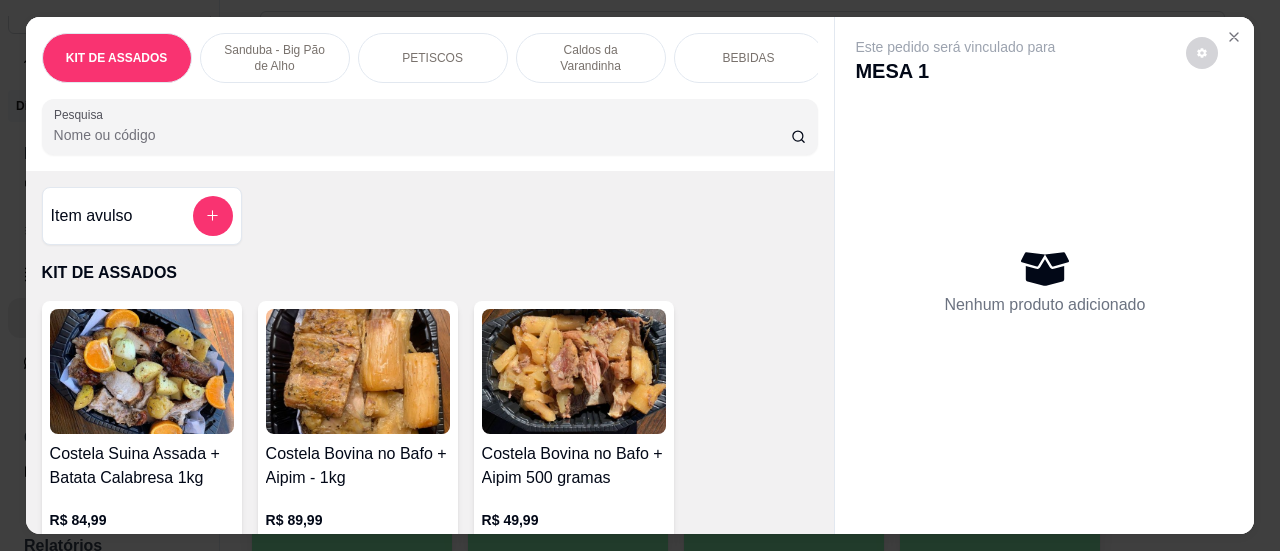 click on "Pesquisa" at bounding box center [422, 135] 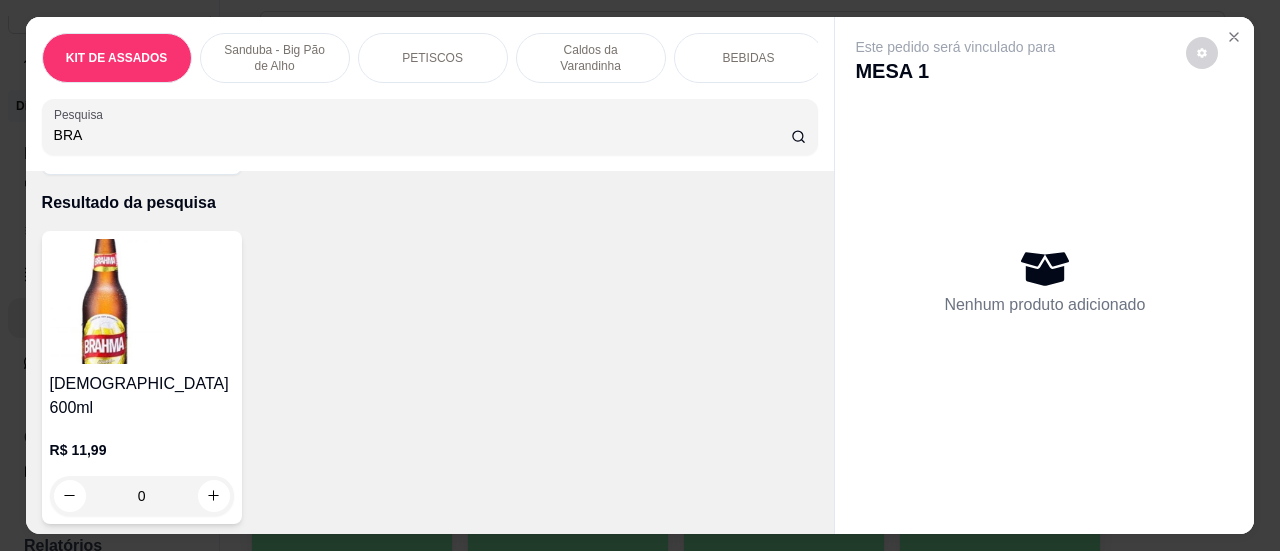 scroll, scrollTop: 200, scrollLeft: 0, axis: vertical 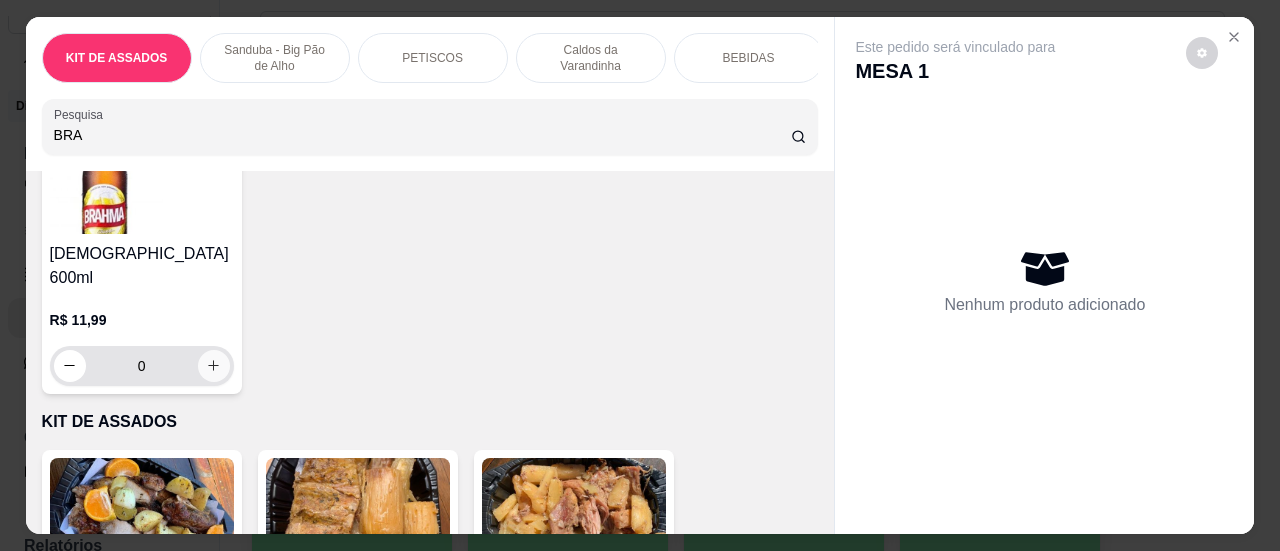 type on "BRA" 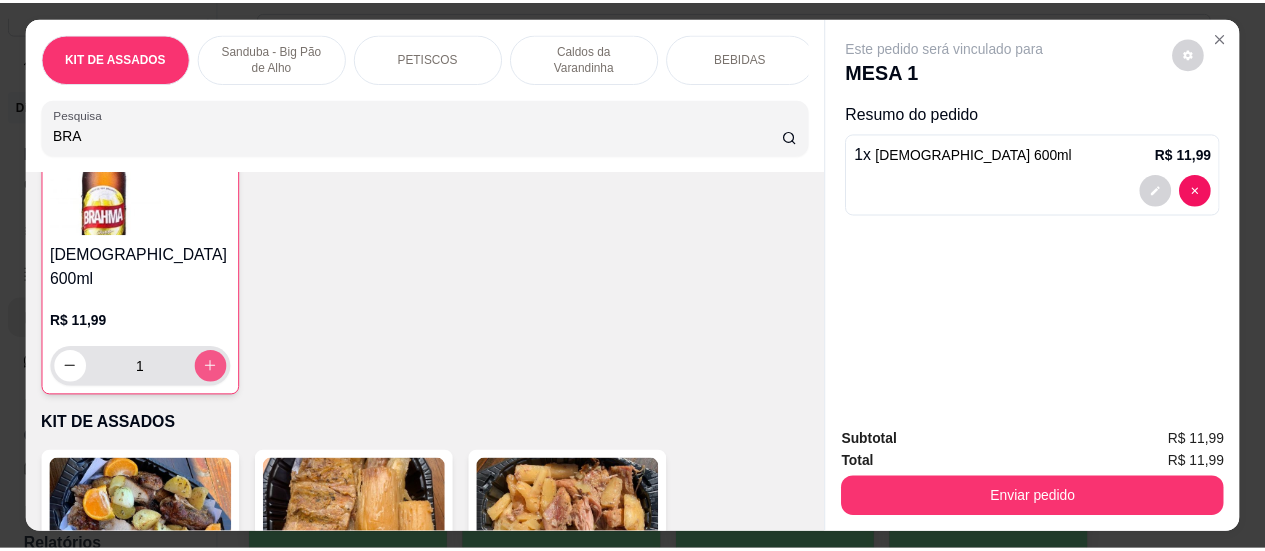 scroll, scrollTop: 200, scrollLeft: 0, axis: vertical 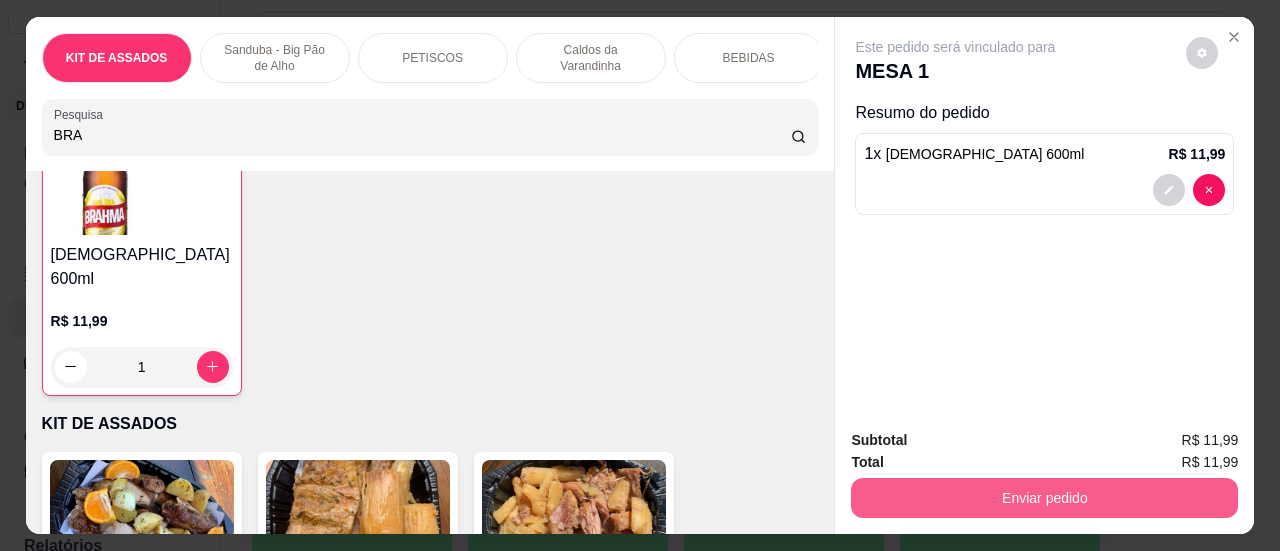 click on "Enviar pedido" at bounding box center [1044, 498] 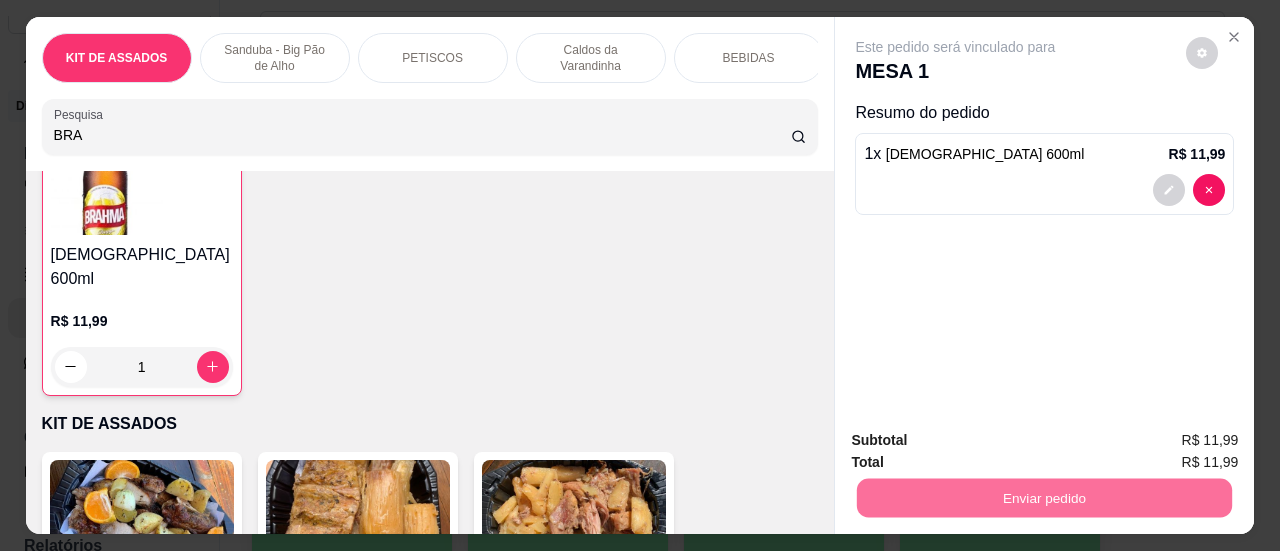 click on "Este pedido será vinculado para   MESA 1 Resumo do pedido 1 x   [DEMOGRAPHIC_DATA] 600ml R$ 11,99" at bounding box center (1044, 215) 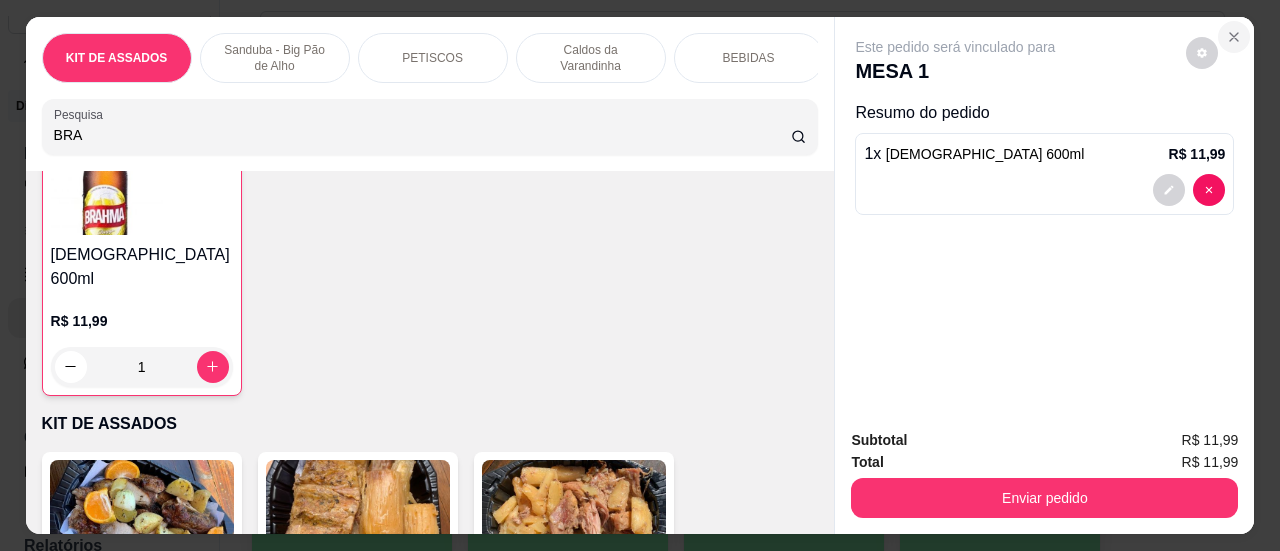 click 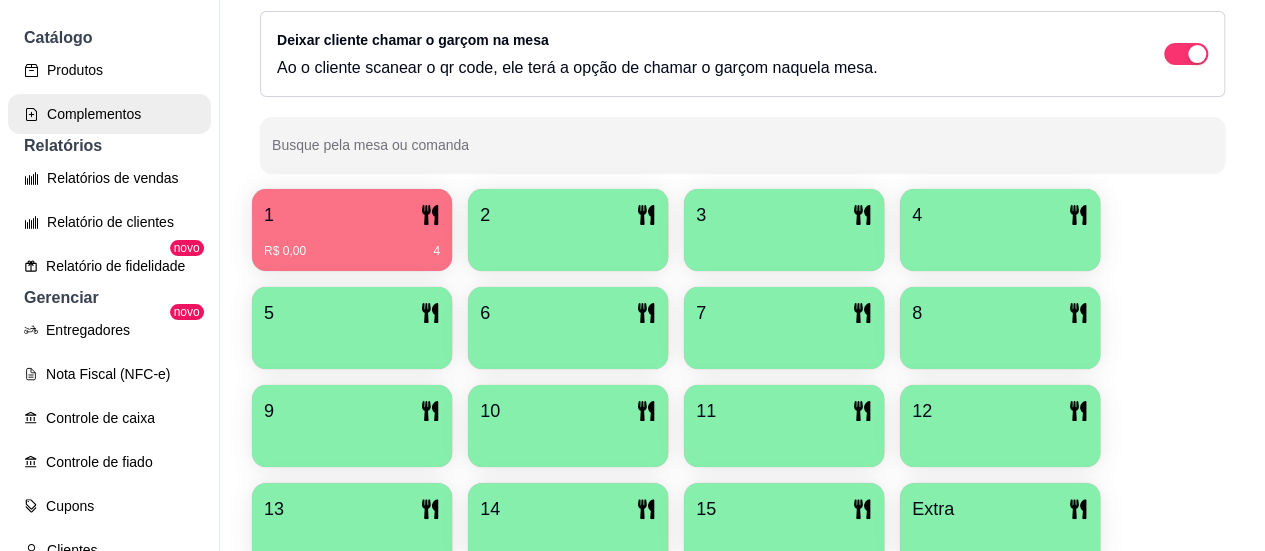 scroll, scrollTop: 400, scrollLeft: 0, axis: vertical 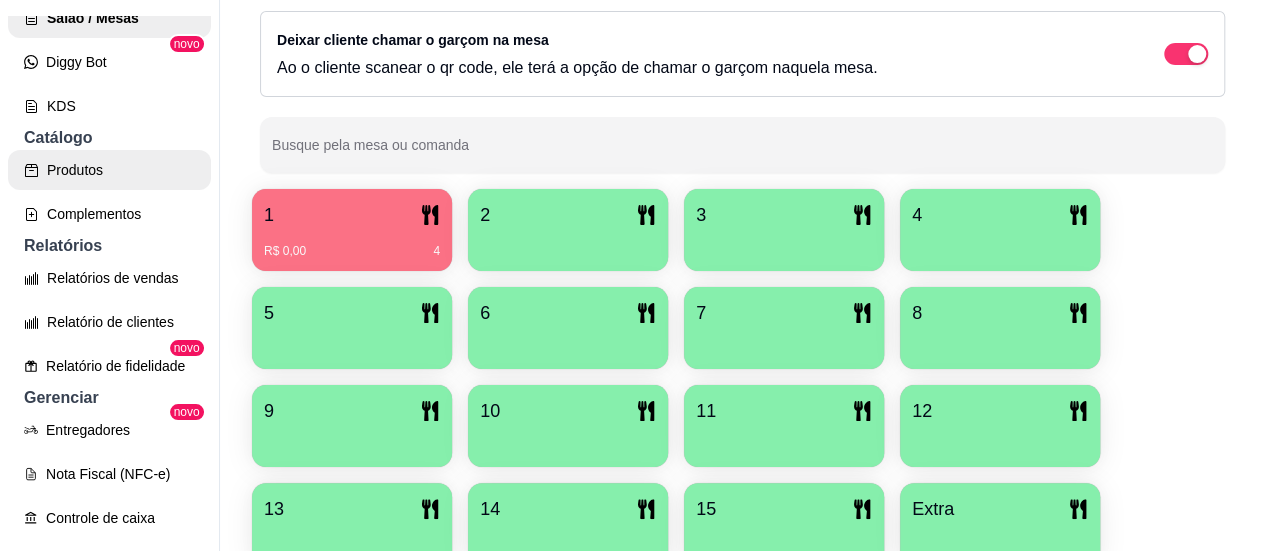click on "Produtos" at bounding box center [109, 170] 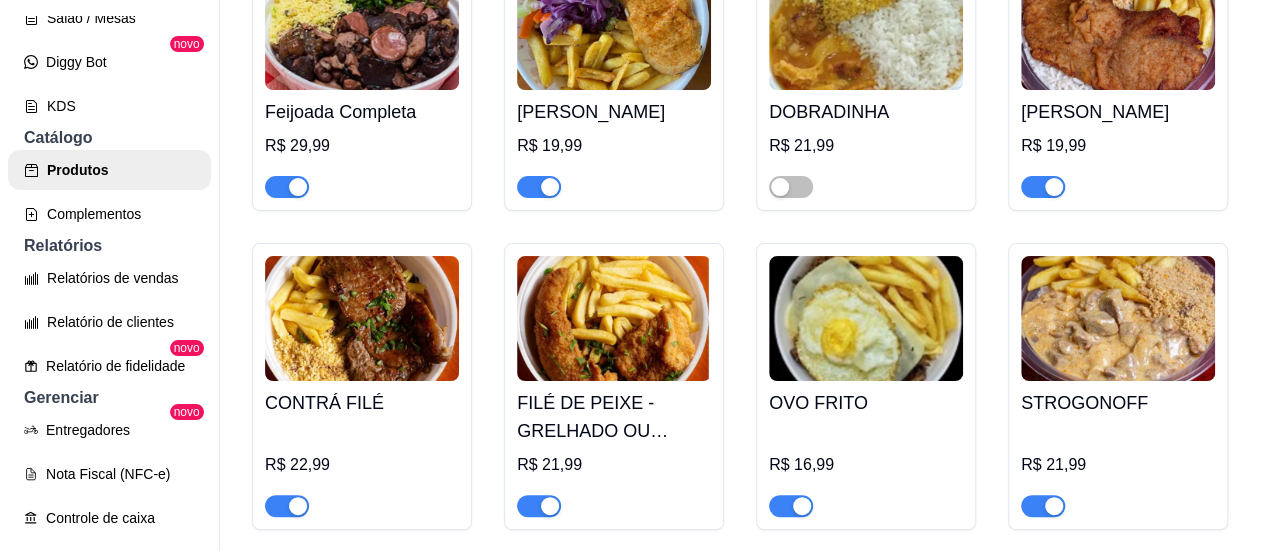scroll, scrollTop: 0, scrollLeft: 0, axis: both 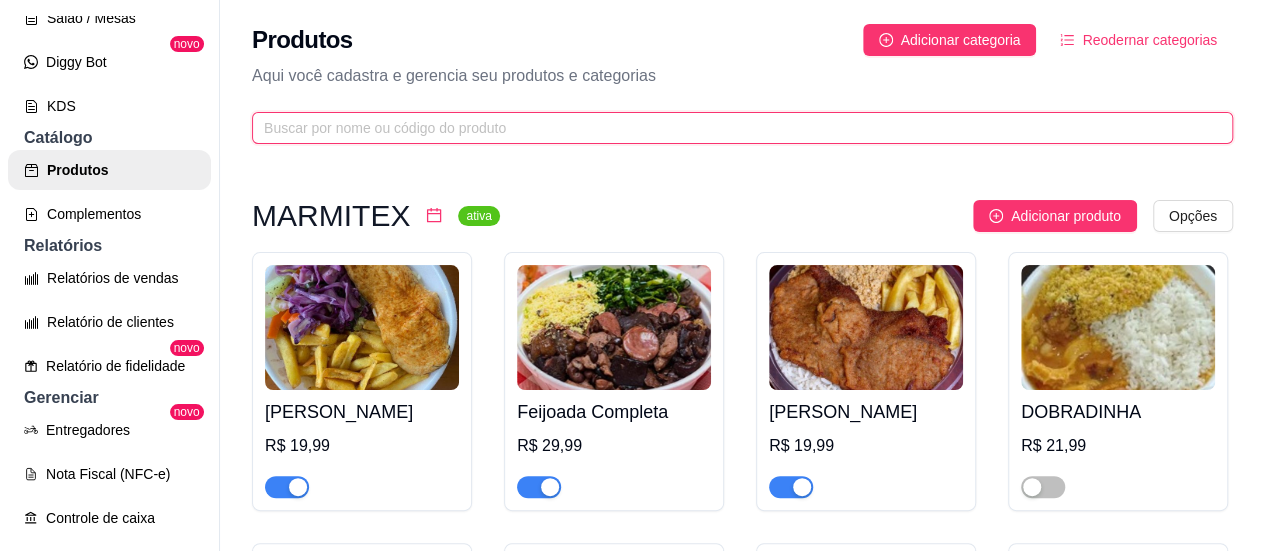 click at bounding box center [734, 128] 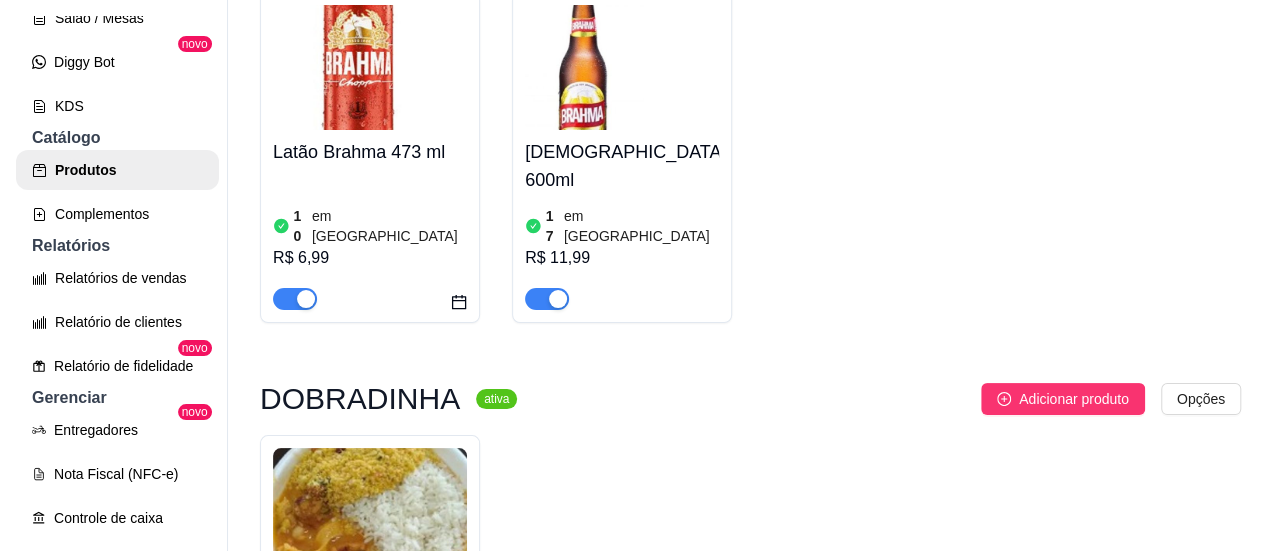 scroll, scrollTop: 600, scrollLeft: 0, axis: vertical 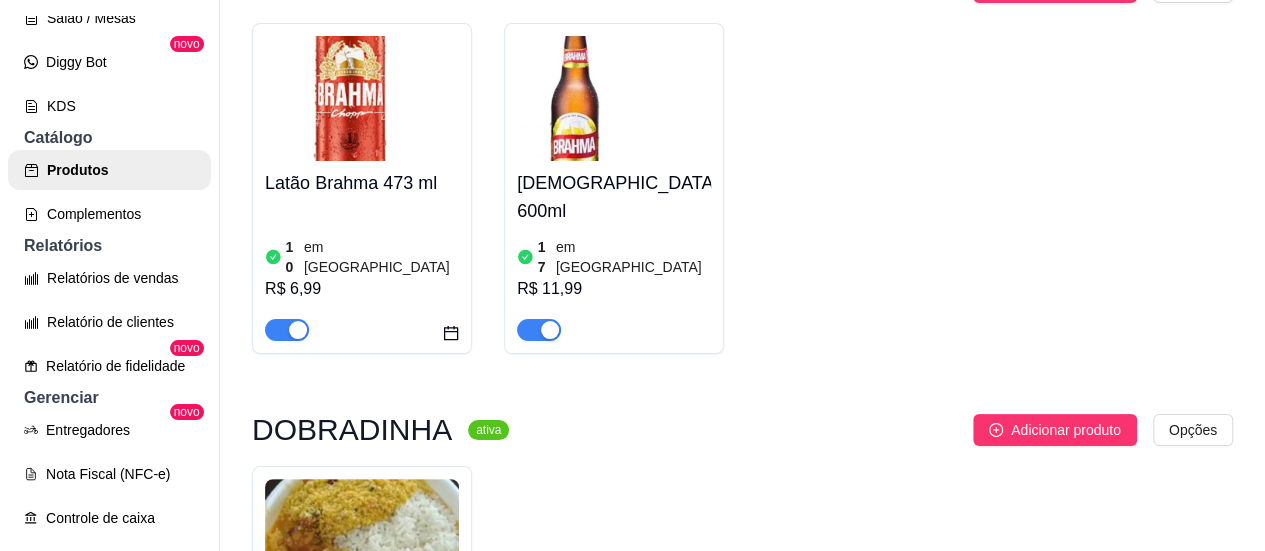type on "BRA" 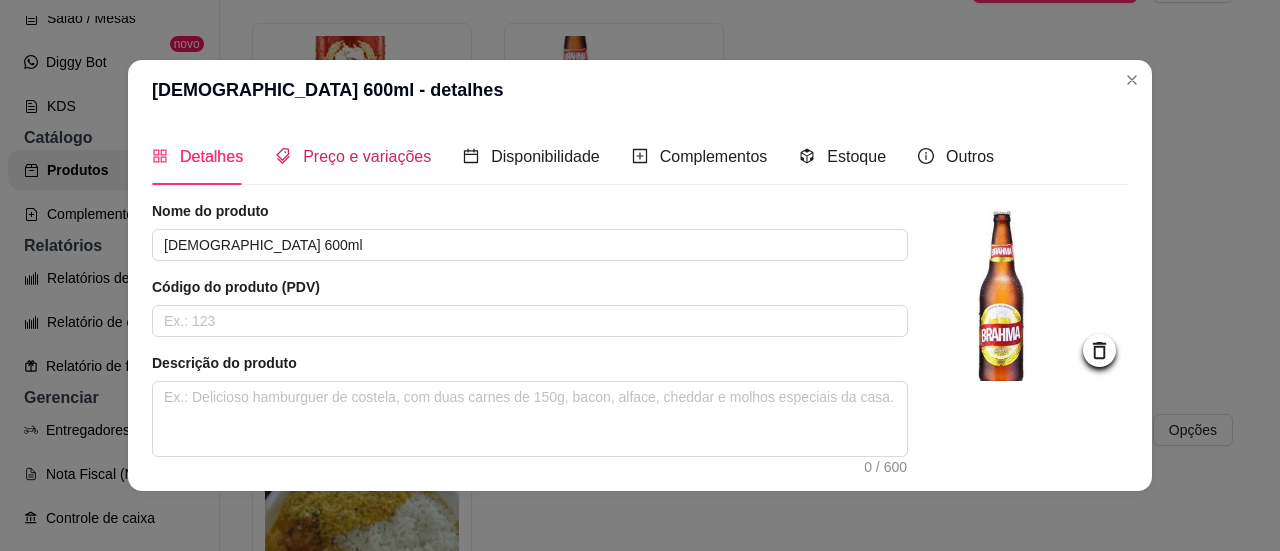 click on "Preço e variações" at bounding box center (367, 156) 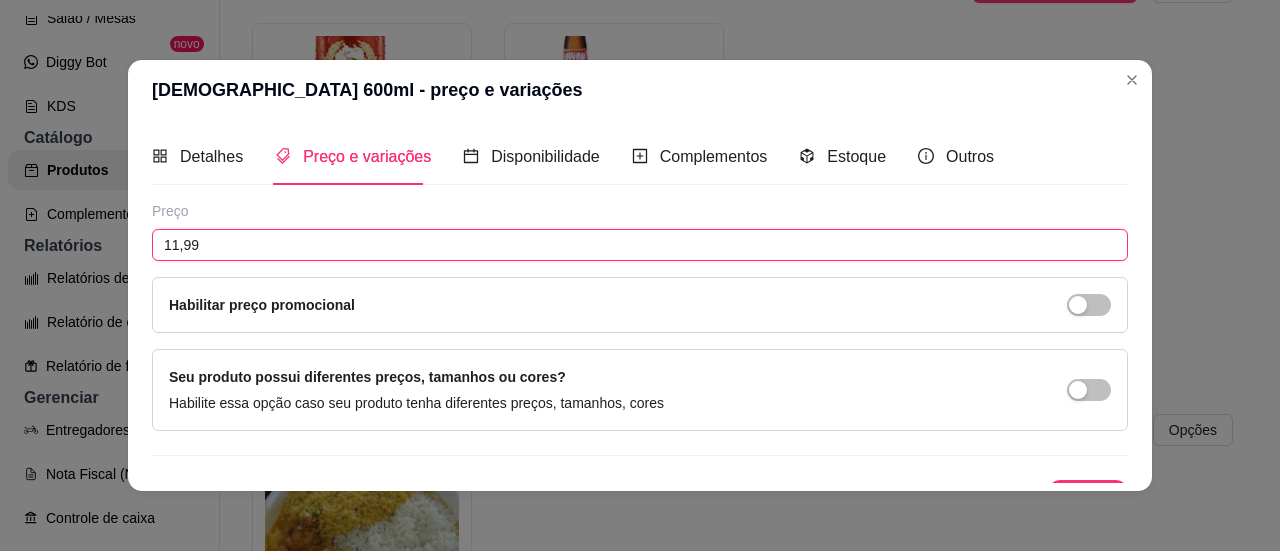 drag, startPoint x: 205, startPoint y: 251, endPoint x: 24, endPoint y: 231, distance: 182.10162 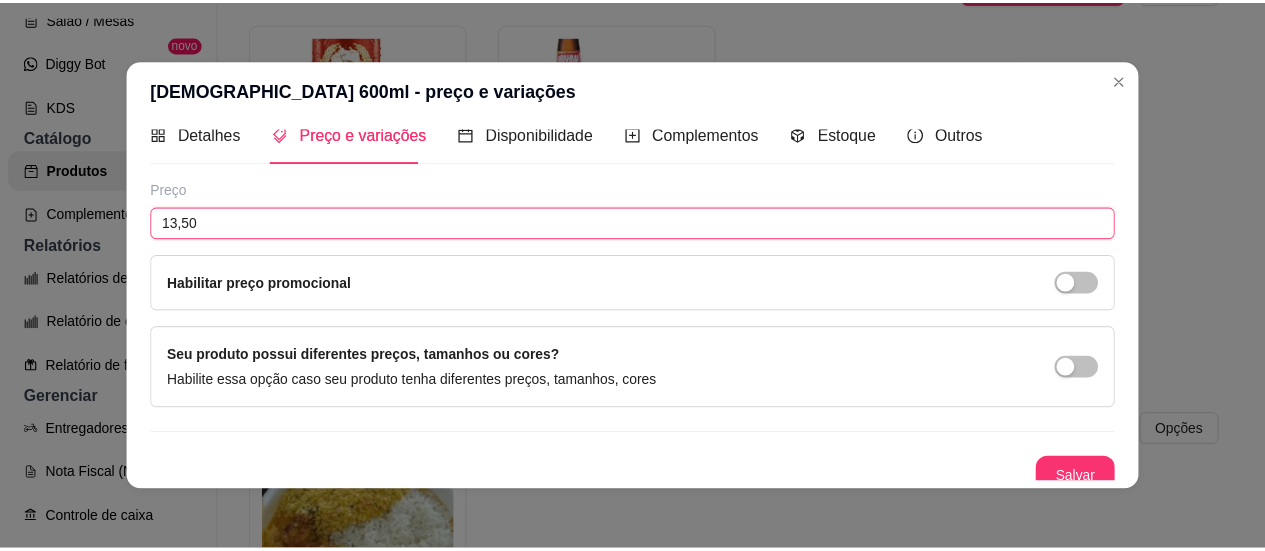 scroll, scrollTop: 34, scrollLeft: 0, axis: vertical 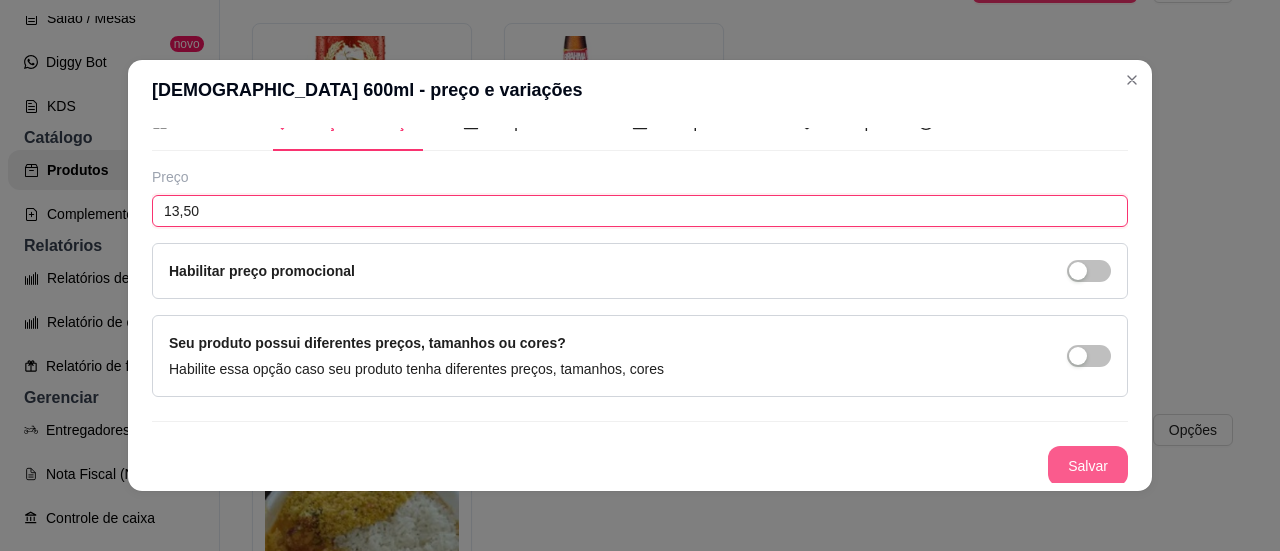 type on "13,50" 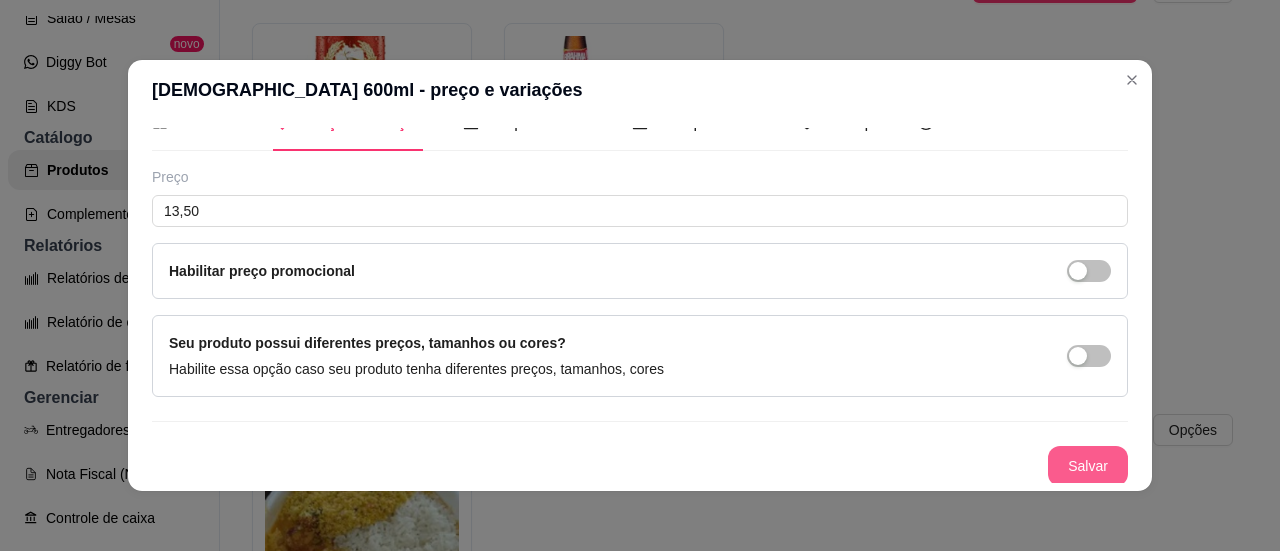 click on "Salvar" at bounding box center (1088, 466) 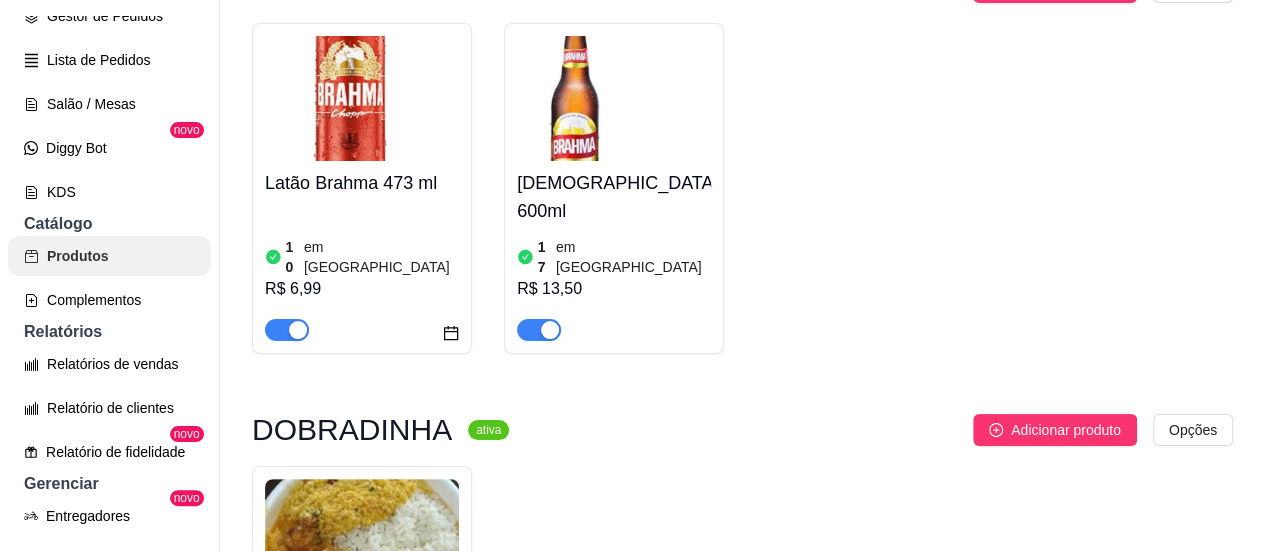 scroll, scrollTop: 200, scrollLeft: 0, axis: vertical 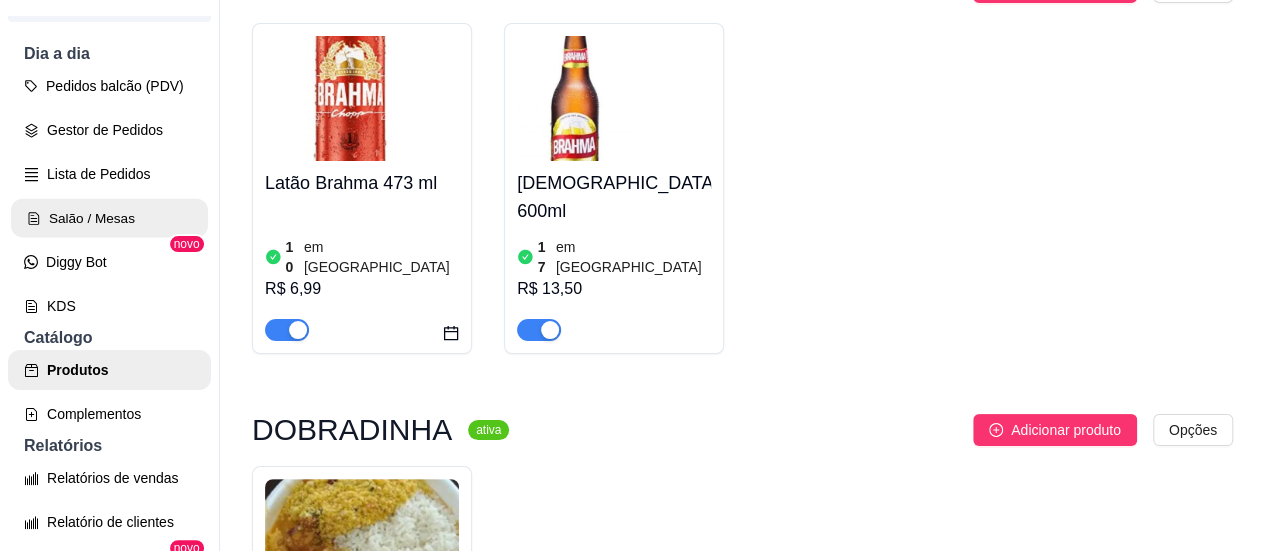 click on "Salão / Mesas" at bounding box center [109, 218] 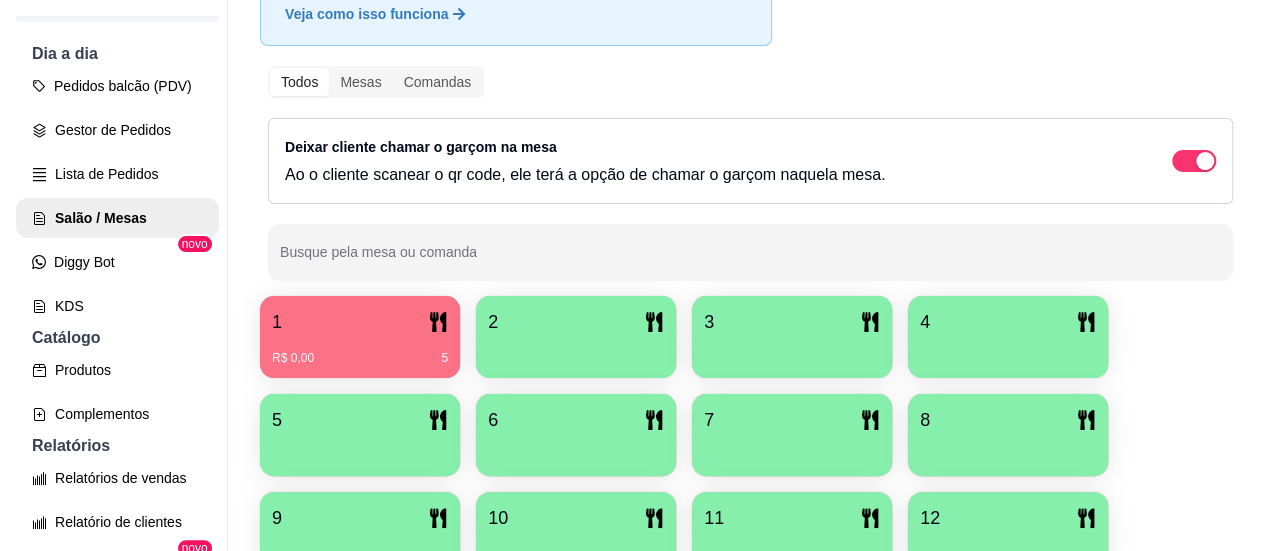 scroll, scrollTop: 300, scrollLeft: 0, axis: vertical 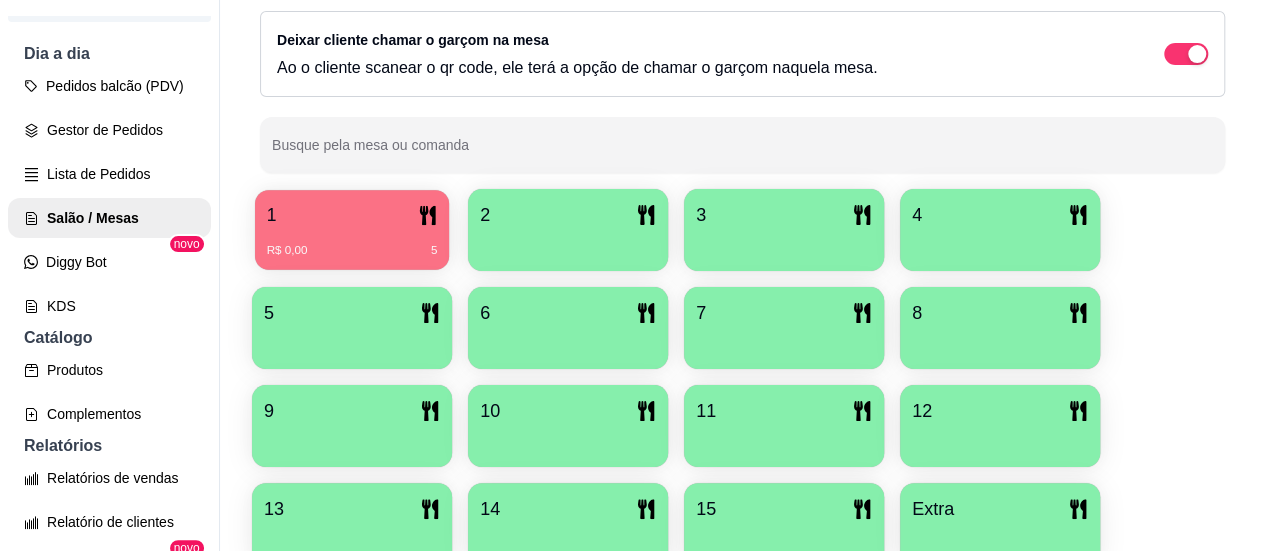 click on "R$ 0,00 5" at bounding box center (352, 243) 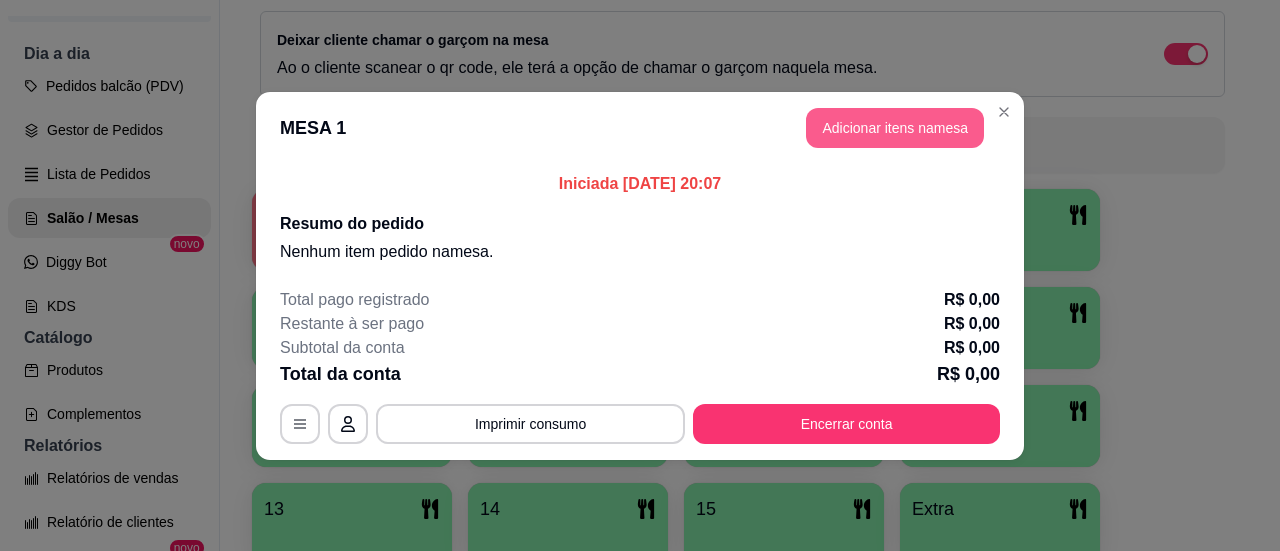 click on "Adicionar itens na  mesa" at bounding box center (895, 128) 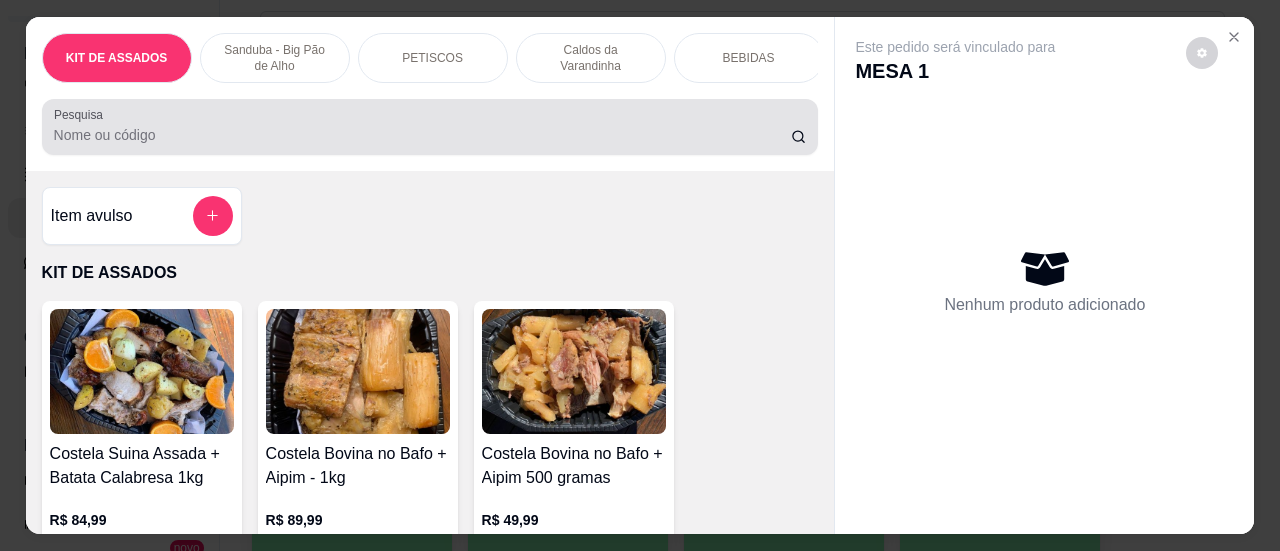 click on "Pesquisa" at bounding box center [422, 135] 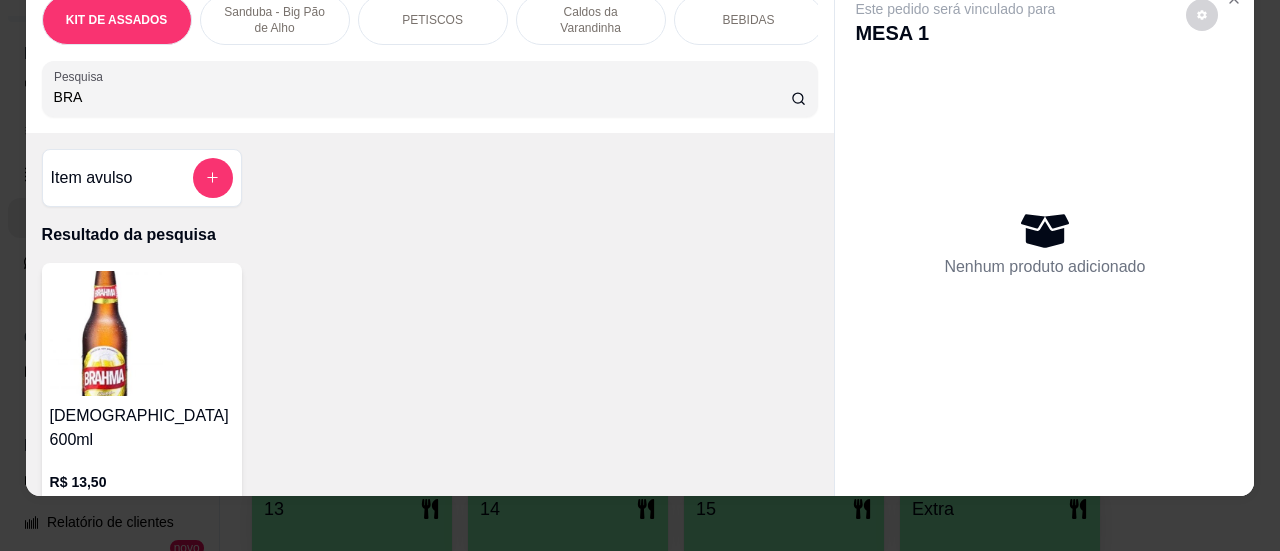 scroll, scrollTop: 55, scrollLeft: 0, axis: vertical 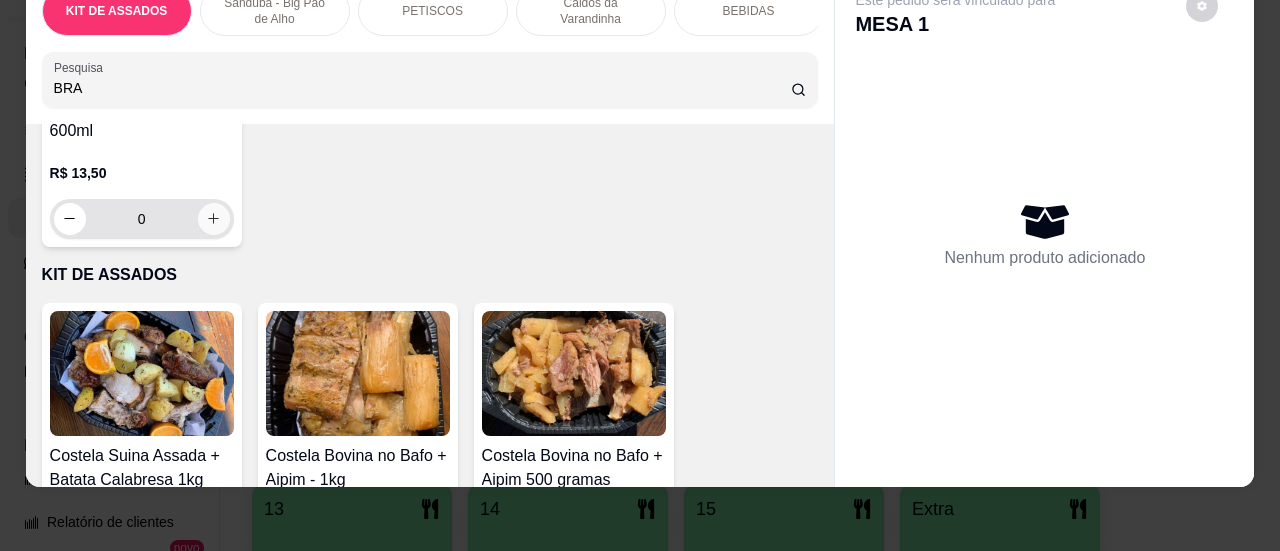 type on "BRA" 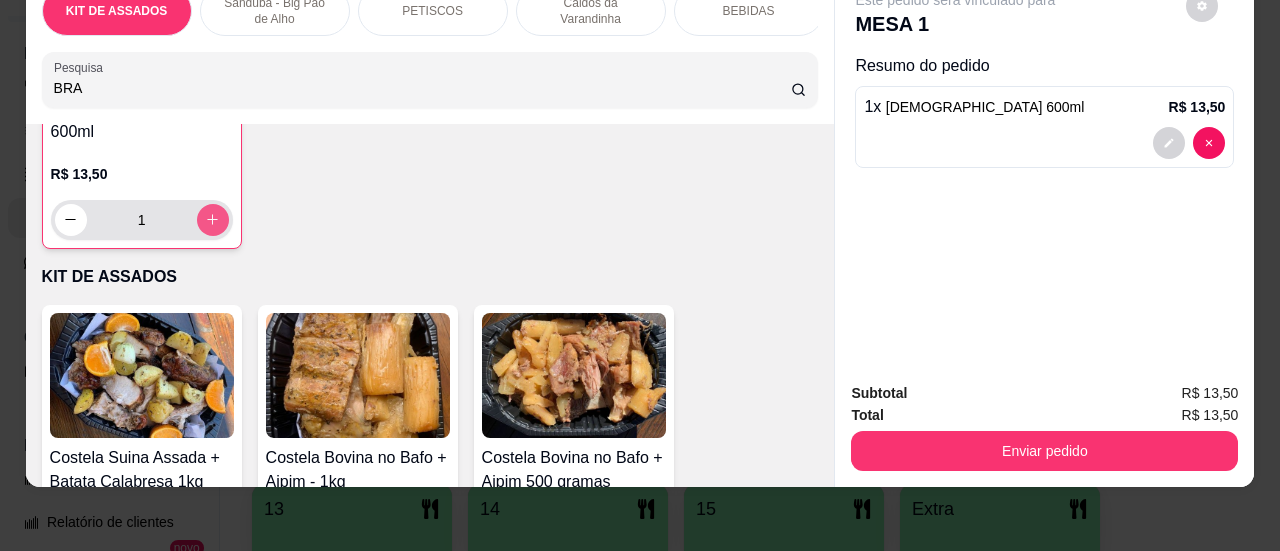 scroll, scrollTop: 300, scrollLeft: 0, axis: vertical 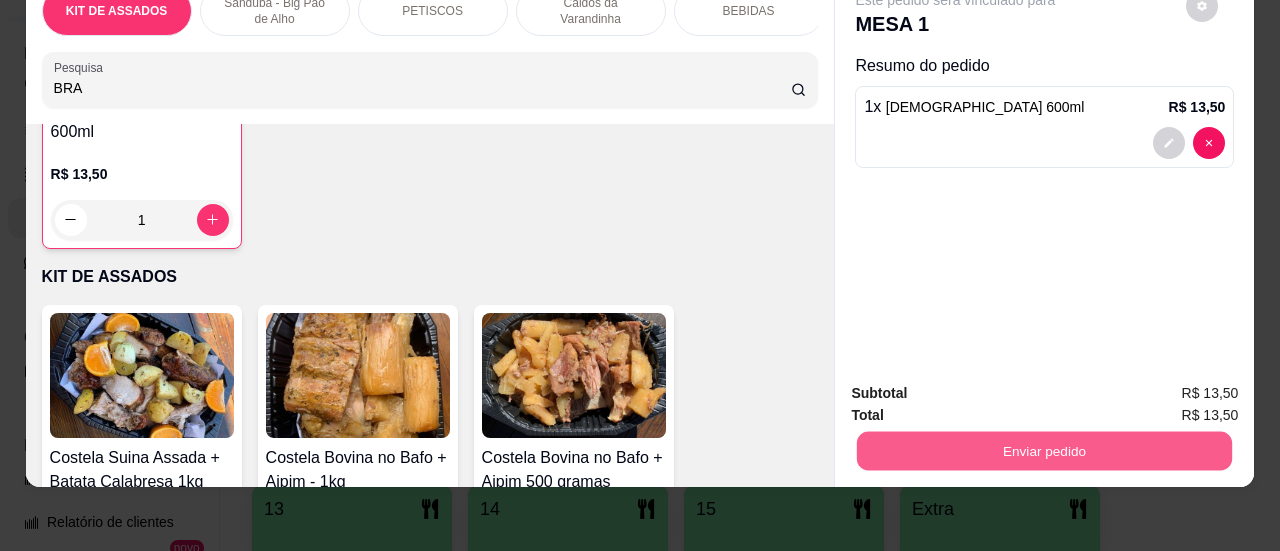 click on "Enviar pedido" at bounding box center [1044, 451] 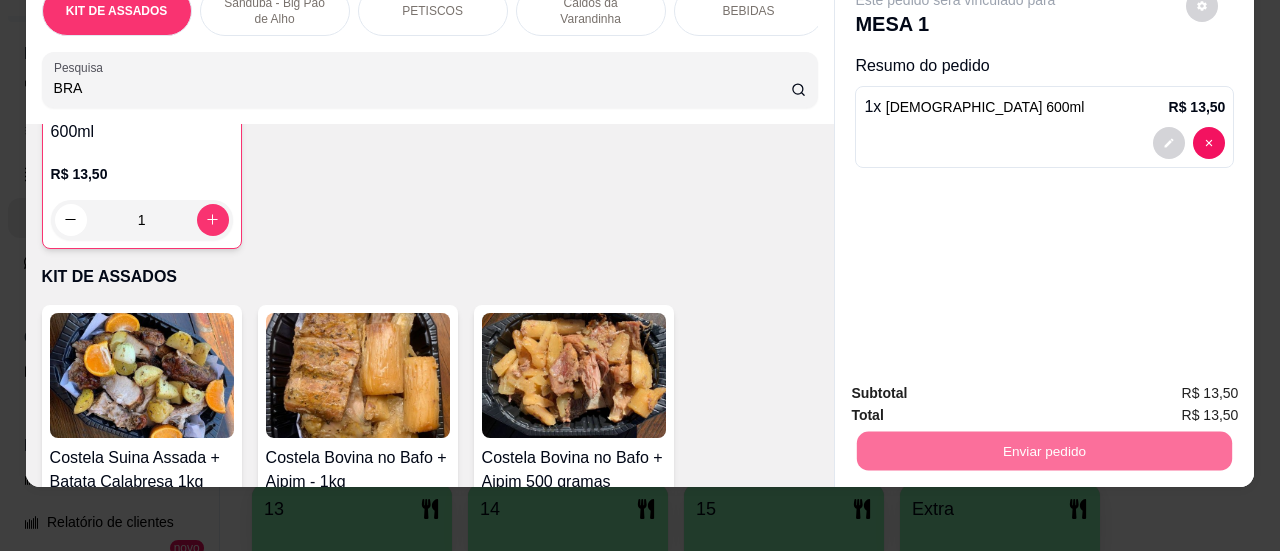 click on "Sim, quero registrar" at bounding box center (1168, 387) 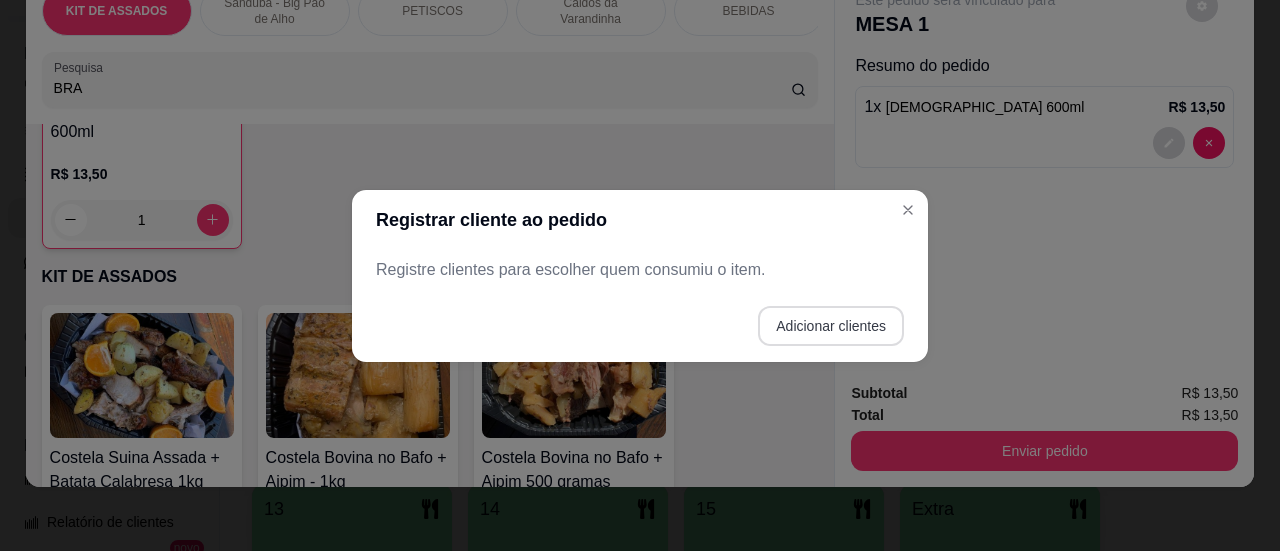 click on "Adicionar clientes" at bounding box center [831, 326] 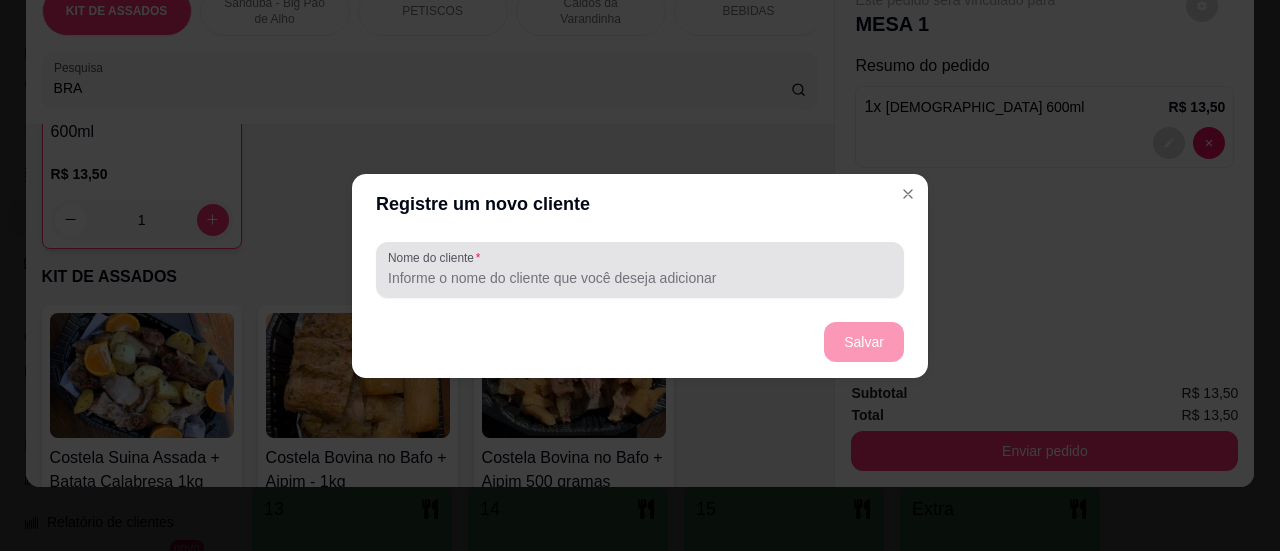 click on "Nome do cliente" at bounding box center [640, 278] 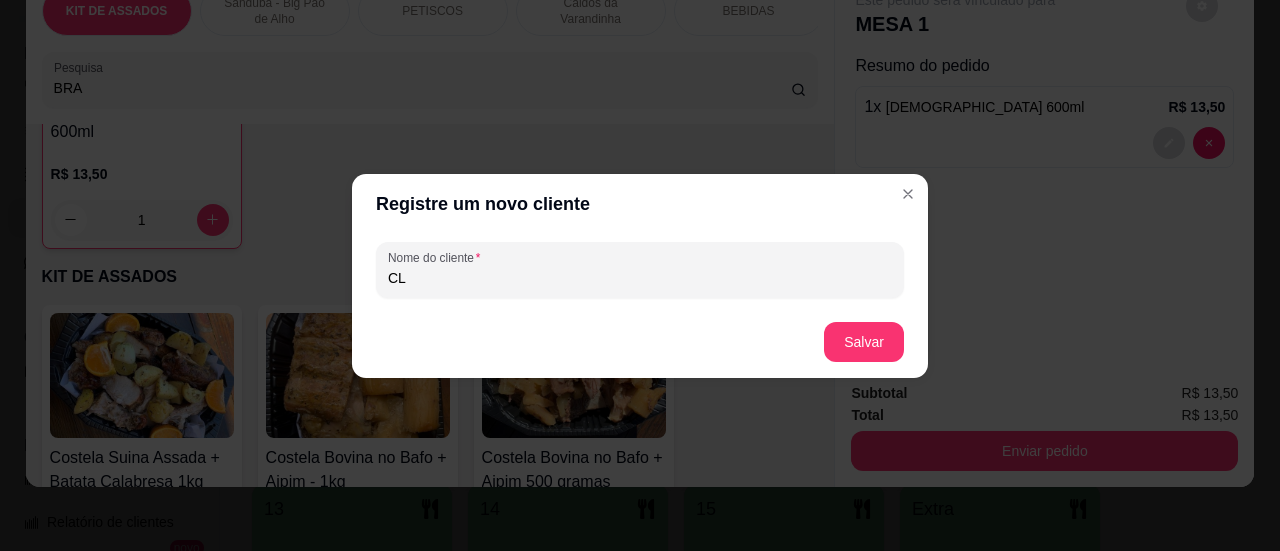 type on "C" 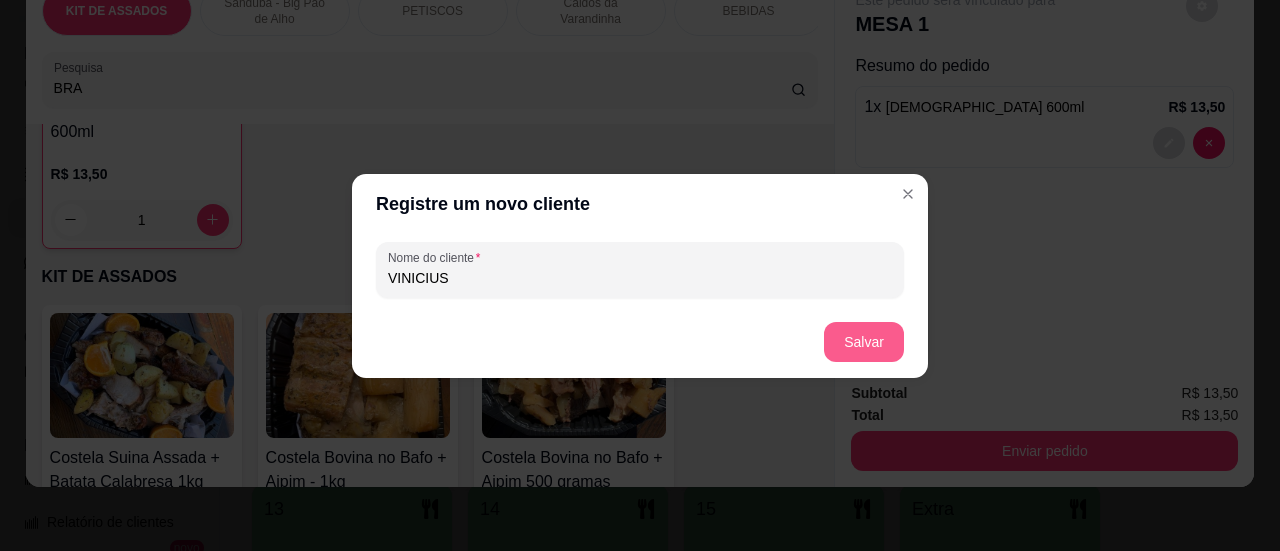 type on "VINICIUS" 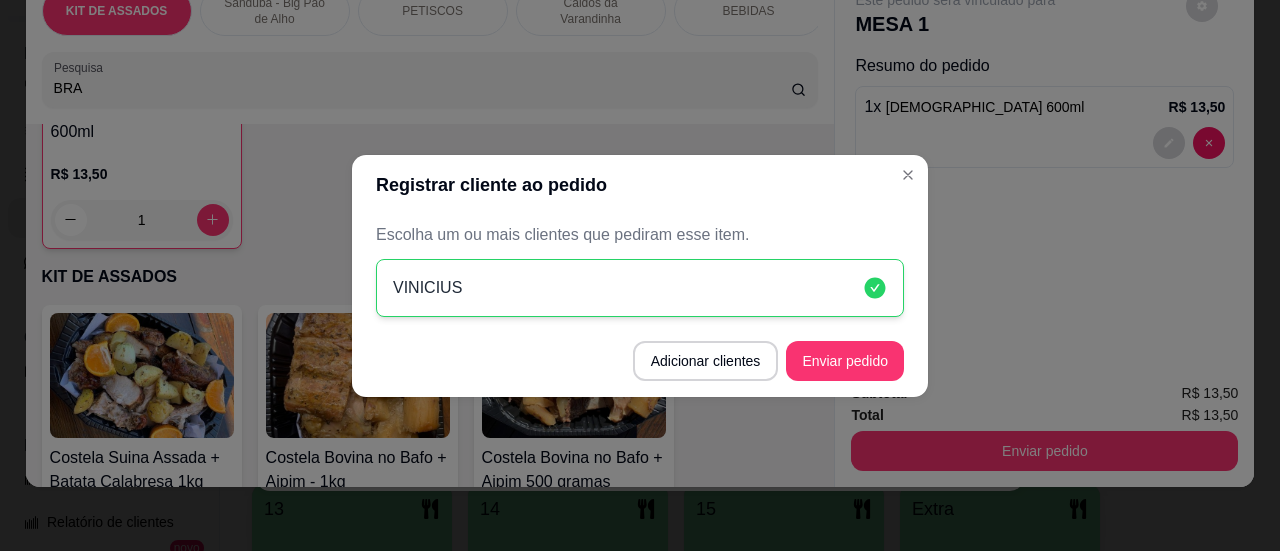 drag, startPoint x: 751, startPoint y: 279, endPoint x: 467, endPoint y: 370, distance: 298.22308 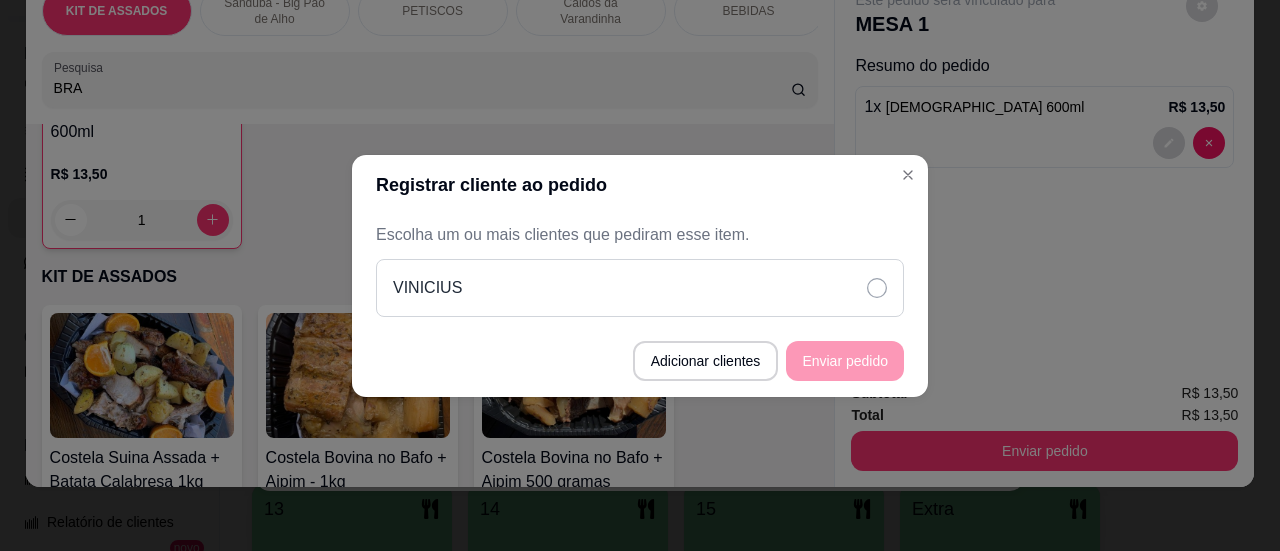 click on "VINICIUS" at bounding box center (640, 288) 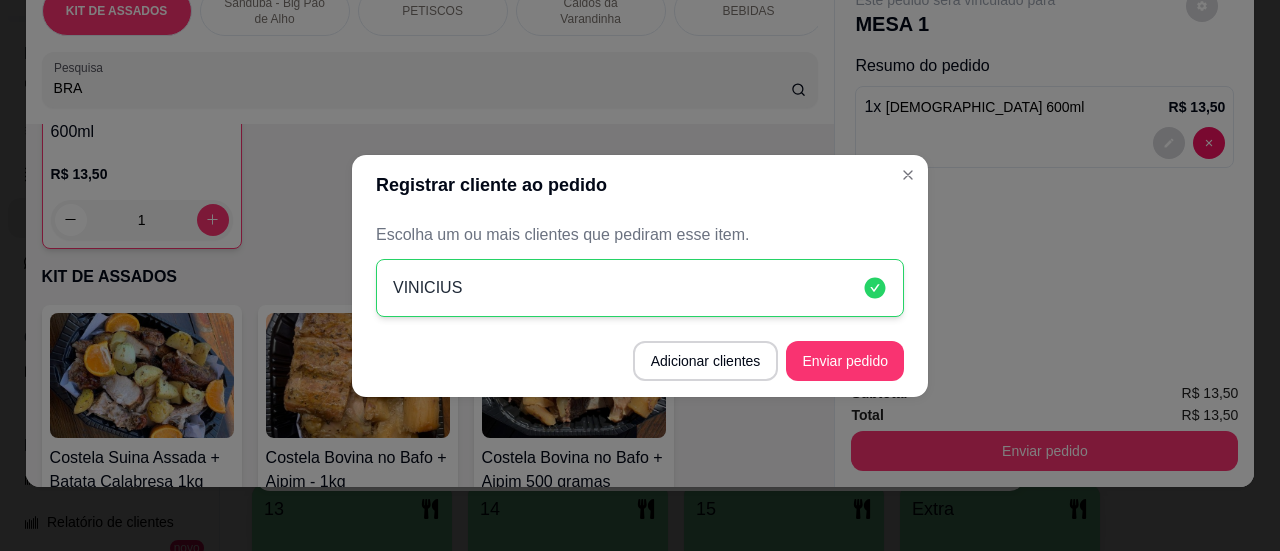 click on "VINICIUS" at bounding box center [640, 288] 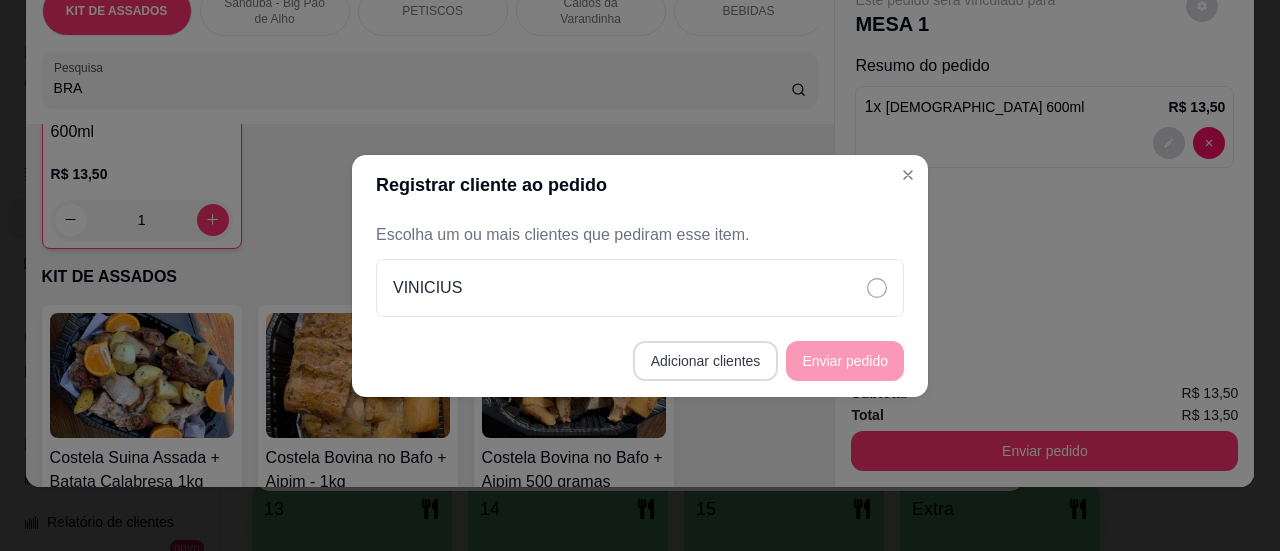 click on "Adicionar clientes" at bounding box center [706, 361] 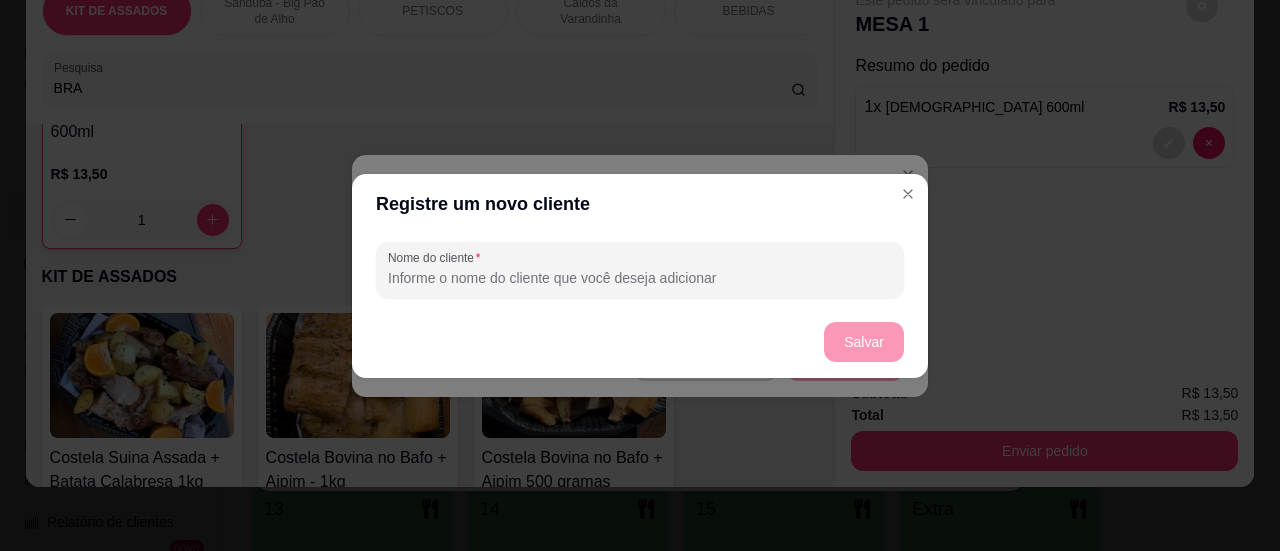 click on "Nome do cliente" at bounding box center [640, 278] 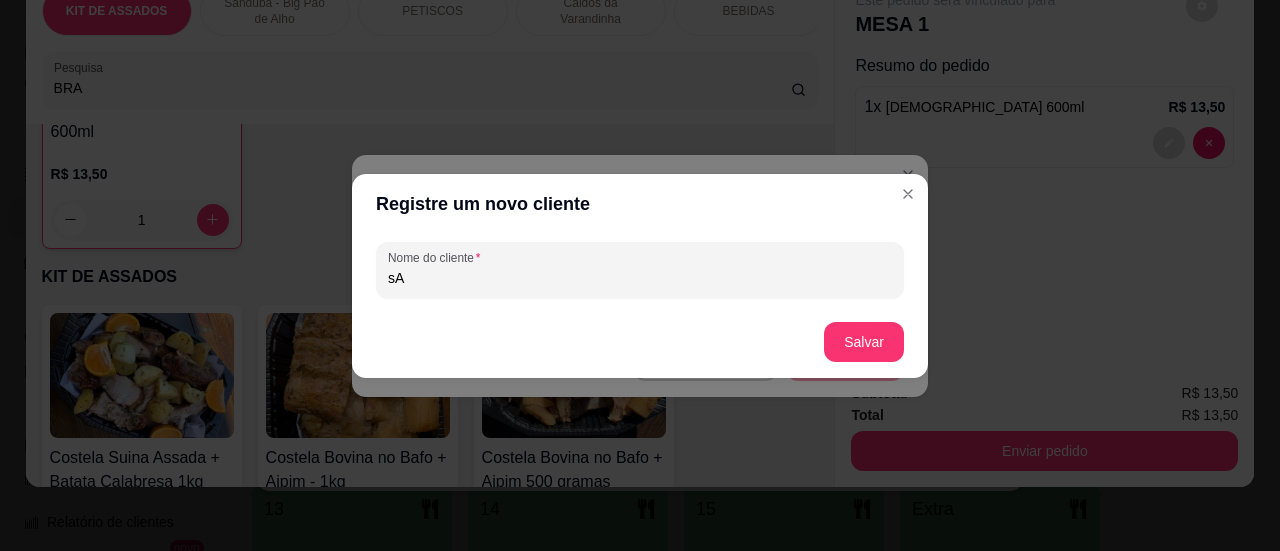 type on "s" 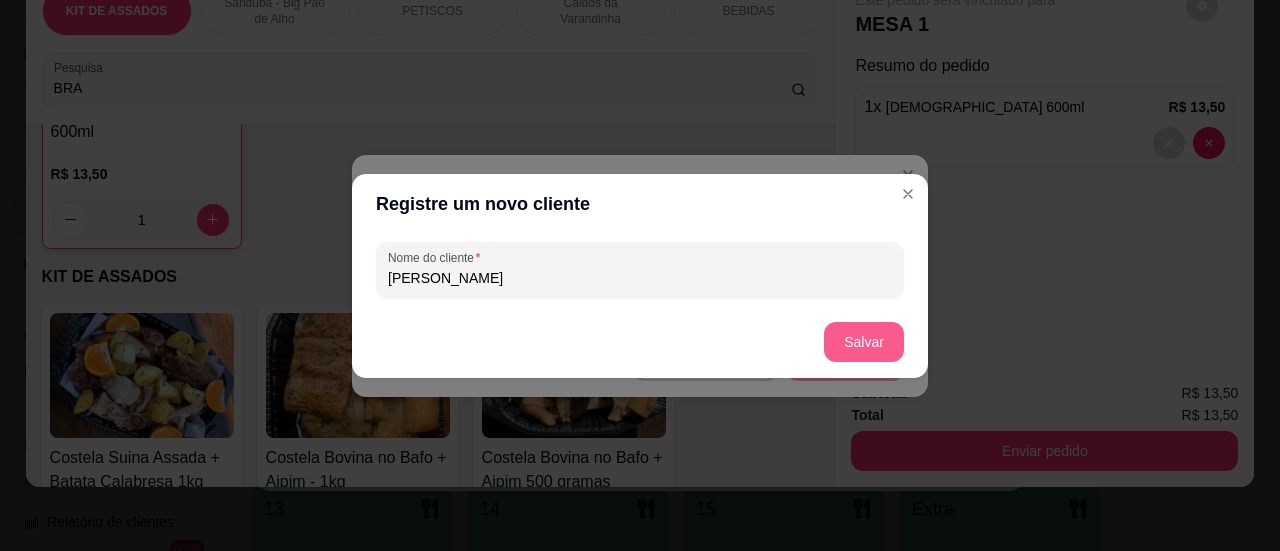 type on "[PERSON_NAME]" 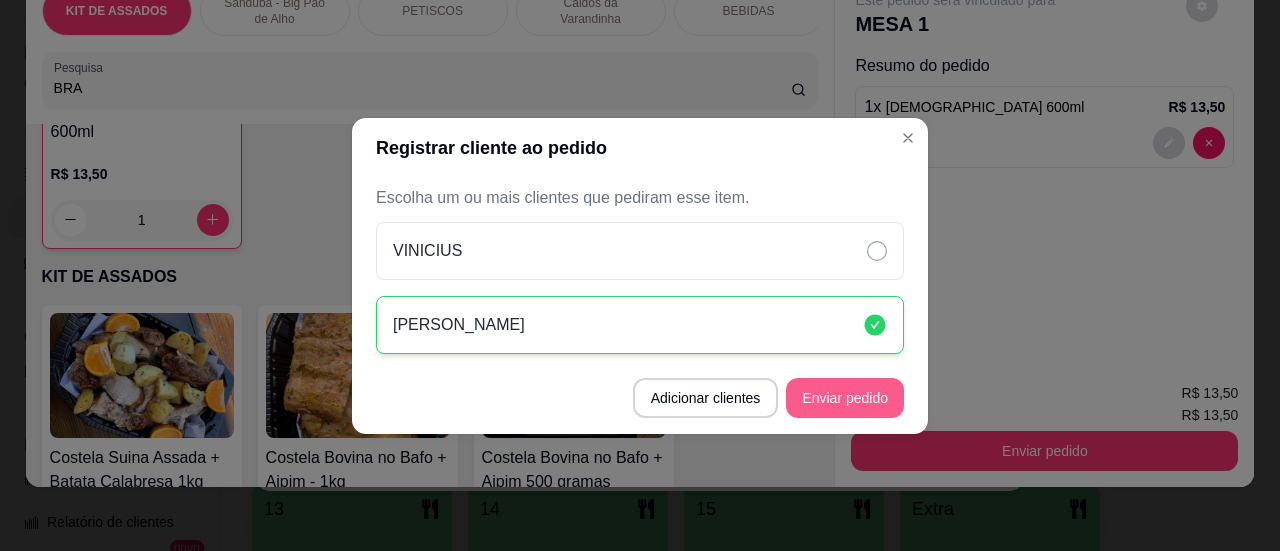 click on "Enviar pedido" at bounding box center (845, 398) 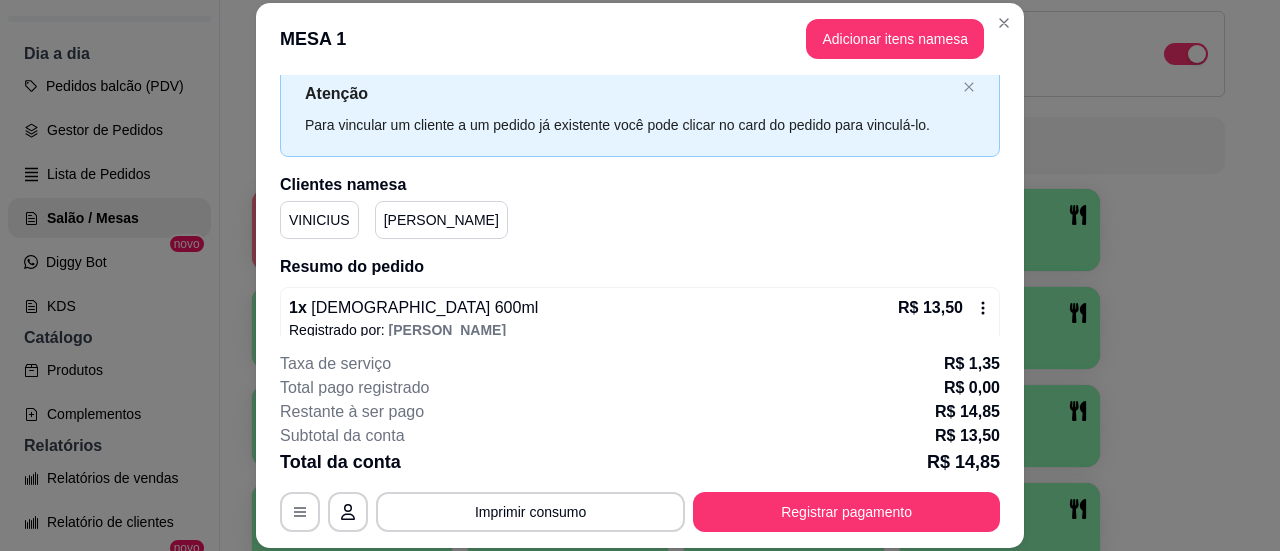scroll, scrollTop: 105, scrollLeft: 0, axis: vertical 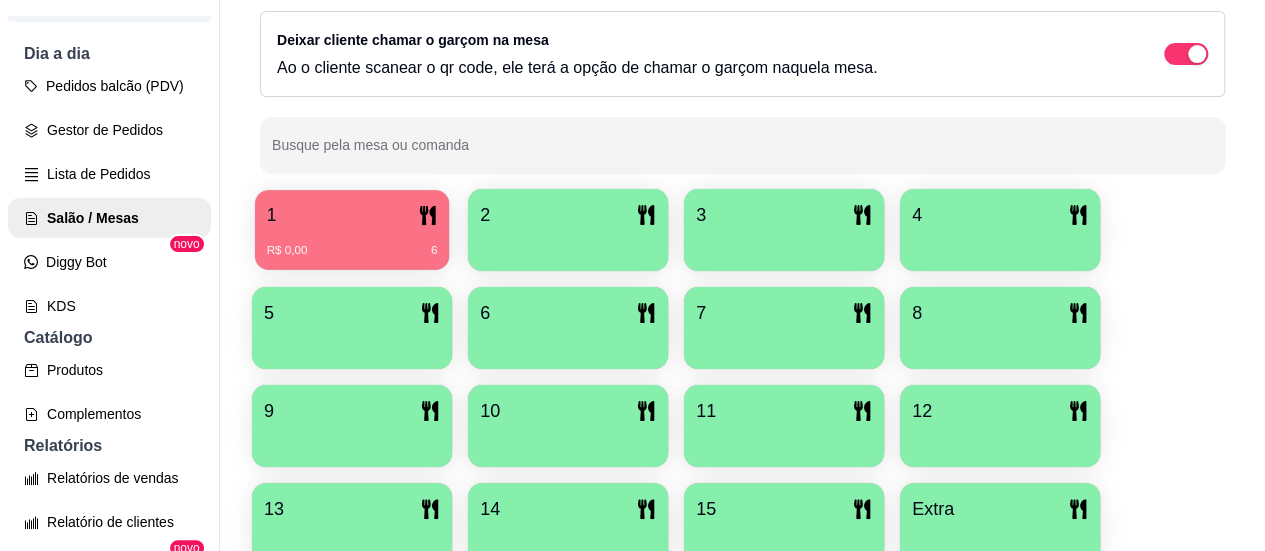 click on "R$ 0,00 6" at bounding box center (352, 243) 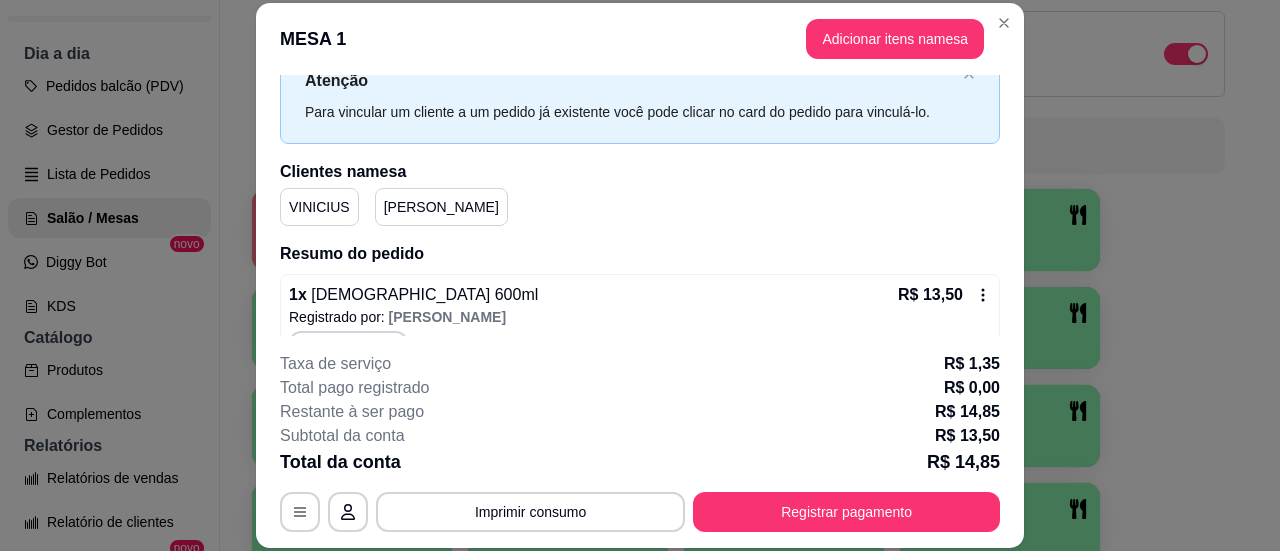 scroll, scrollTop: 105, scrollLeft: 0, axis: vertical 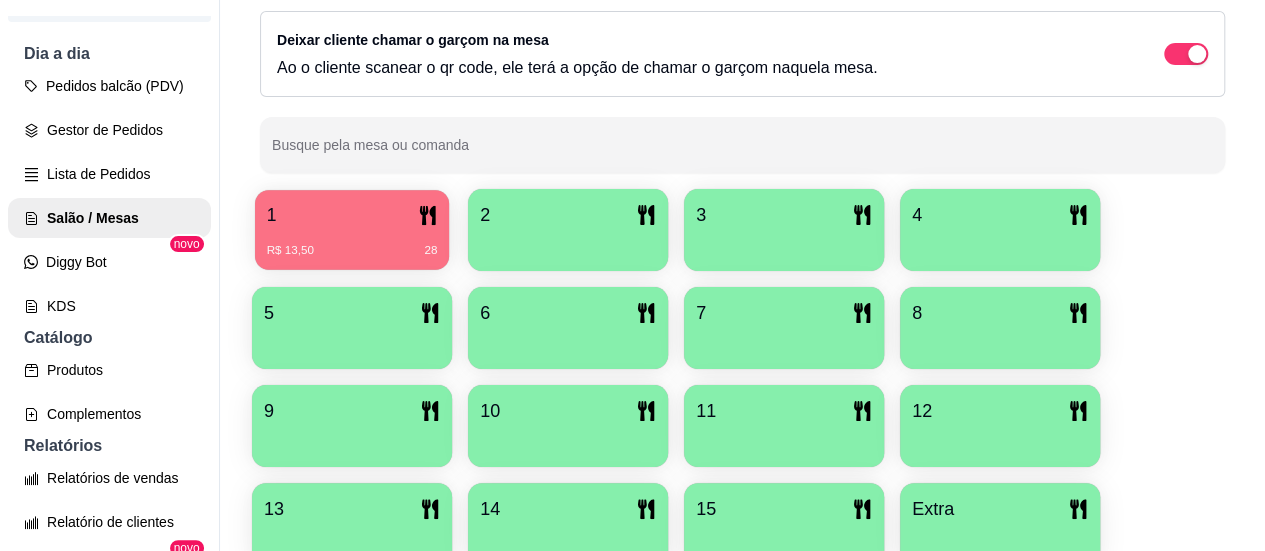 click on "1" at bounding box center [352, 215] 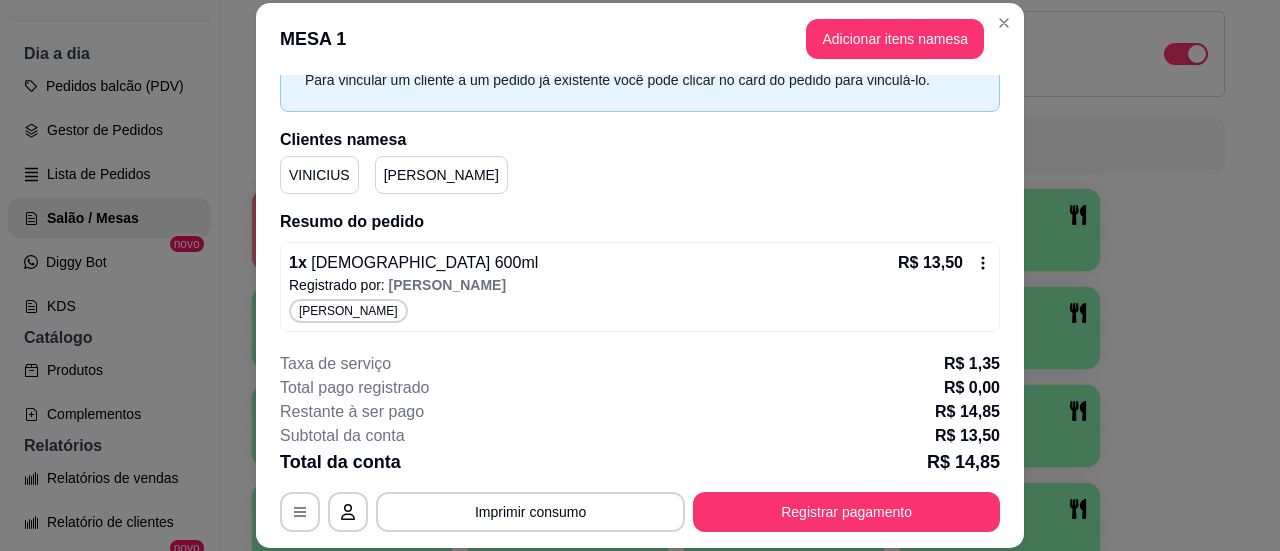 scroll, scrollTop: 105, scrollLeft: 0, axis: vertical 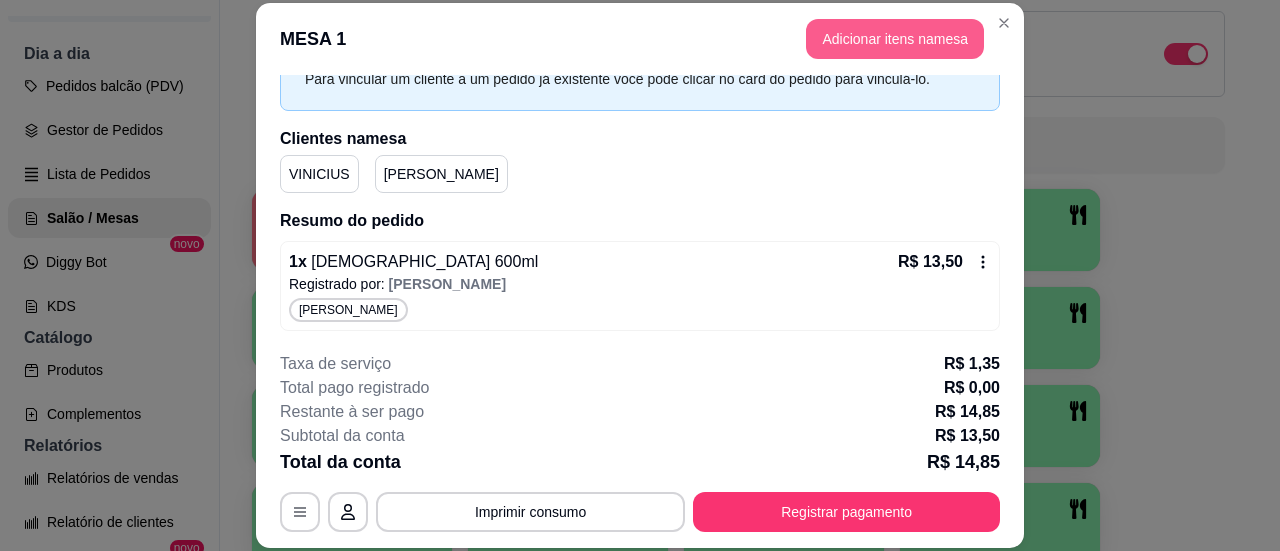 click on "Adicionar itens na  mesa" at bounding box center [895, 39] 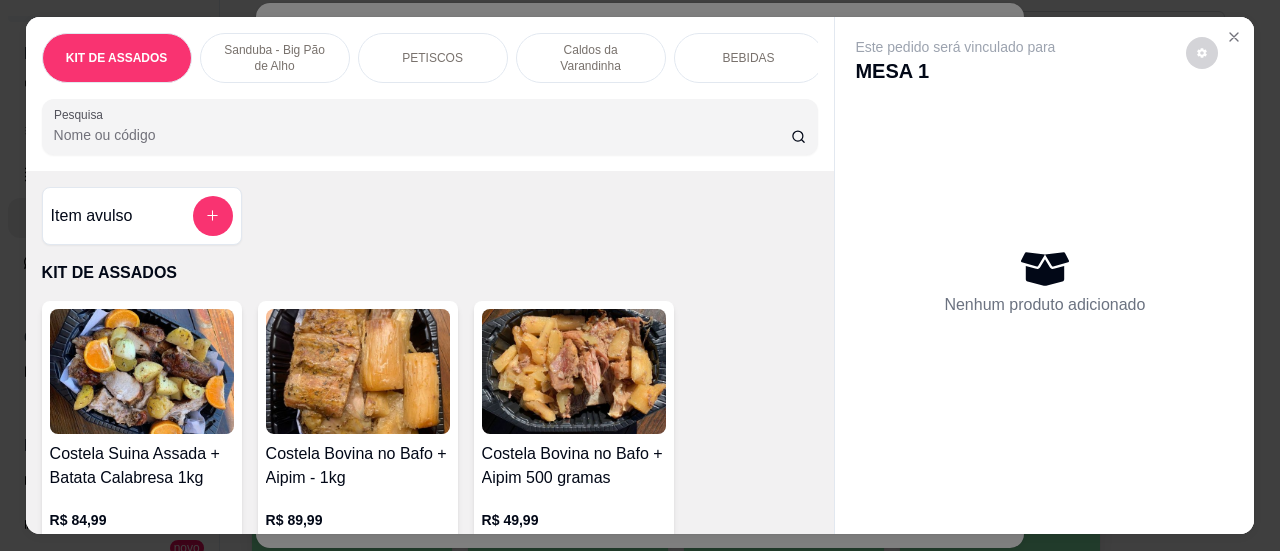 click on "Pesquisa" at bounding box center (422, 135) 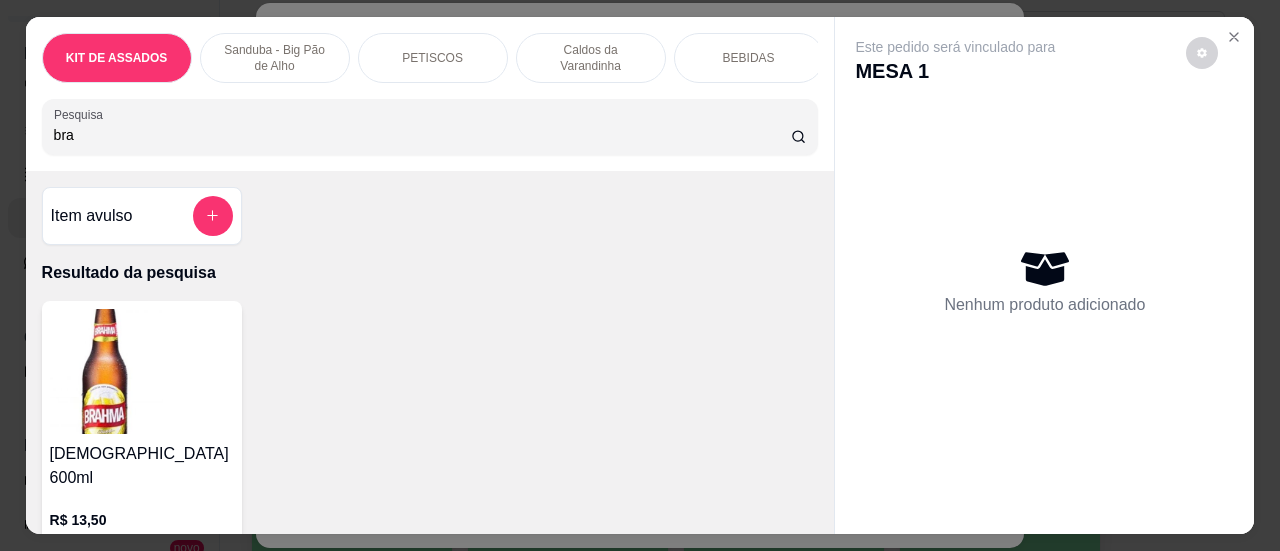 scroll, scrollTop: 200, scrollLeft: 0, axis: vertical 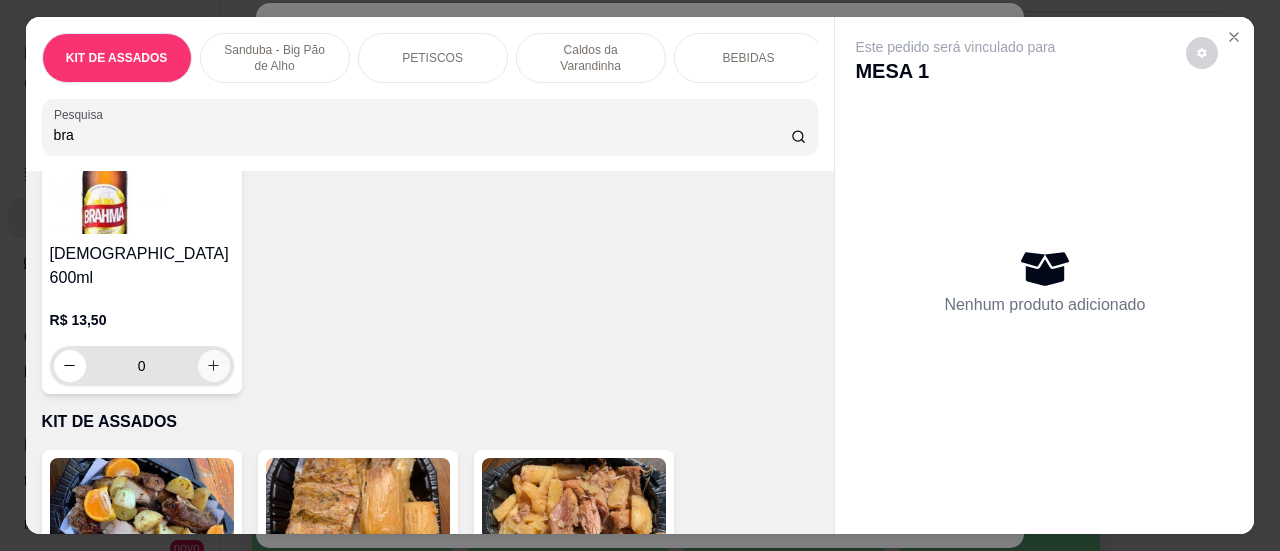 type on "bra" 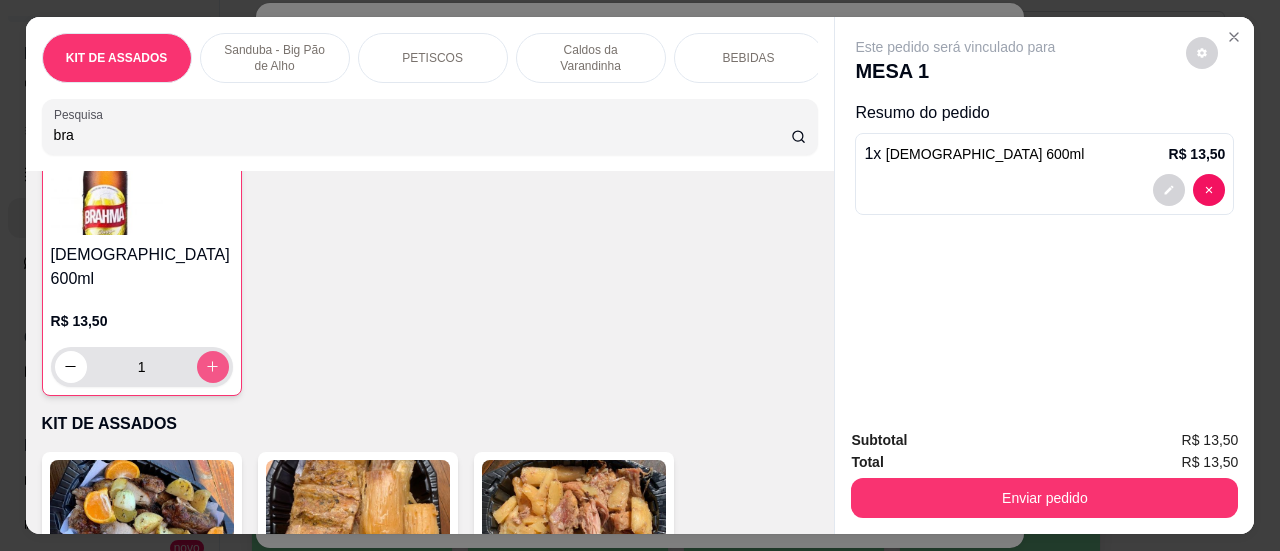 scroll, scrollTop: 200, scrollLeft: 0, axis: vertical 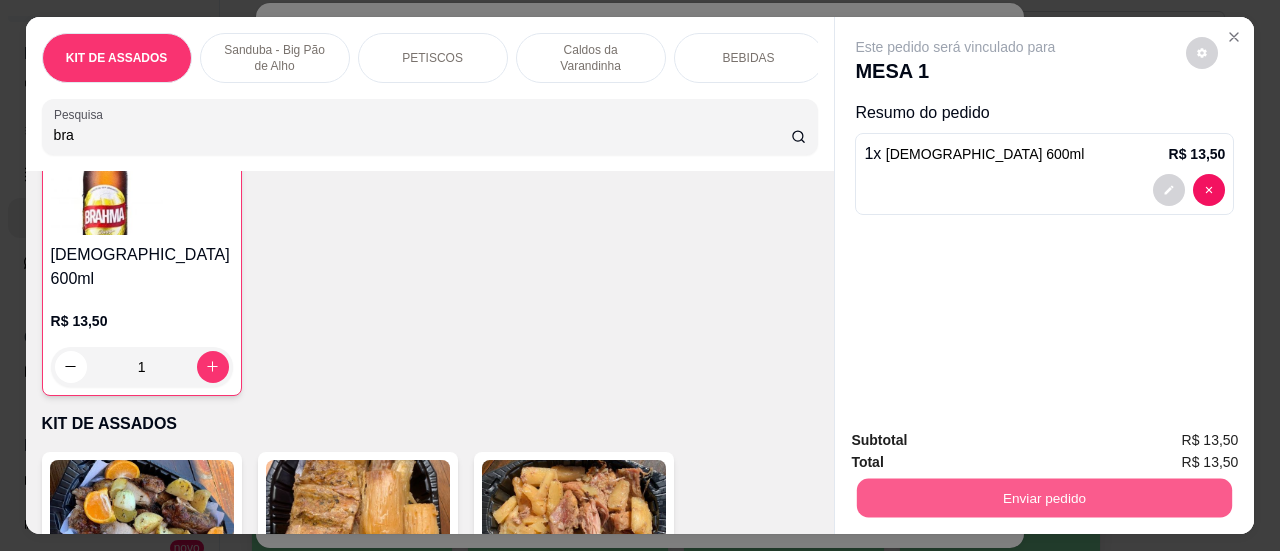 click on "Enviar pedido" at bounding box center (1044, 498) 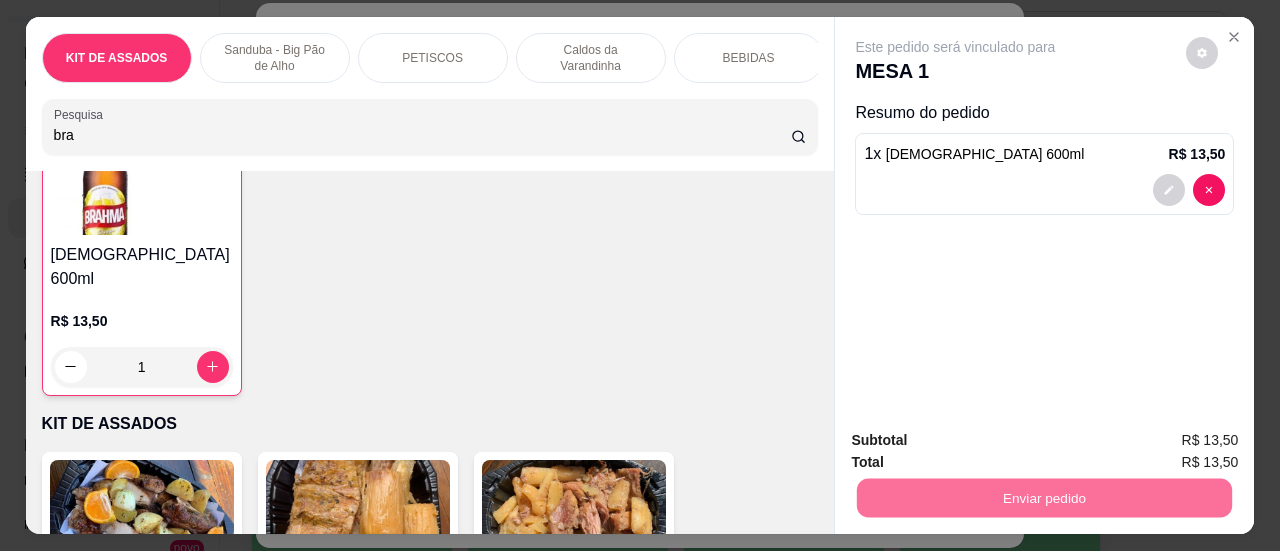 click on "Sim, quero registrar" at bounding box center [1168, 441] 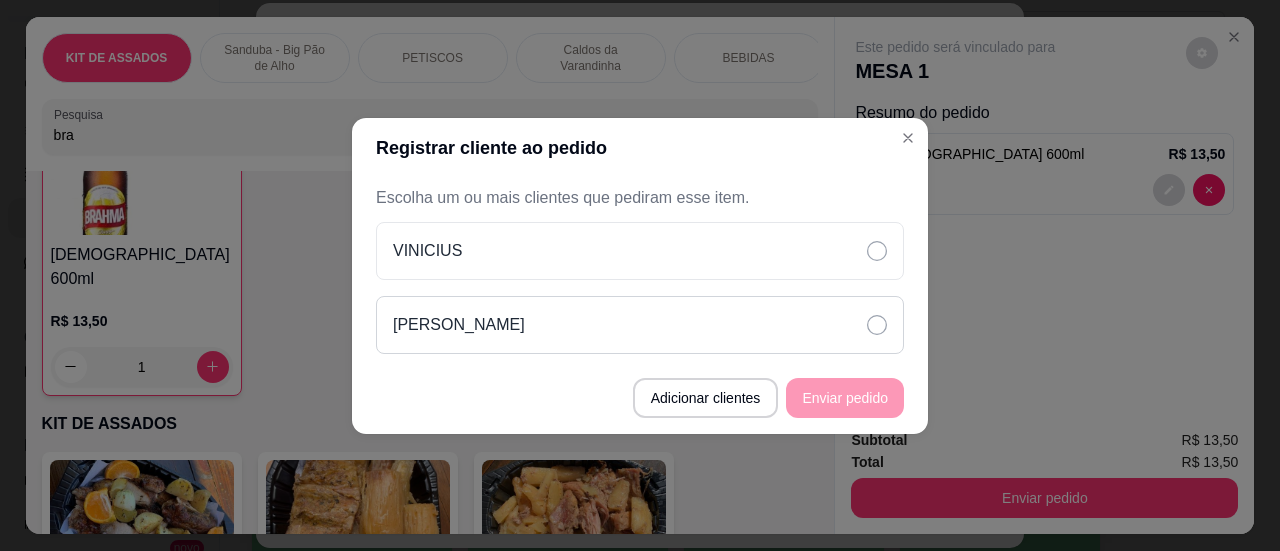 click 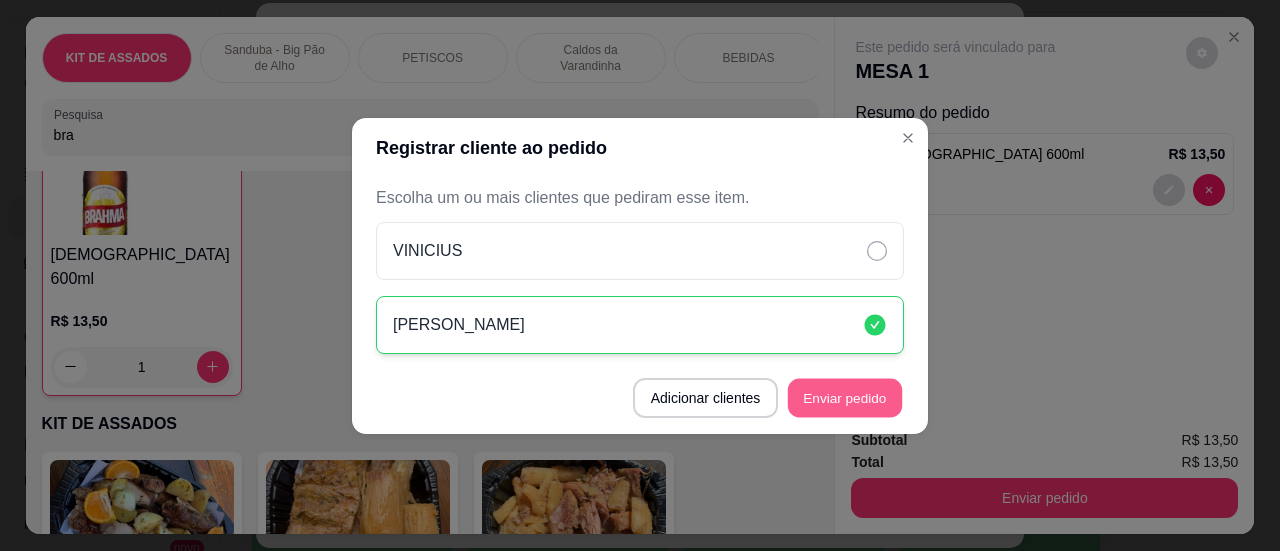 click on "Enviar pedido" at bounding box center (845, 397) 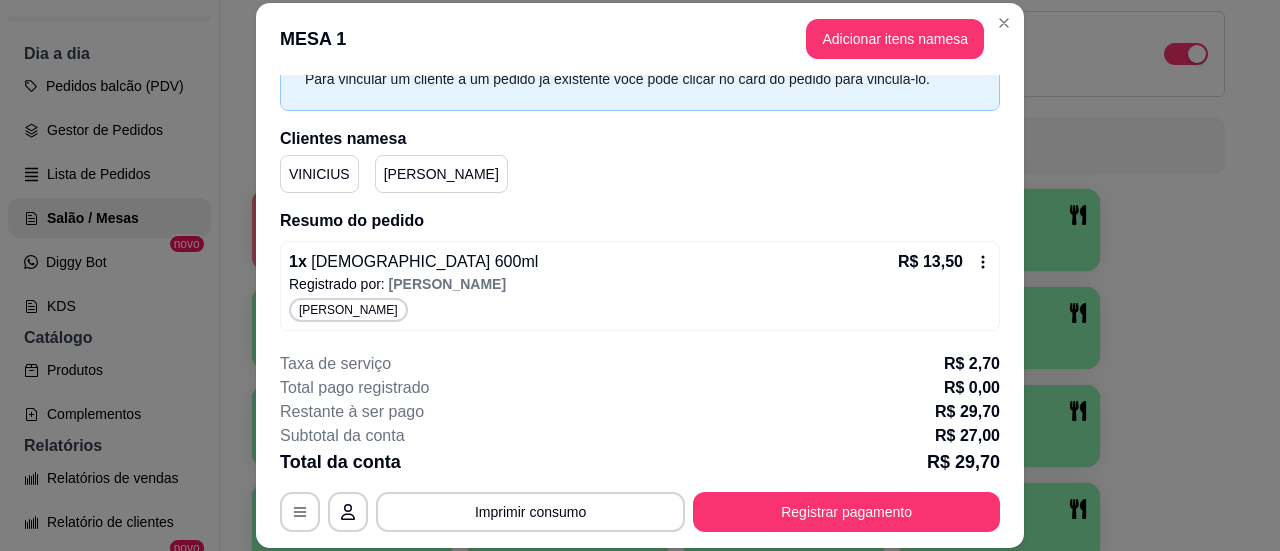 scroll, scrollTop: 206, scrollLeft: 0, axis: vertical 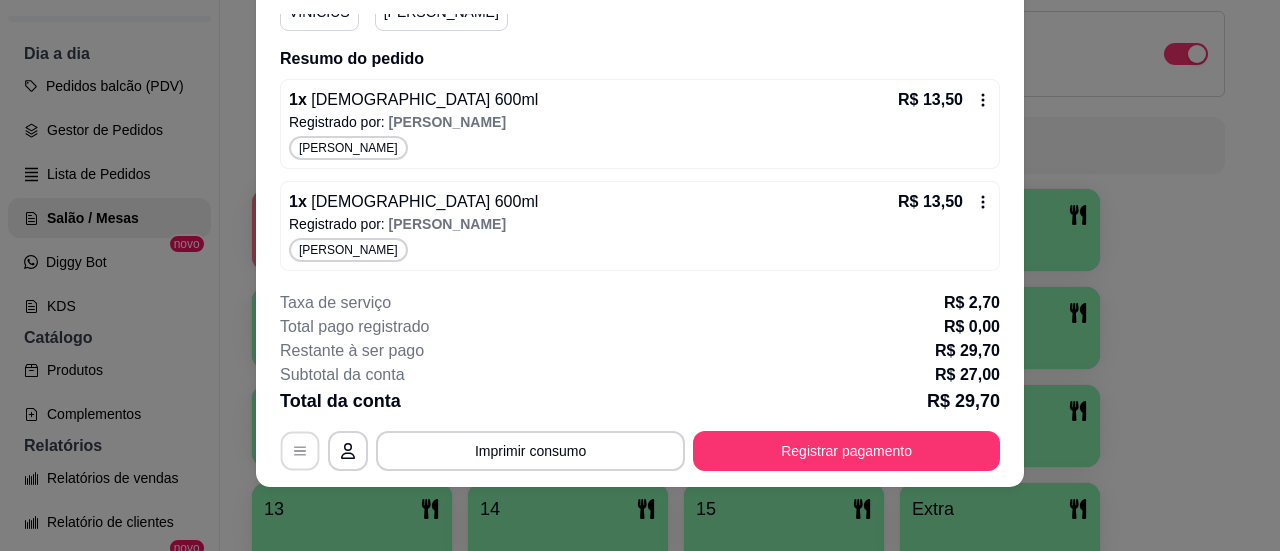 click 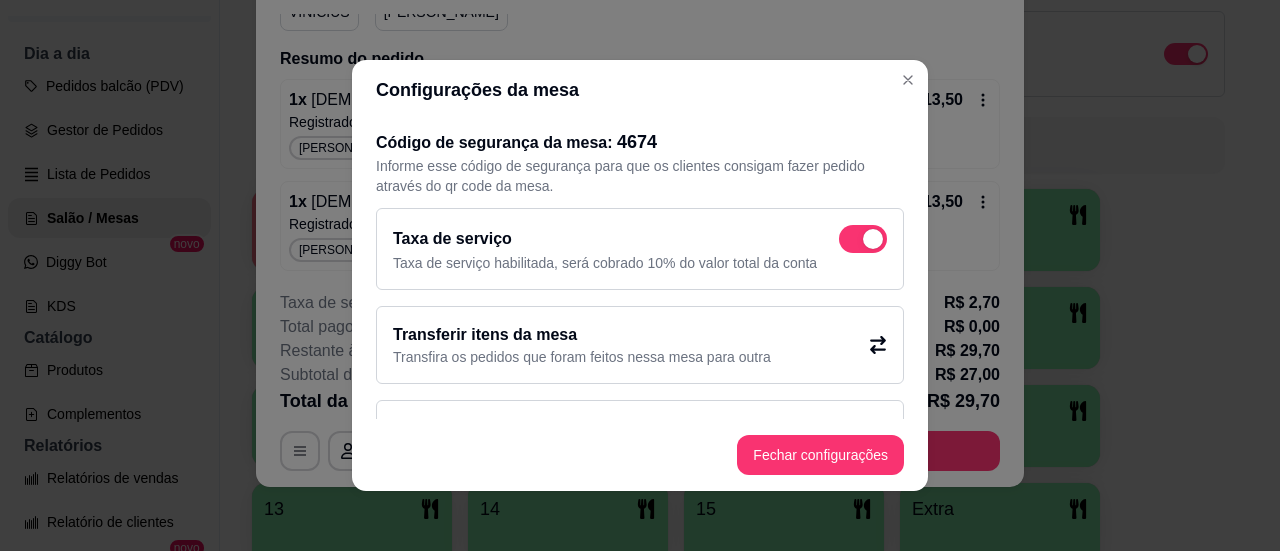 click at bounding box center [863, 239] 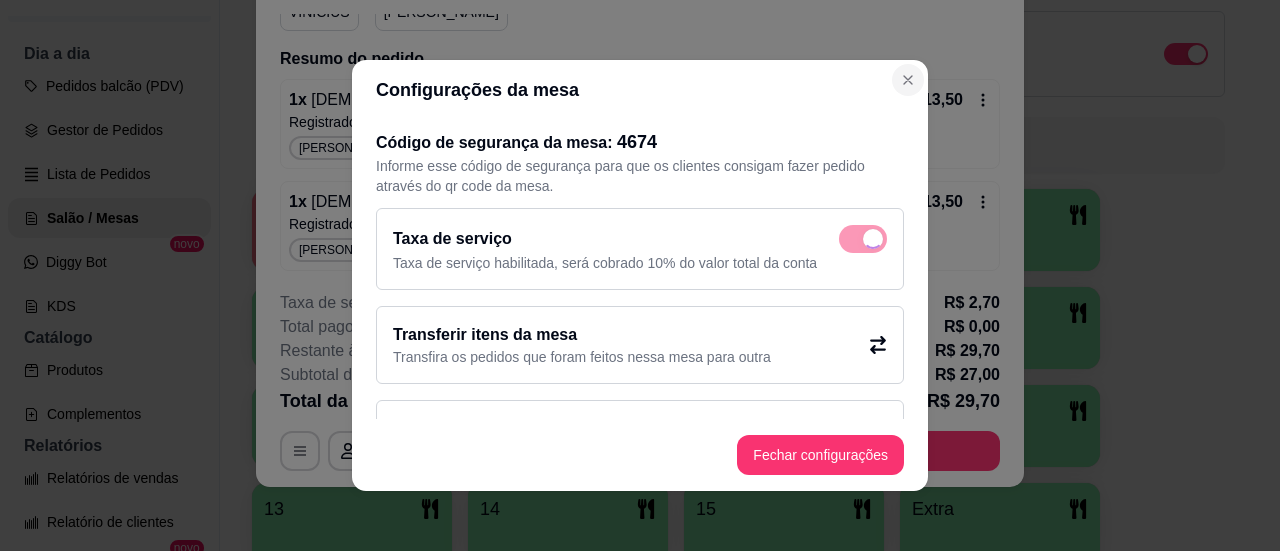 checkbox on "false" 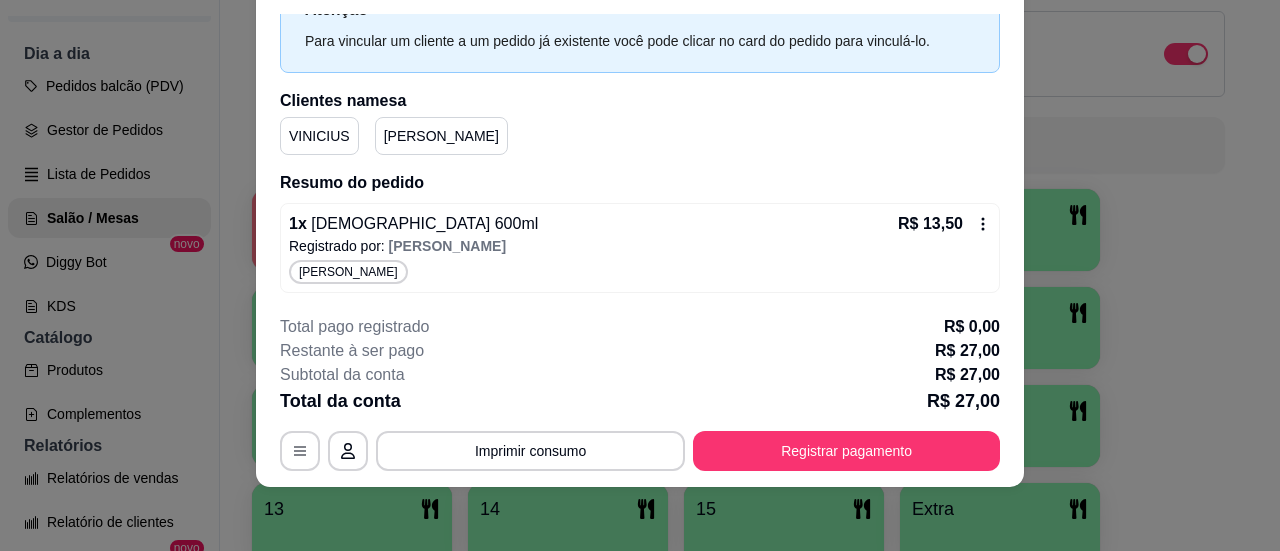 scroll, scrollTop: 0, scrollLeft: 0, axis: both 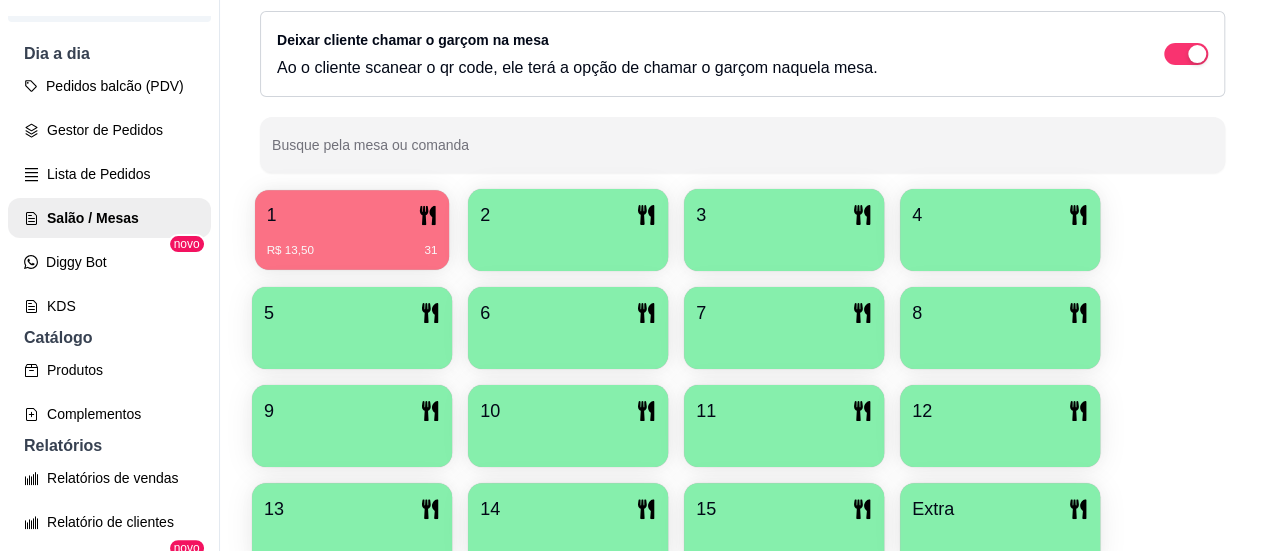 click on "1" at bounding box center [352, 215] 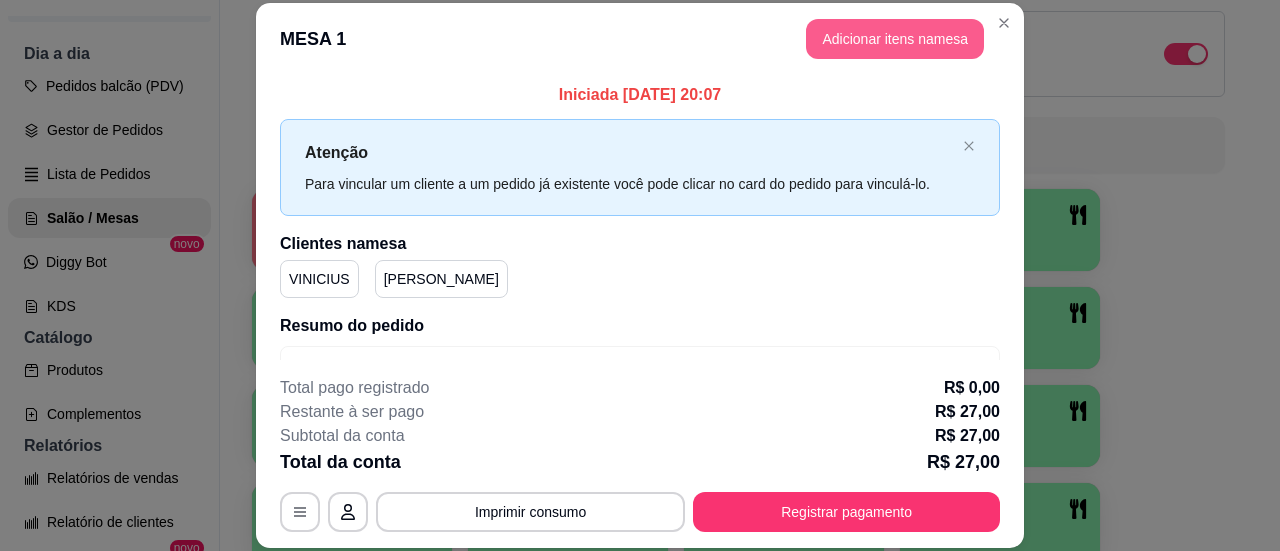 click on "Adicionar itens na  mesa" at bounding box center (895, 39) 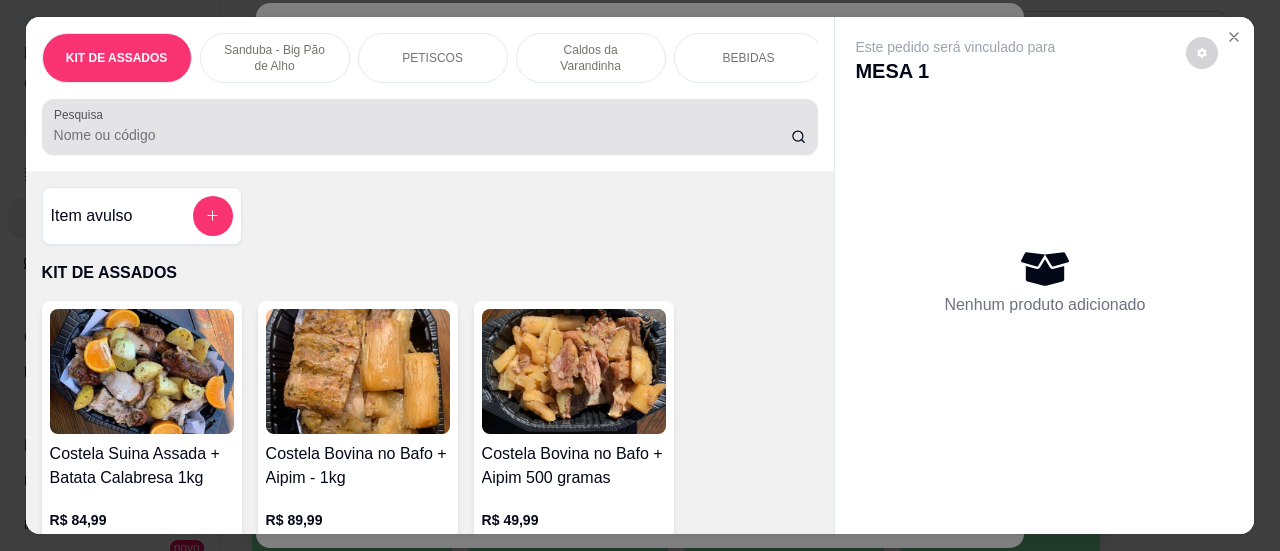 click on "Pesquisa" at bounding box center [422, 135] 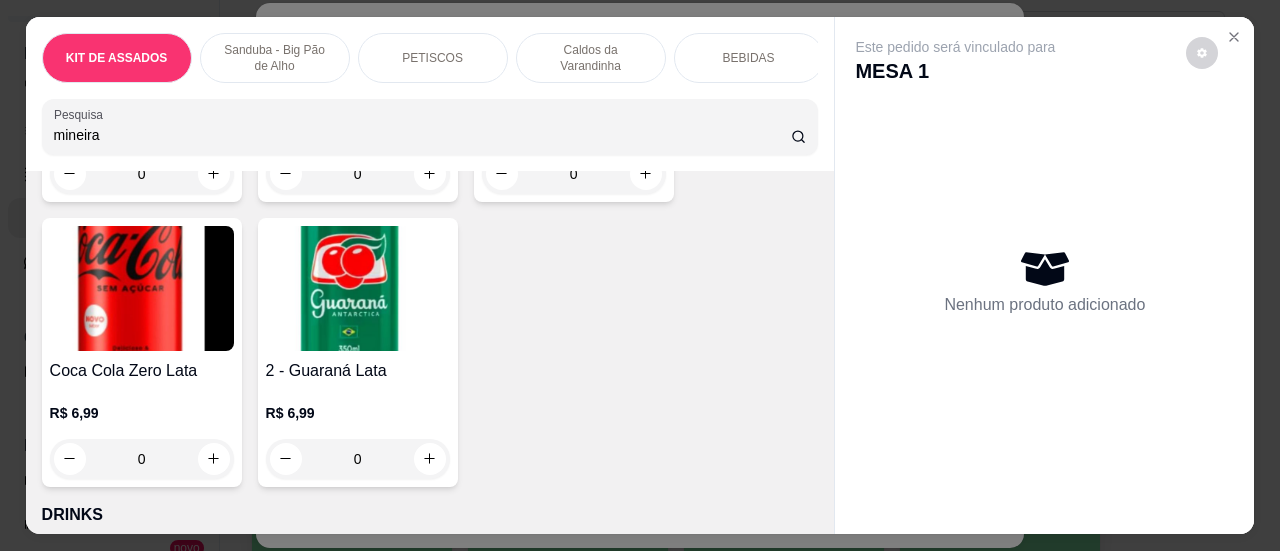 scroll, scrollTop: 4700, scrollLeft: 0, axis: vertical 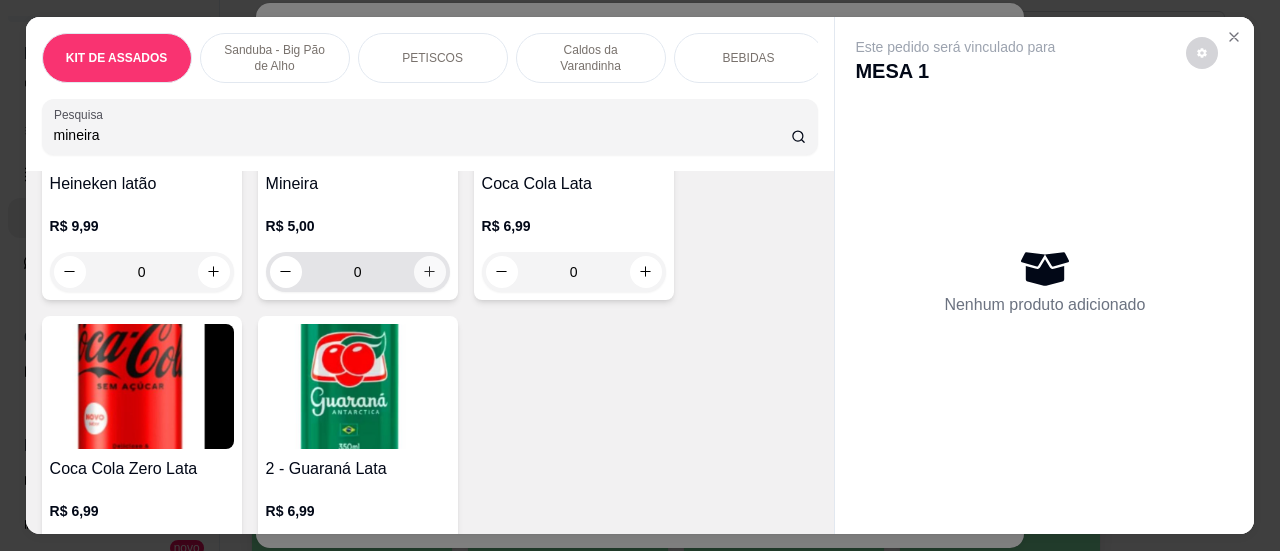 type on "mineira" 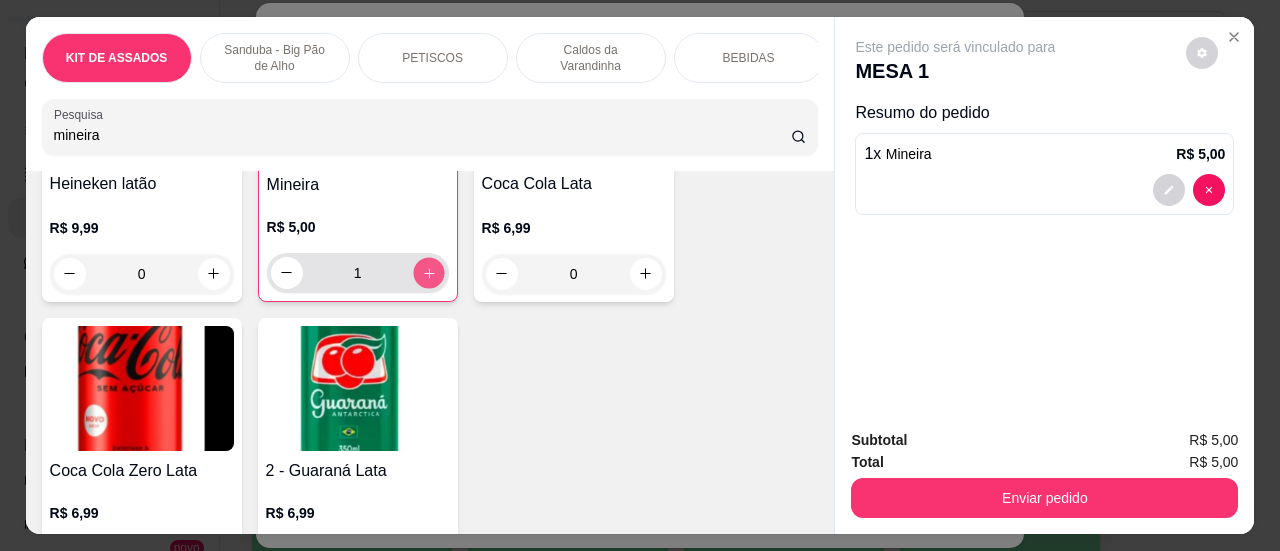 click at bounding box center [428, 272] 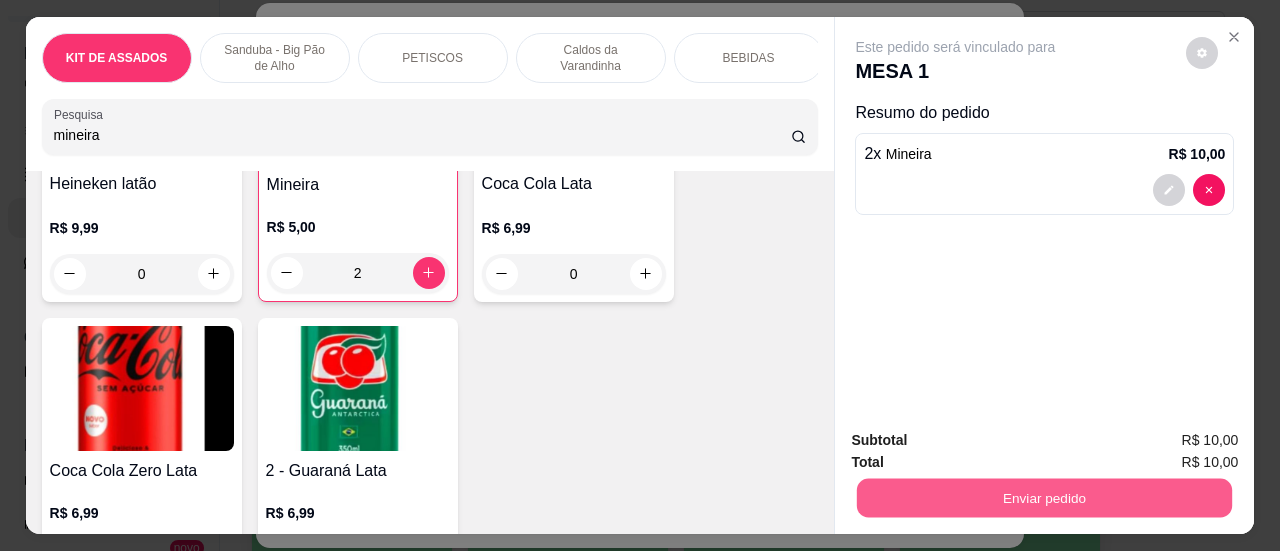 click on "Enviar pedido" at bounding box center (1044, 498) 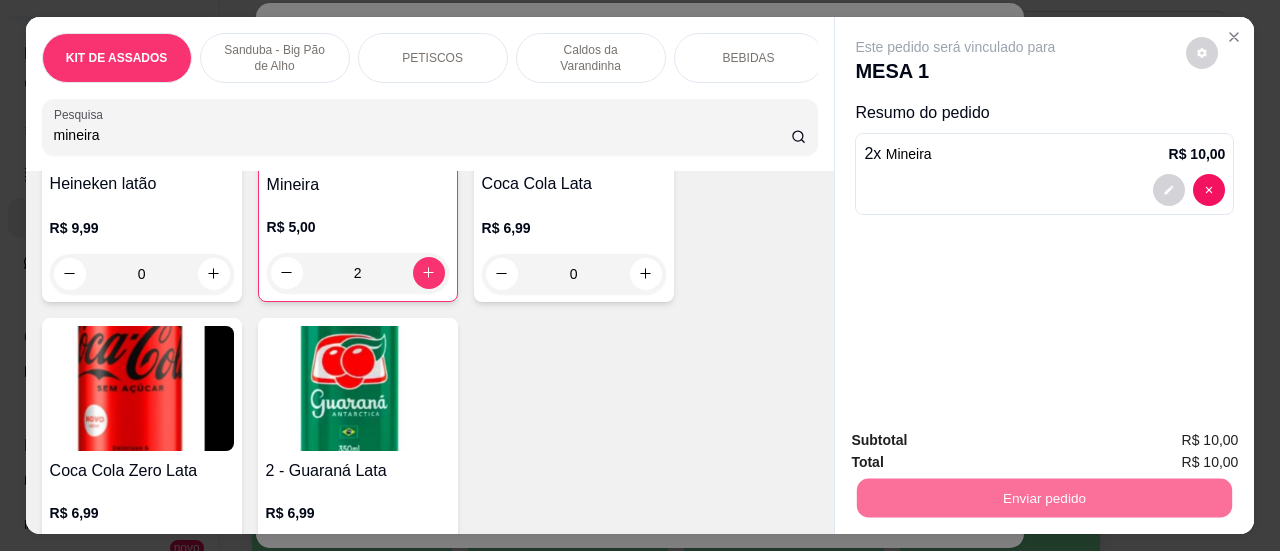 click on "Sim, quero registrar" at bounding box center [1168, 442] 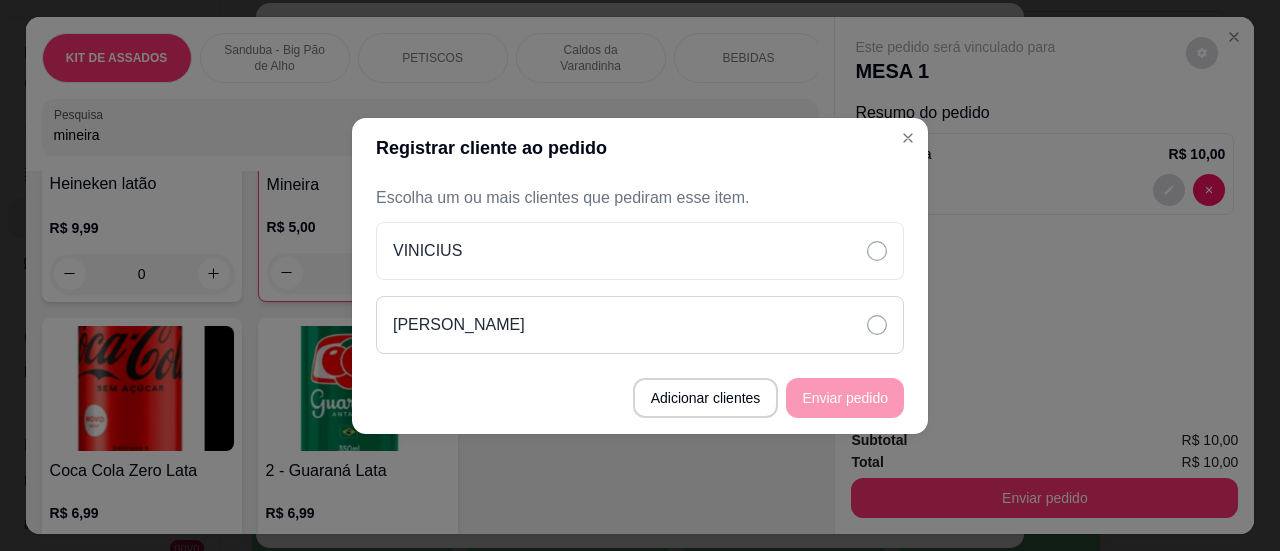 click 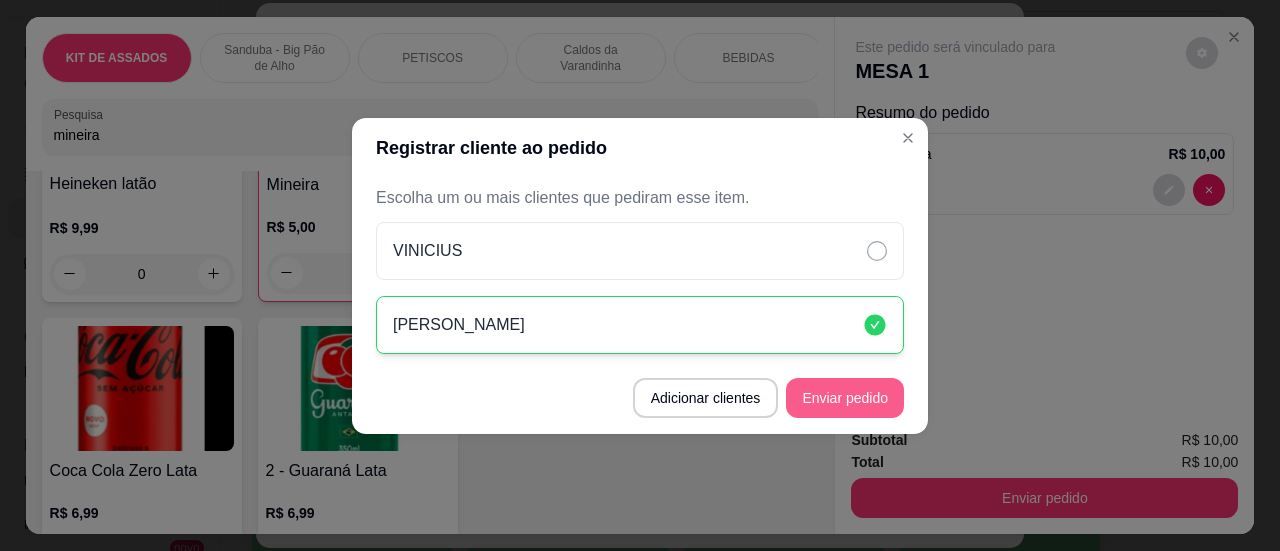 click on "Enviar pedido" at bounding box center [845, 398] 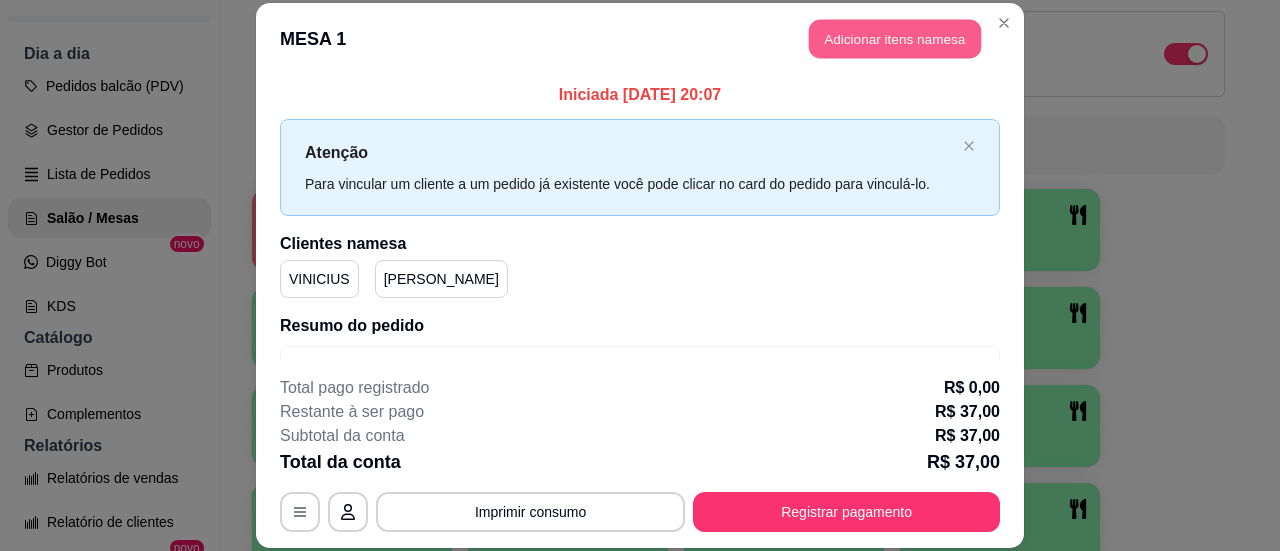 click on "Adicionar itens na  mesa" at bounding box center (895, 38) 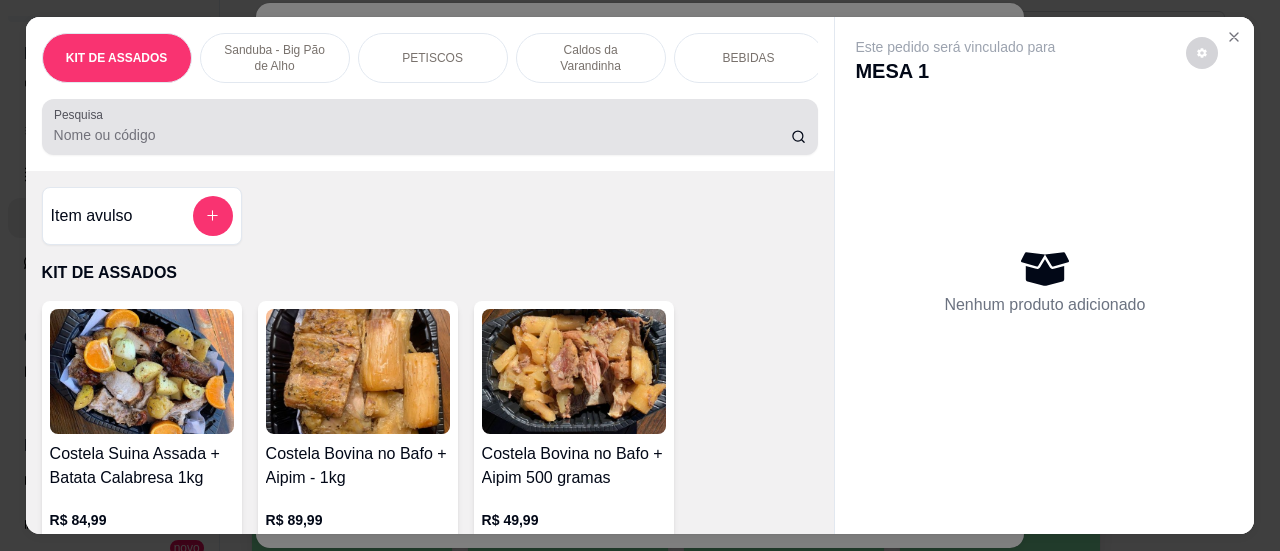 click at bounding box center (430, 127) 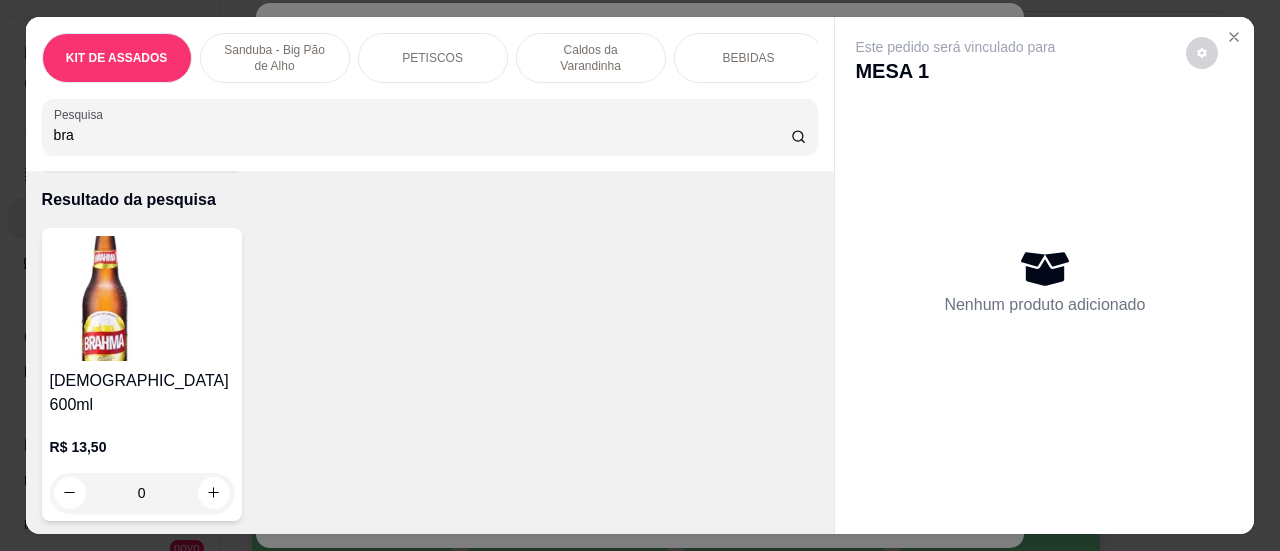 scroll, scrollTop: 100, scrollLeft: 0, axis: vertical 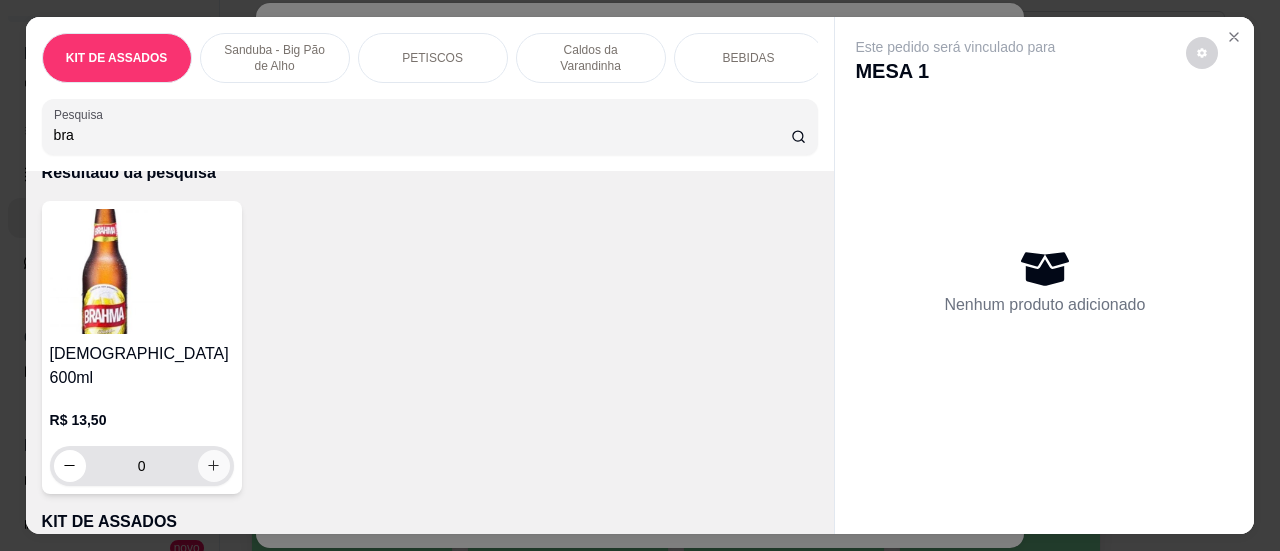 type on "bra" 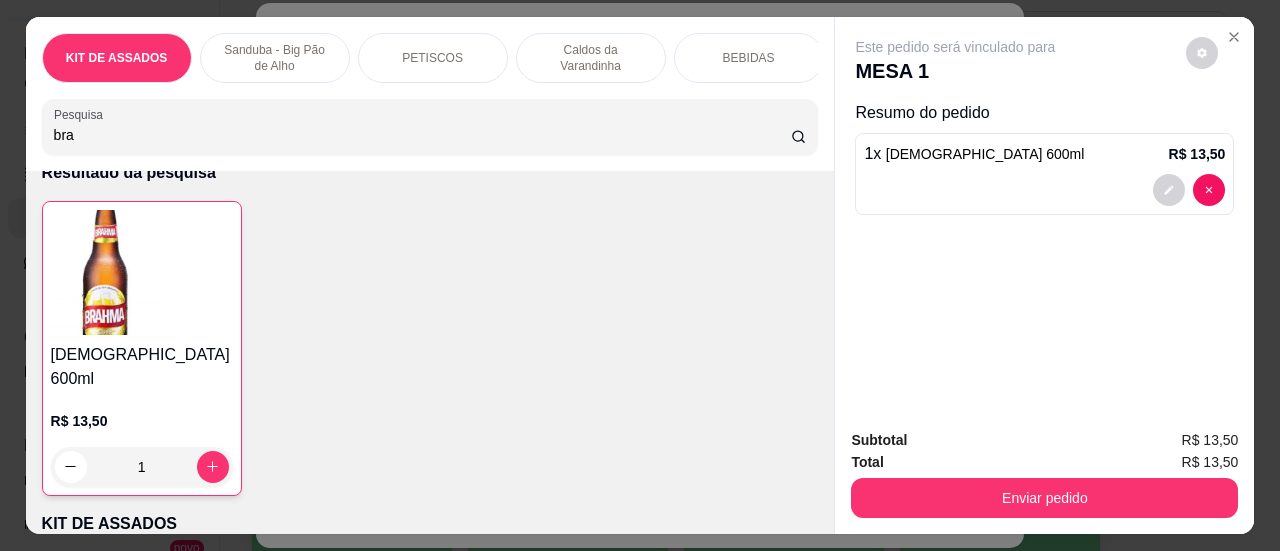 click on "Enviar pedido" at bounding box center (1044, 498) 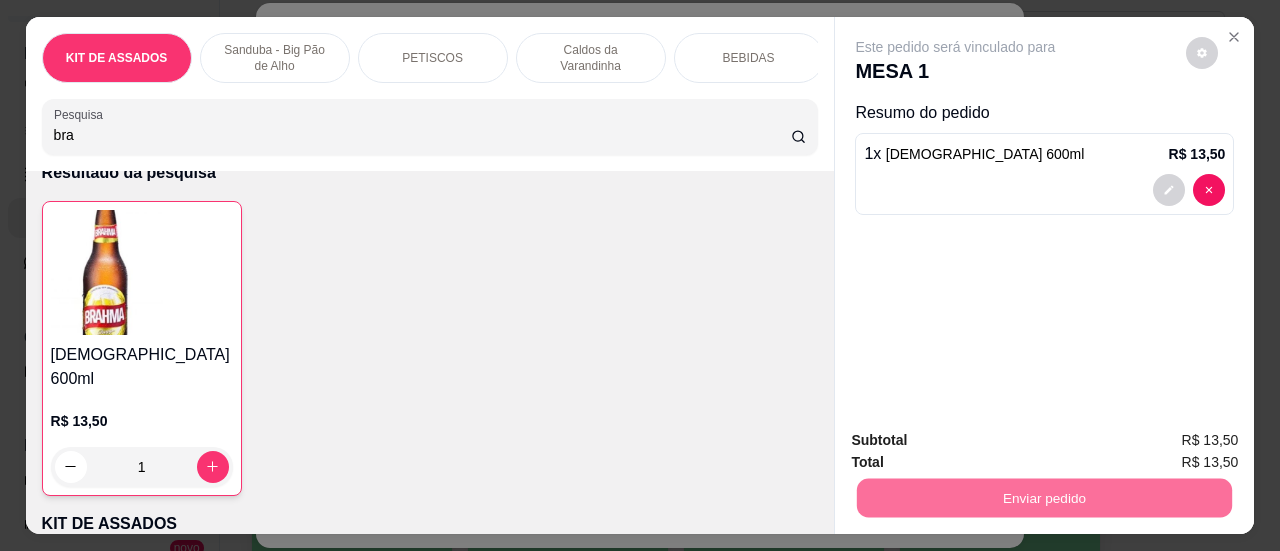 click on "Sim, quero registrar" at bounding box center (1168, 442) 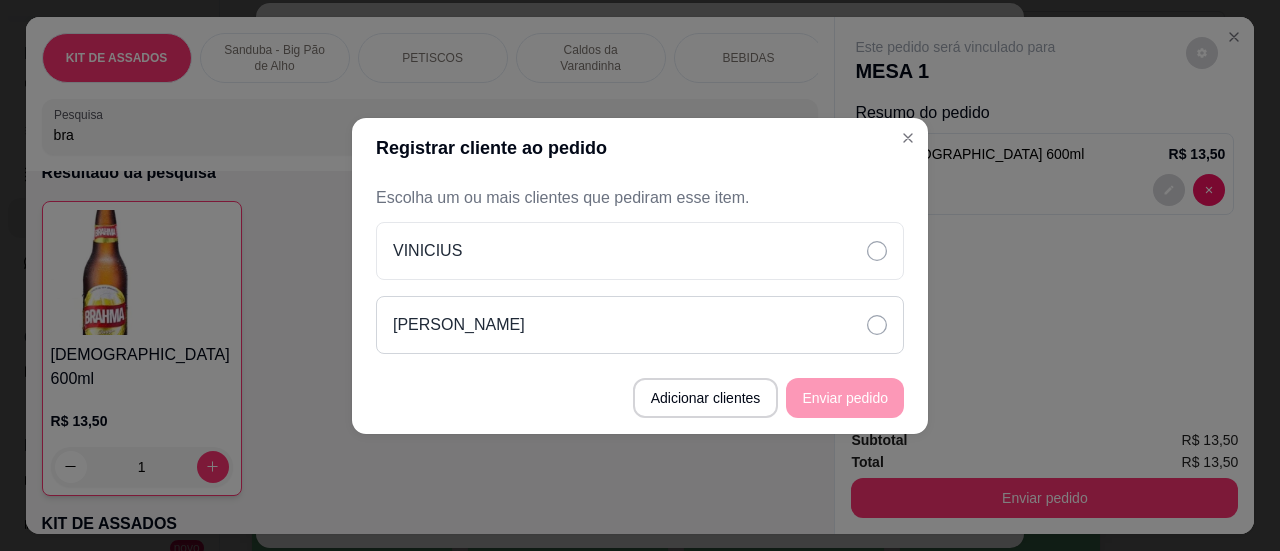 click on "[PERSON_NAME]" at bounding box center [640, 325] 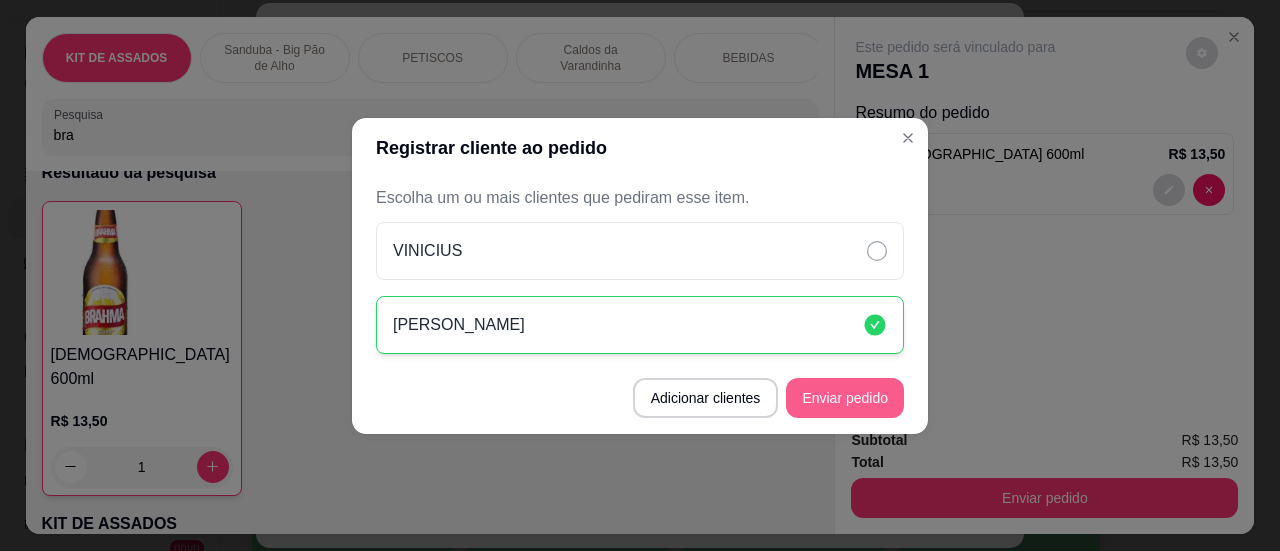 click on "Enviar pedido" at bounding box center (845, 398) 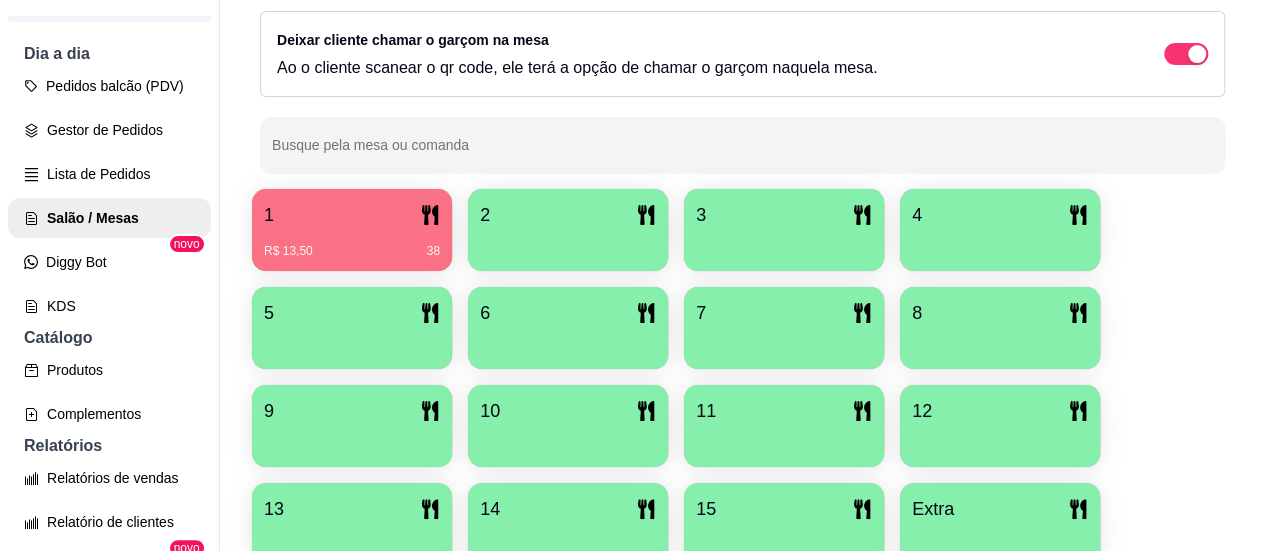 click on "1" at bounding box center (352, 215) 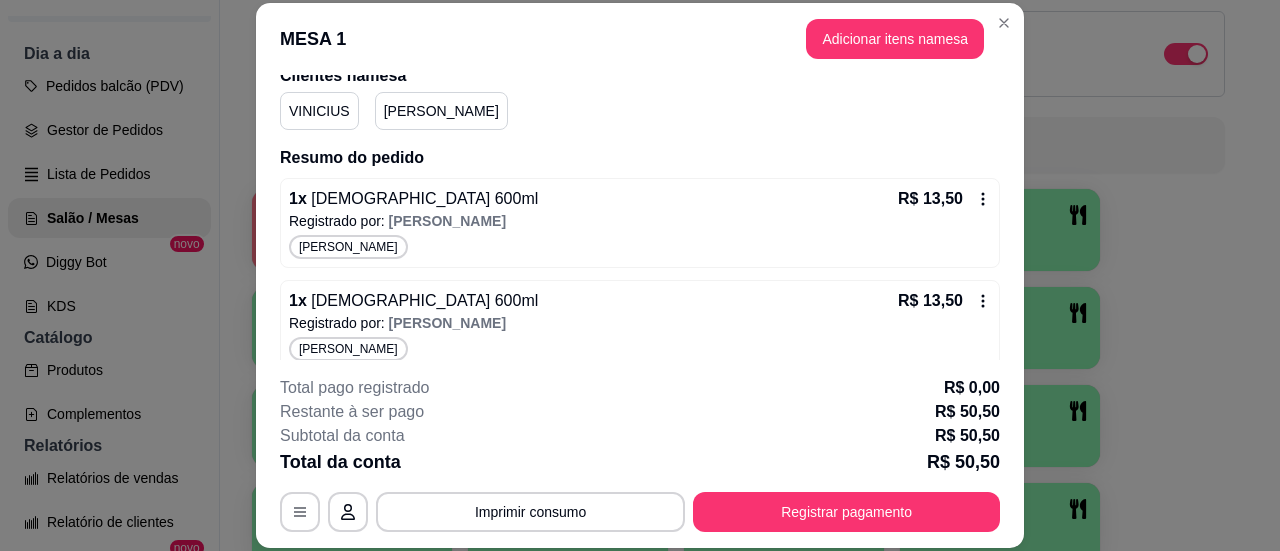 scroll, scrollTop: 200, scrollLeft: 0, axis: vertical 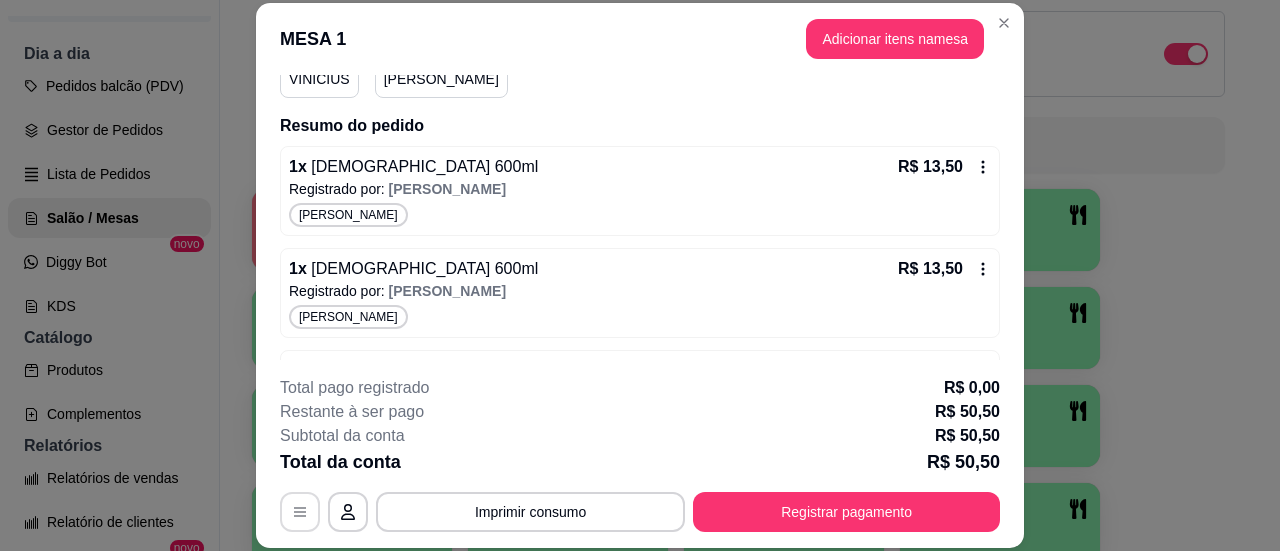 click 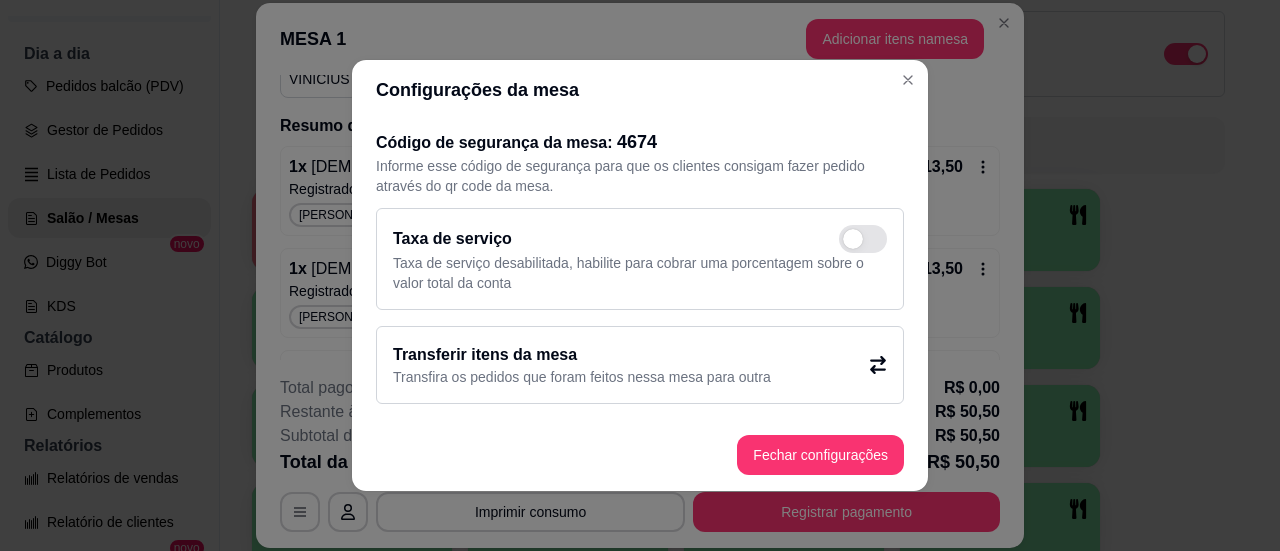scroll, scrollTop: 198, scrollLeft: 0, axis: vertical 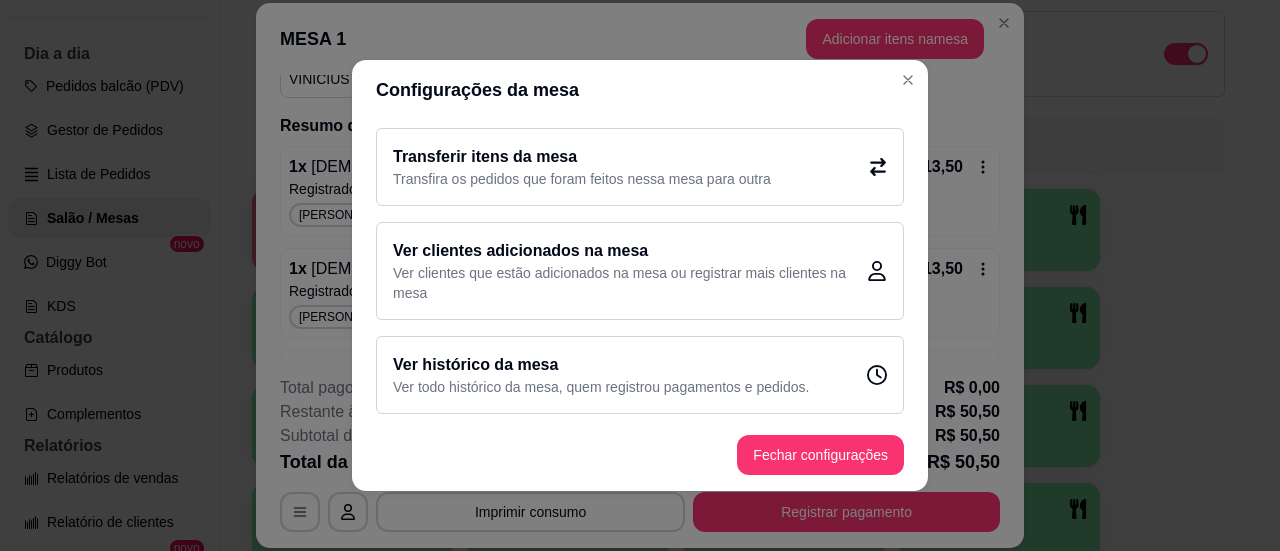 click on "Ver clientes que estão adicionados na mesa ou registrar mais clientes na mesa" at bounding box center (630, 283) 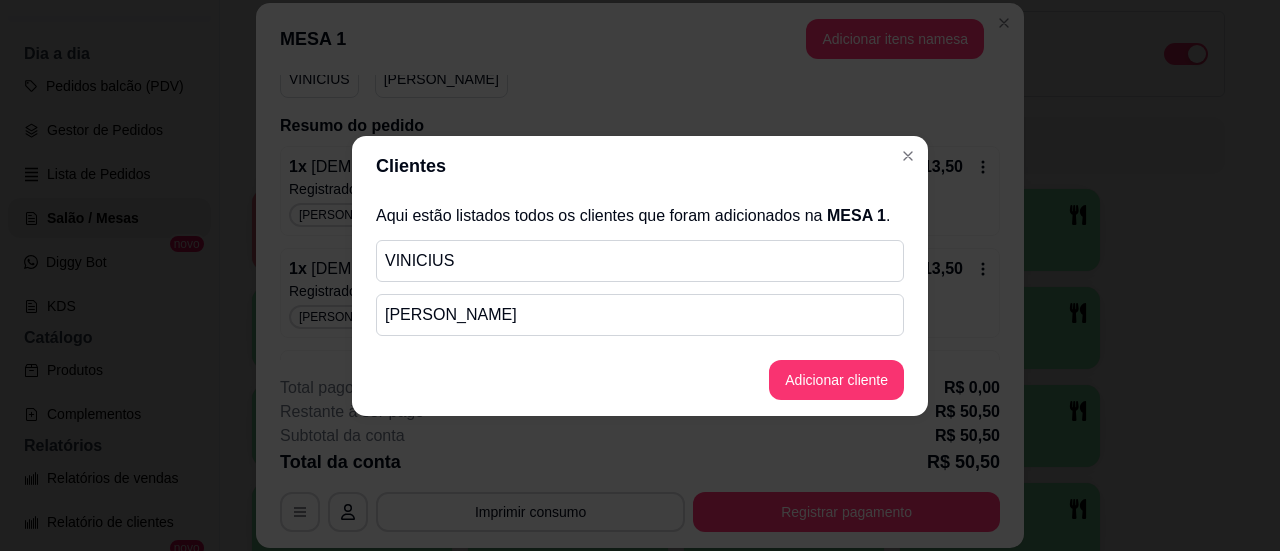click on "VINICIUS" at bounding box center [640, 261] 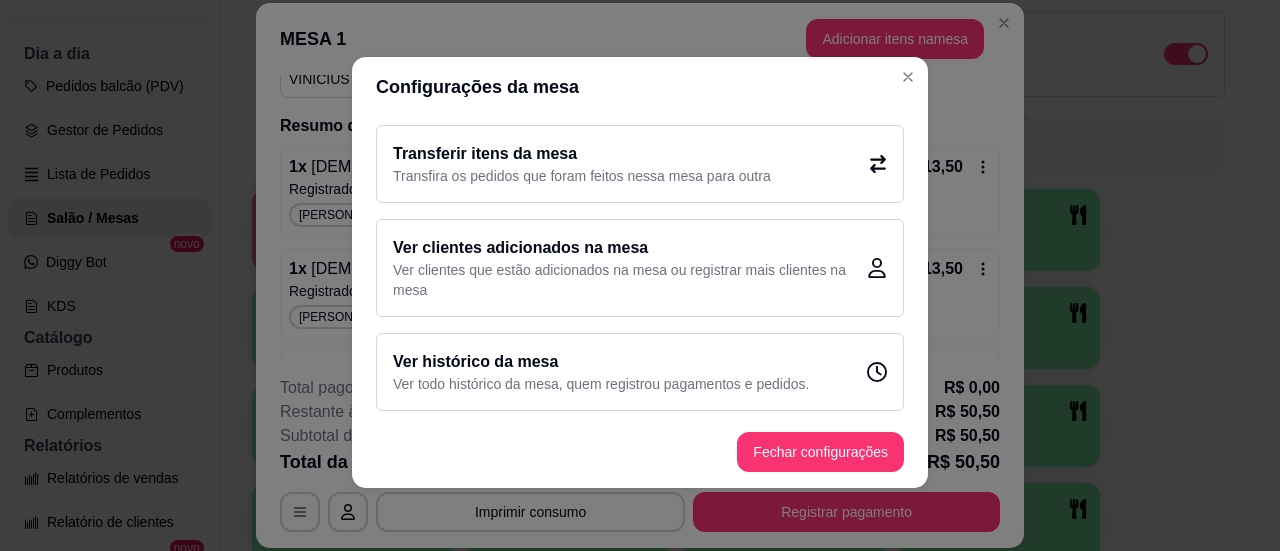 scroll, scrollTop: 4, scrollLeft: 0, axis: vertical 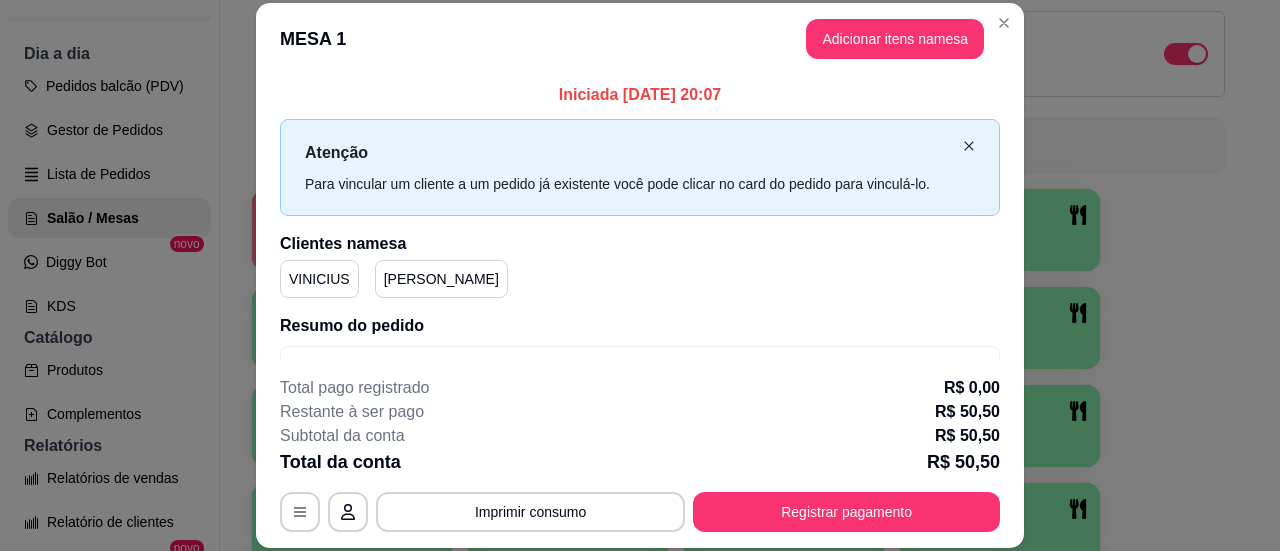 click 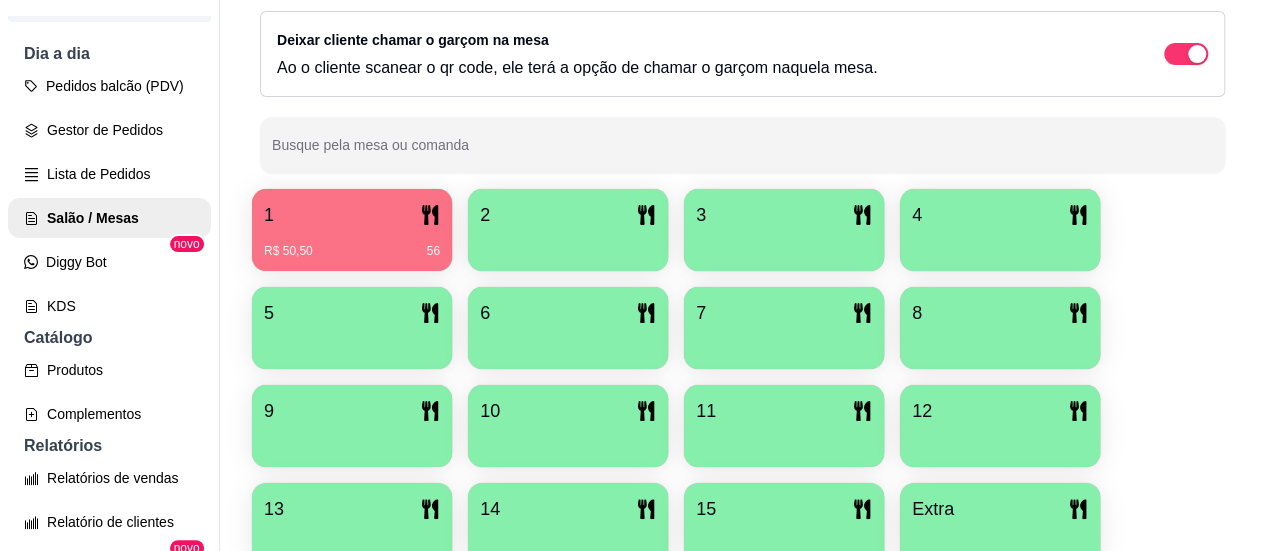 click on "1" at bounding box center (352, 215) 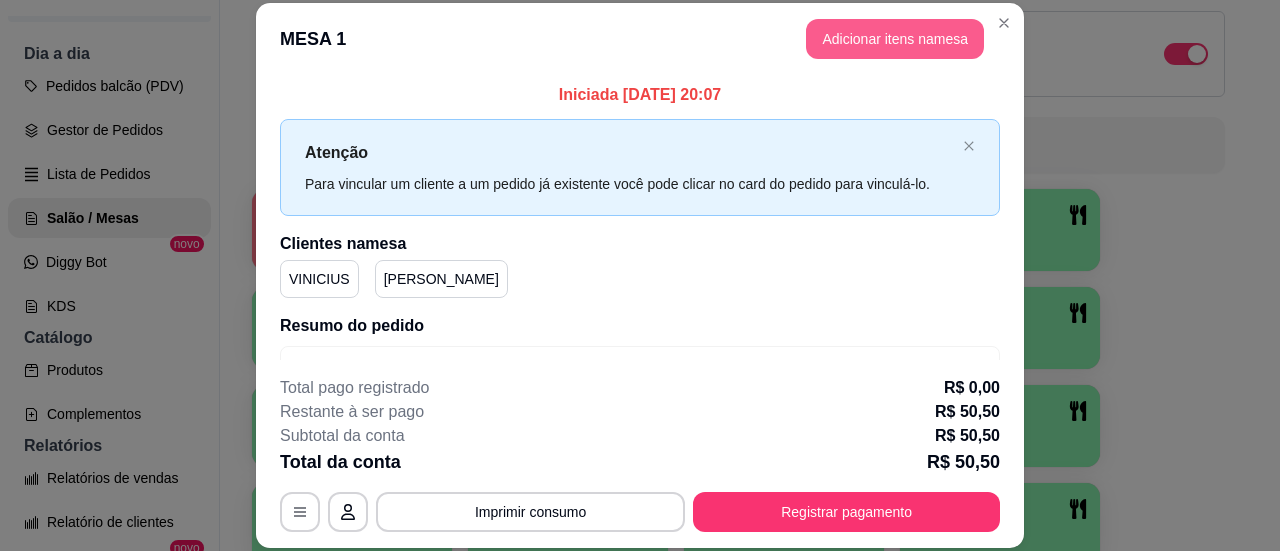 click on "Adicionar itens na  mesa" at bounding box center [895, 39] 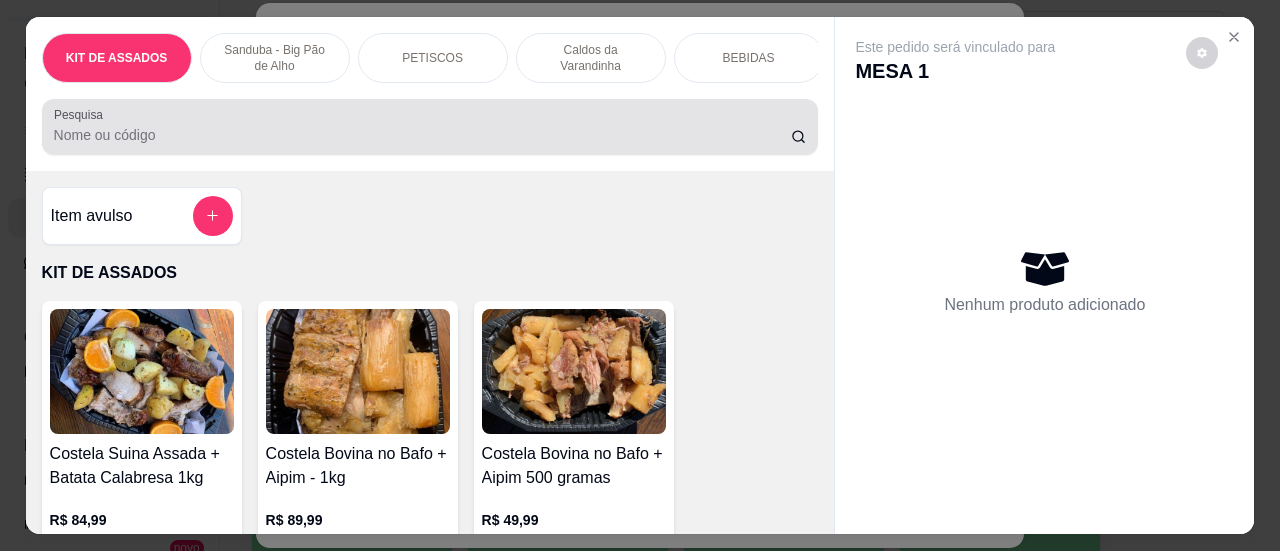 click on "Pesquisa" at bounding box center [422, 135] 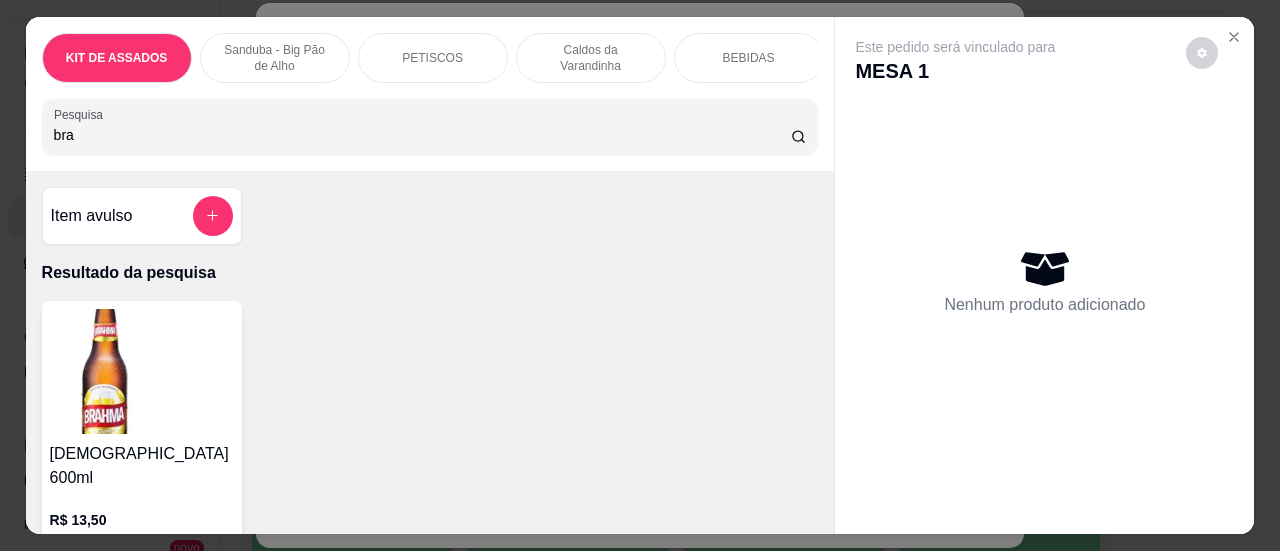 scroll, scrollTop: 100, scrollLeft: 0, axis: vertical 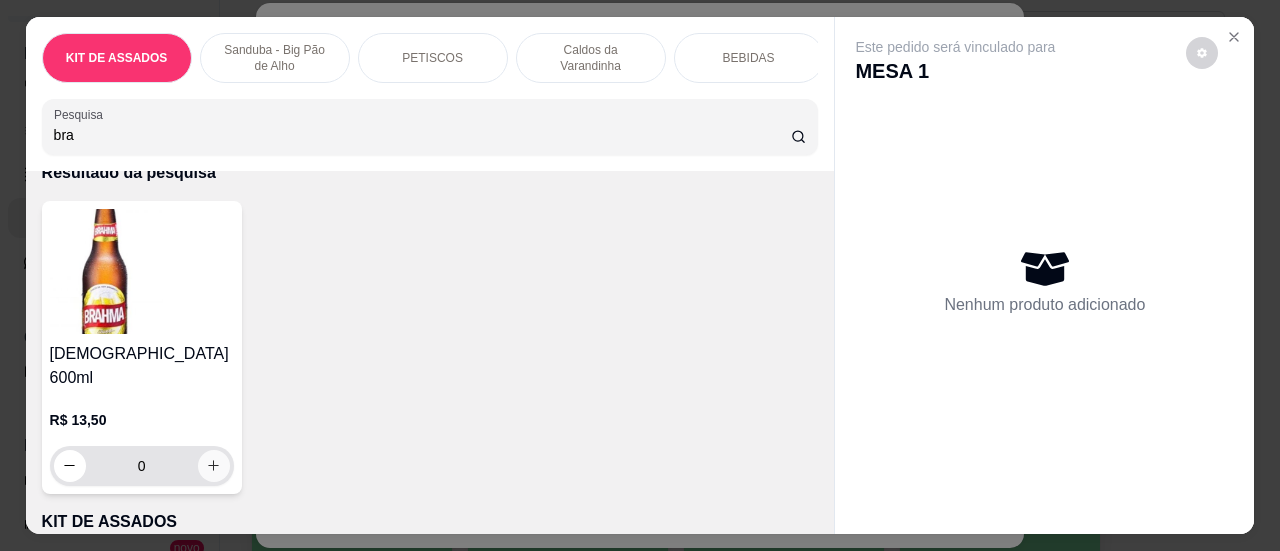 type on "bra" 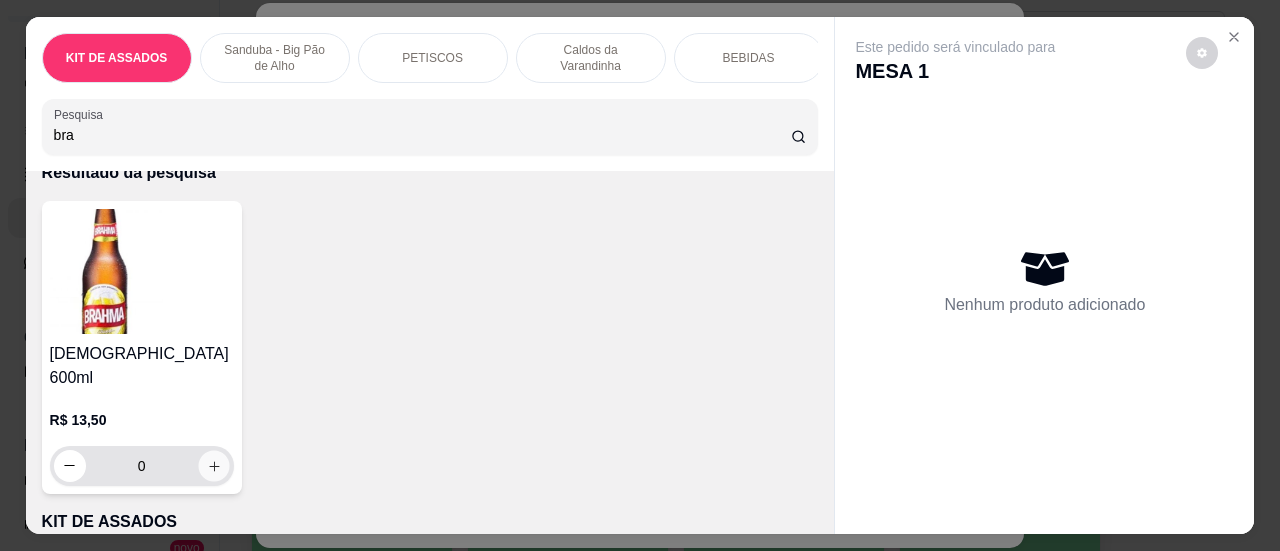 click 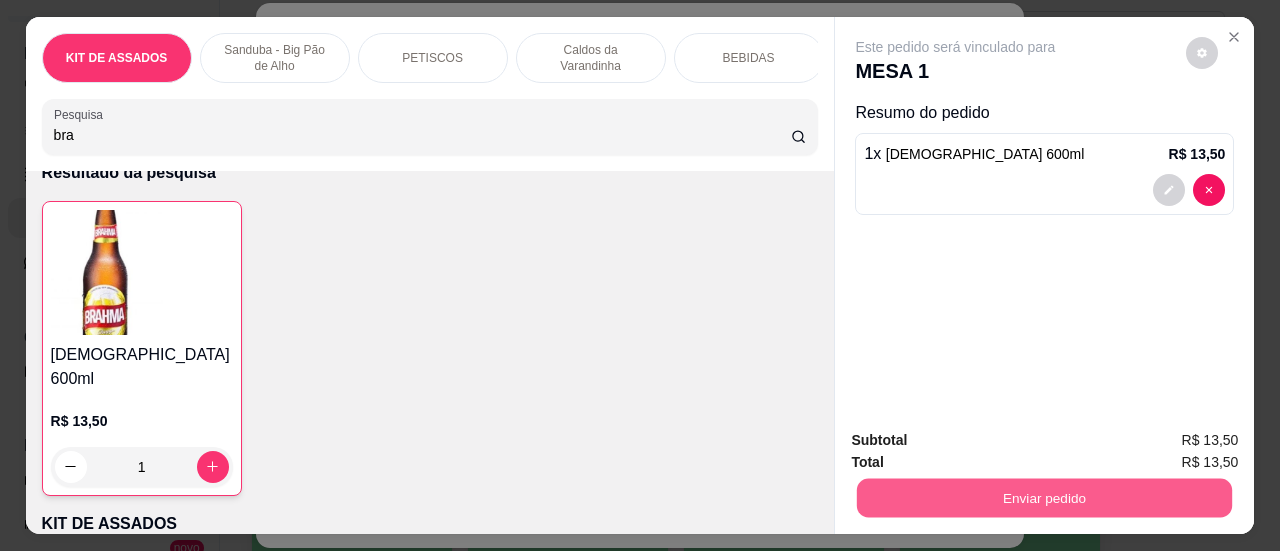 click on "Enviar pedido" at bounding box center (1044, 498) 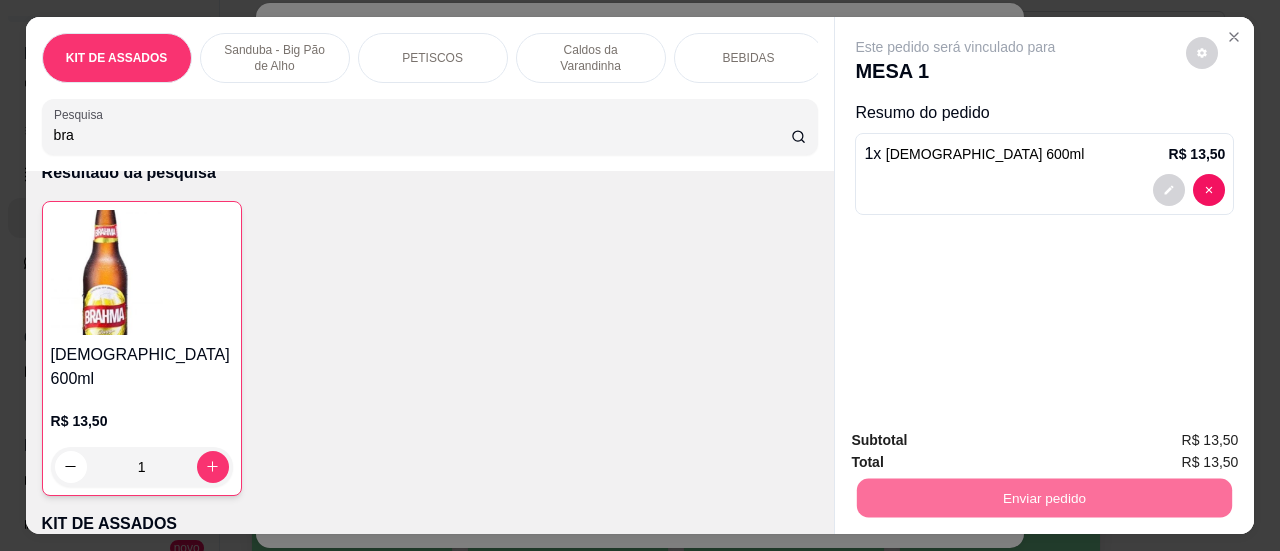 click on "Sim, quero registrar" at bounding box center (1168, 442) 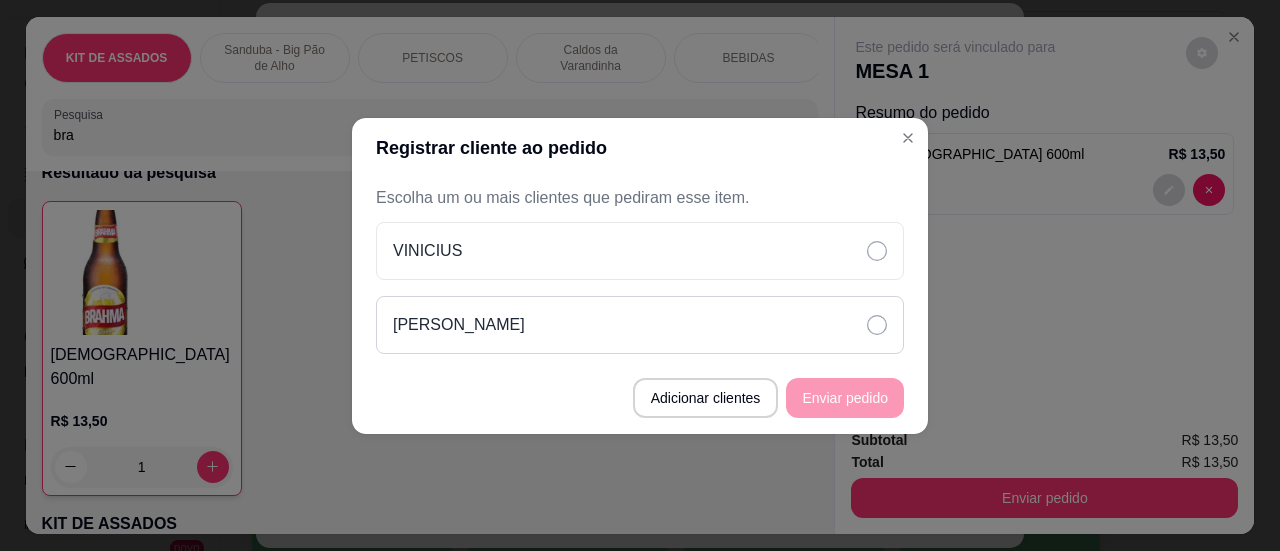 click 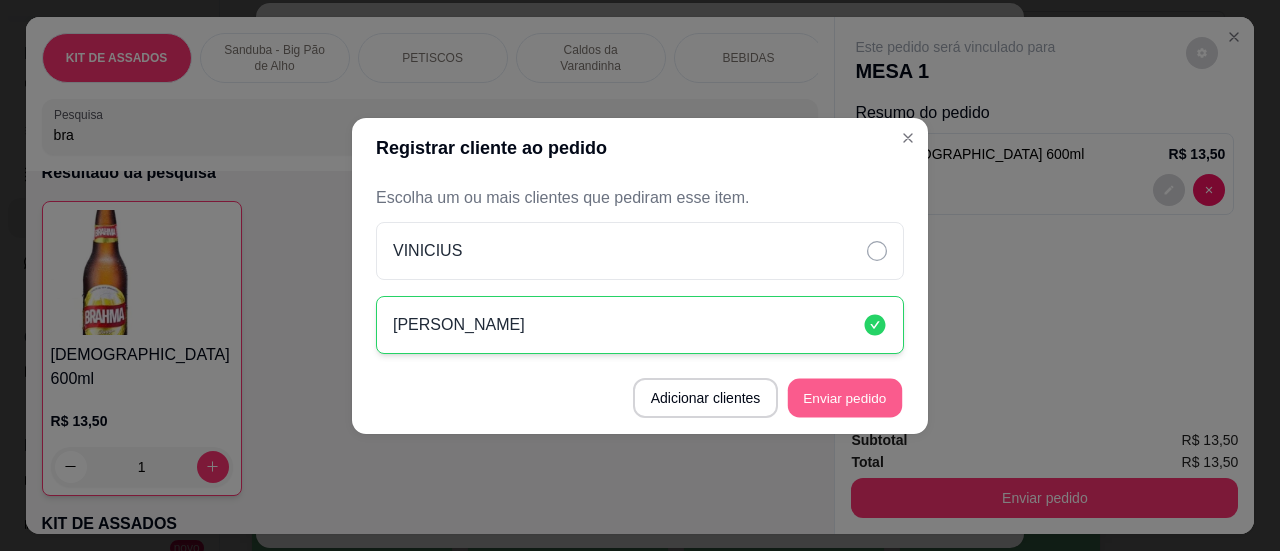 click on "Enviar pedido" at bounding box center (845, 397) 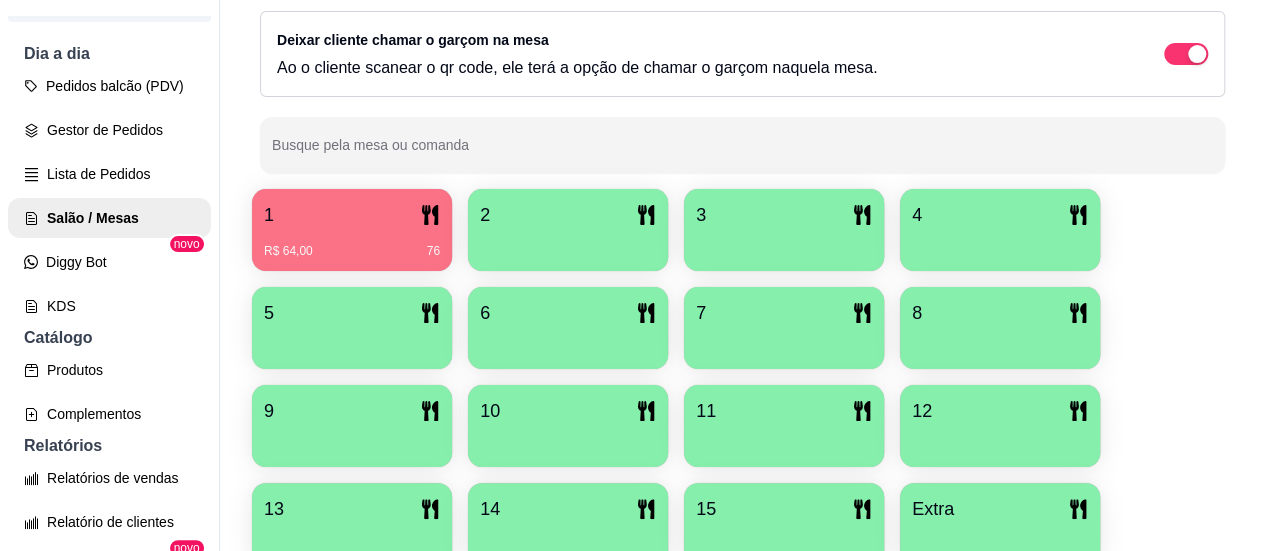 click on "1" at bounding box center (352, 215) 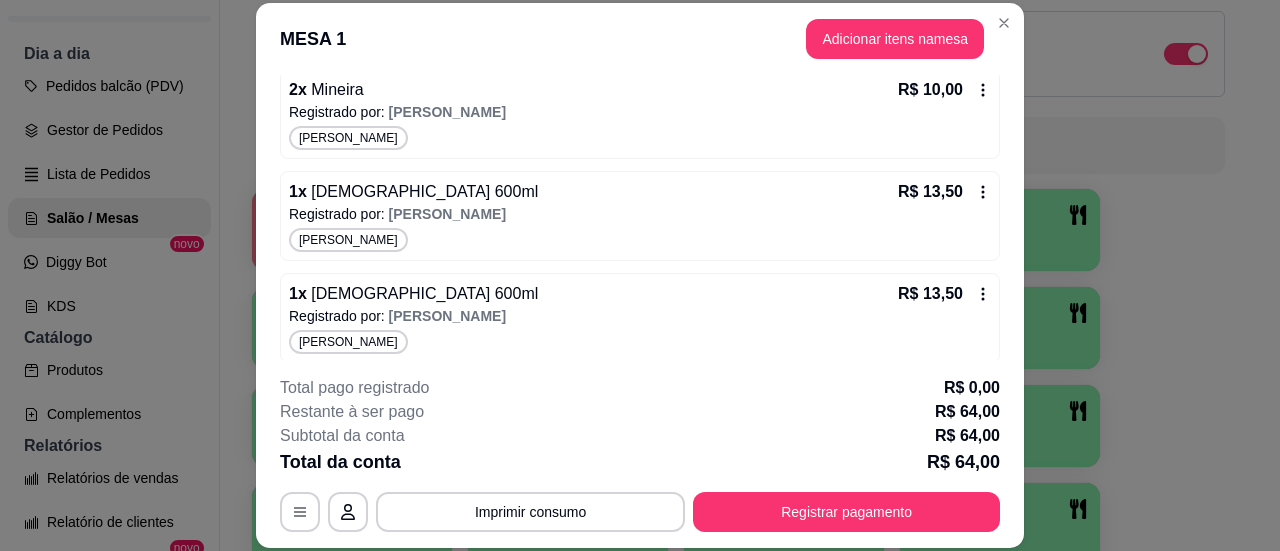 scroll, scrollTop: 486, scrollLeft: 0, axis: vertical 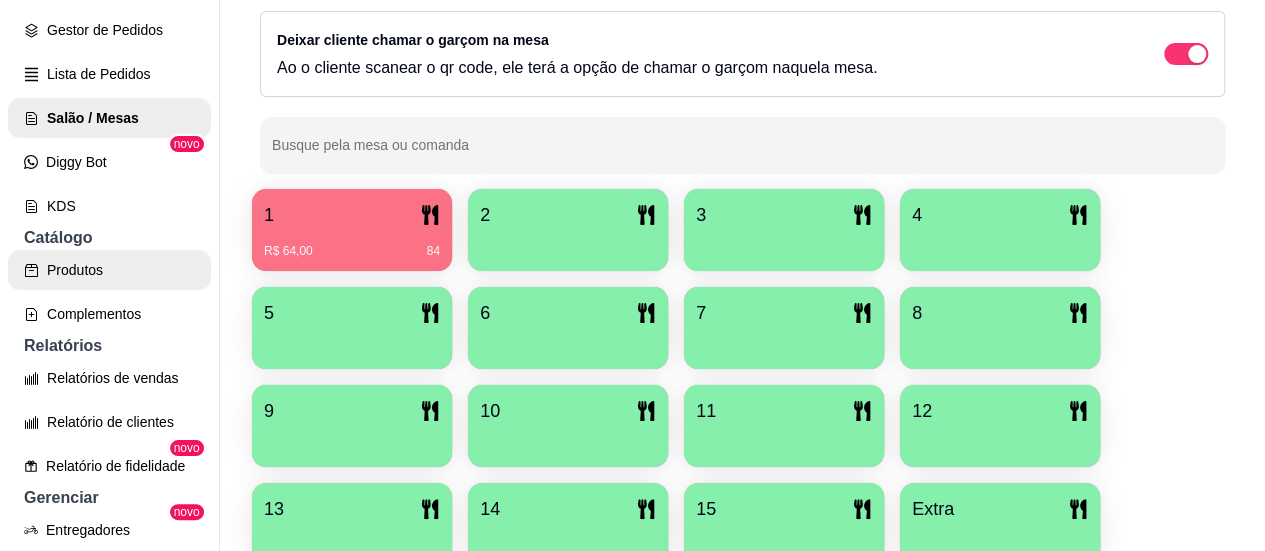 click on "Produtos" at bounding box center [109, 270] 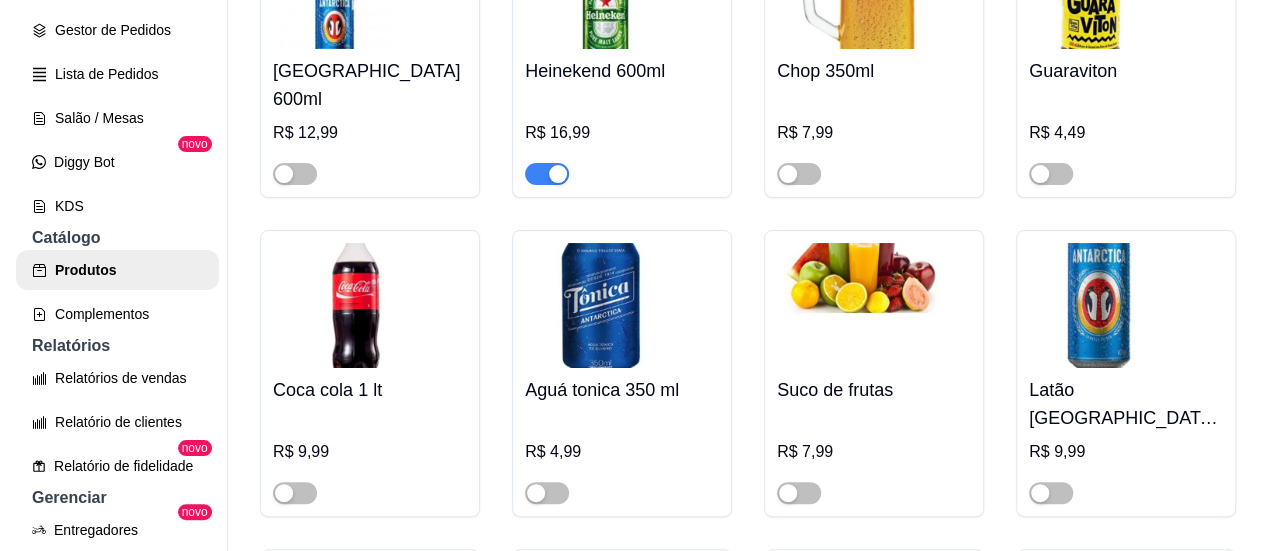 scroll, scrollTop: 10600, scrollLeft: 0, axis: vertical 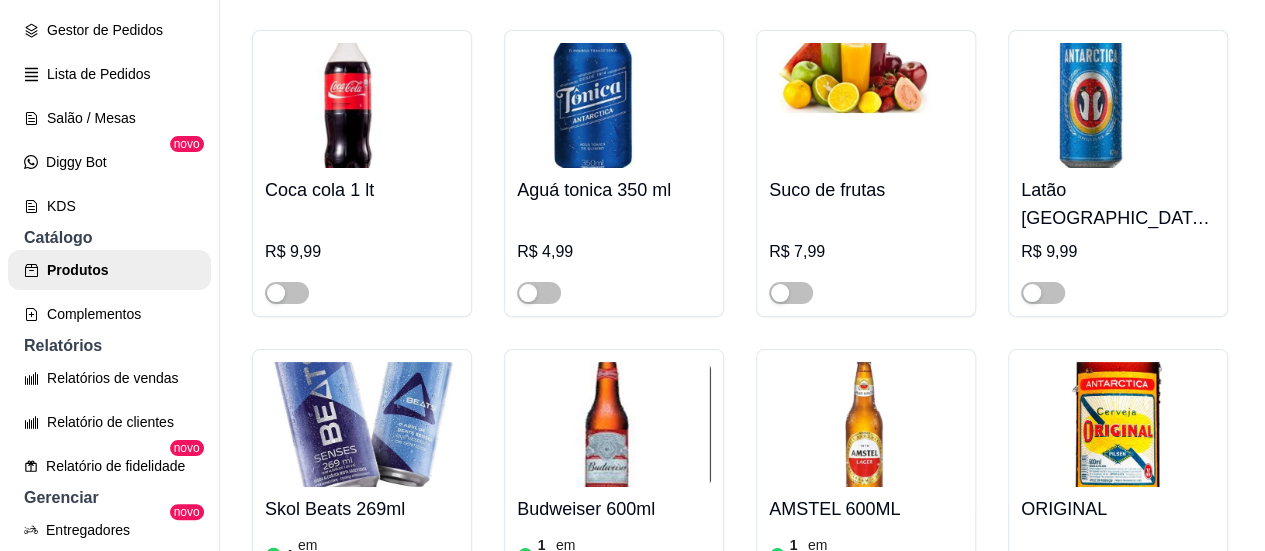 click on "Coca cola 2lts" at bounding box center (362, -1525) 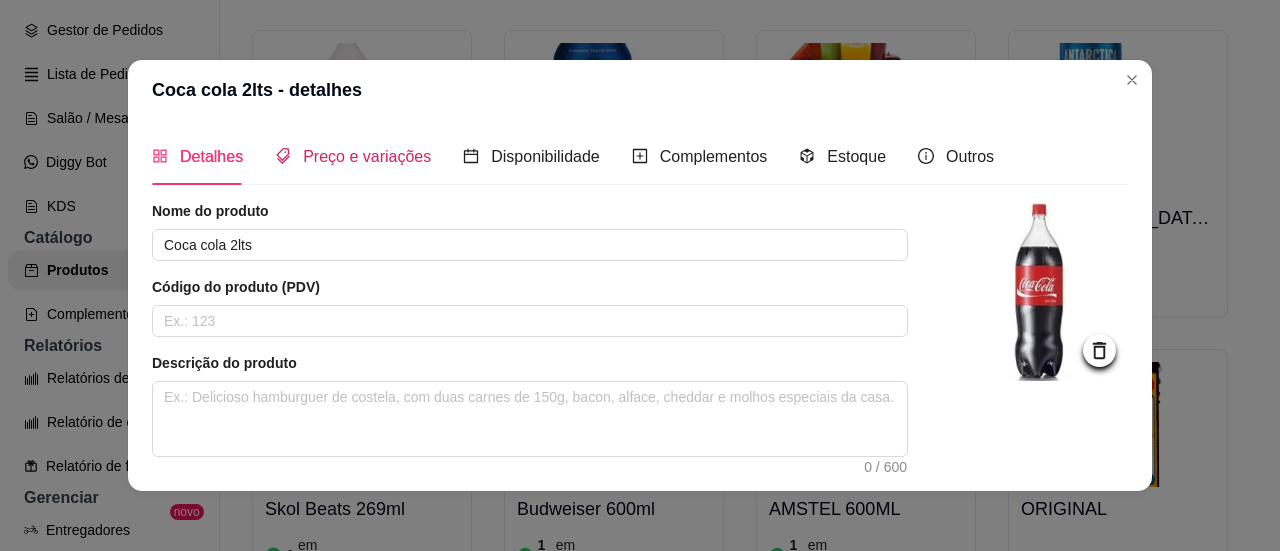 click on "Preço e variações" at bounding box center (367, 156) 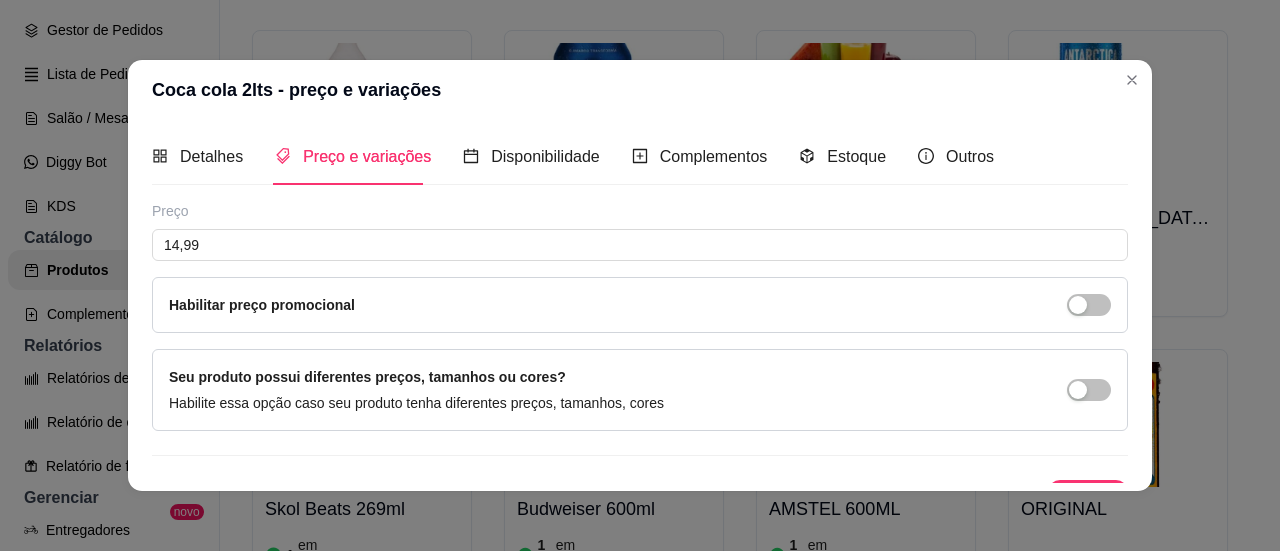 type 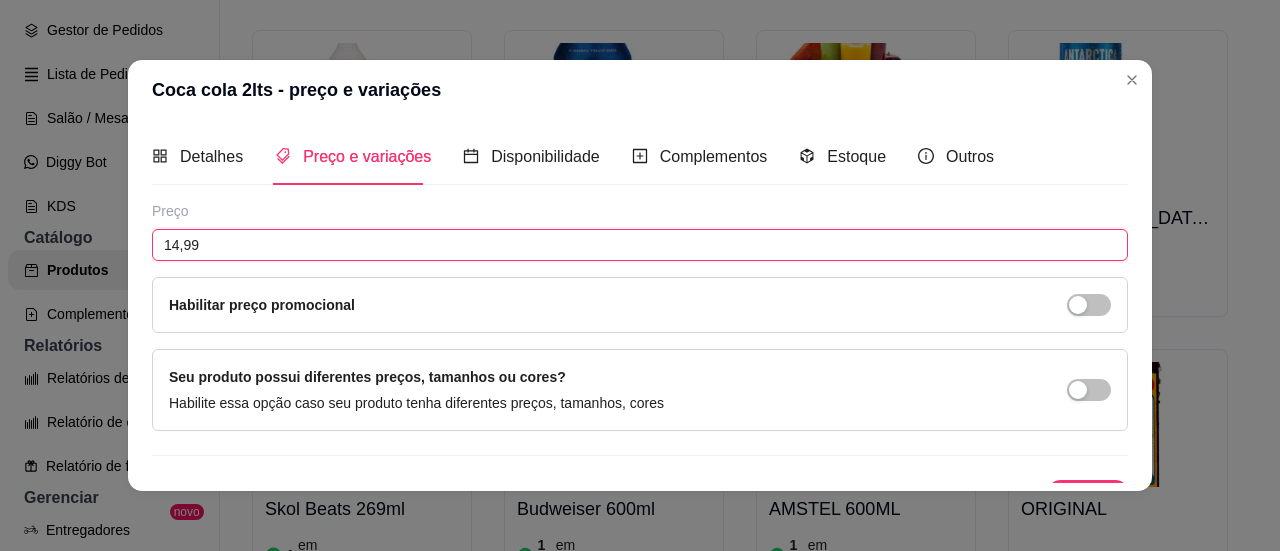 drag, startPoint x: 223, startPoint y: 246, endPoint x: 0, endPoint y: 245, distance: 223.00224 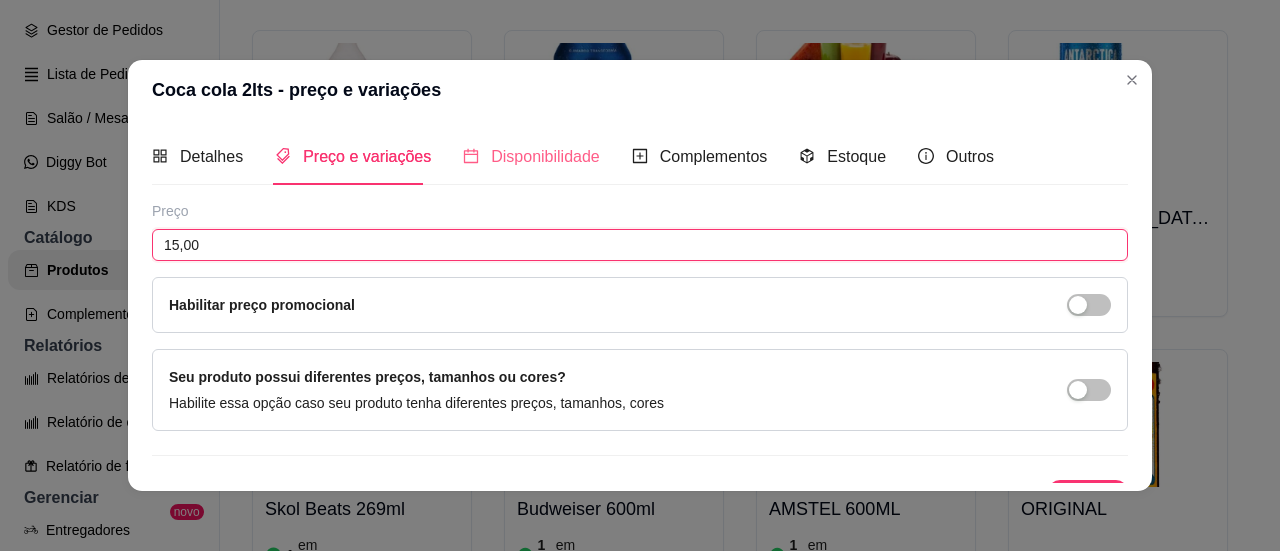 type on "15,00" 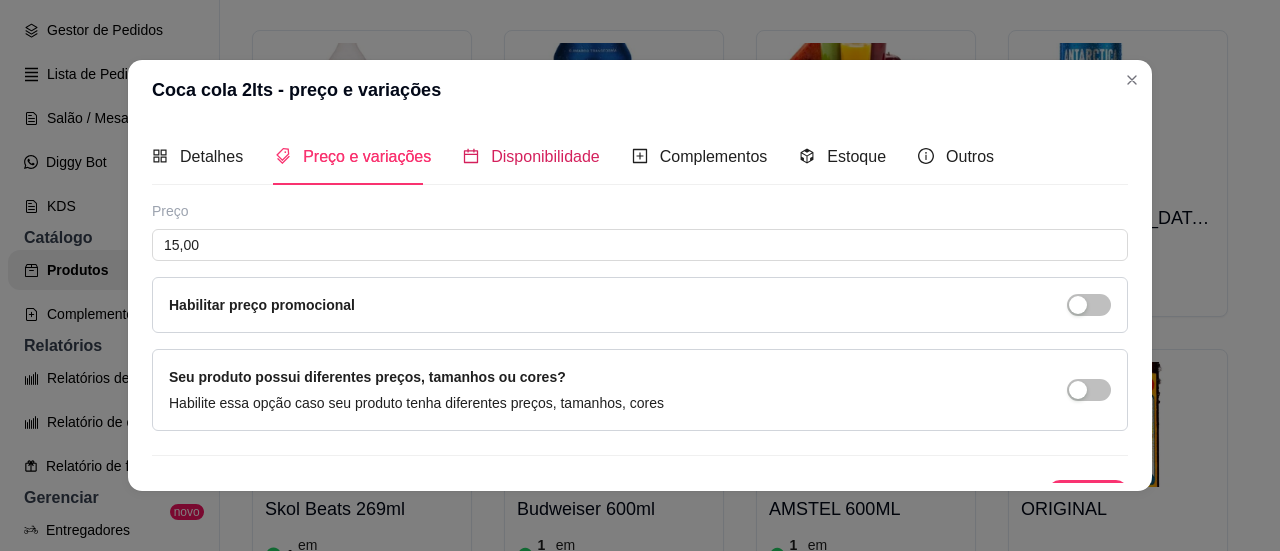 click on "Disponibilidade" at bounding box center (545, 156) 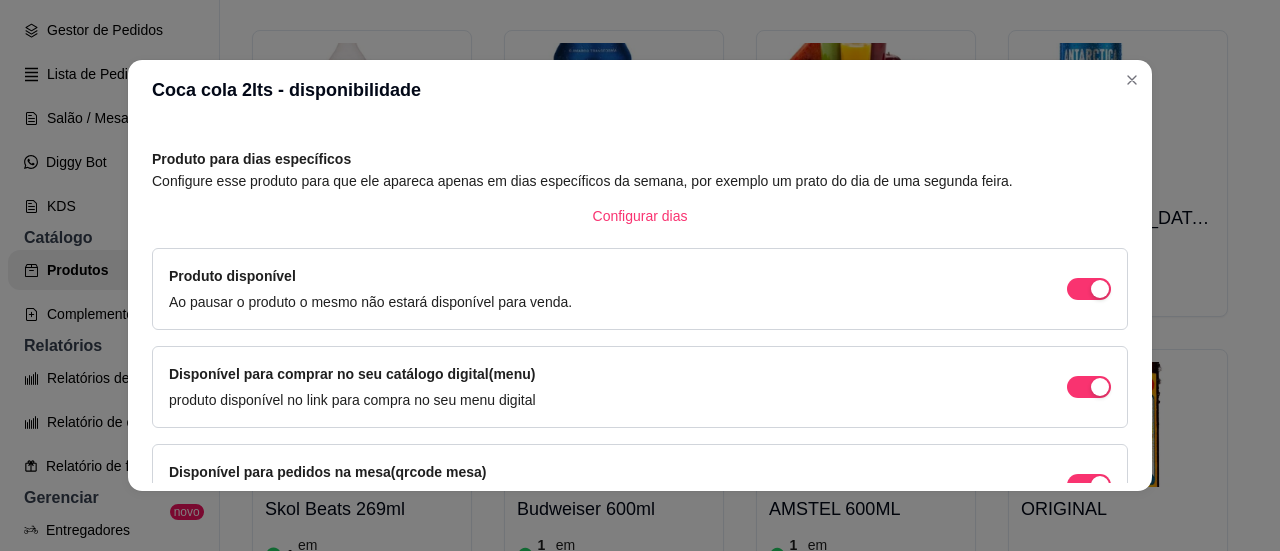 scroll, scrollTop: 0, scrollLeft: 0, axis: both 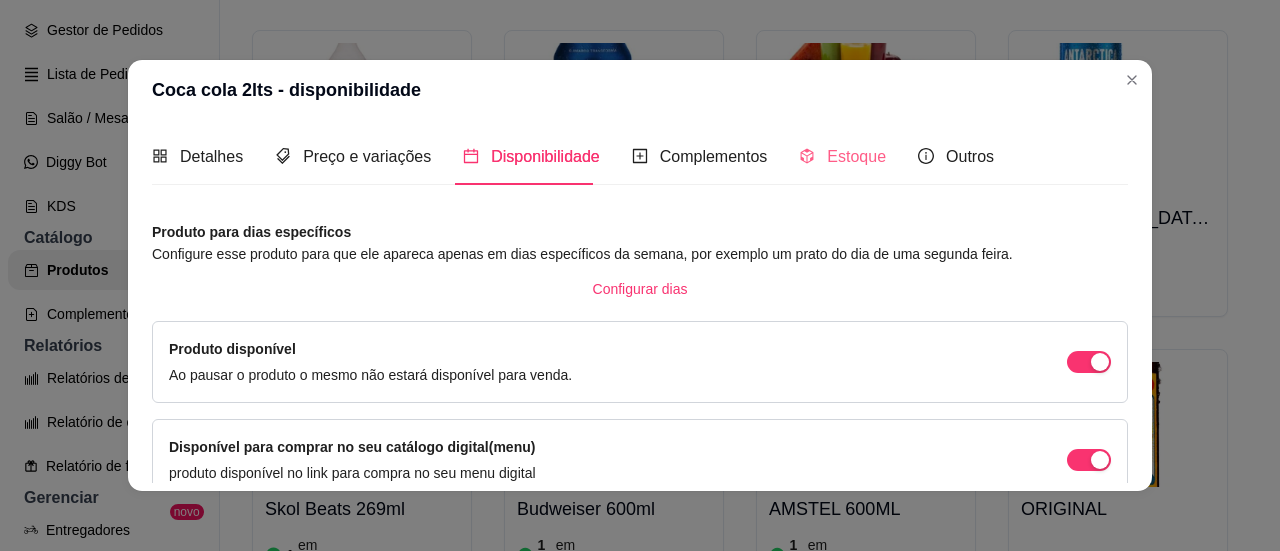 click on "Estoque" at bounding box center [842, 156] 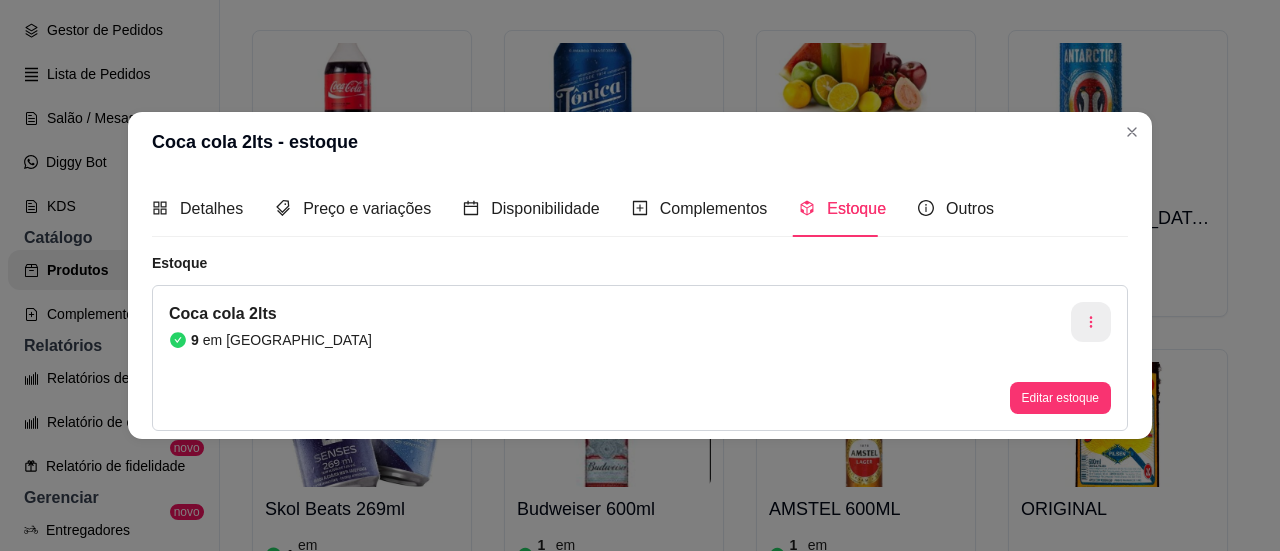 click at bounding box center (1091, 322) 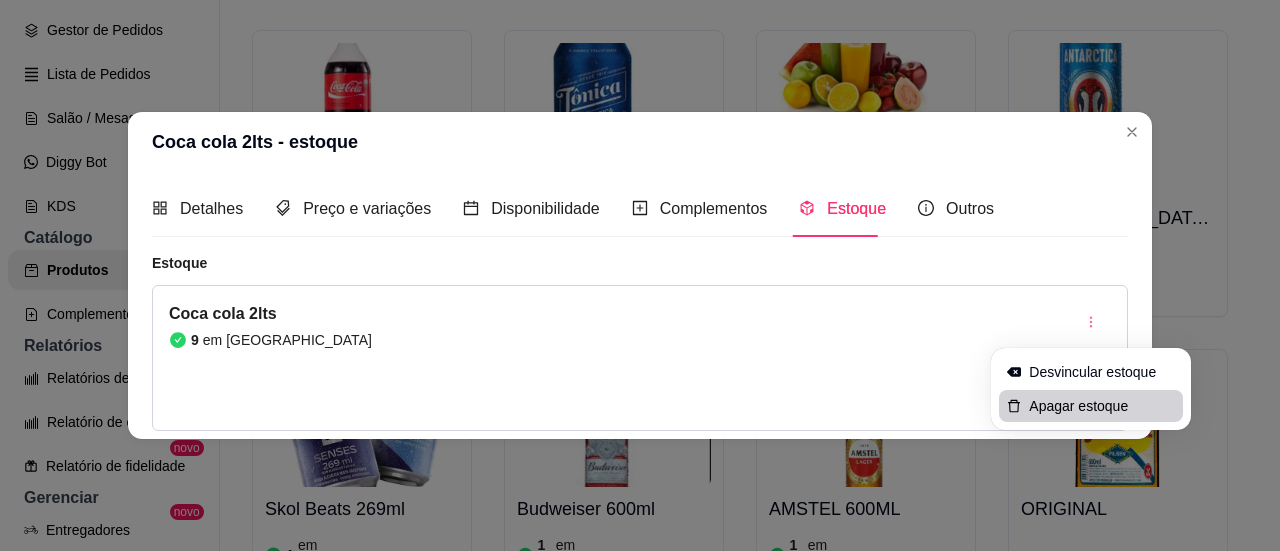 click on "Apagar estoque" at bounding box center [1102, 406] 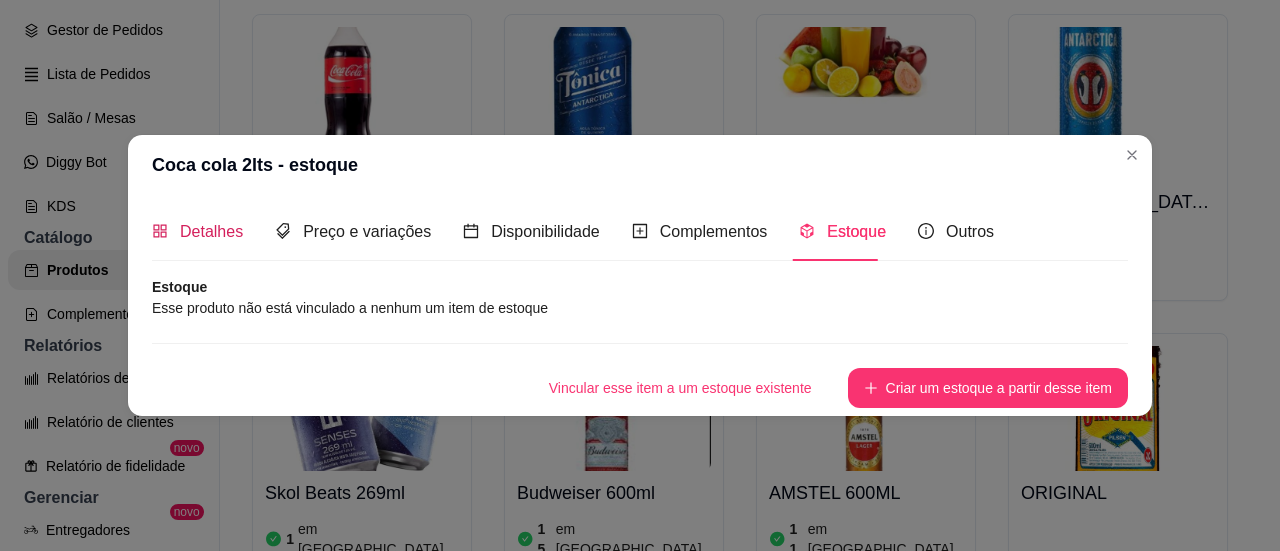 click on "Detalhes" at bounding box center [211, 231] 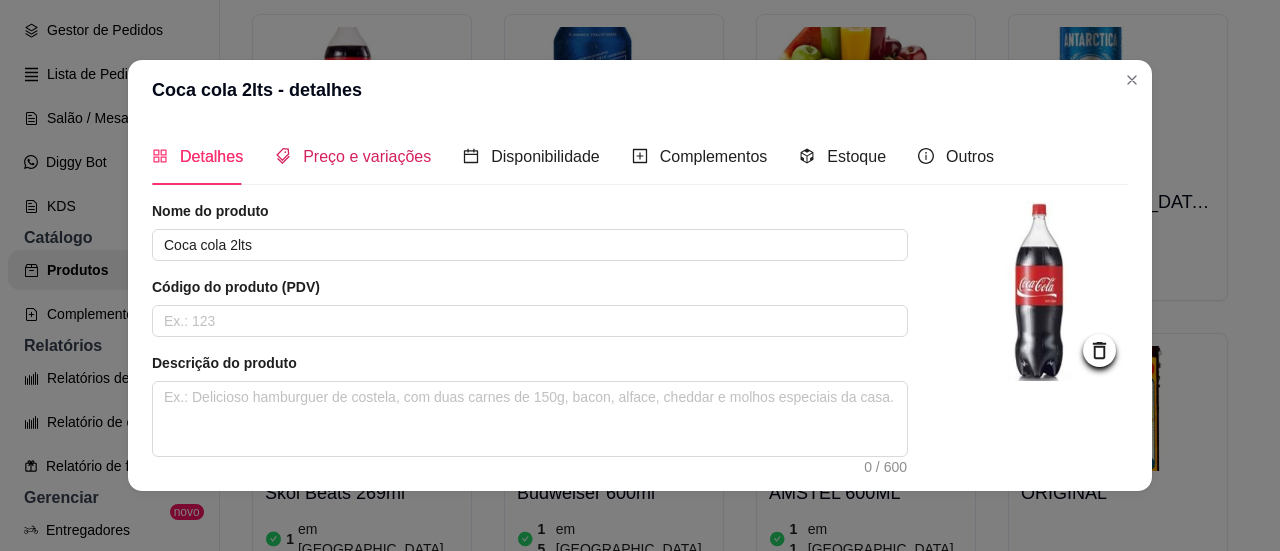 click on "Preço e variações" at bounding box center [367, 156] 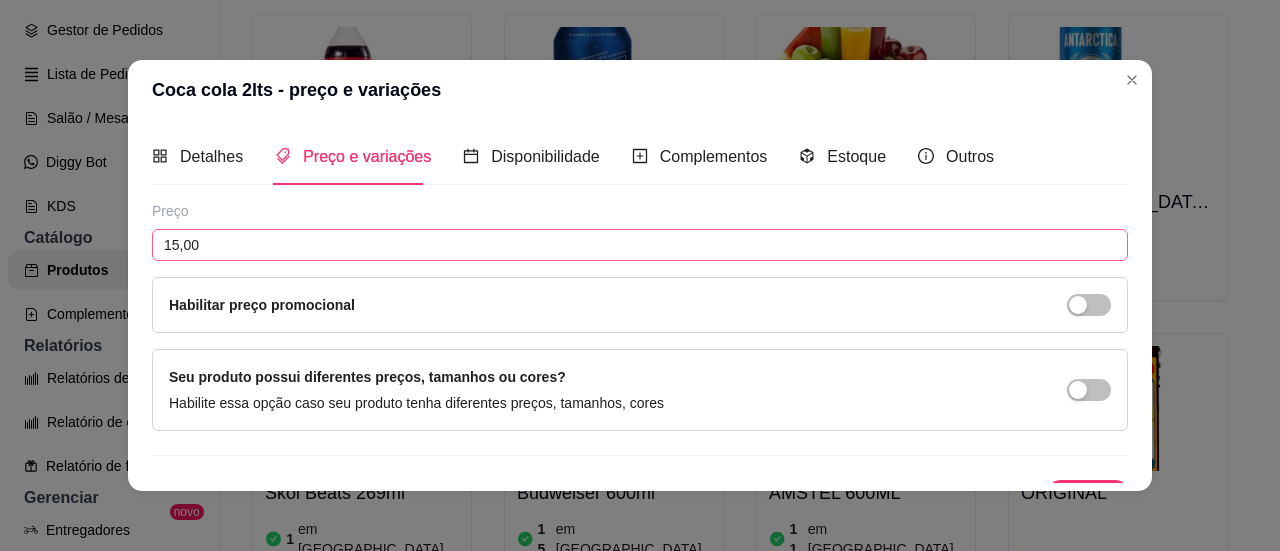 scroll, scrollTop: 34, scrollLeft: 0, axis: vertical 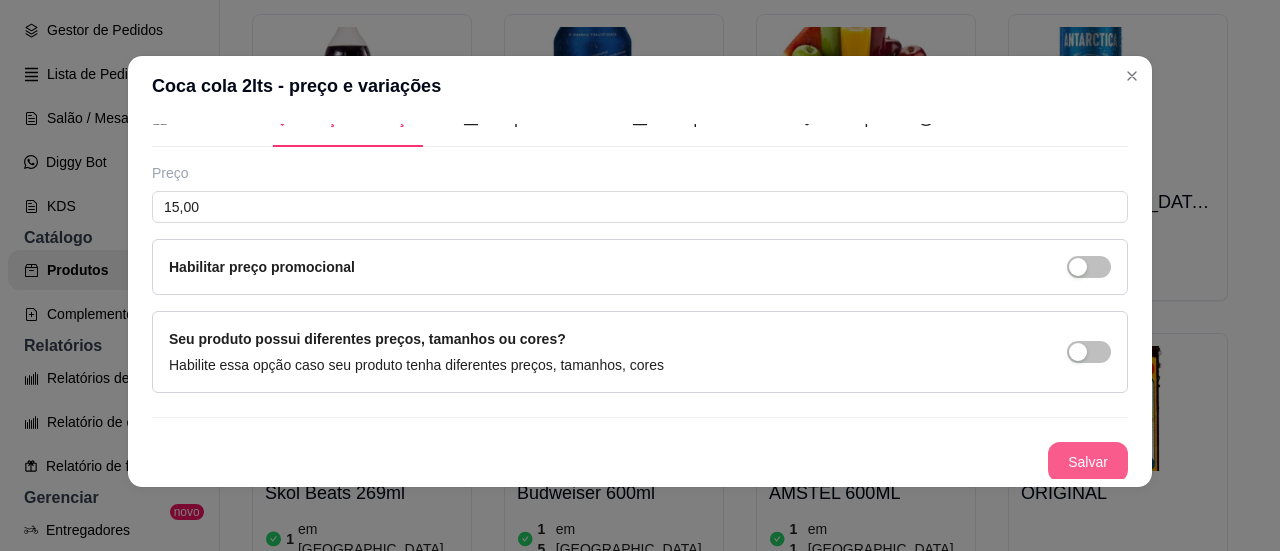 click on "Salvar" at bounding box center (1088, 462) 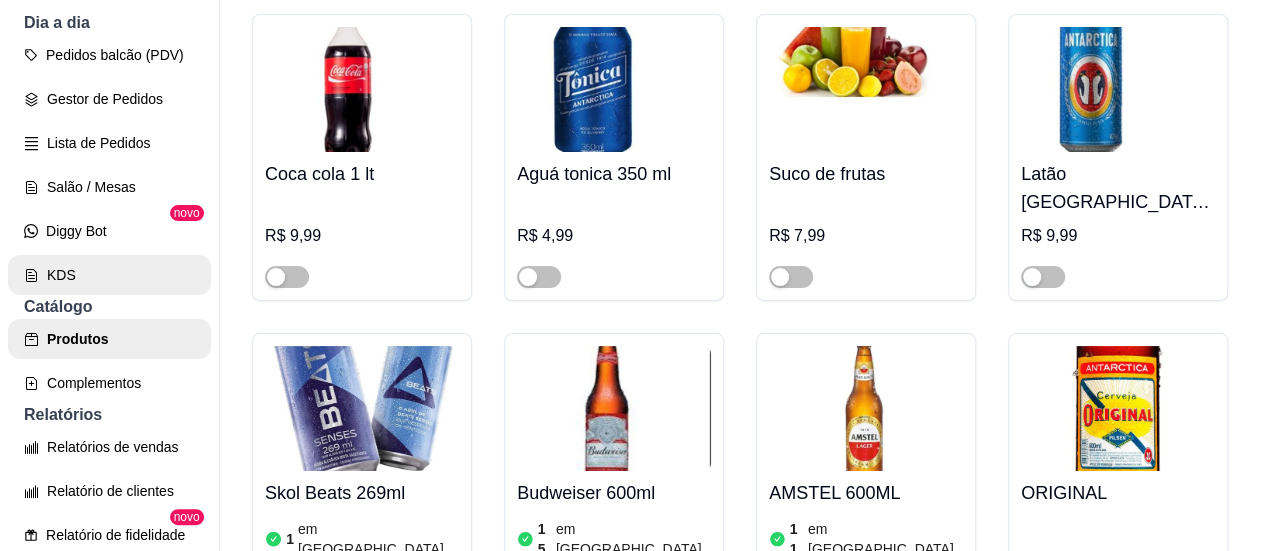scroll, scrollTop: 200, scrollLeft: 0, axis: vertical 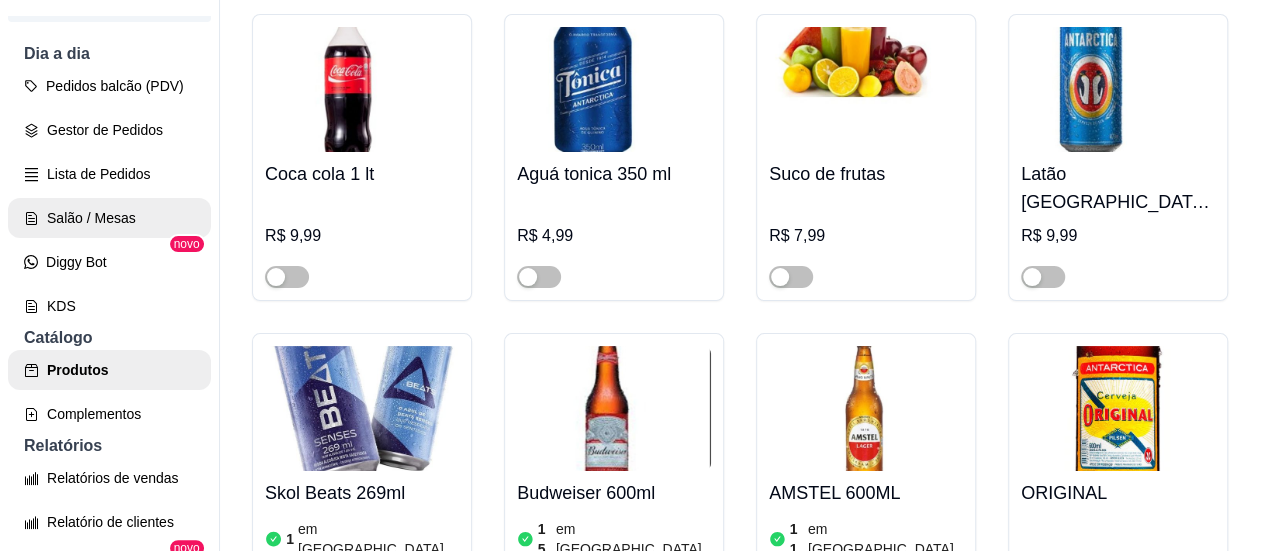 click on "Salão / Mesas" at bounding box center (109, 218) 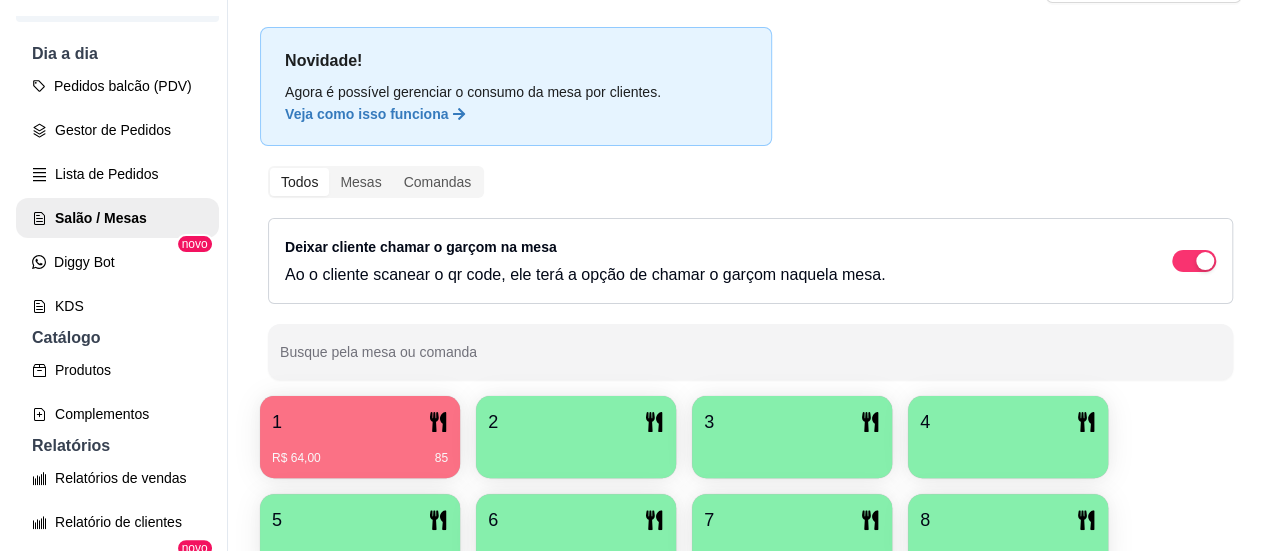 scroll, scrollTop: 200, scrollLeft: 0, axis: vertical 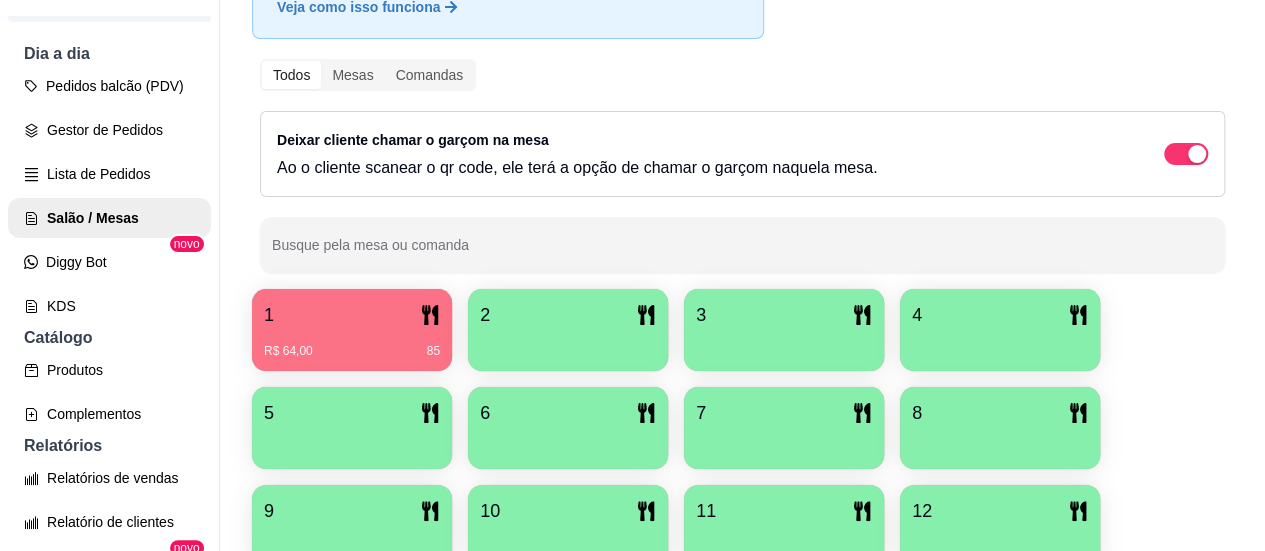 click on "Novidade! Agora é possível gerenciar o consumo da mesa por clientes.   Veja como isso funciona Todos Mesas Comandas Deixar cliente chamar o garçom na mesa Ao o cliente scanear o qr code, ele terá a opção de chamar o garçom naquela mesa. Busque pela mesa ou comanda
1 R$ 64,00 85 2 3 4 5 6 7 8 9 10 11 12 13 14 15 Extra" at bounding box center (742, 298) 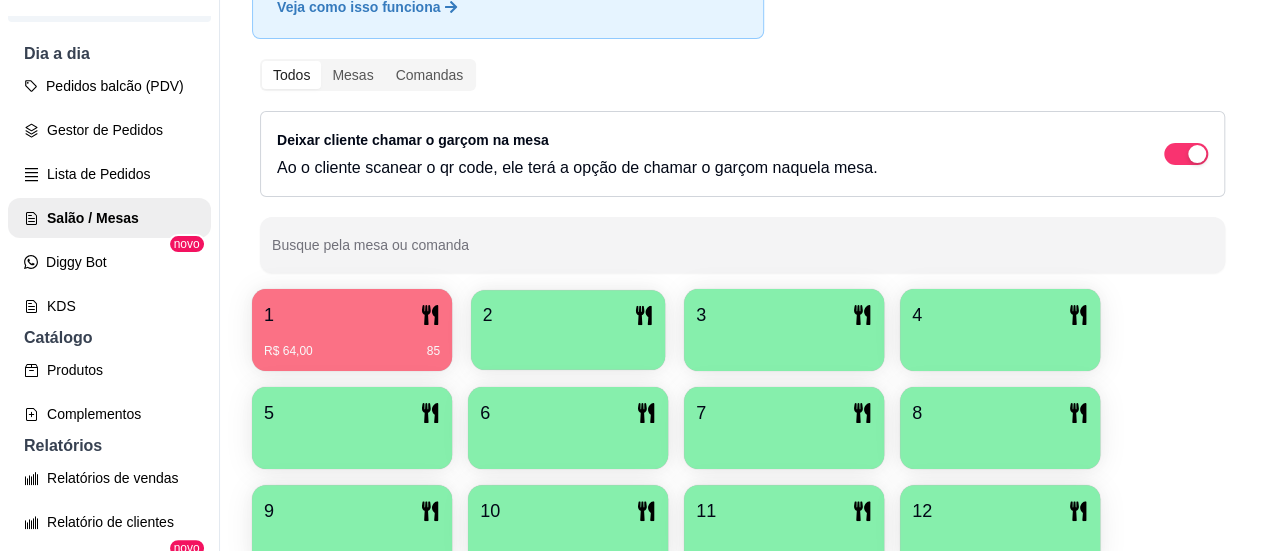 click at bounding box center (568, 343) 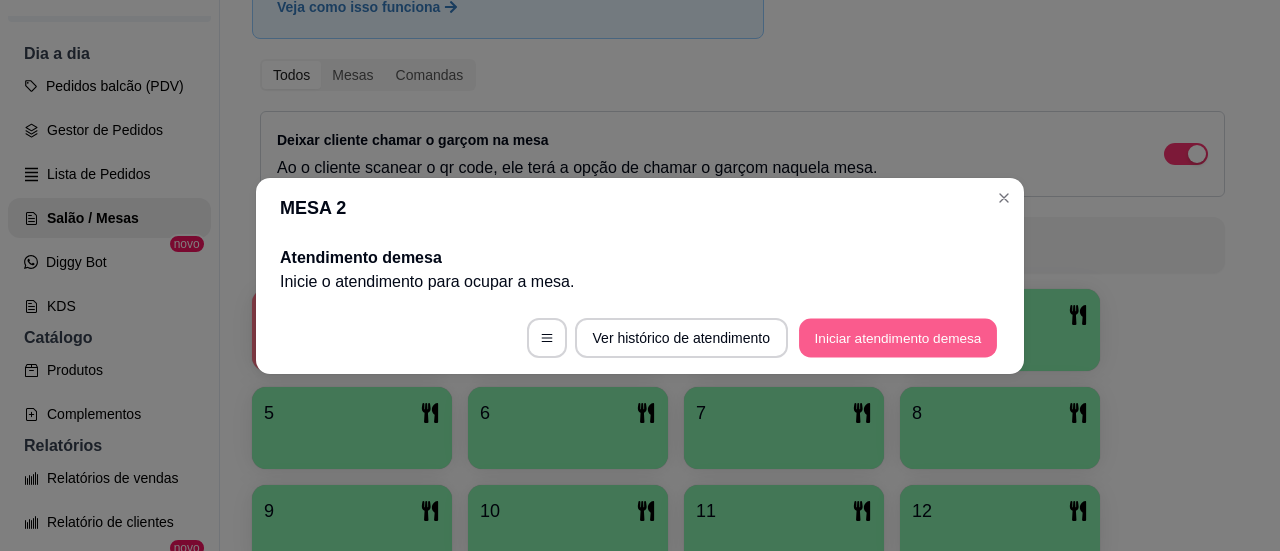 click on "Iniciar atendimento de  mesa" at bounding box center (898, 337) 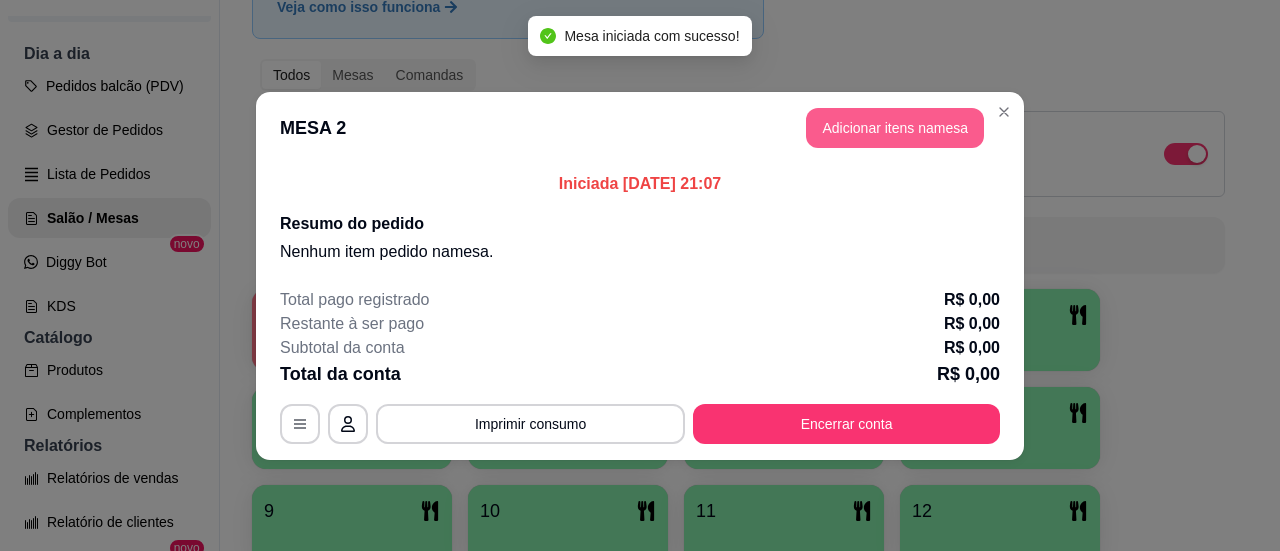 click on "Adicionar itens na  mesa" at bounding box center [895, 128] 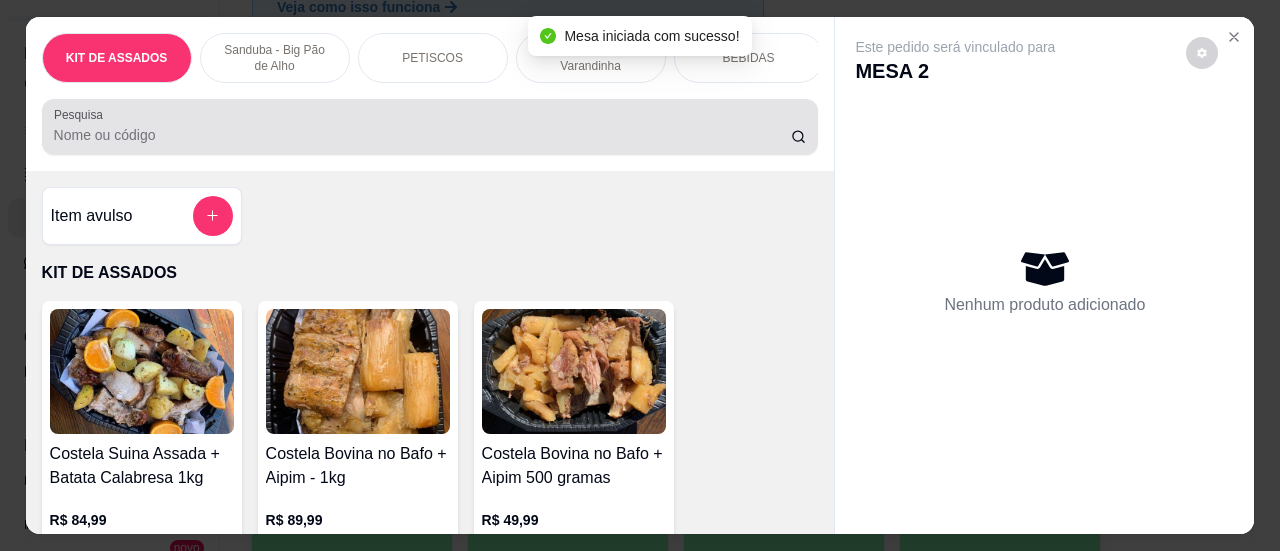 click on "Pesquisa" at bounding box center [422, 135] 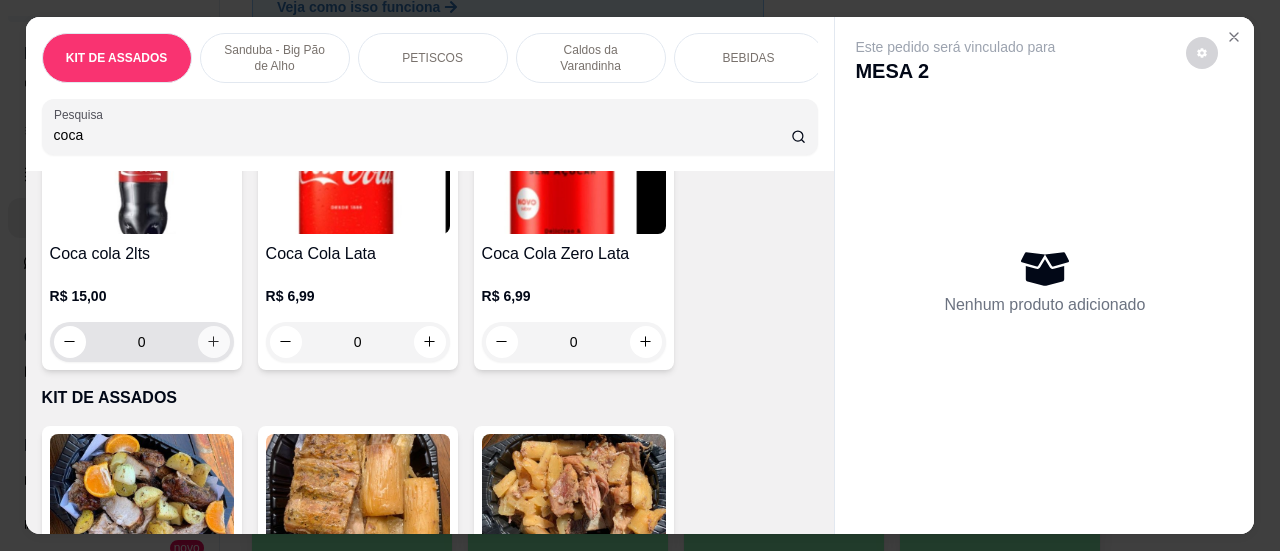 type on "coca" 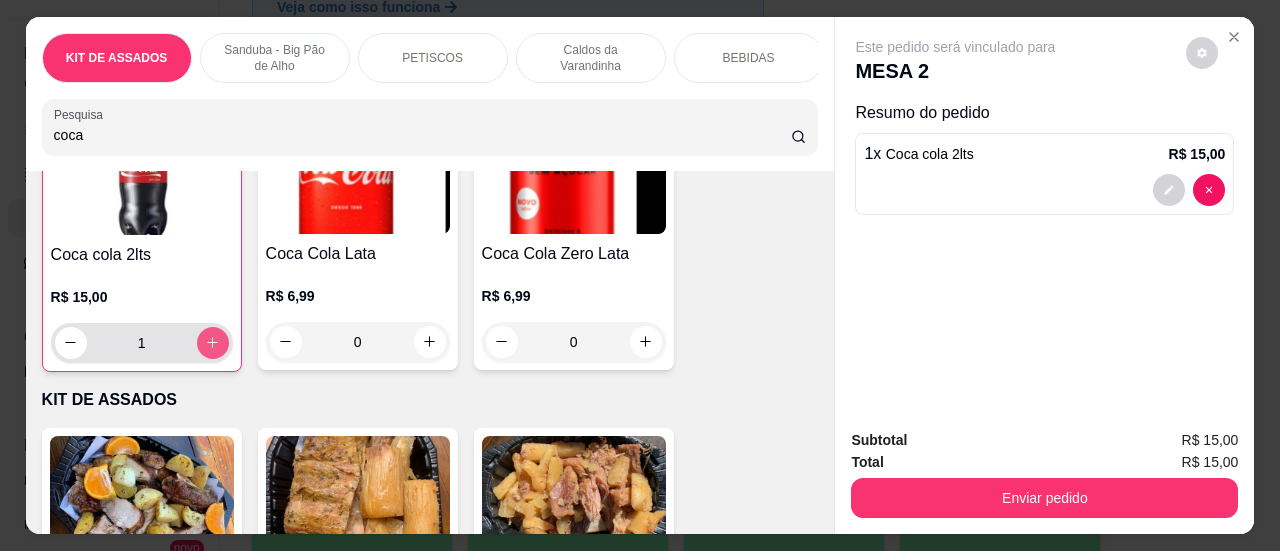scroll, scrollTop: 200, scrollLeft: 0, axis: vertical 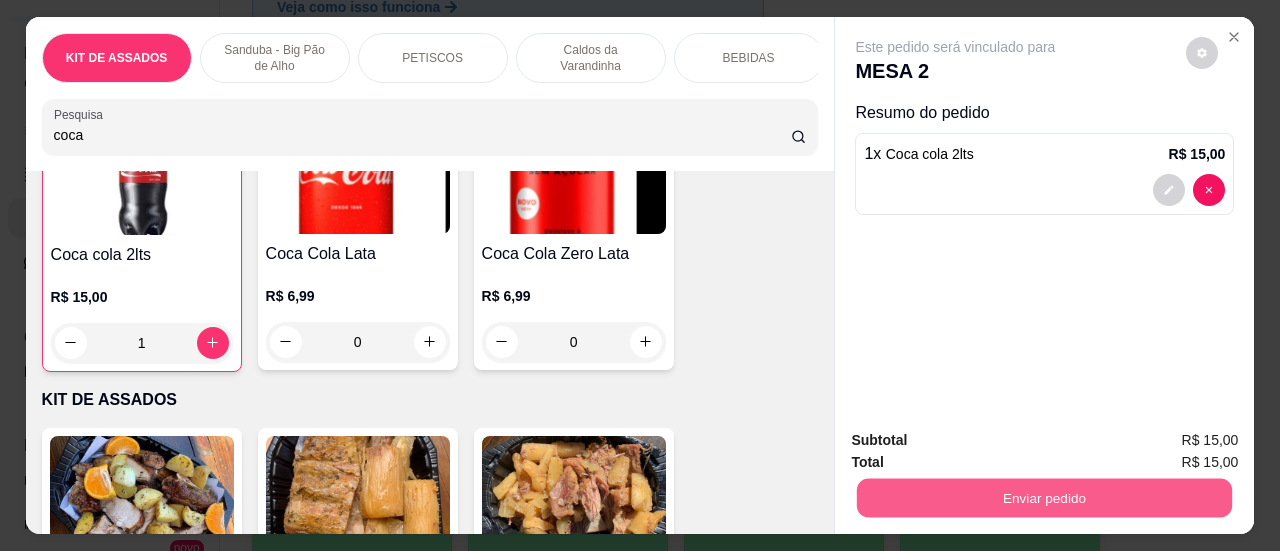 click on "Enviar pedido" at bounding box center [1044, 498] 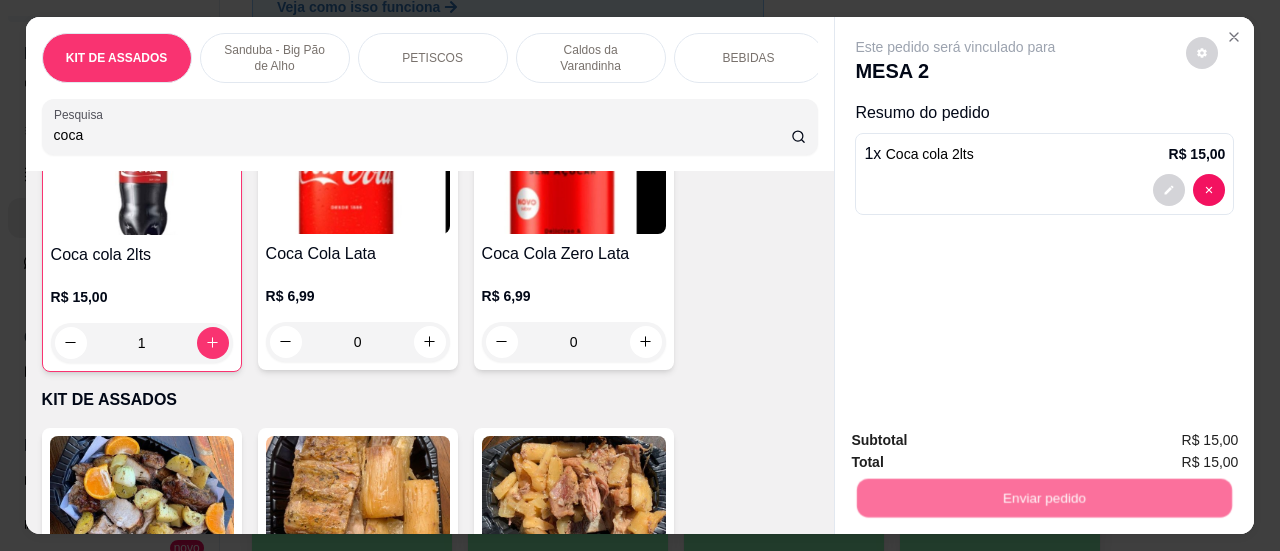 click on "Sim, quero registrar" at bounding box center (1168, 442) 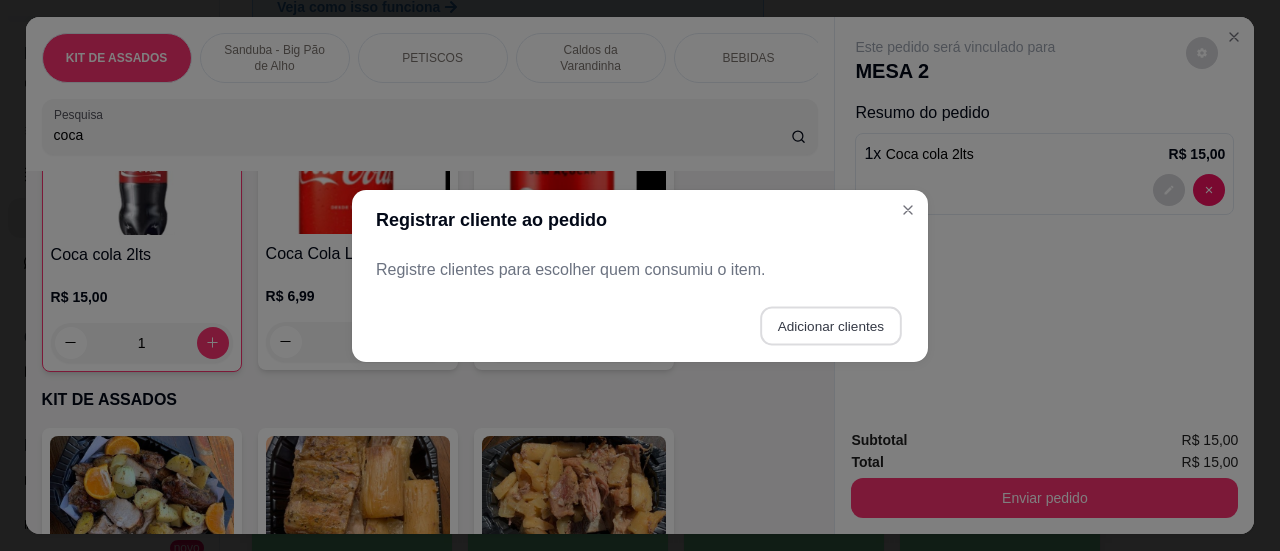 click on "Adicionar clientes" at bounding box center [830, 325] 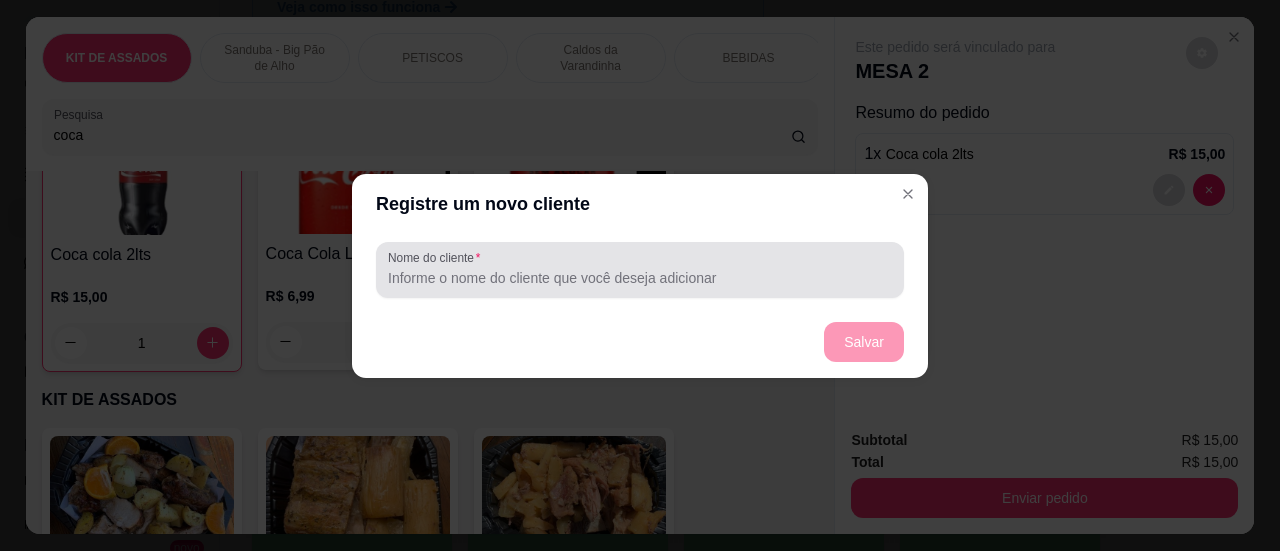click on "Nome do cliente" at bounding box center (640, 278) 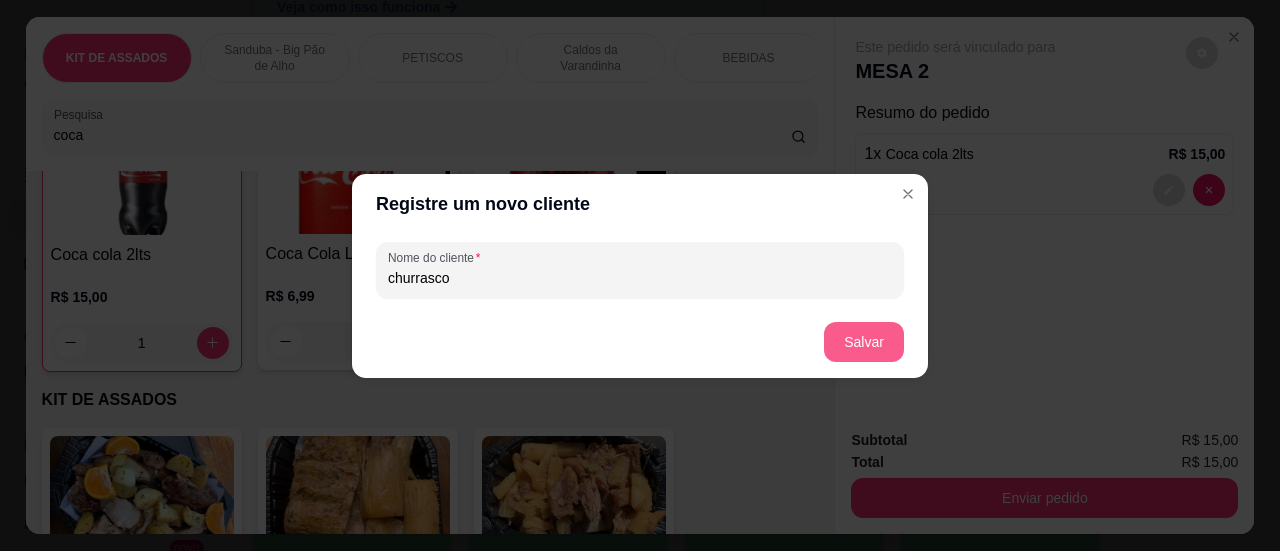 type on "churrasco" 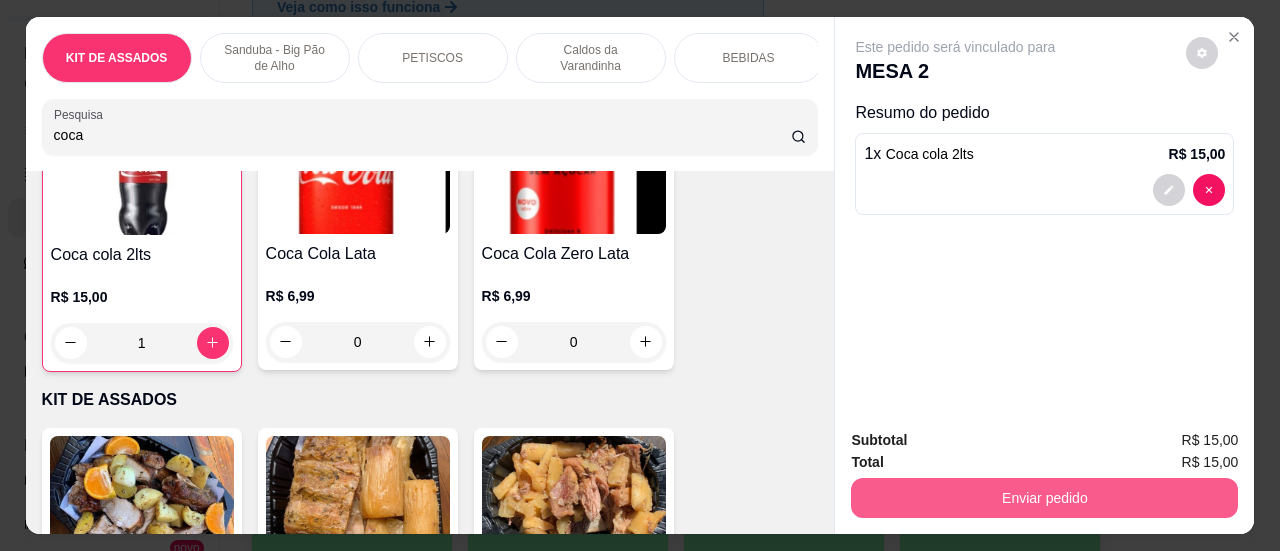 click on "Enviar pedido" at bounding box center (1044, 498) 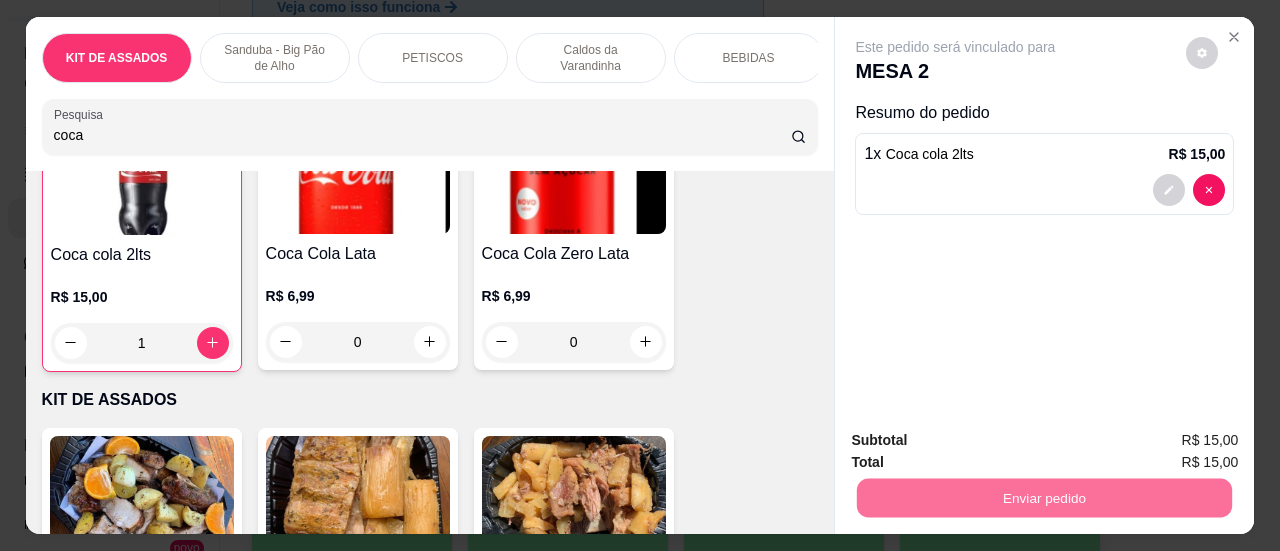 click on "Sim, quero registrar" at bounding box center [1168, 442] 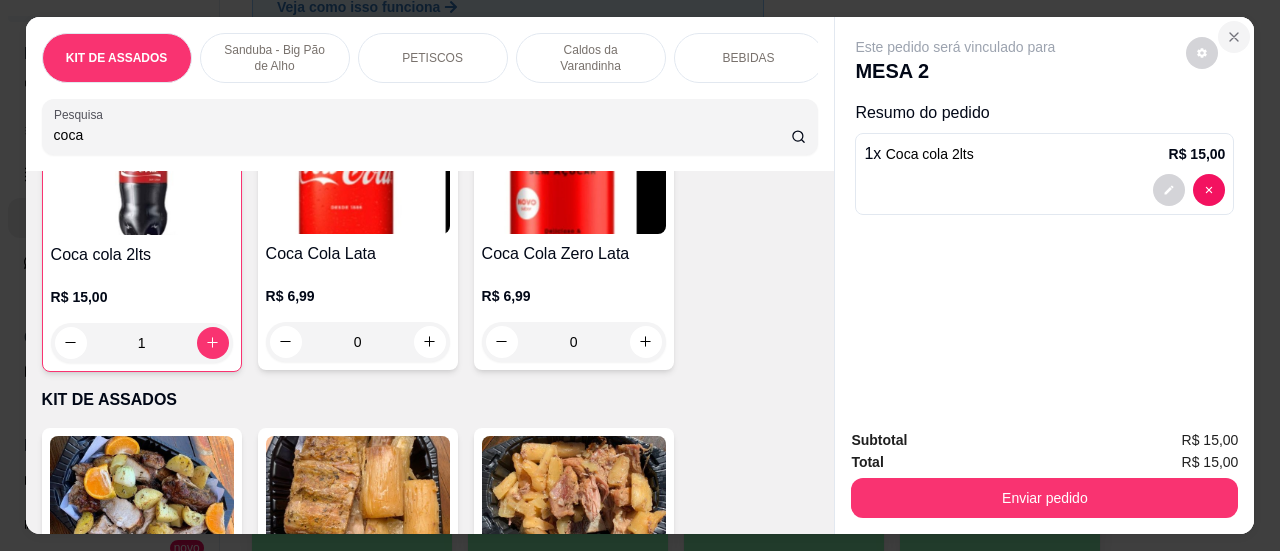 click 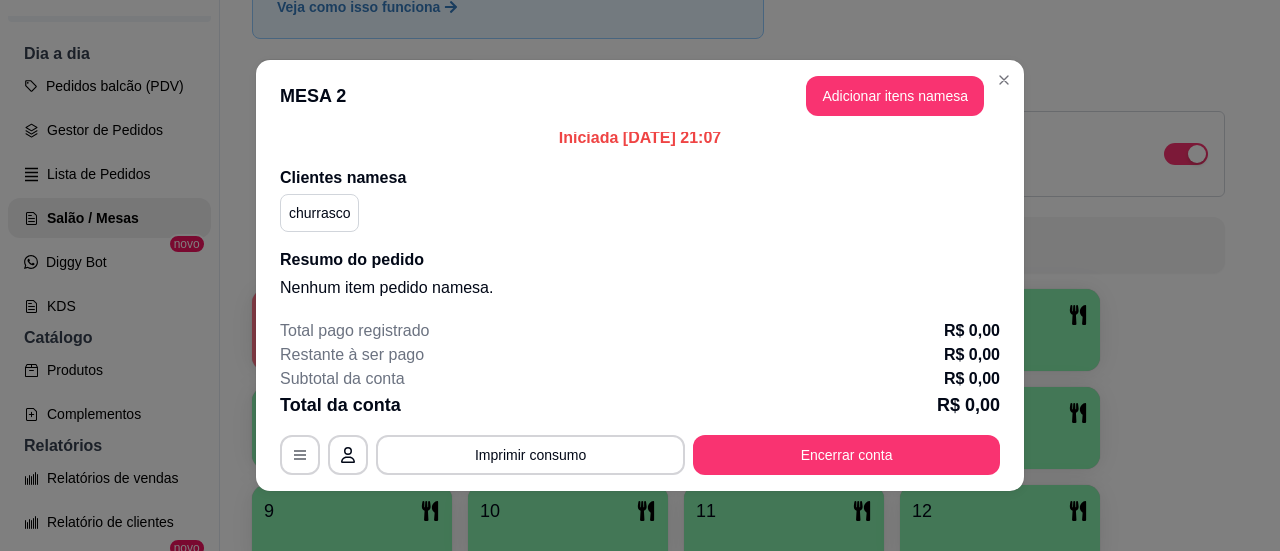 scroll, scrollTop: 18, scrollLeft: 0, axis: vertical 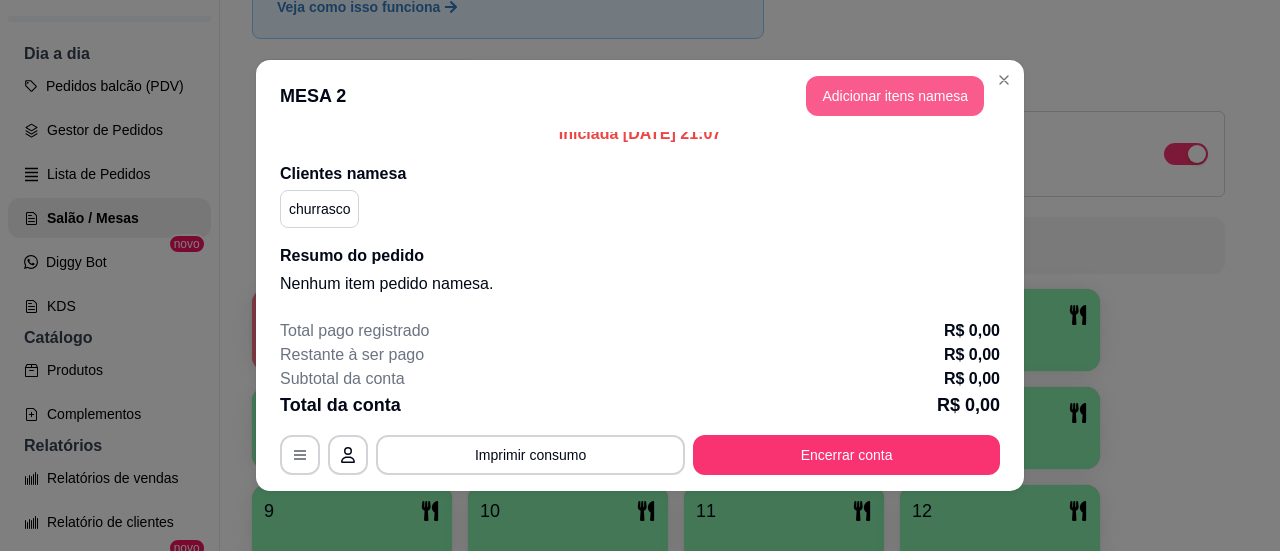 click on "Adicionar itens na  mesa" at bounding box center (895, 96) 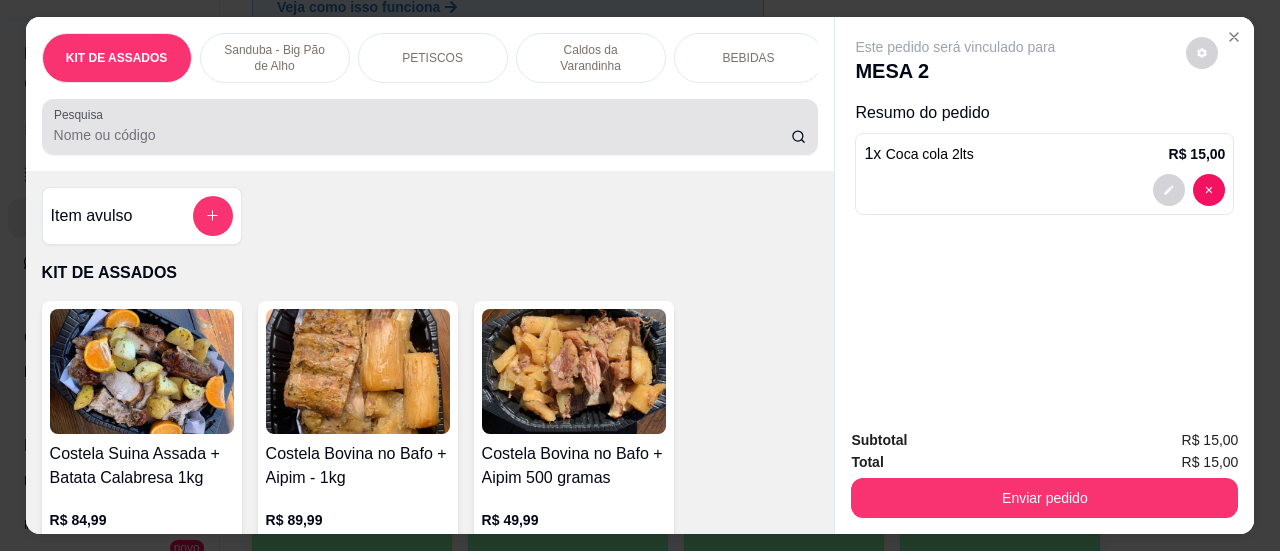 click at bounding box center [430, 127] 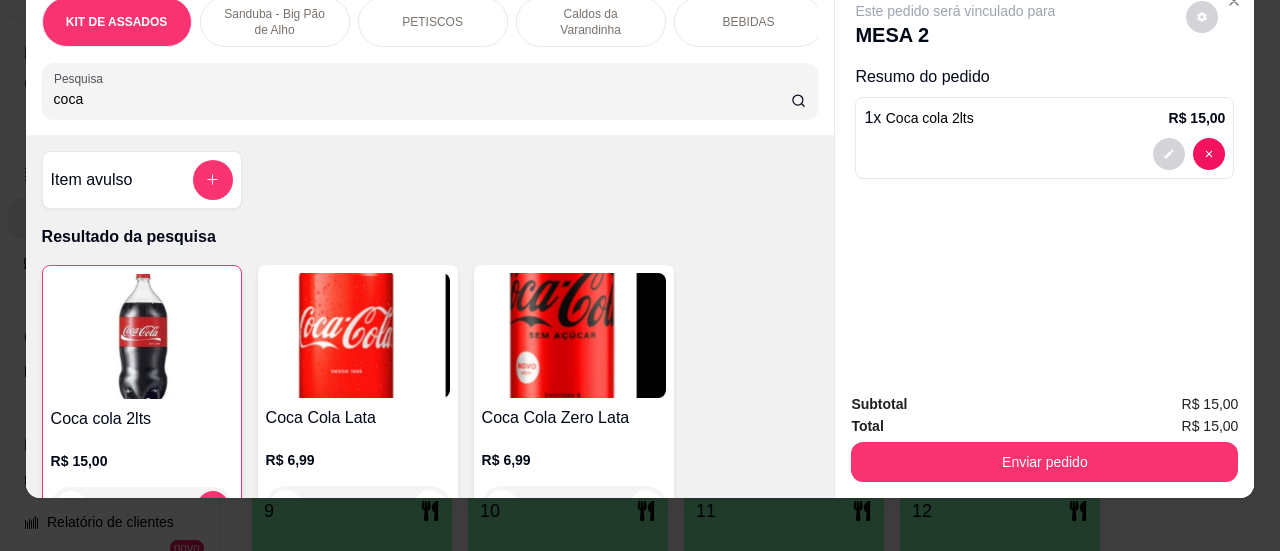 scroll, scrollTop: 55, scrollLeft: 0, axis: vertical 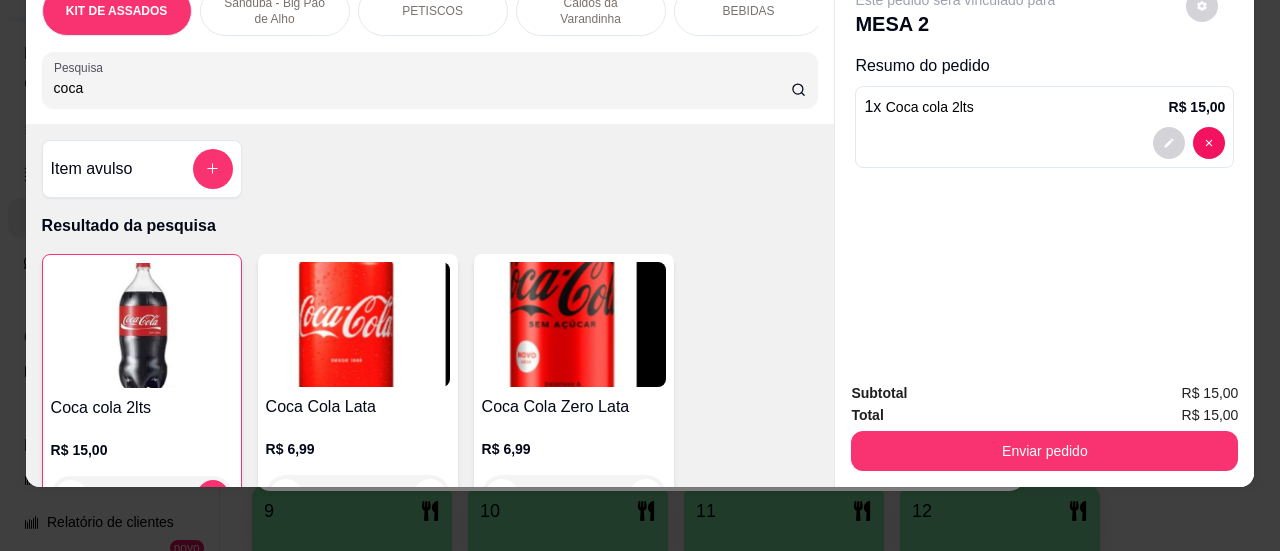 type on "coca" 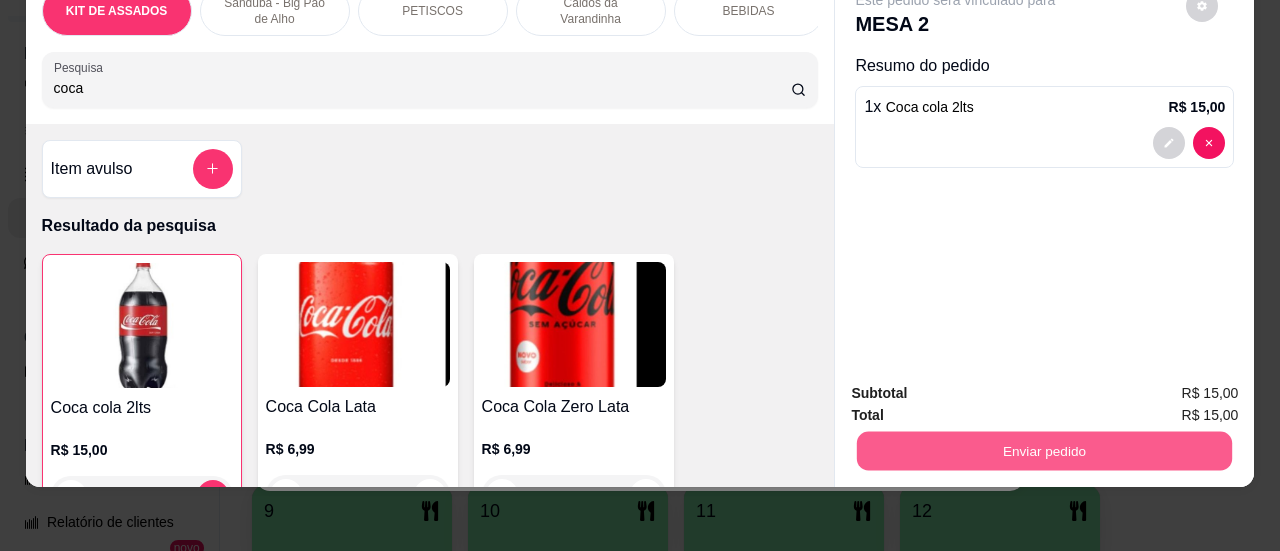 click on "Enviar pedido" at bounding box center (1044, 451) 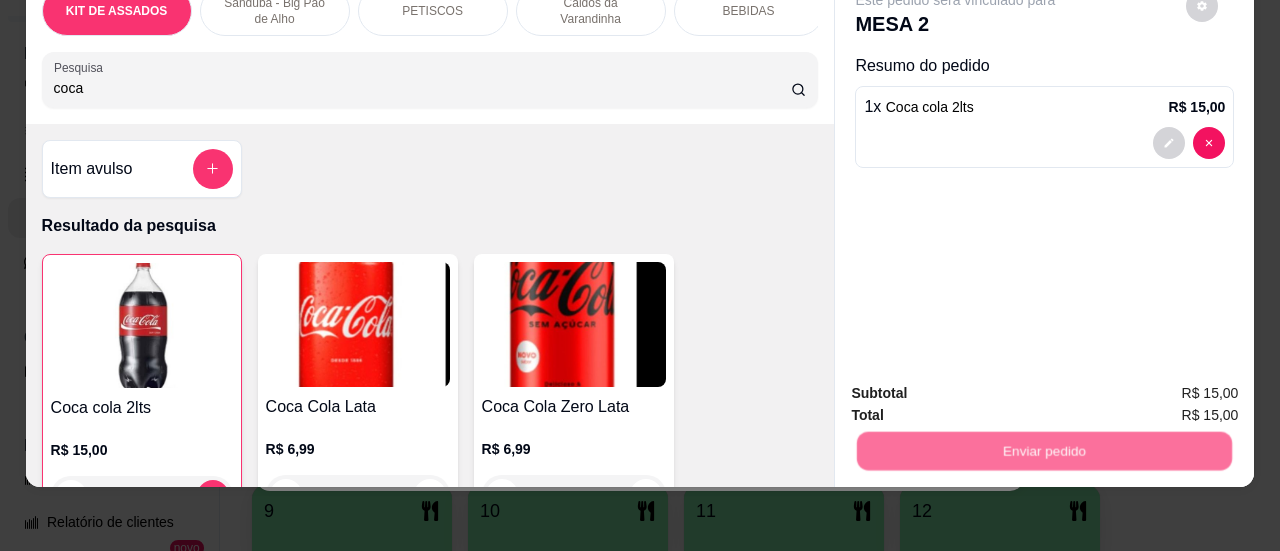 click on "Sim, quero registrar" at bounding box center [1168, 386] 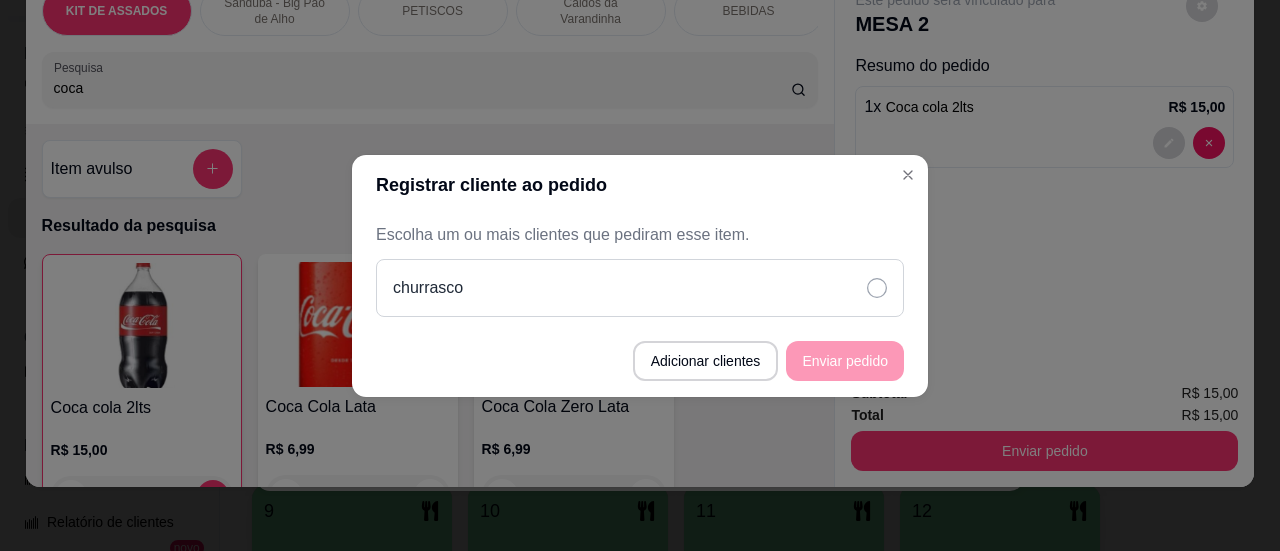 click on "churrasco" at bounding box center [640, 288] 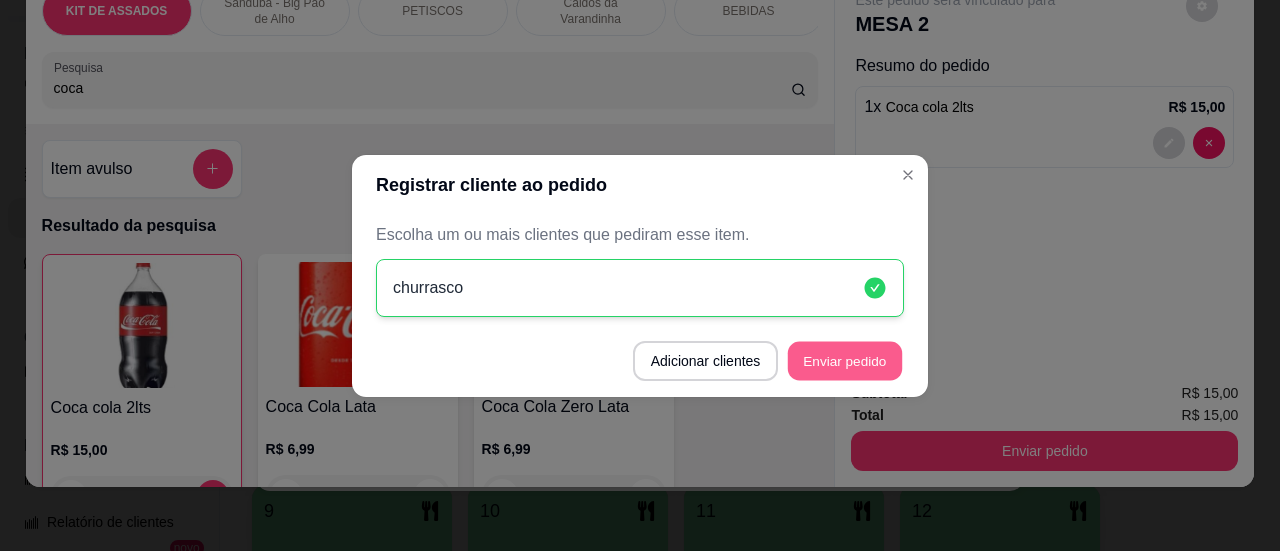 click on "Enviar pedido" at bounding box center (845, 360) 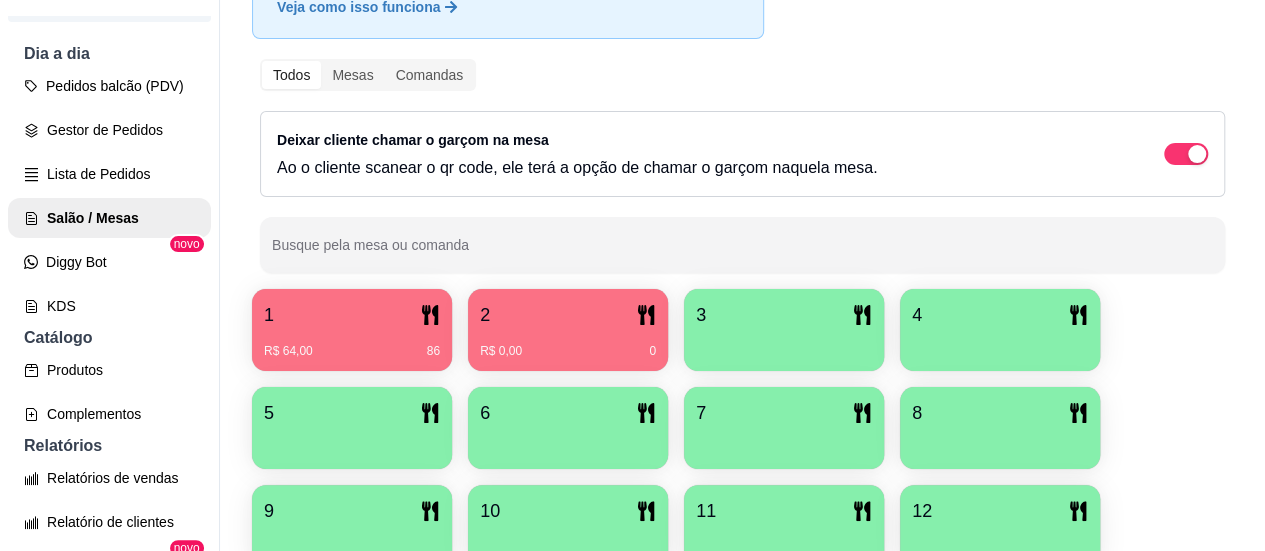 click on "2" at bounding box center [568, 315] 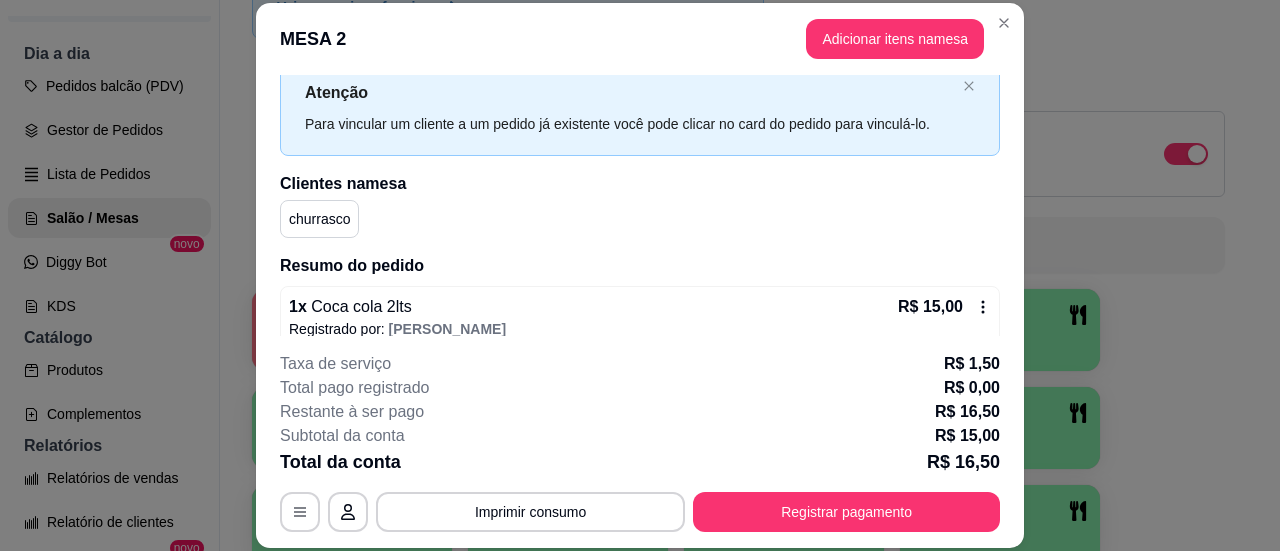 scroll, scrollTop: 105, scrollLeft: 0, axis: vertical 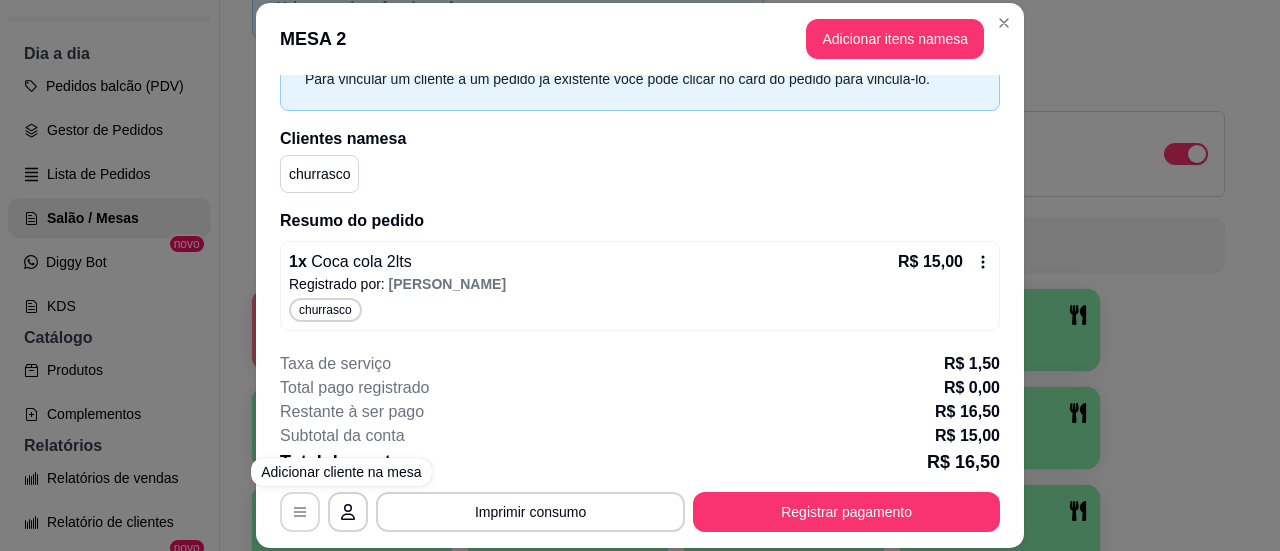 click at bounding box center (300, 512) 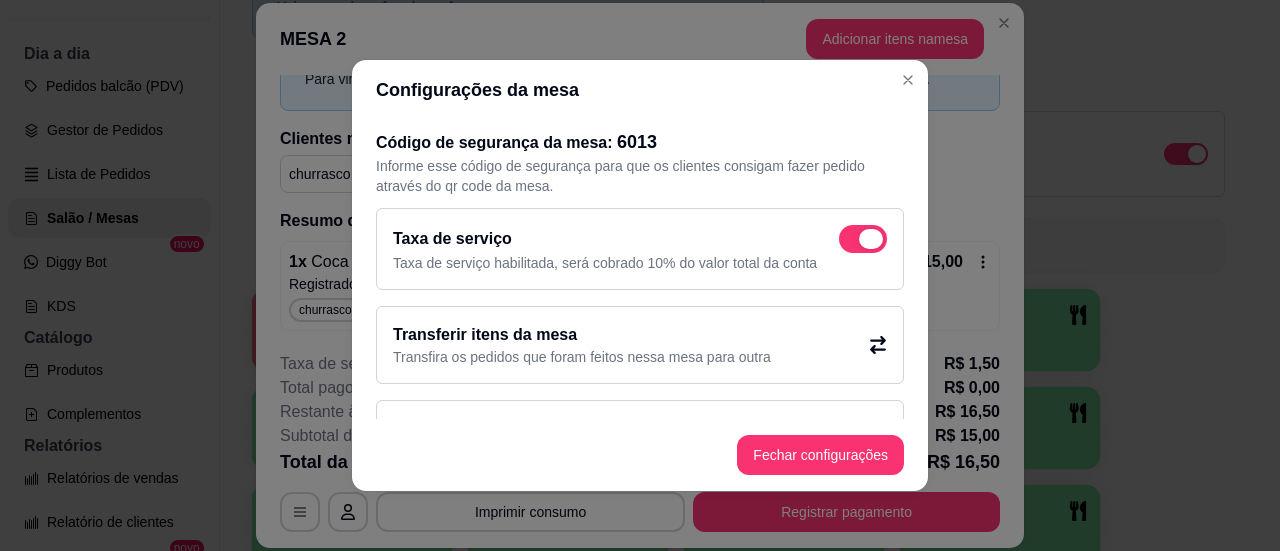 click at bounding box center [863, 239] 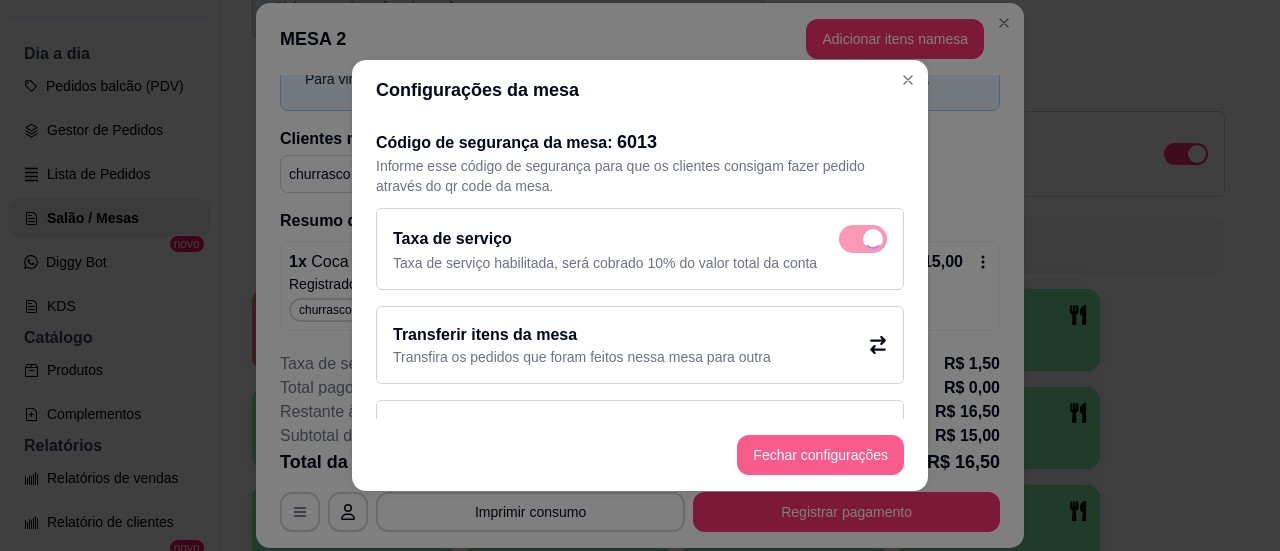 checkbox on "false" 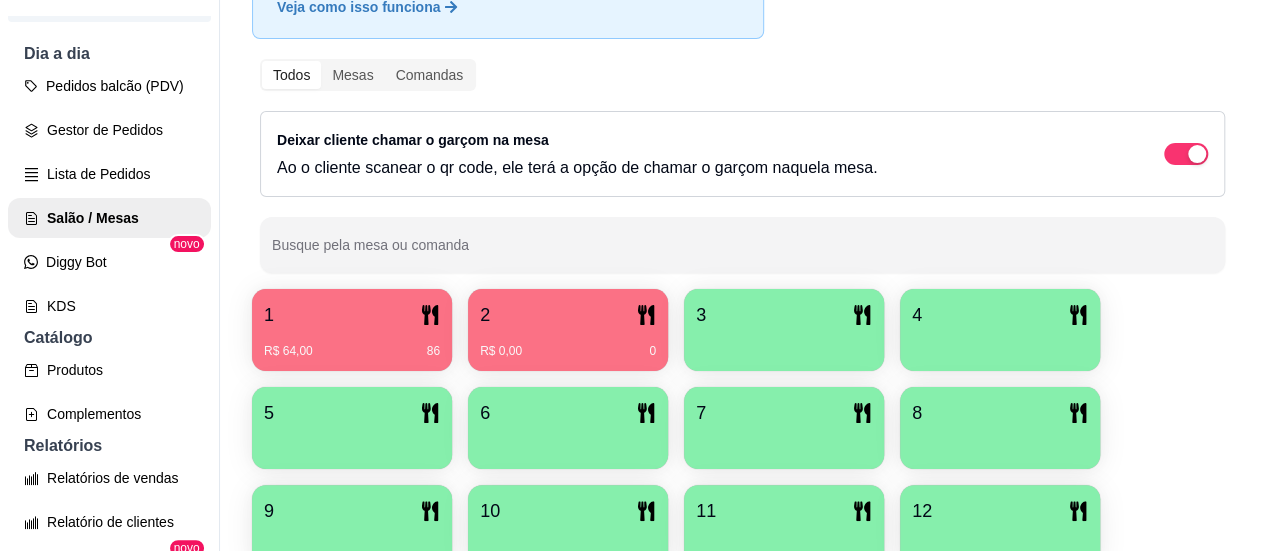 click on "1" at bounding box center [352, 315] 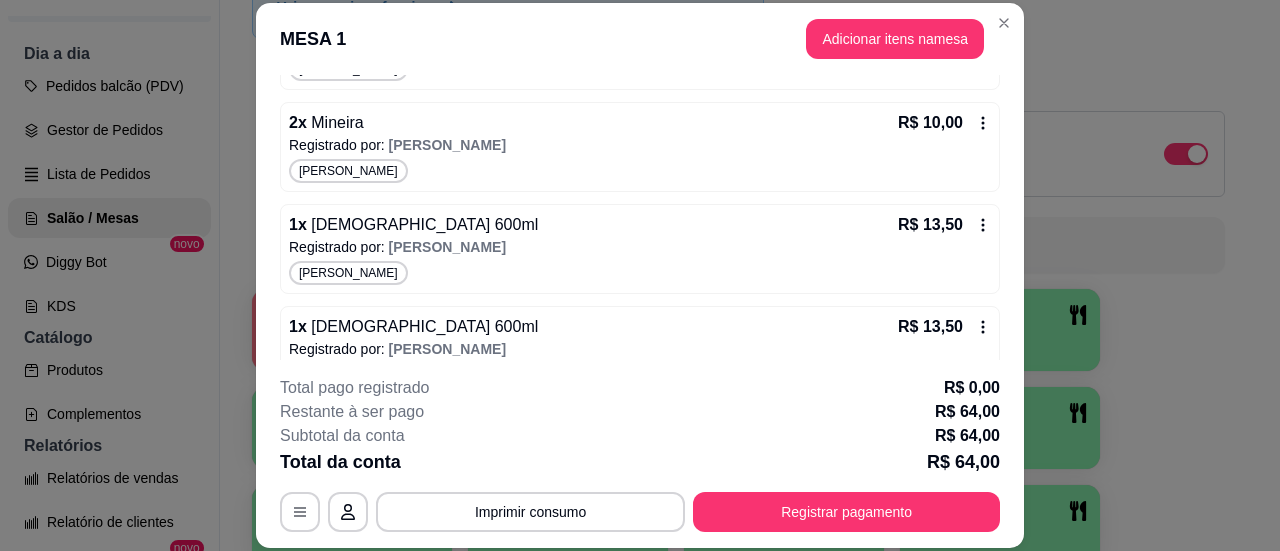 scroll, scrollTop: 486, scrollLeft: 0, axis: vertical 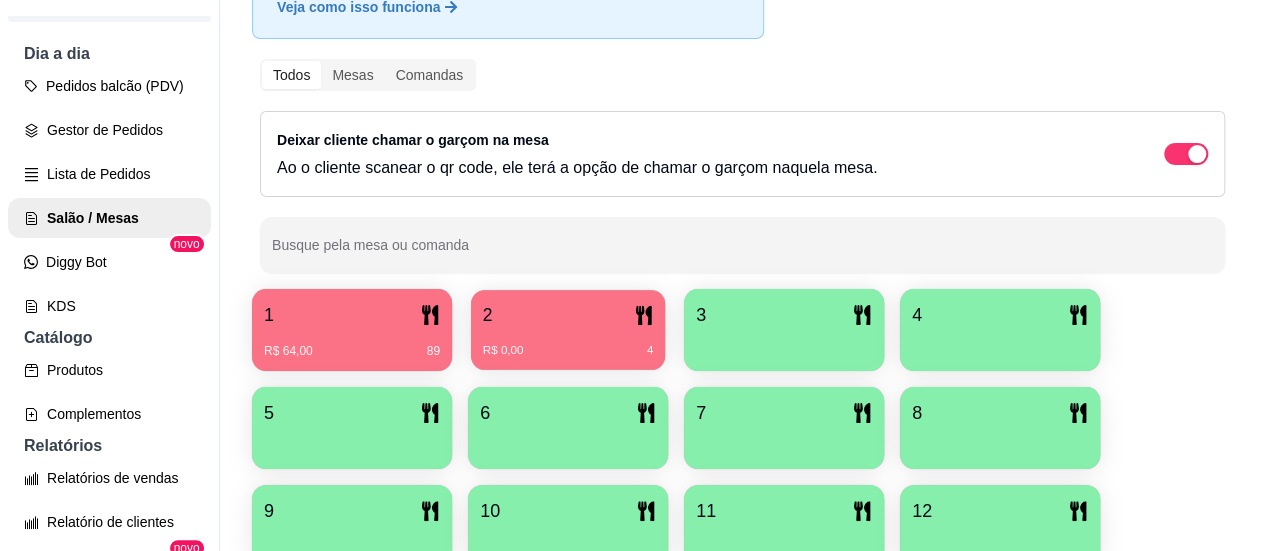click on "R$ 0,00 4" at bounding box center [568, 343] 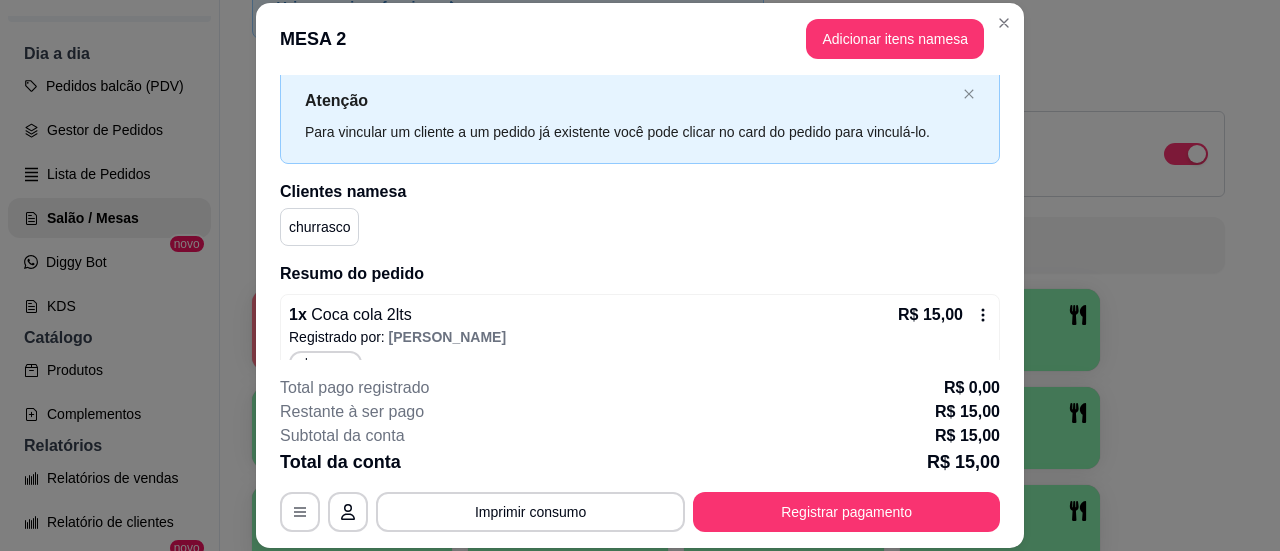 scroll, scrollTop: 81, scrollLeft: 0, axis: vertical 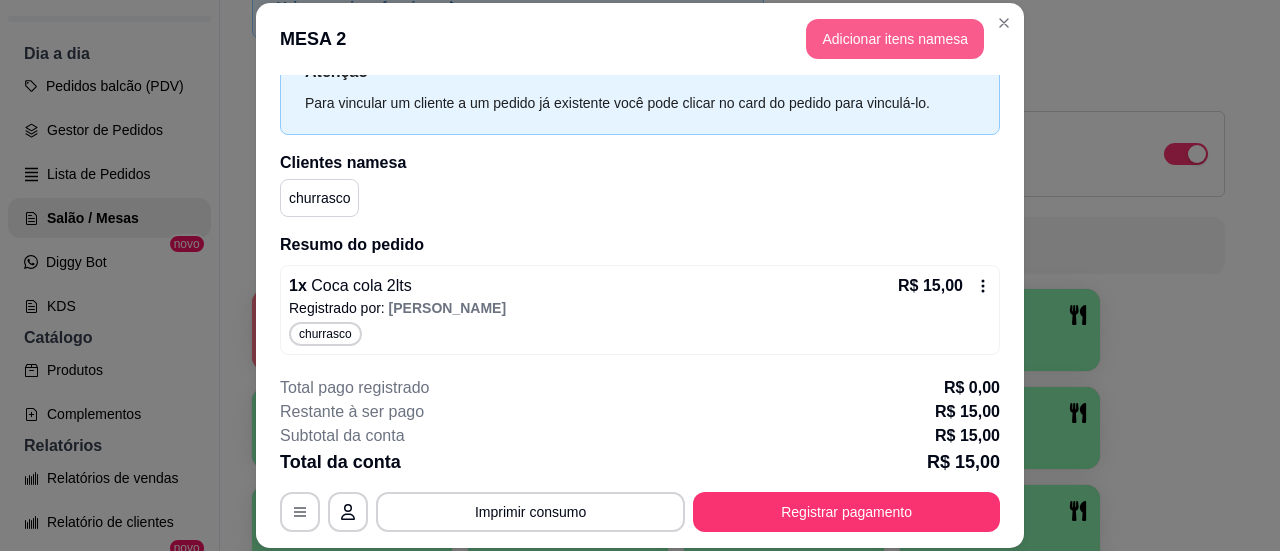 click on "Adicionar itens na  mesa" at bounding box center [895, 39] 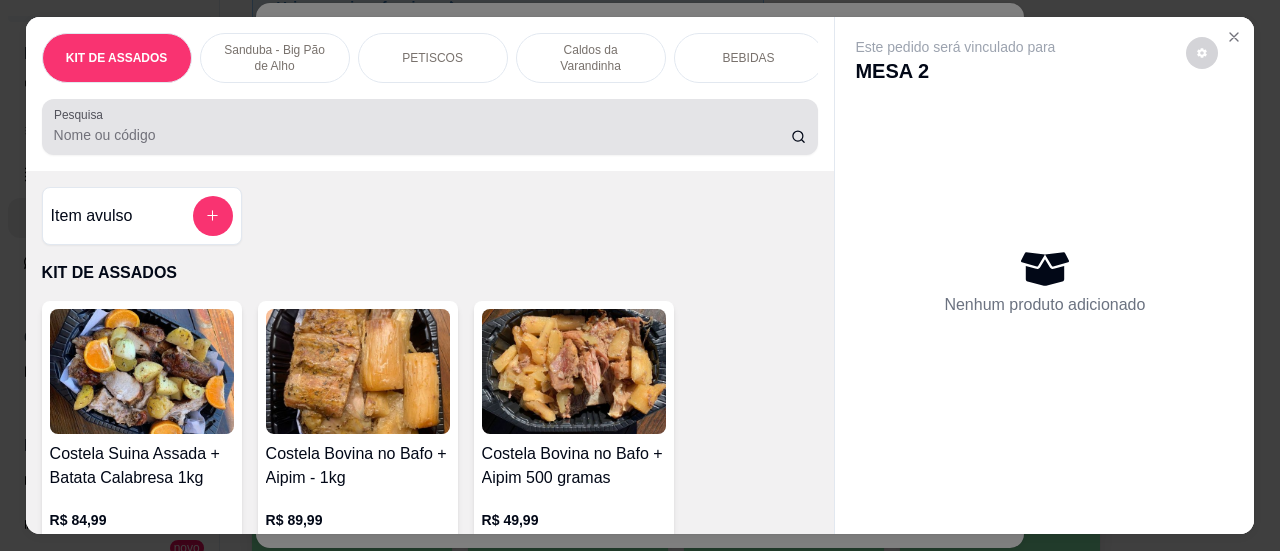 click on "Pesquisa" at bounding box center [422, 135] 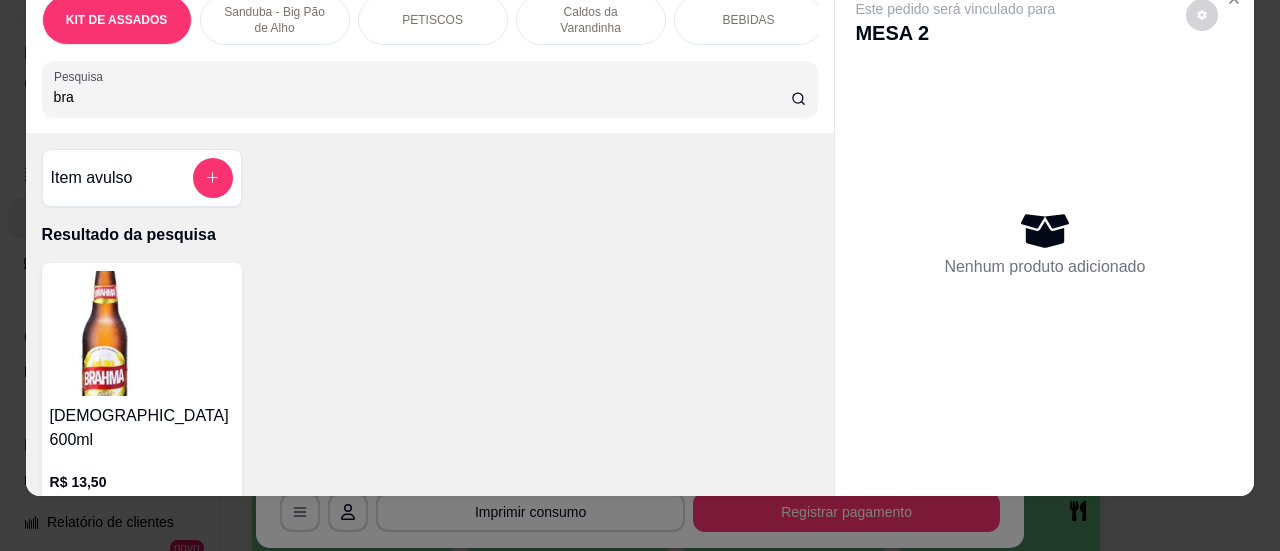 scroll, scrollTop: 55, scrollLeft: 0, axis: vertical 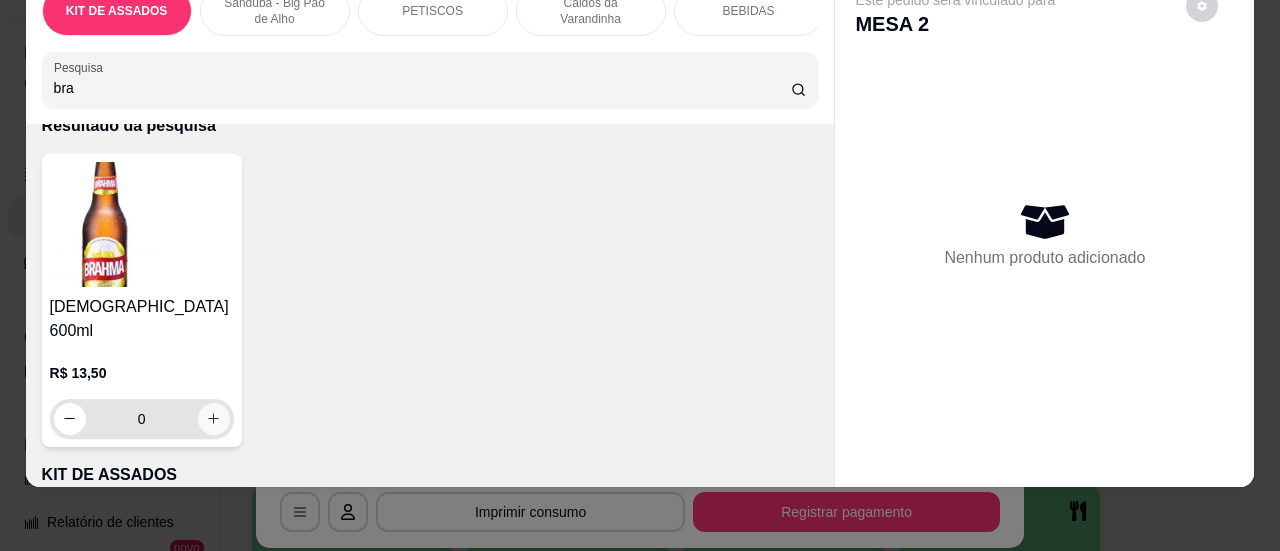 type on "bra" 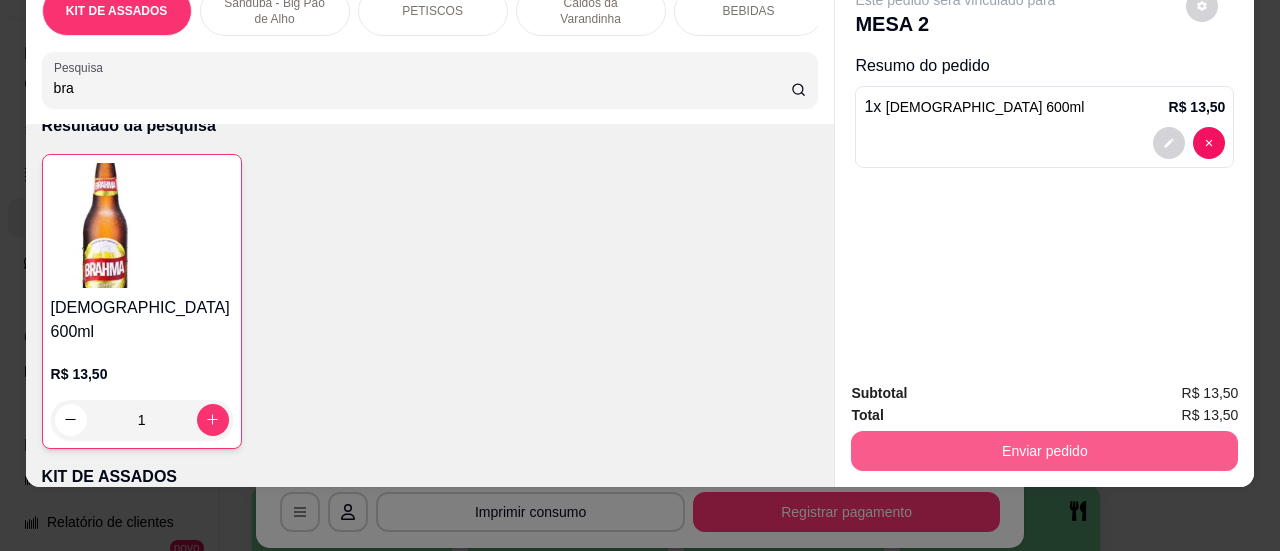 click on "Enviar pedido" at bounding box center [1044, 451] 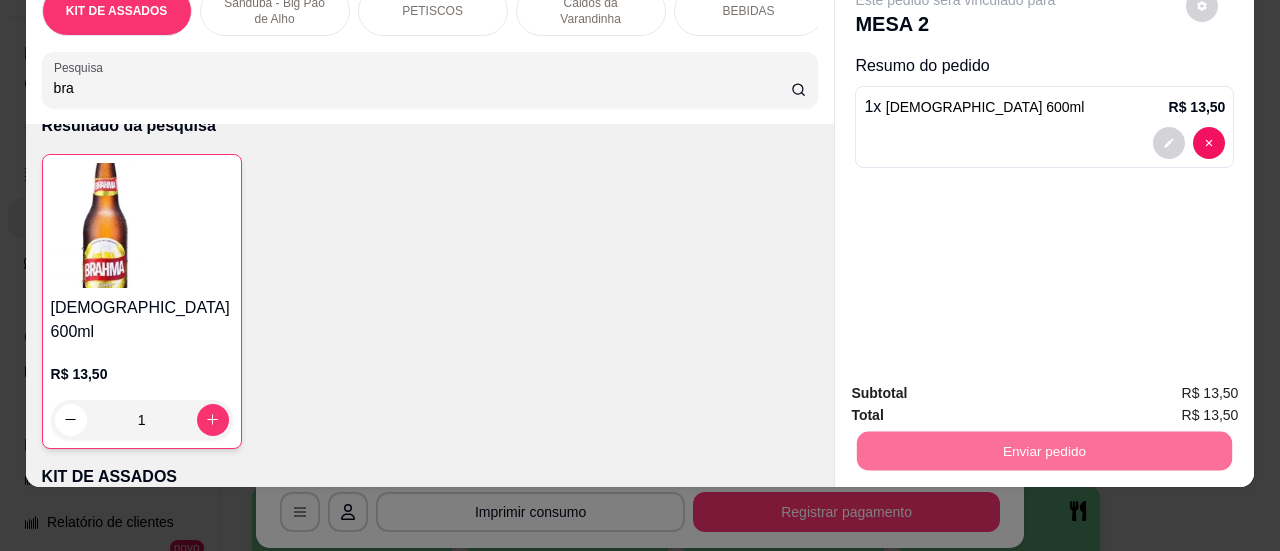 click on "Sim, quero registrar" at bounding box center (1168, 387) 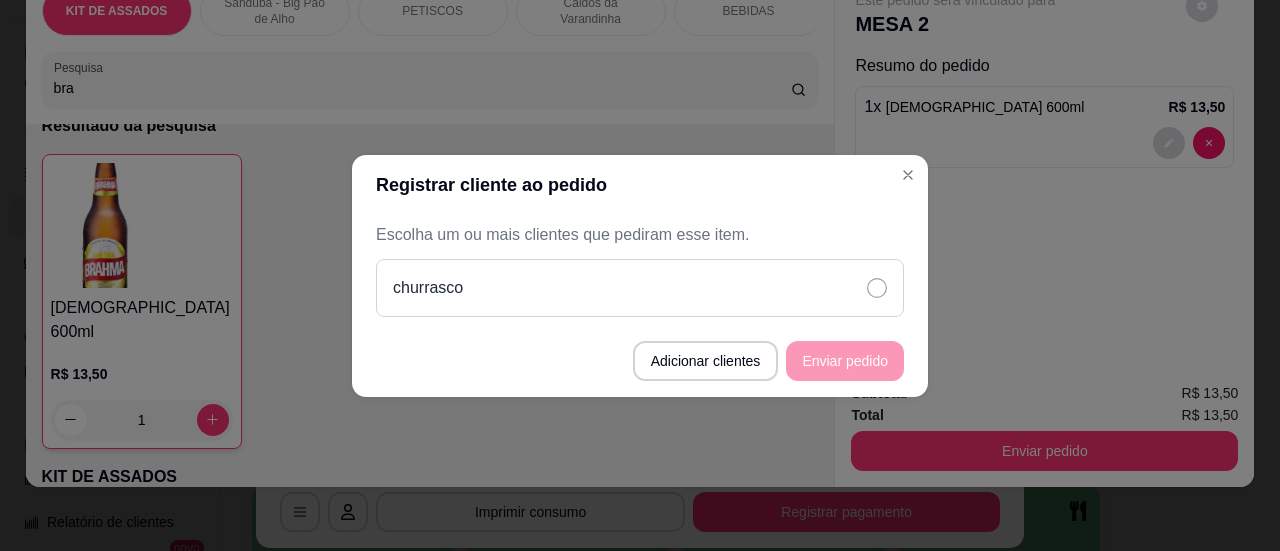 click 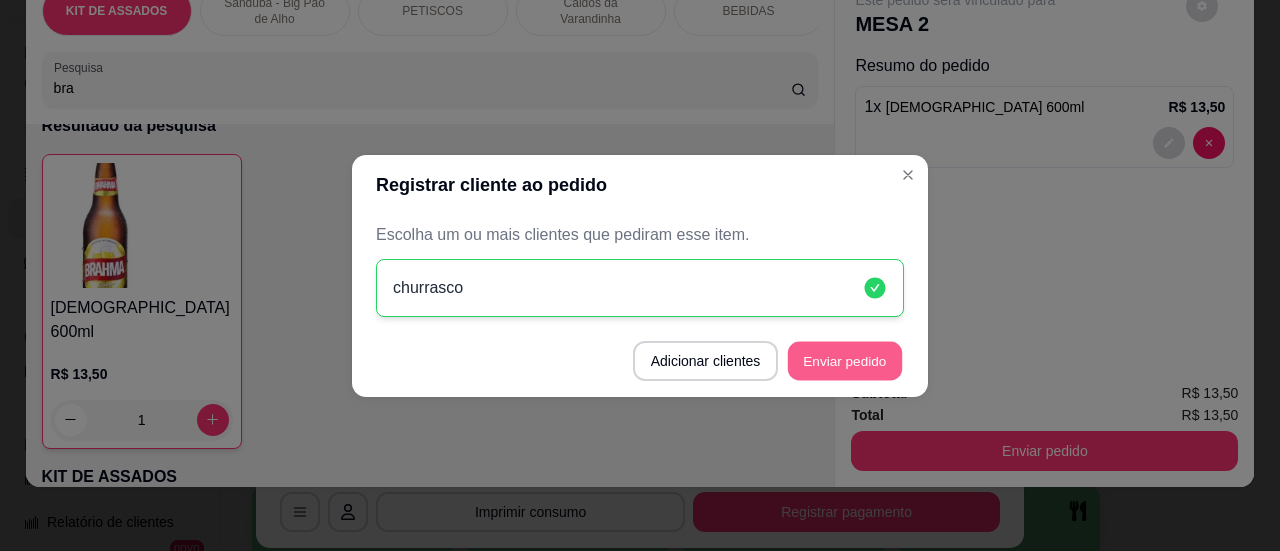 click on "Enviar pedido" at bounding box center [845, 360] 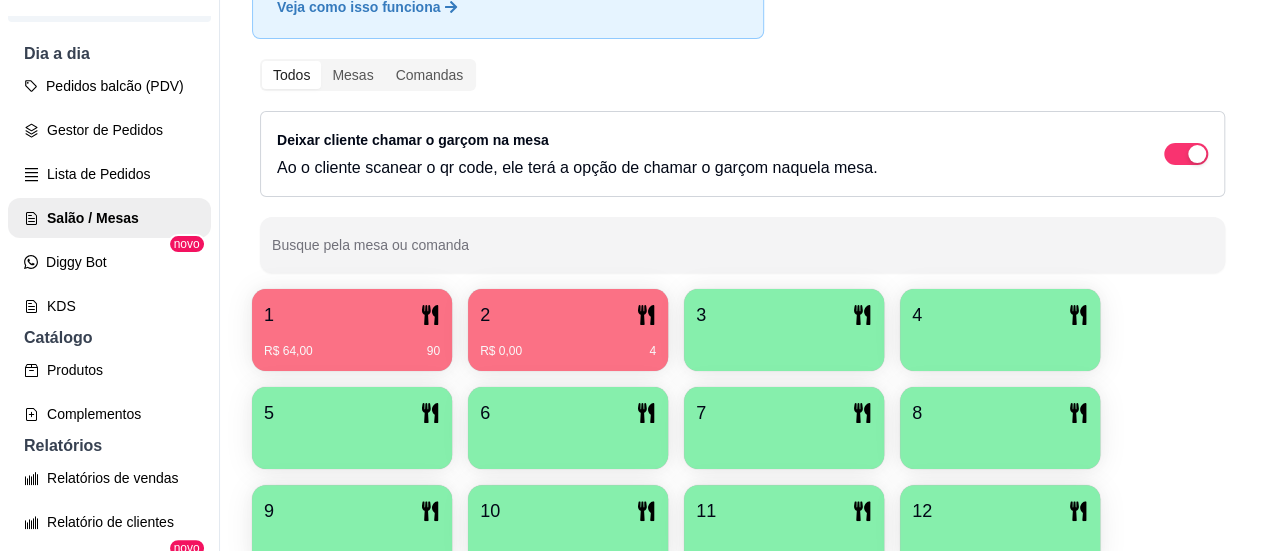 click on "R$ 0,00 4" at bounding box center (568, 344) 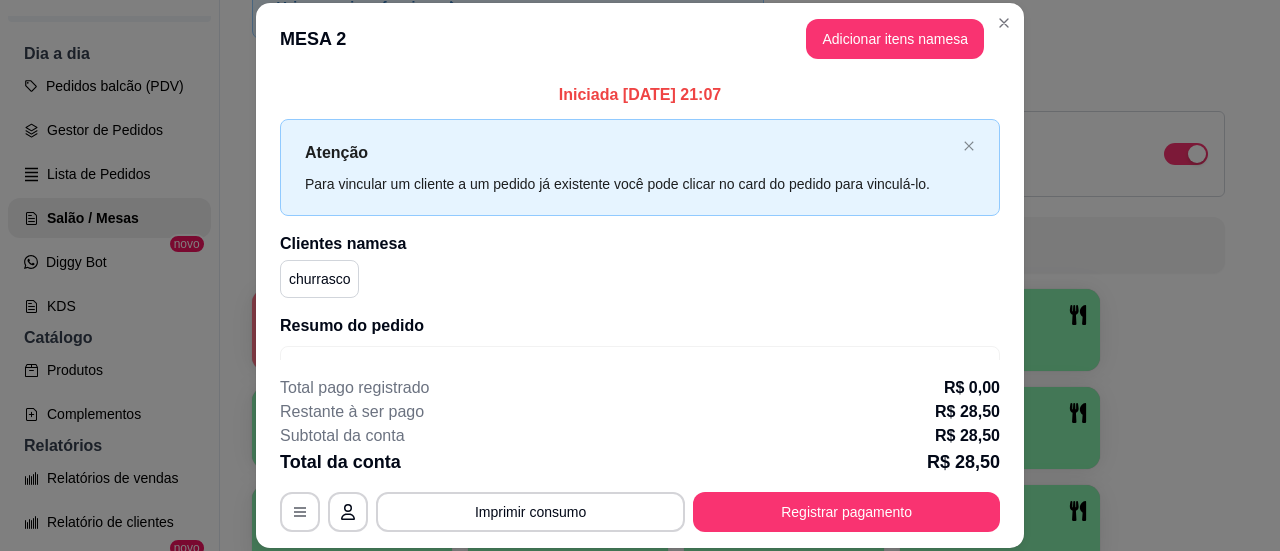 scroll, scrollTop: 182, scrollLeft: 0, axis: vertical 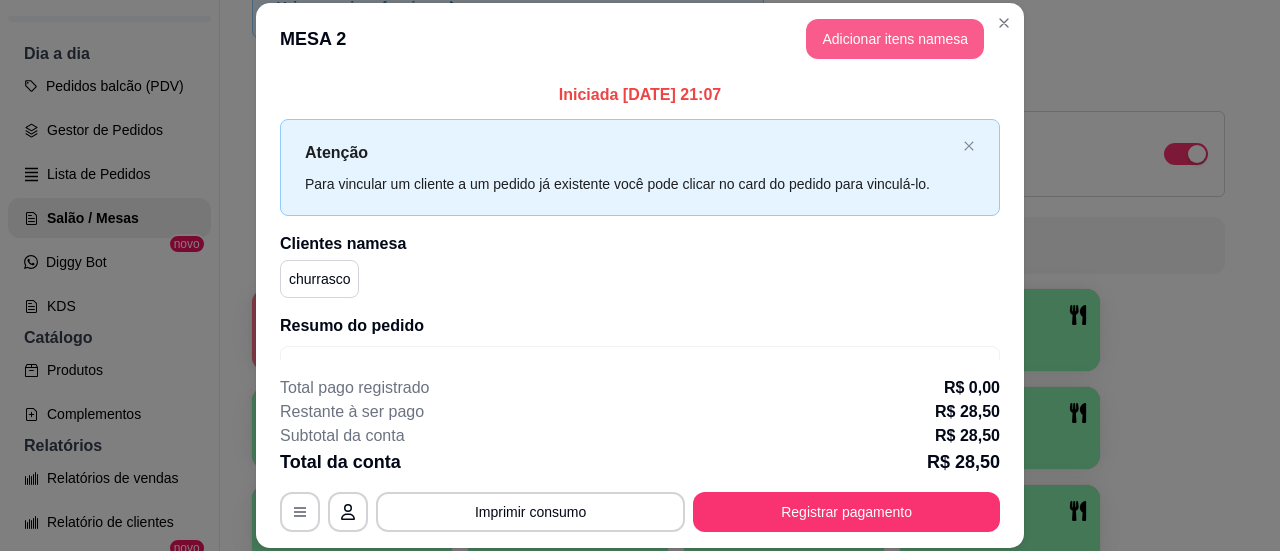 click on "Adicionar itens na  mesa" at bounding box center (895, 39) 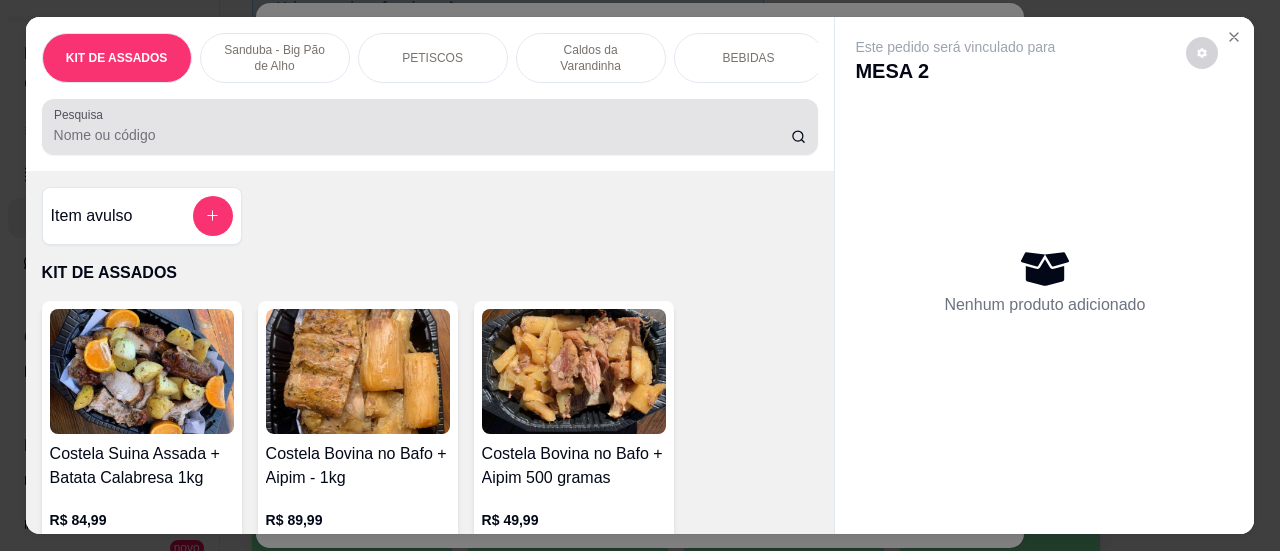click on "Pesquisa" at bounding box center (422, 135) 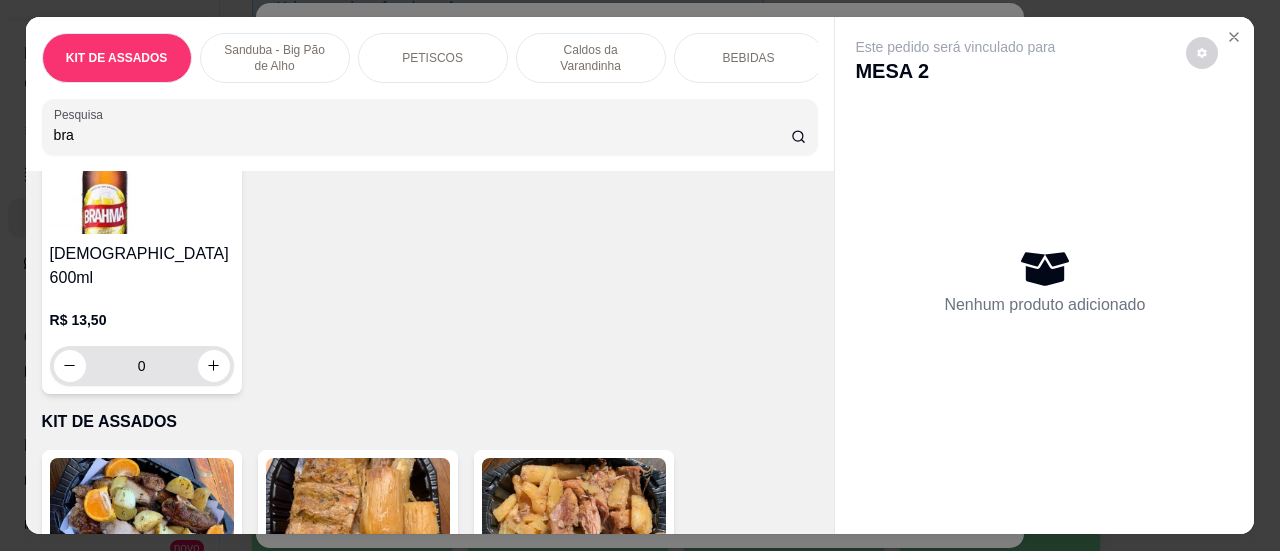 type on "bra" 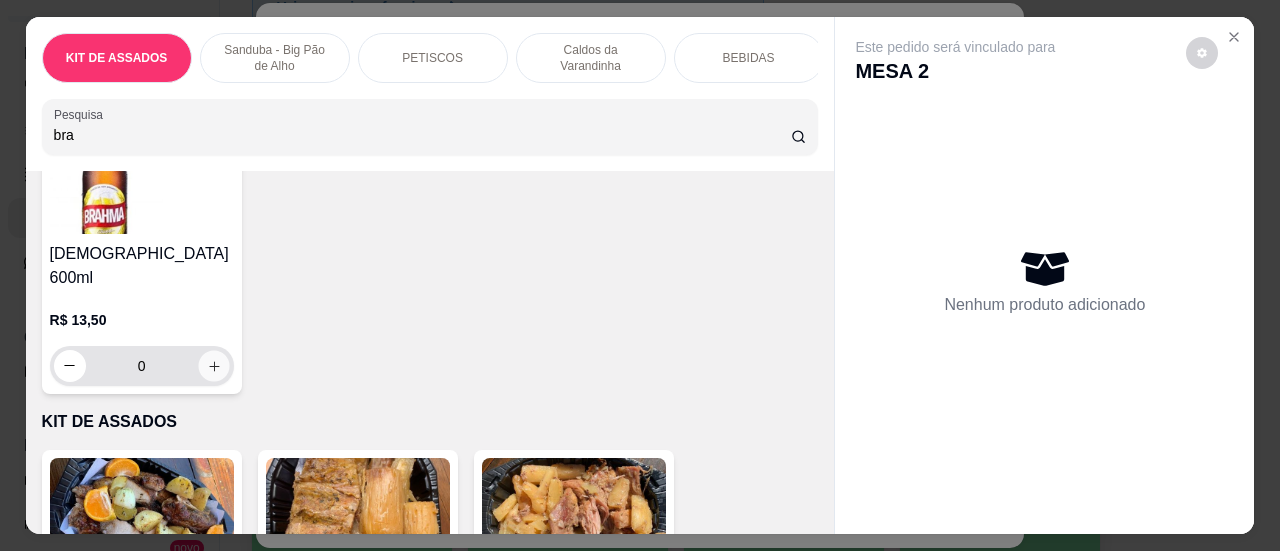 click at bounding box center (213, 365) 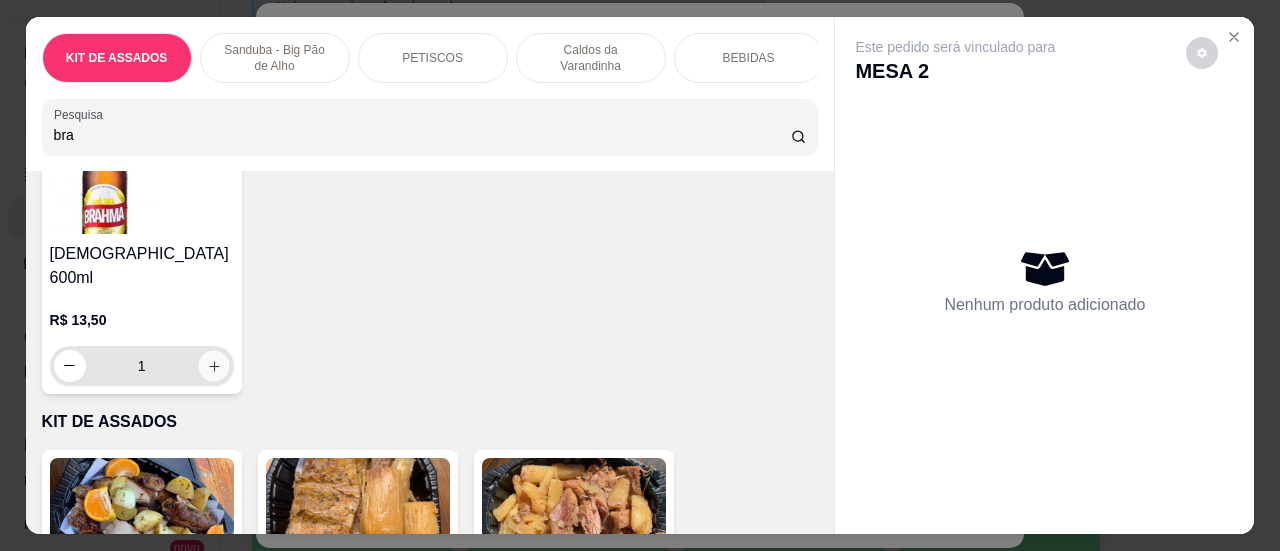 scroll, scrollTop: 200, scrollLeft: 0, axis: vertical 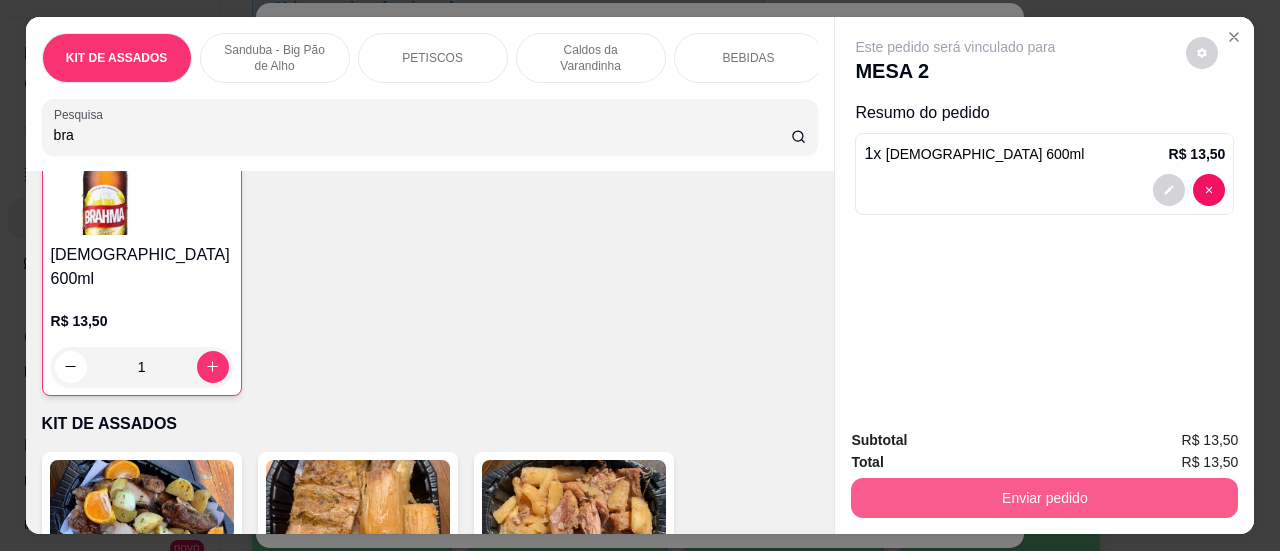 click on "Enviar pedido" at bounding box center (1044, 498) 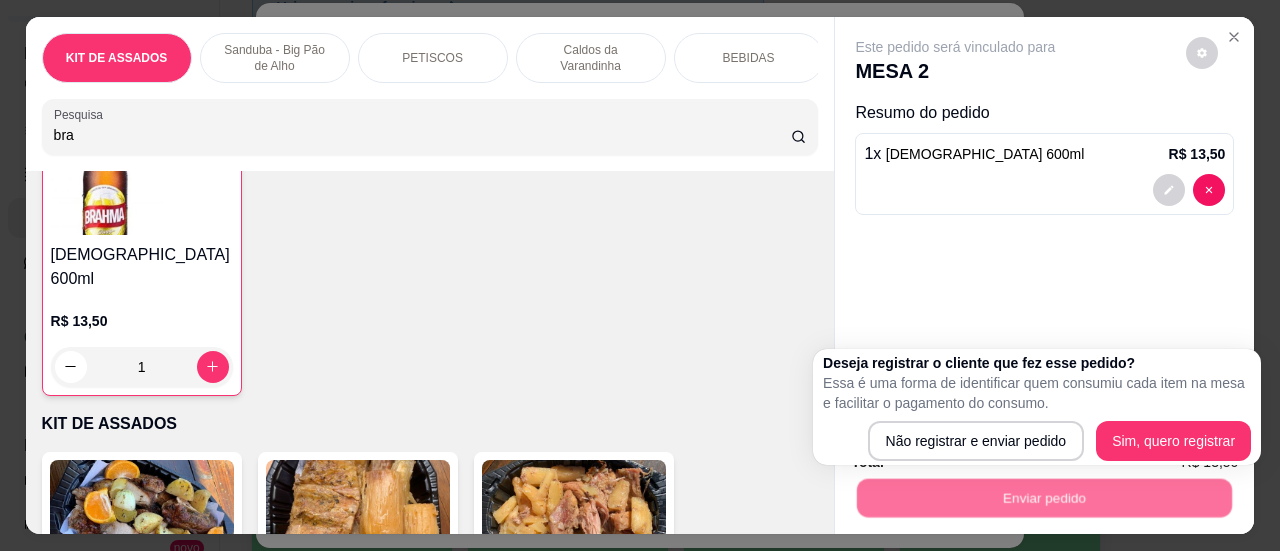 drag, startPoint x: 1172, startPoint y: 417, endPoint x: 1173, endPoint y: 441, distance: 24.020824 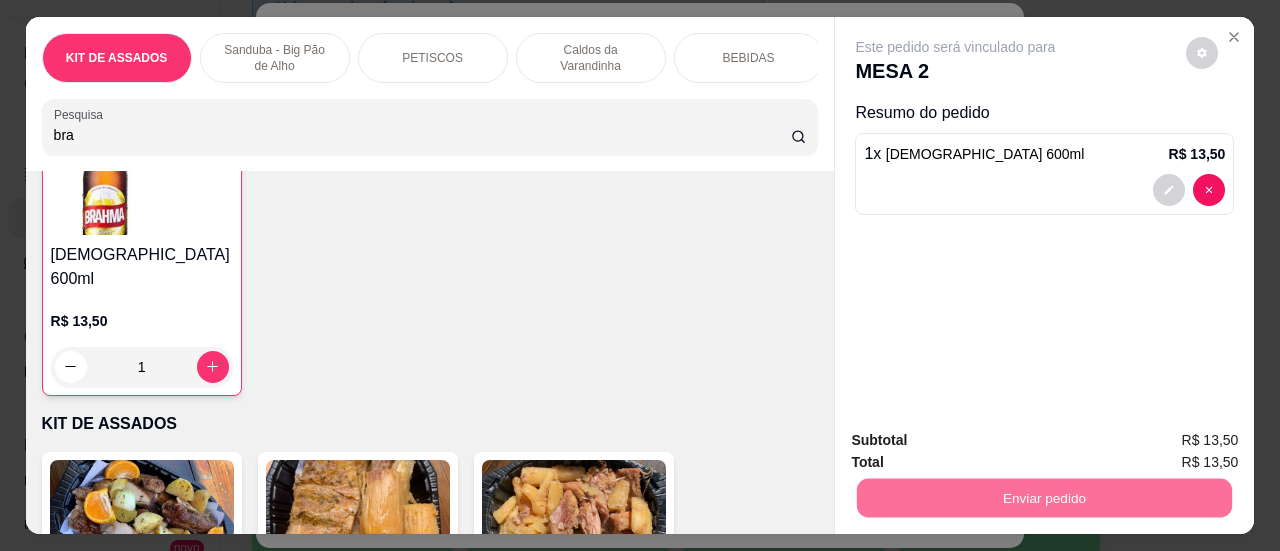 click on "Sim, quero registrar" at bounding box center [1168, 442] 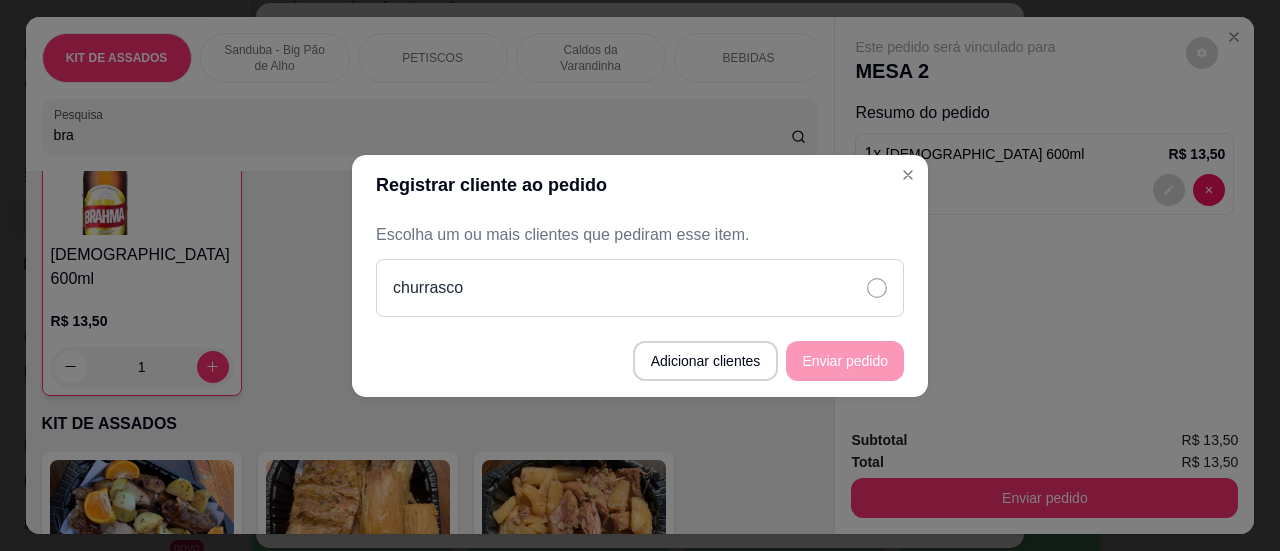 click on "churrasco" at bounding box center [640, 288] 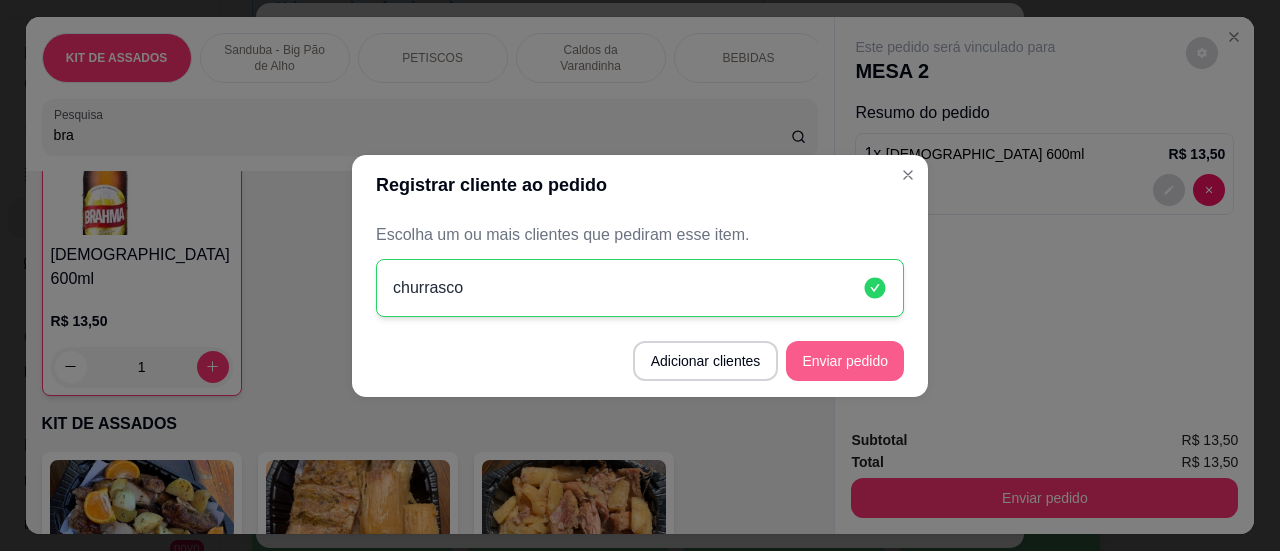 click on "Enviar pedido" at bounding box center [845, 361] 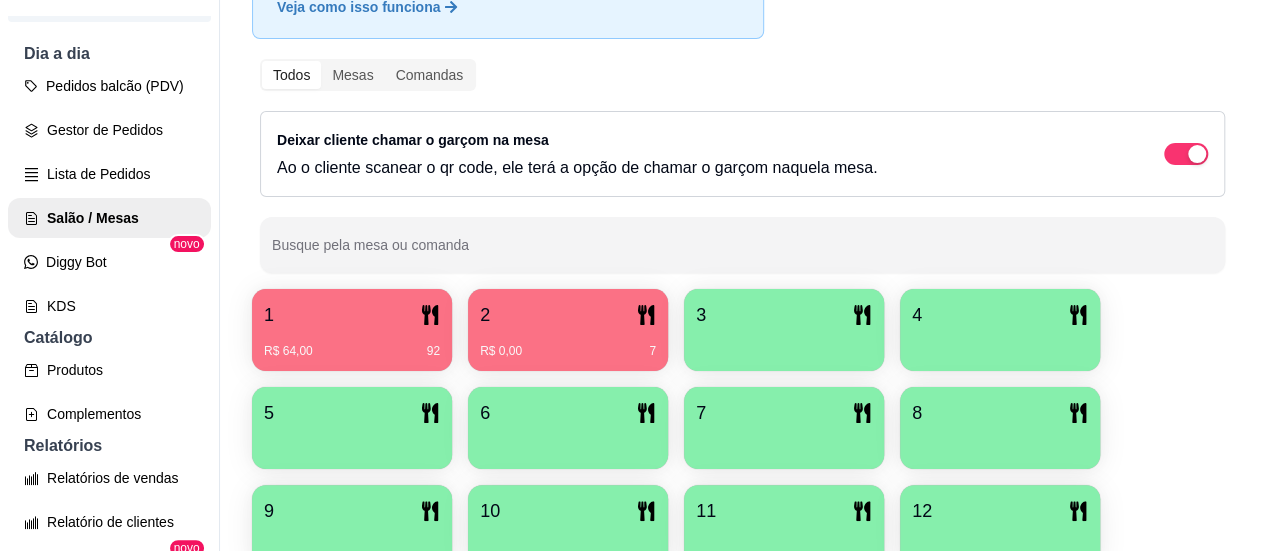 click on "R$ 0,00 7" at bounding box center (568, 344) 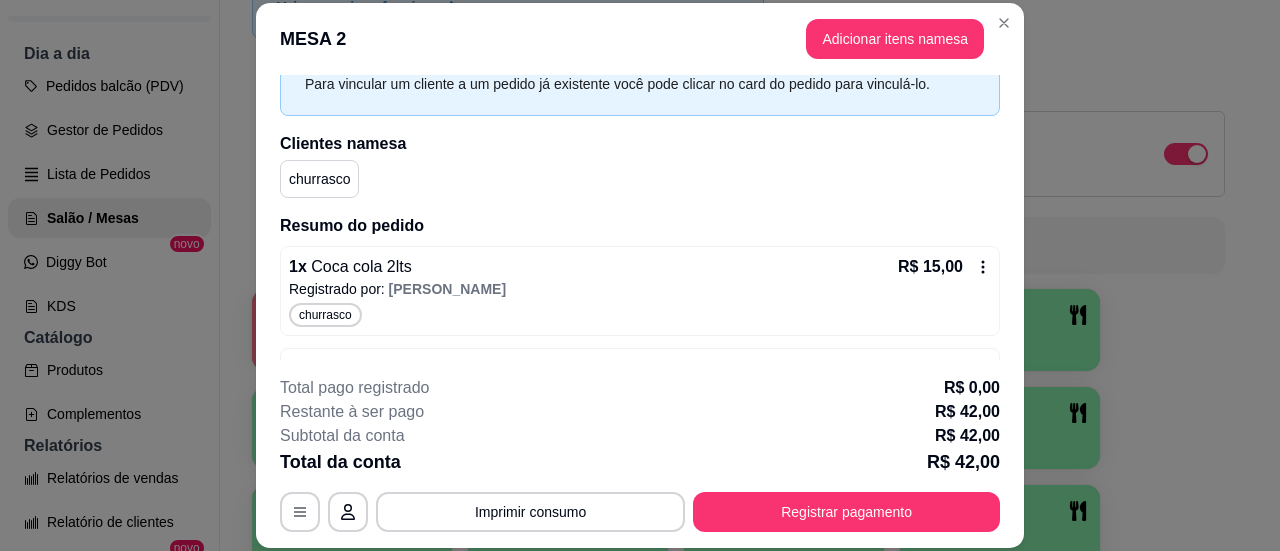 scroll, scrollTop: 284, scrollLeft: 0, axis: vertical 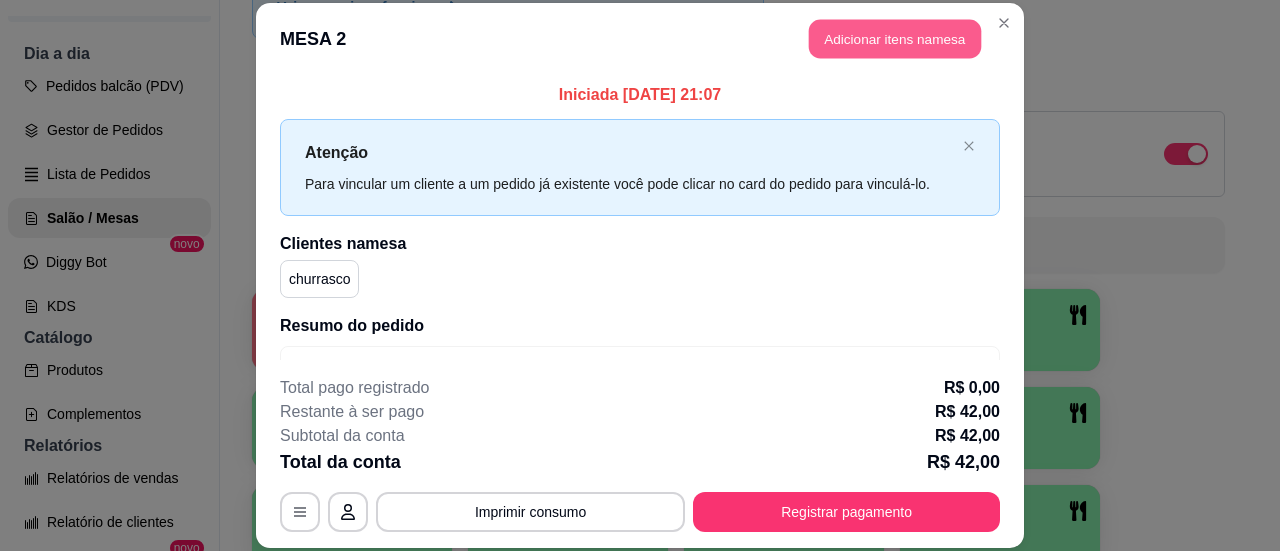 click on "Adicionar itens na  mesa" at bounding box center (895, 38) 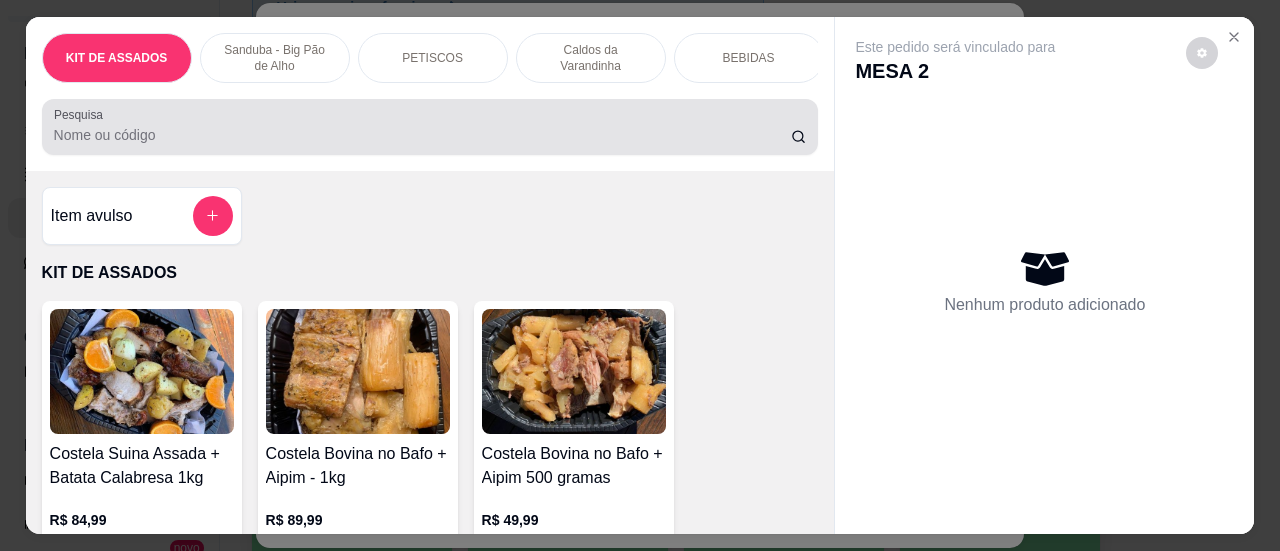 click on "Pesquisa" at bounding box center [422, 135] 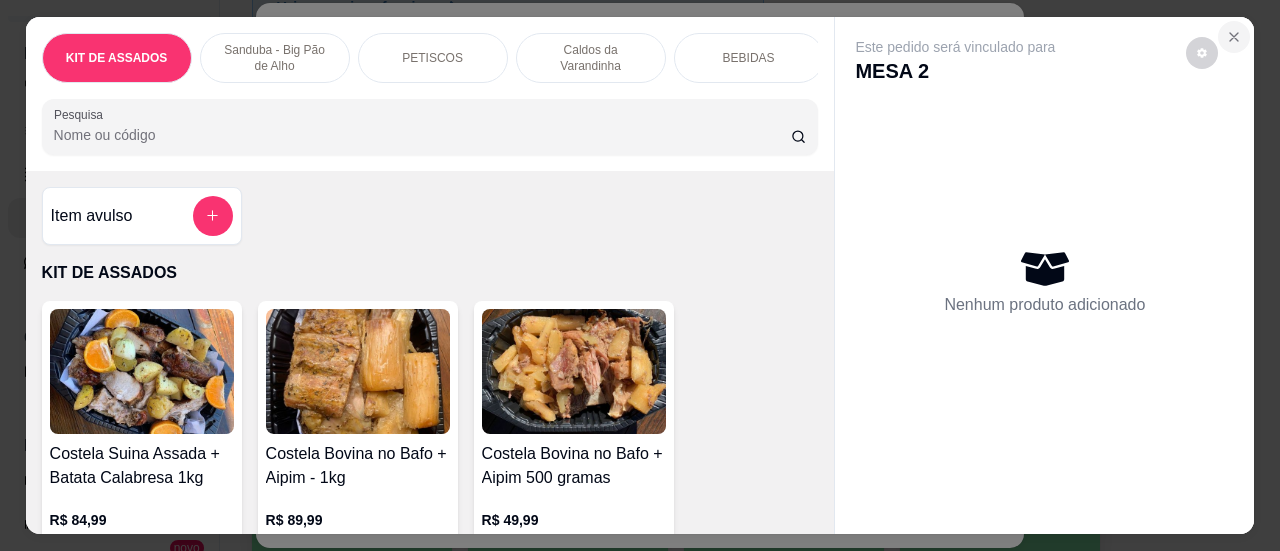 click 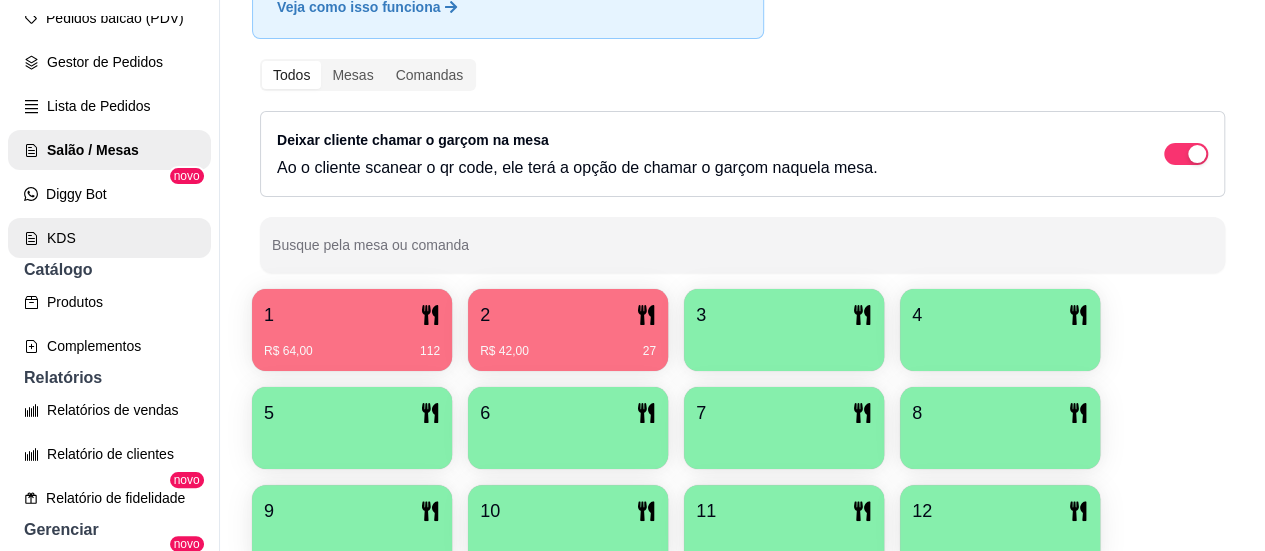 scroll, scrollTop: 300, scrollLeft: 0, axis: vertical 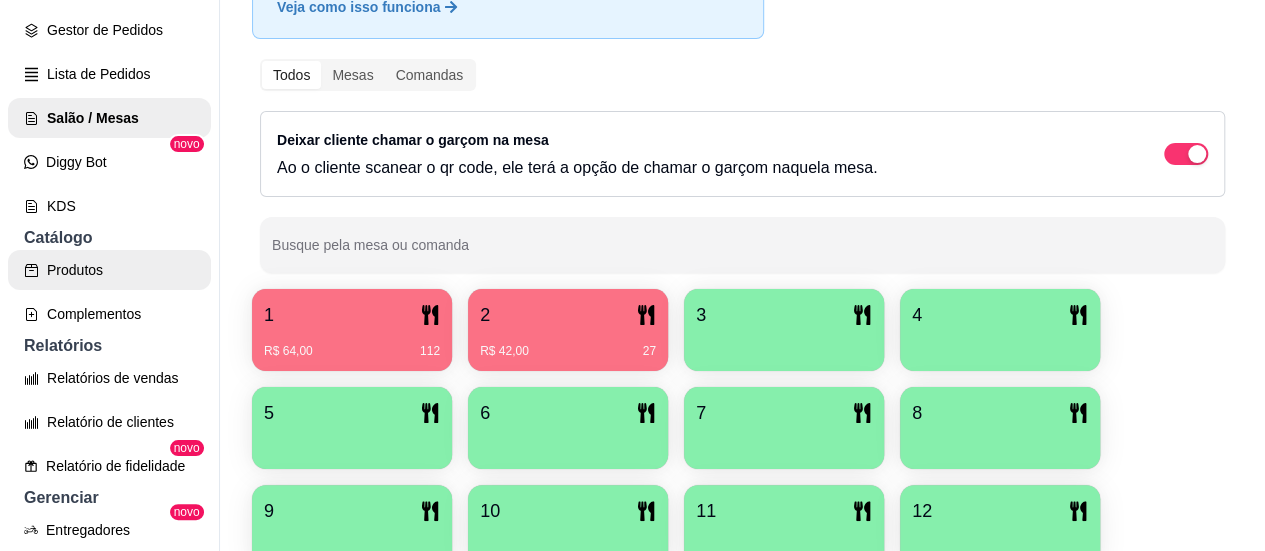 click on "Produtos" at bounding box center [109, 270] 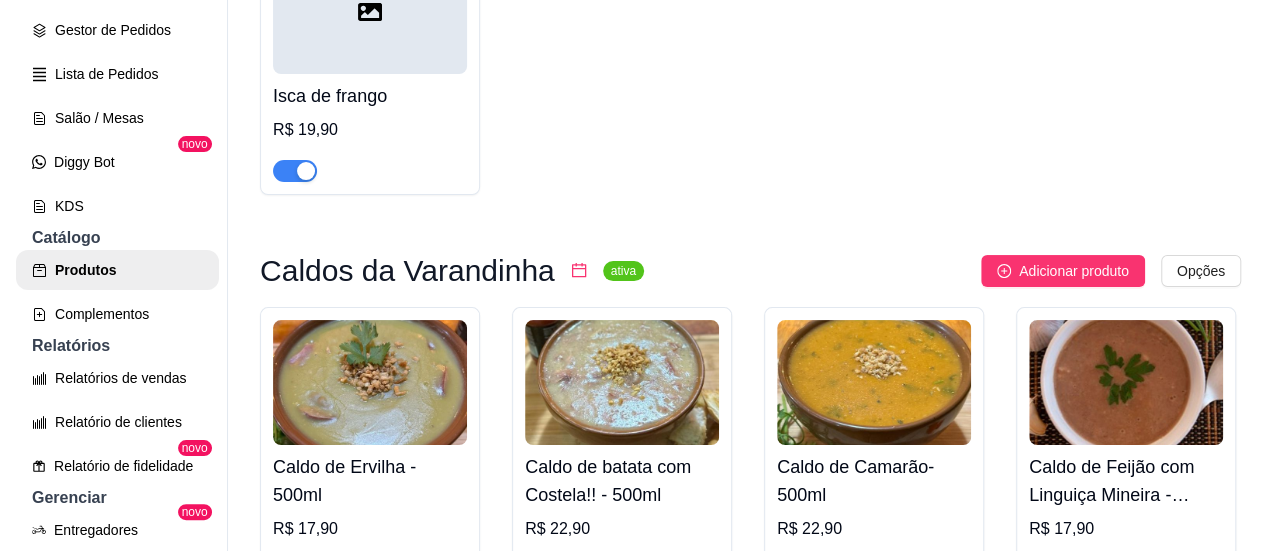 scroll, scrollTop: 6800, scrollLeft: 0, axis: vertical 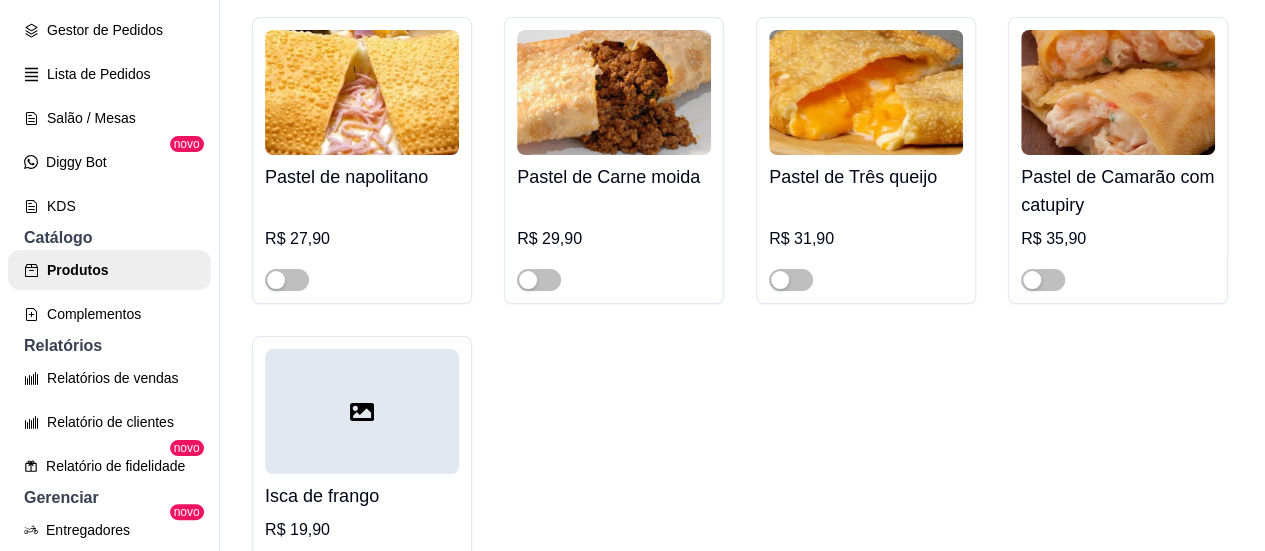 click on "Adicionar produto" at bounding box center [1066, -976] 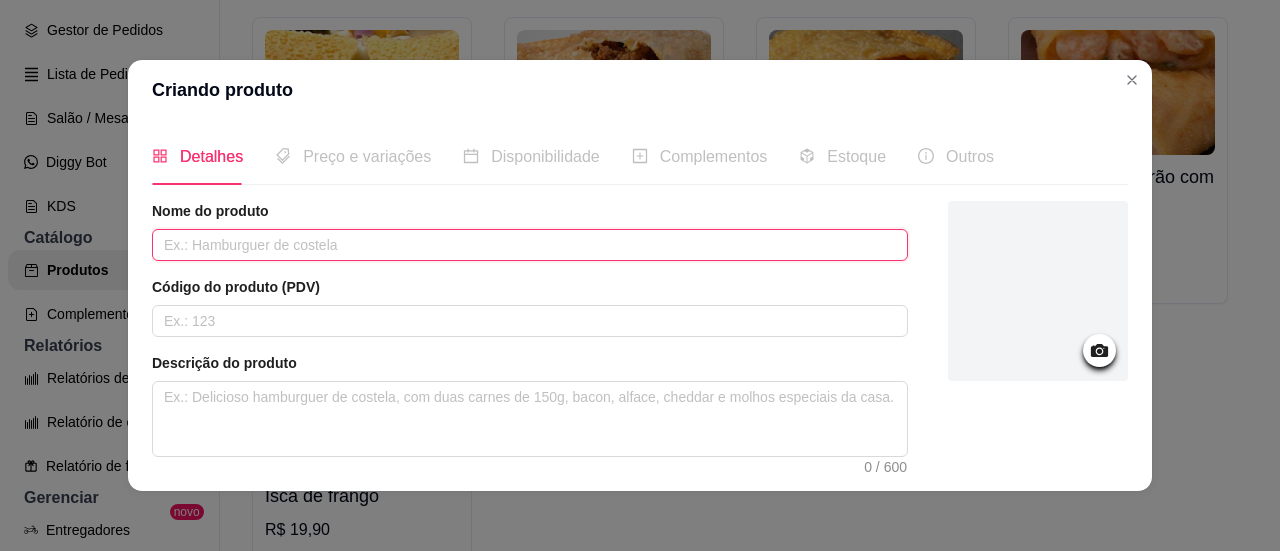 click at bounding box center (530, 245) 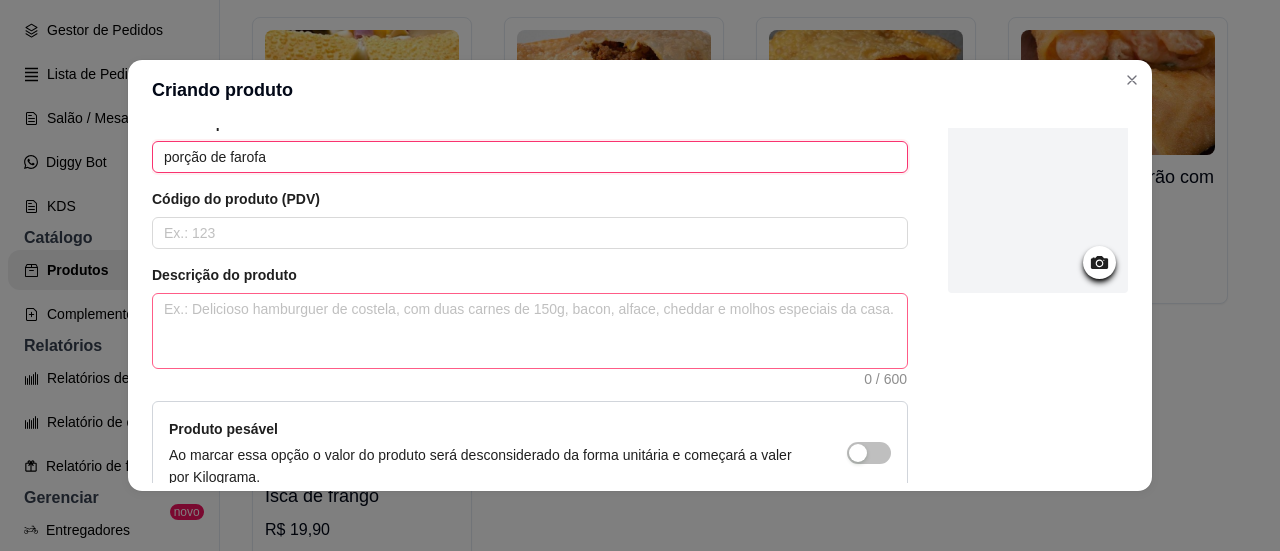 scroll, scrollTop: 200, scrollLeft: 0, axis: vertical 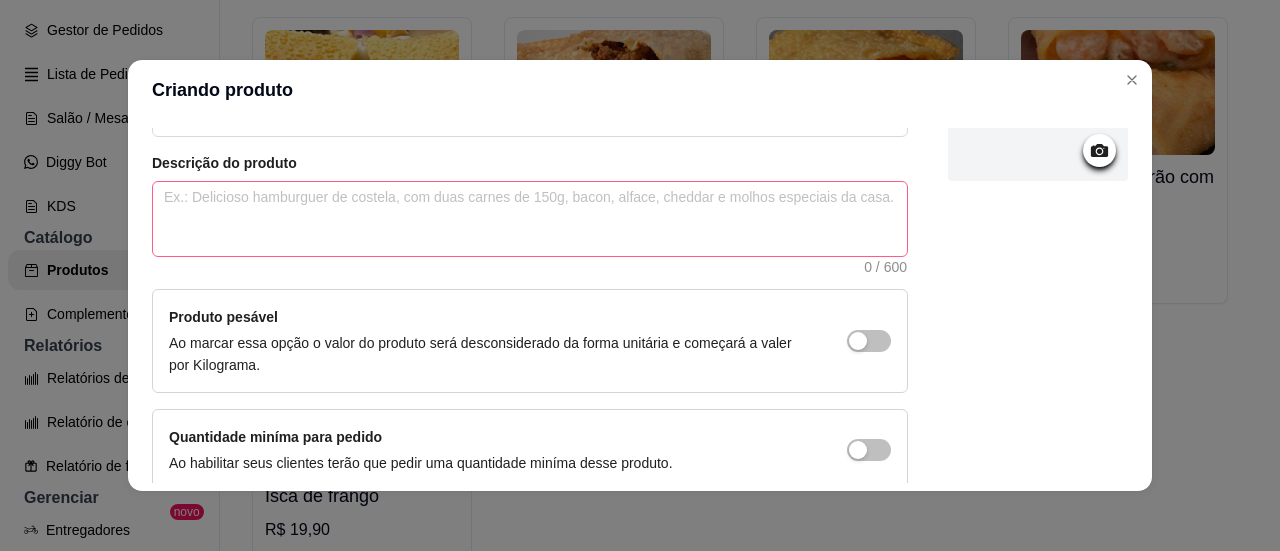 type on "porção de farofa" 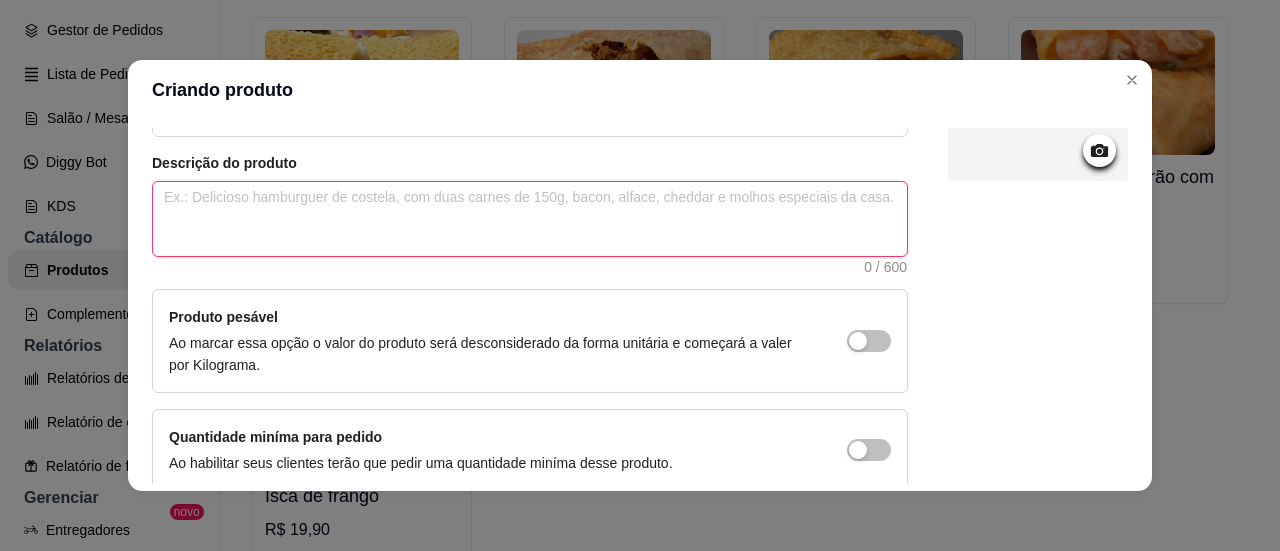click at bounding box center [530, 219] 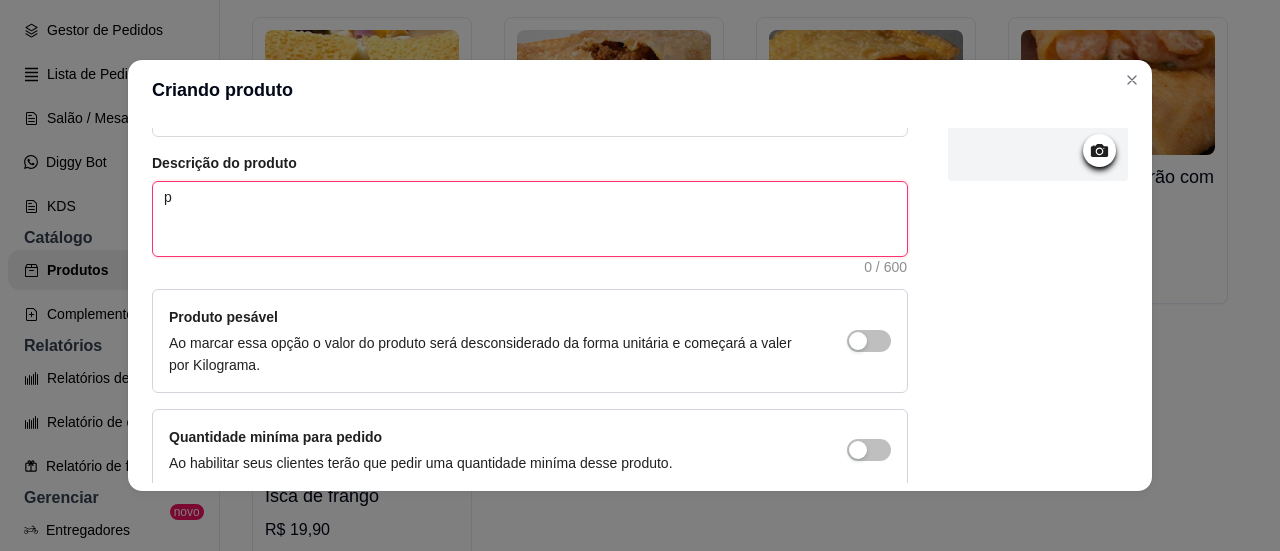 type 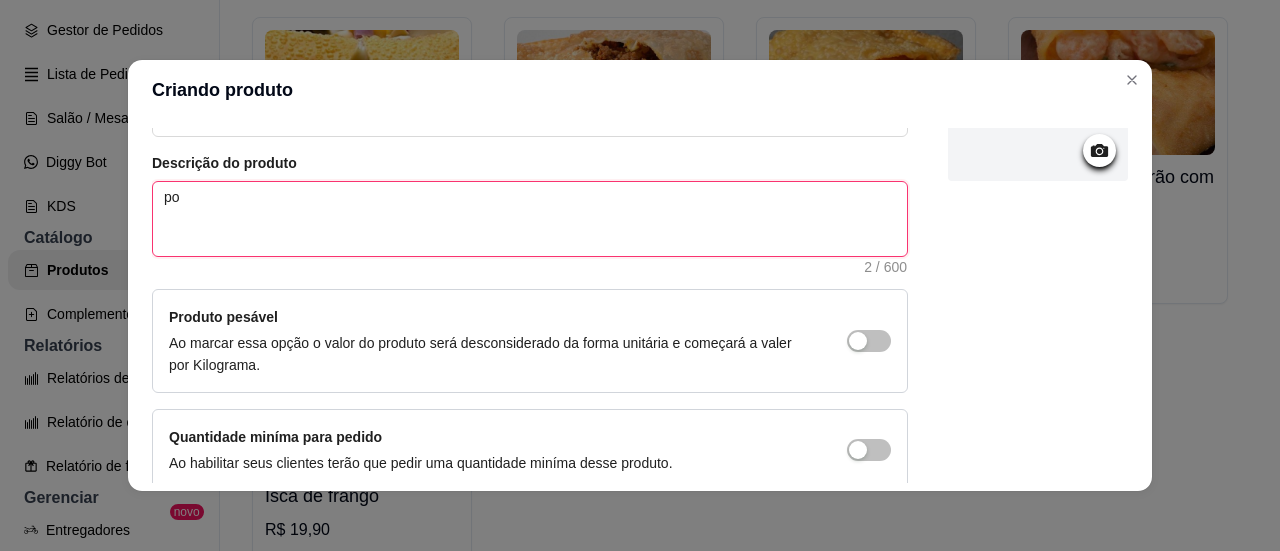type 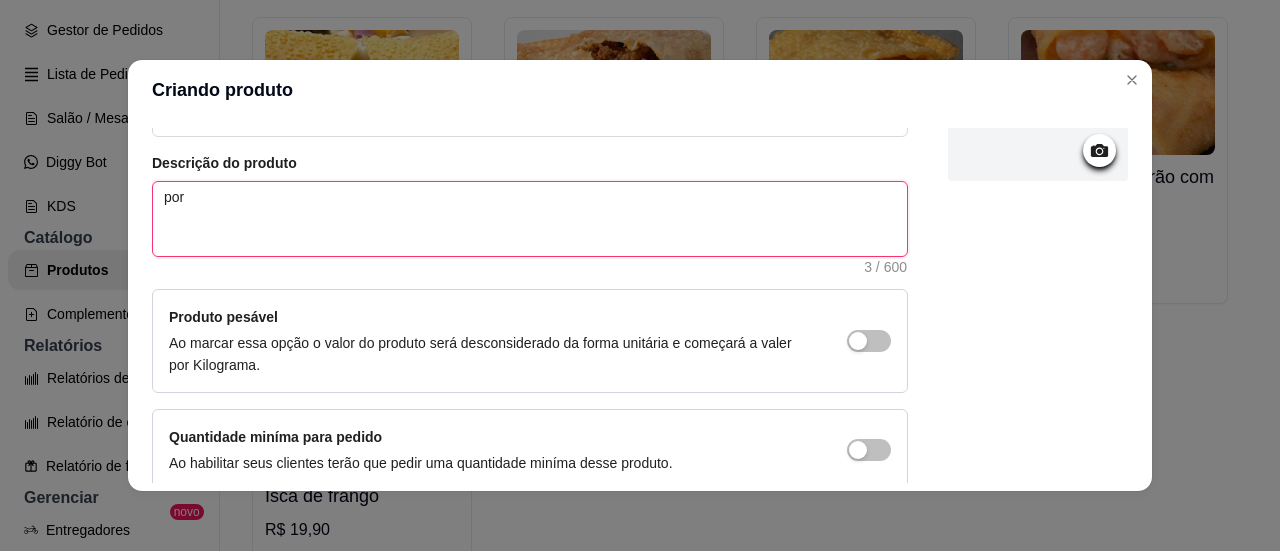 type 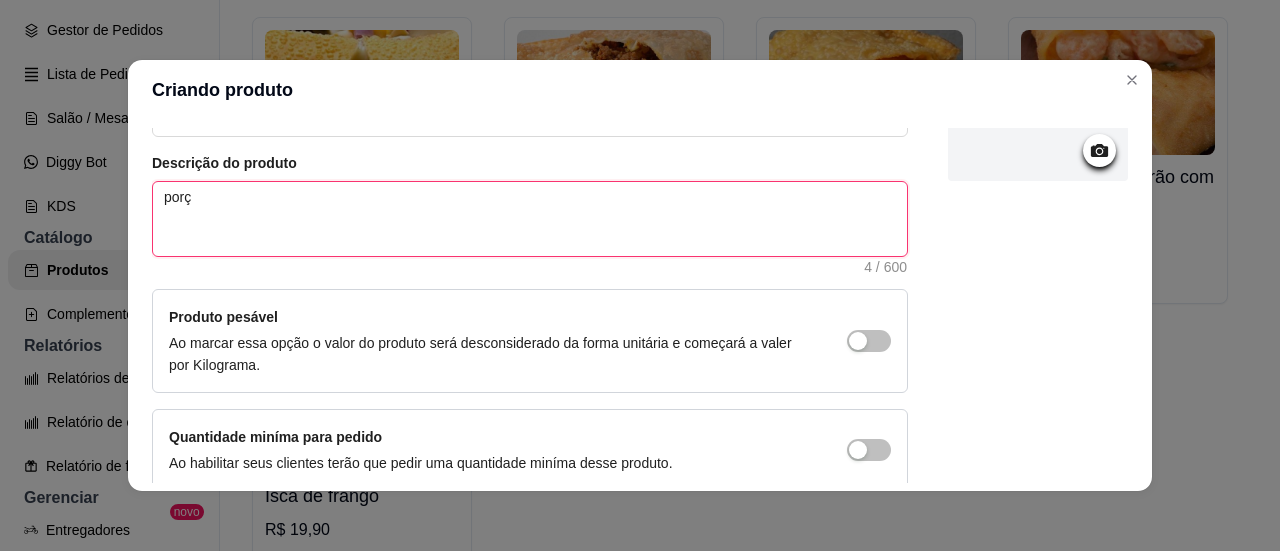 type 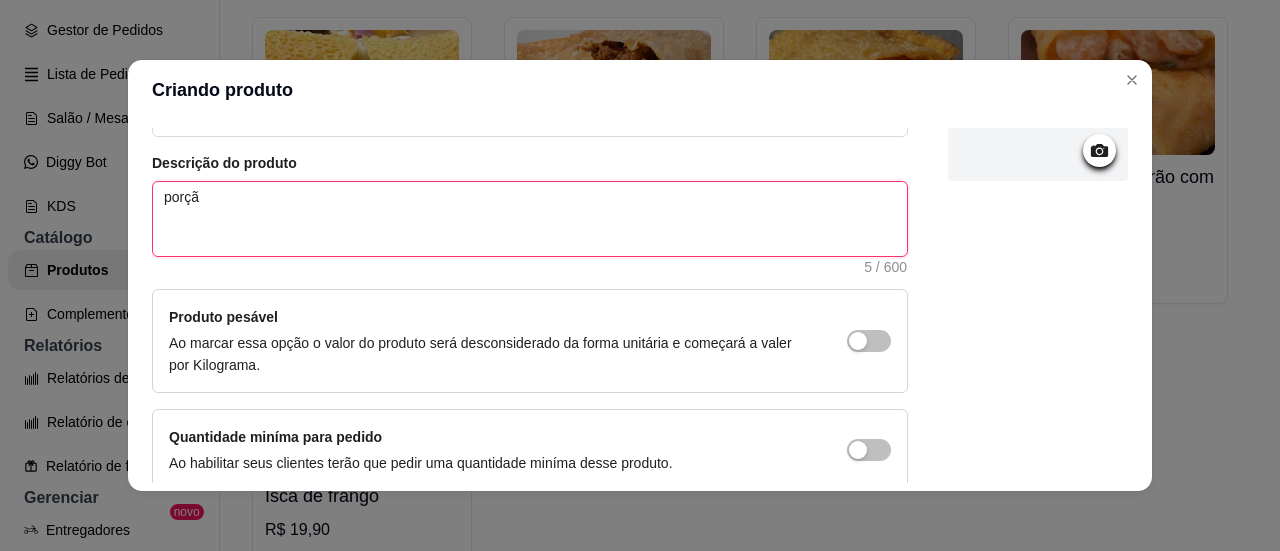 type 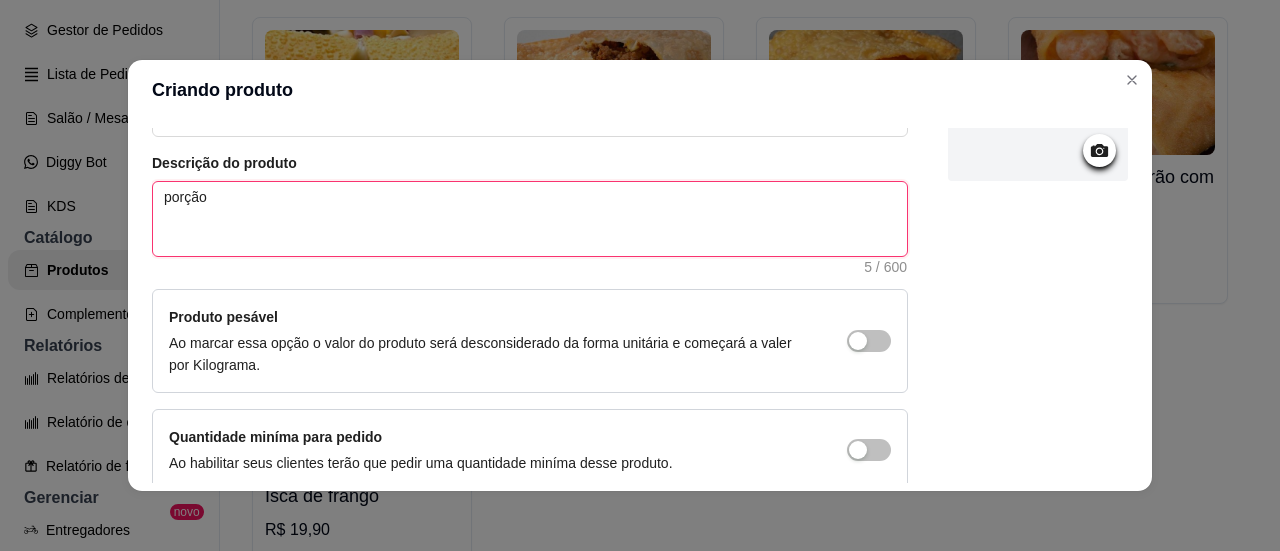 type 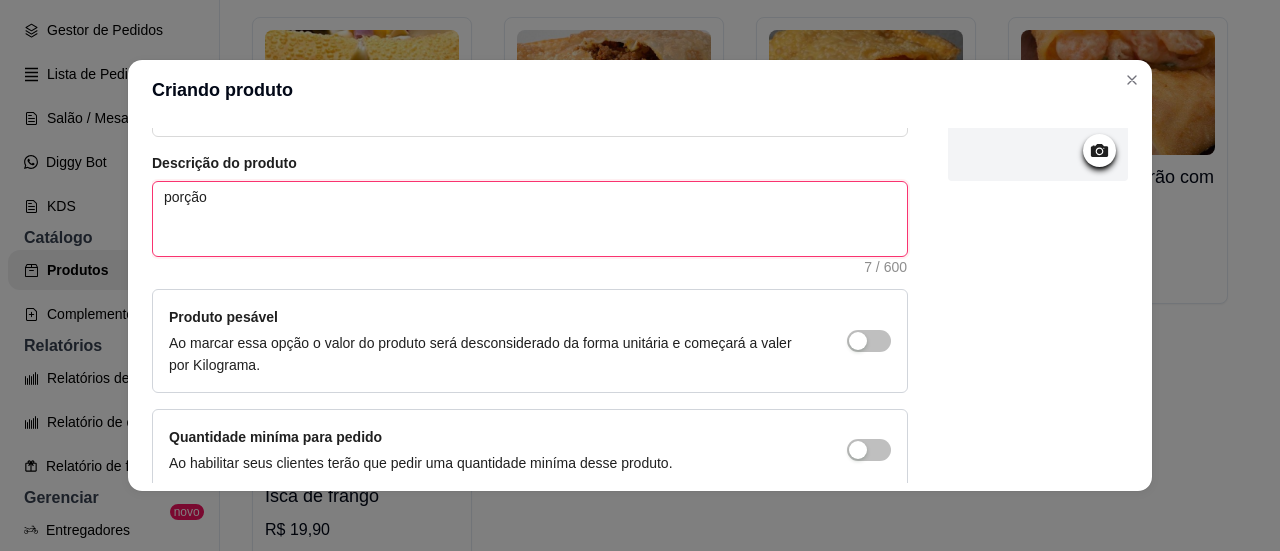 type 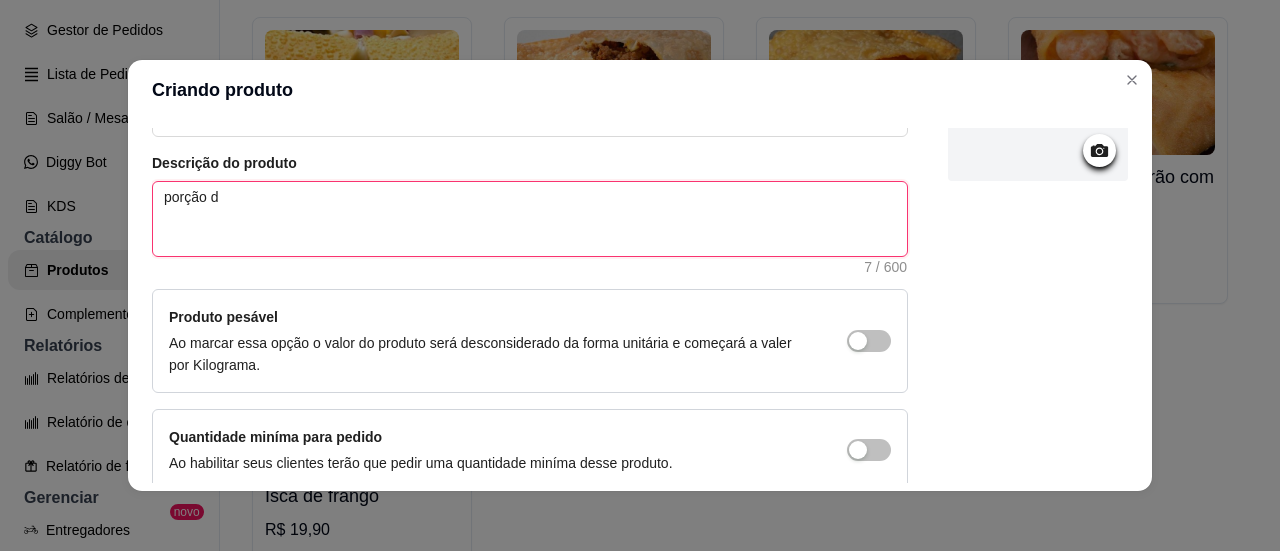 type 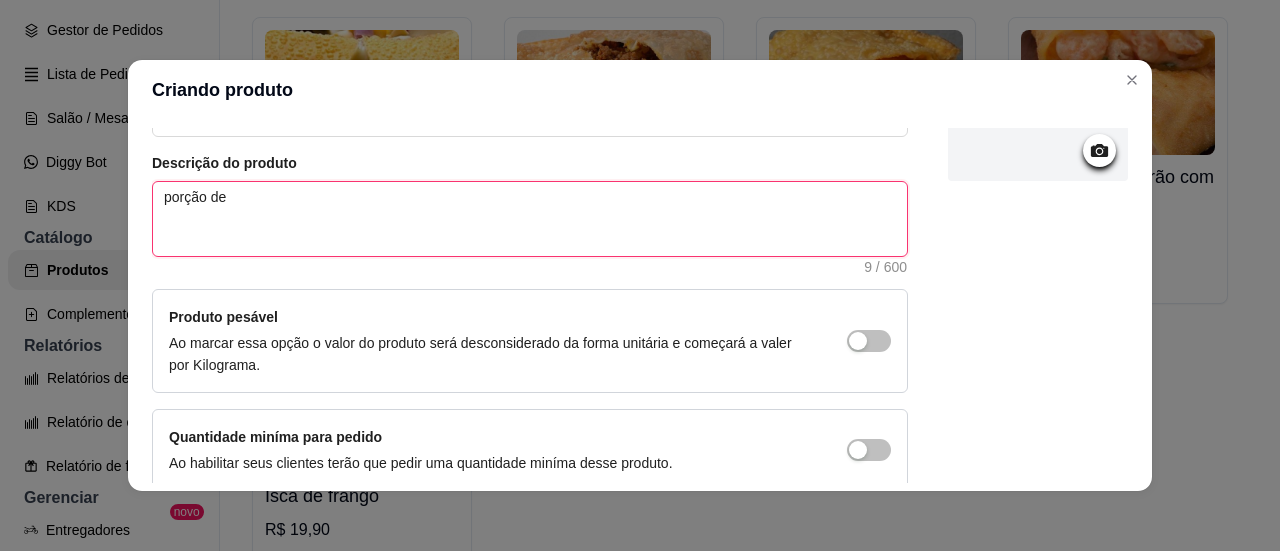 type 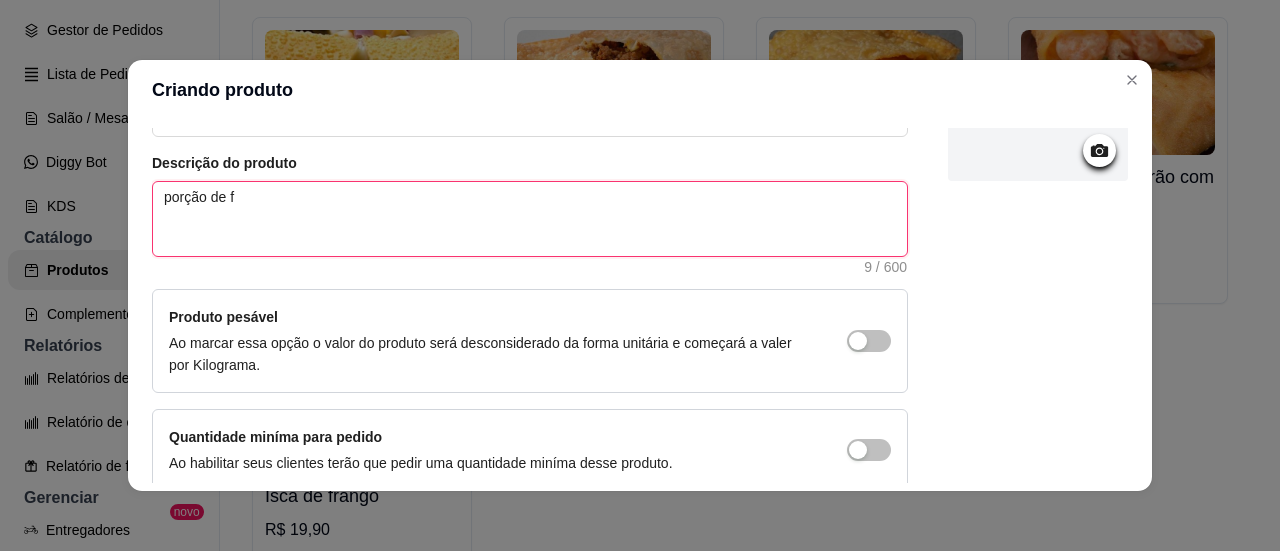 type on "porção de fa" 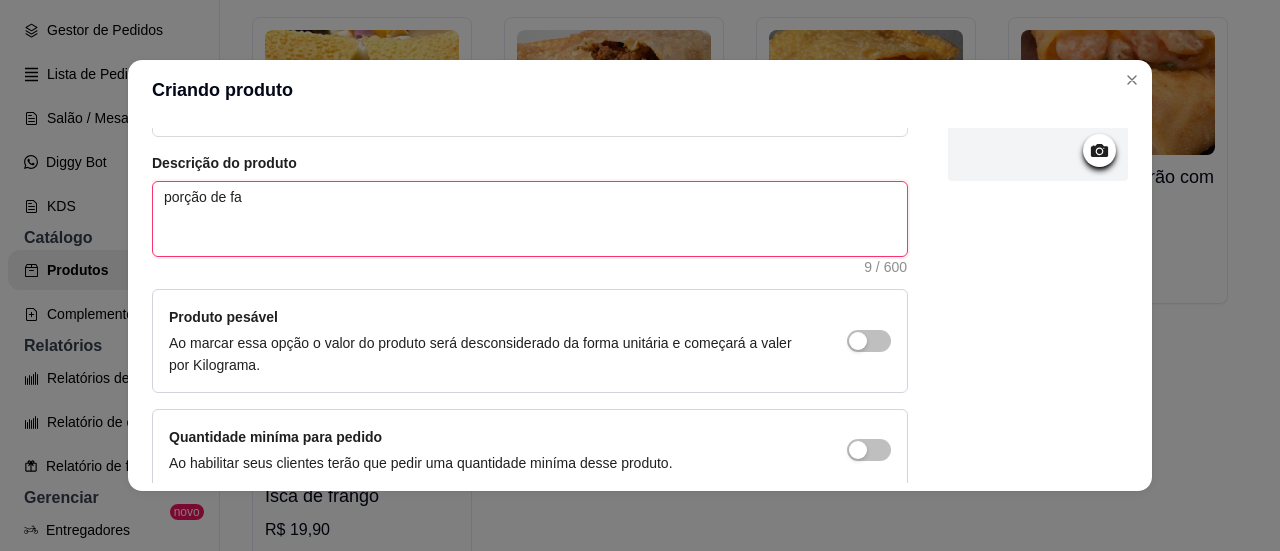 type 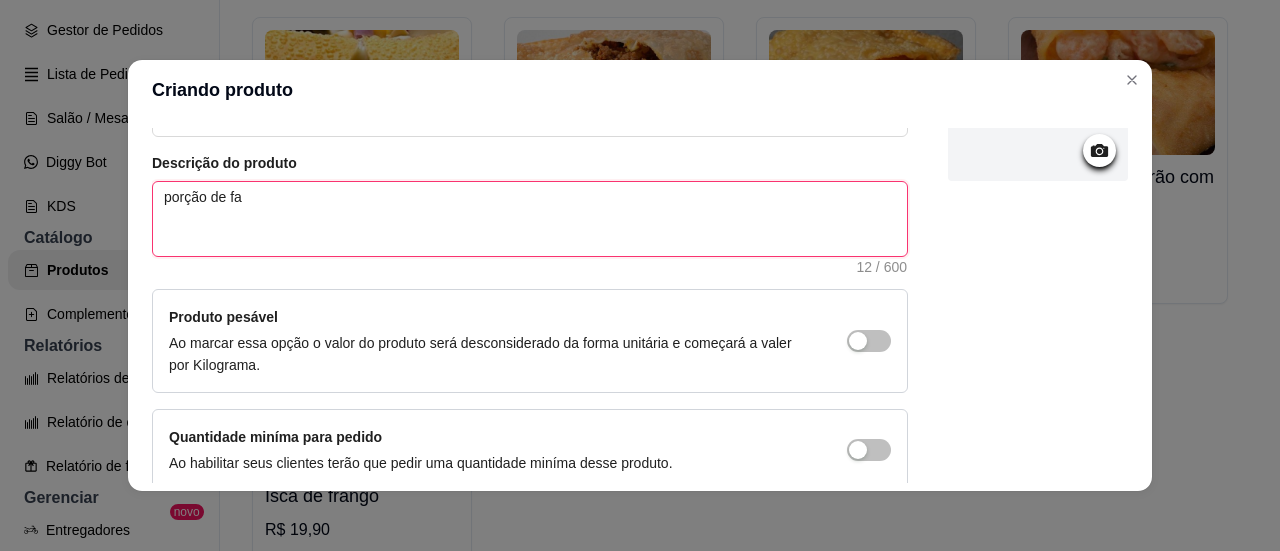type on "porção de far" 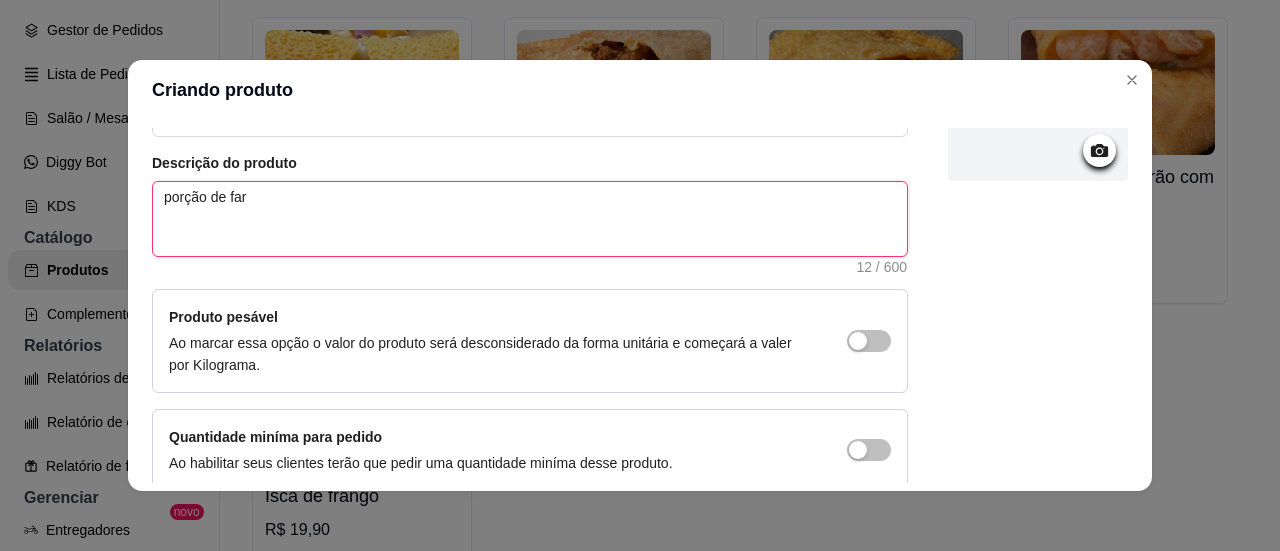 type 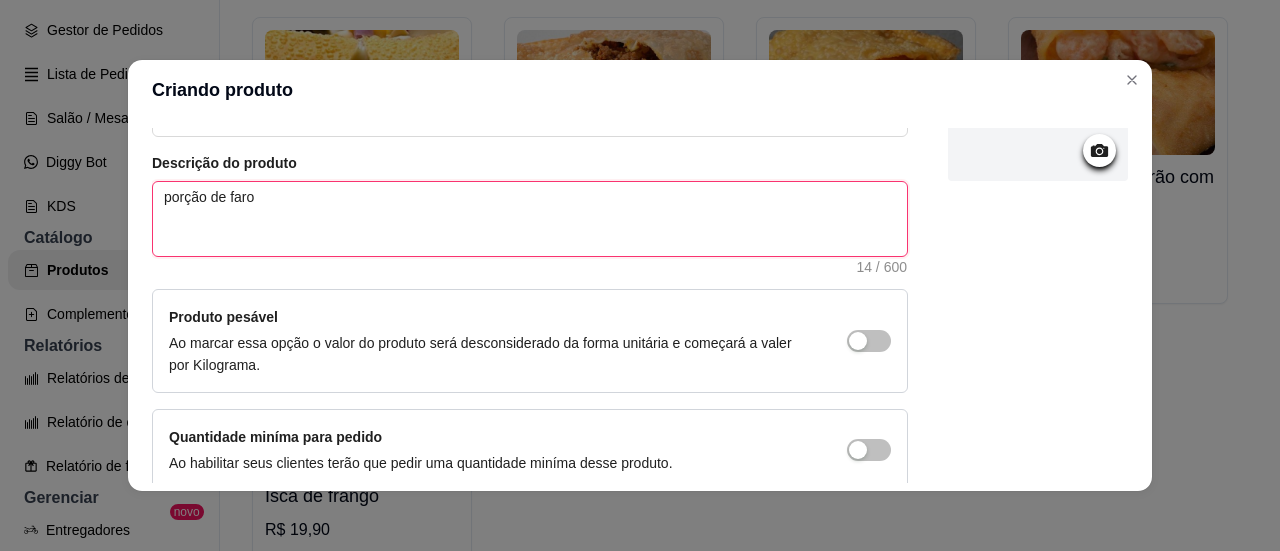 type 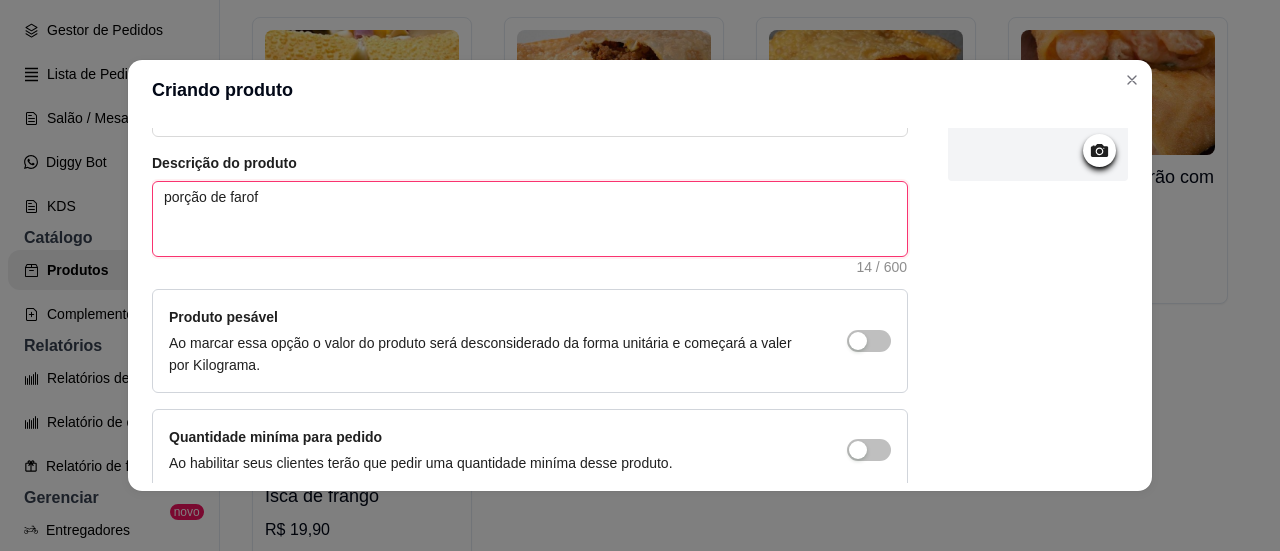 type 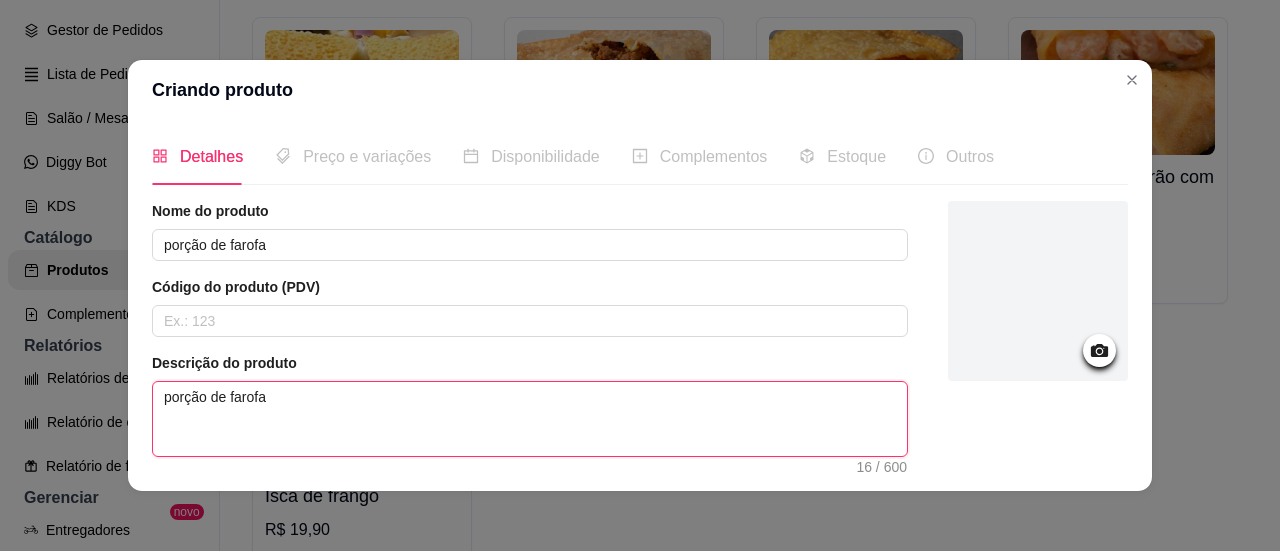 scroll, scrollTop: 293, scrollLeft: 0, axis: vertical 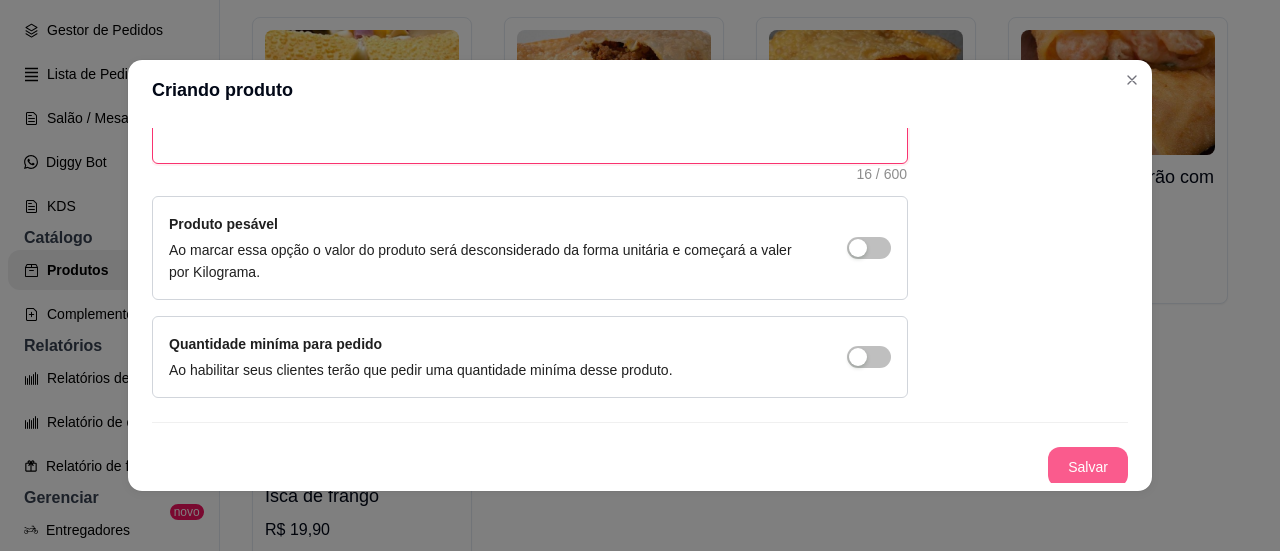 type on "porção de farofa" 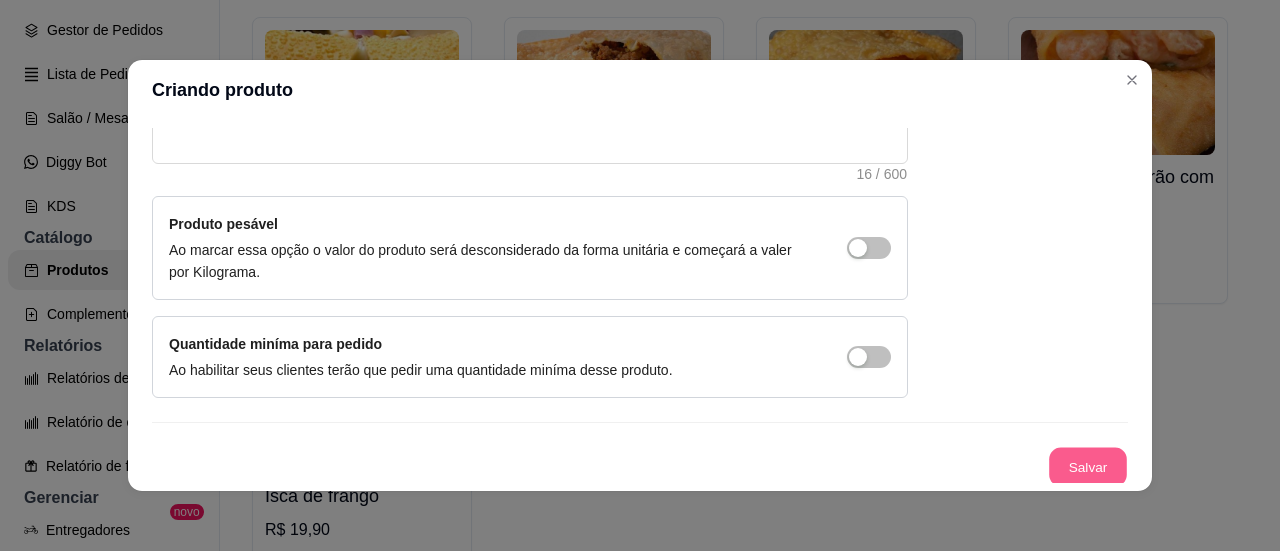 click on "Salvar" at bounding box center [1088, 467] 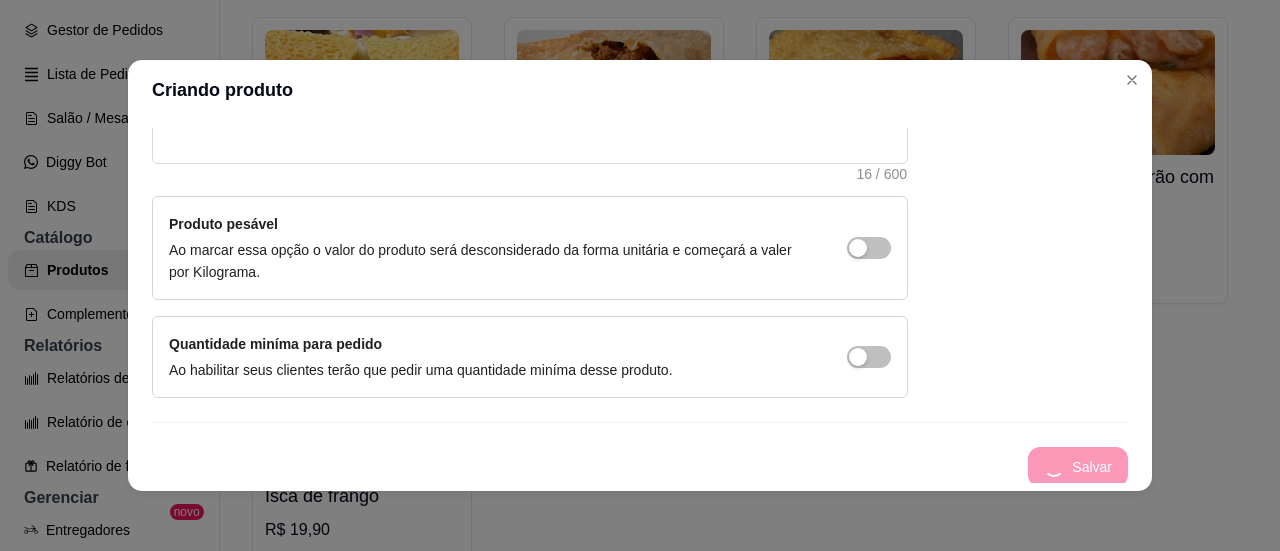 type 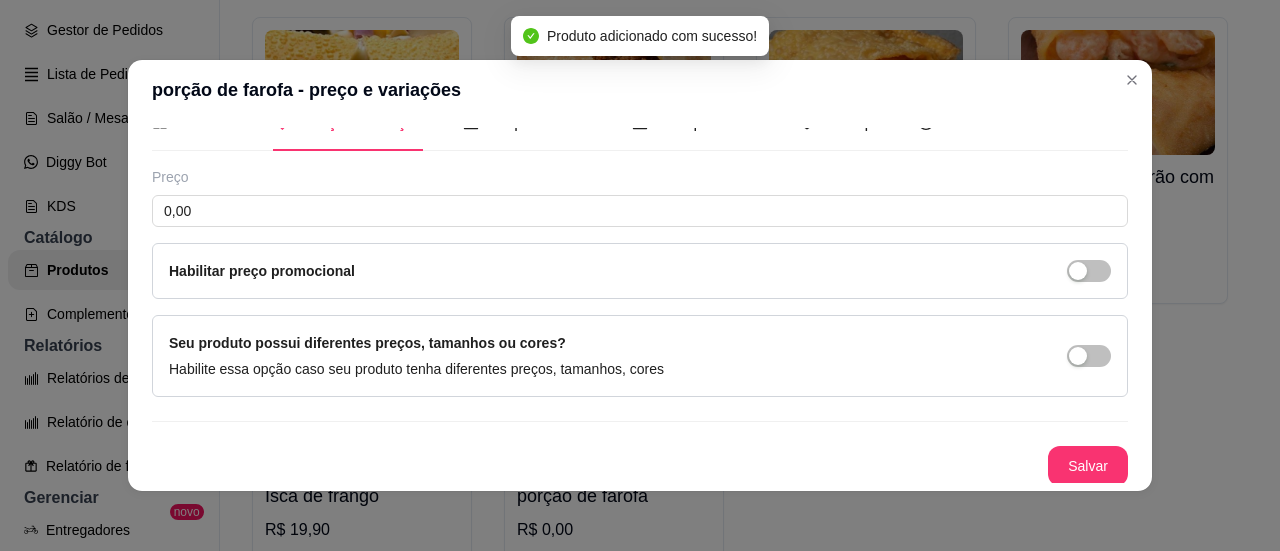 scroll, scrollTop: 0, scrollLeft: 0, axis: both 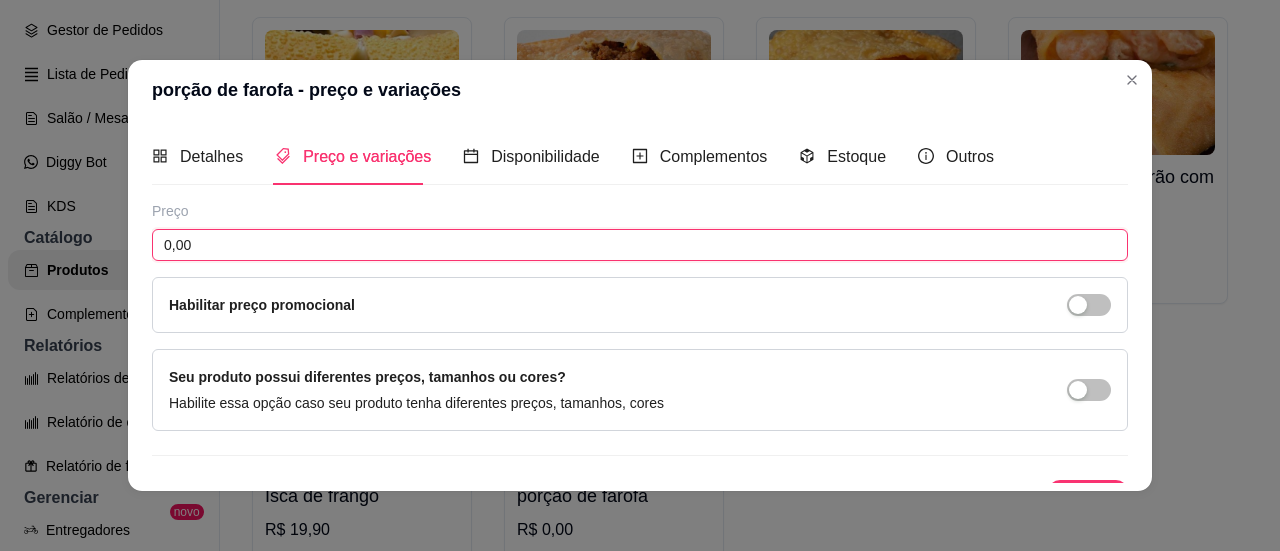 click on "0,00" at bounding box center (640, 245) 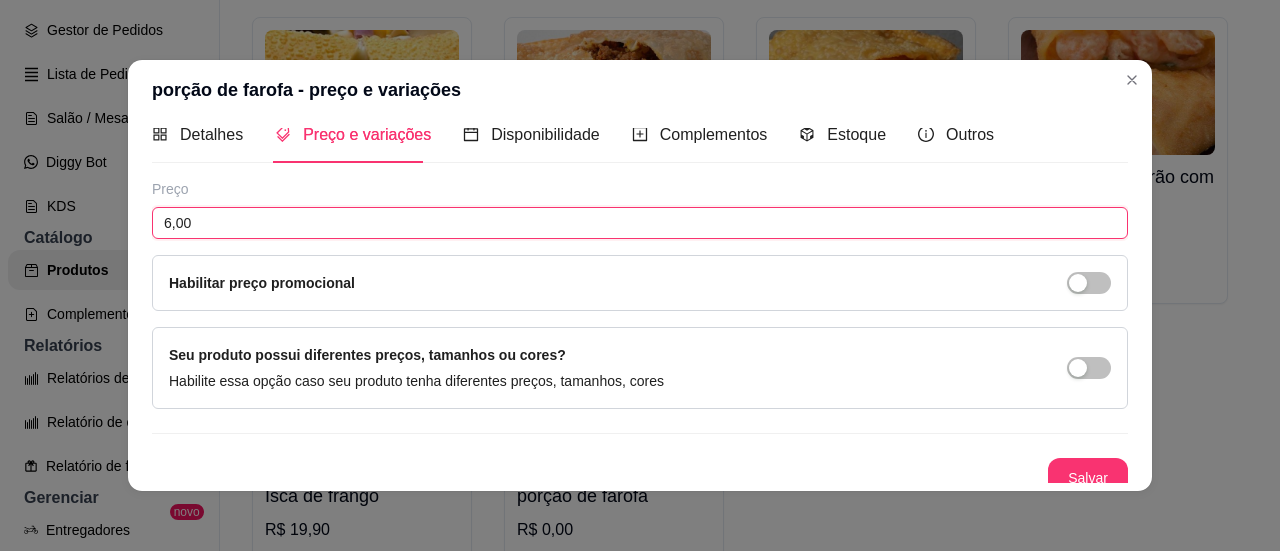 scroll, scrollTop: 34, scrollLeft: 0, axis: vertical 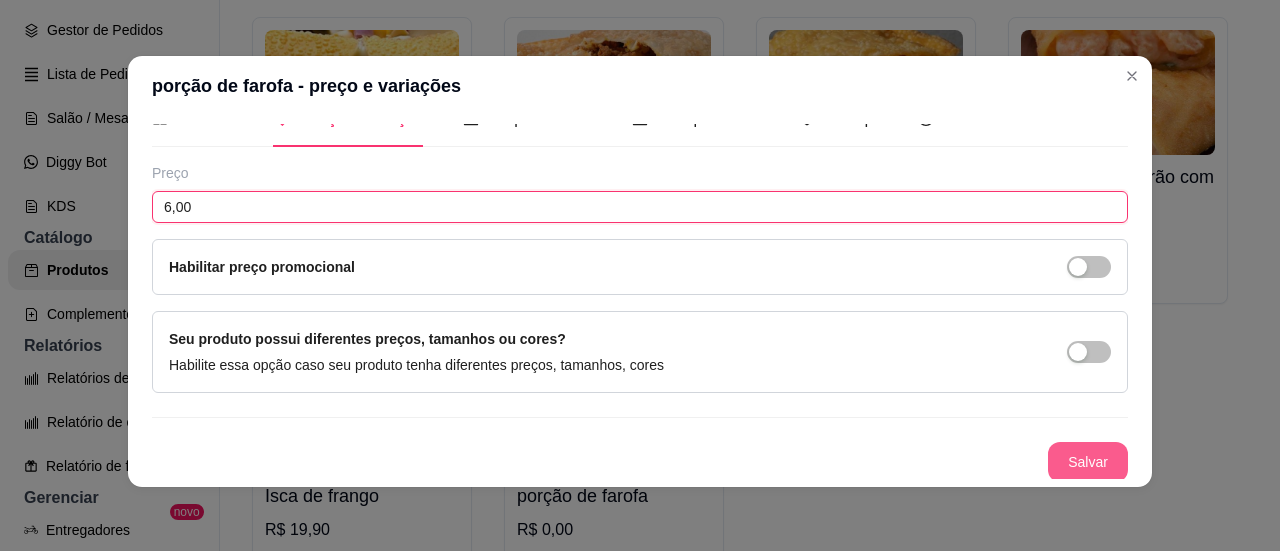 type on "6,00" 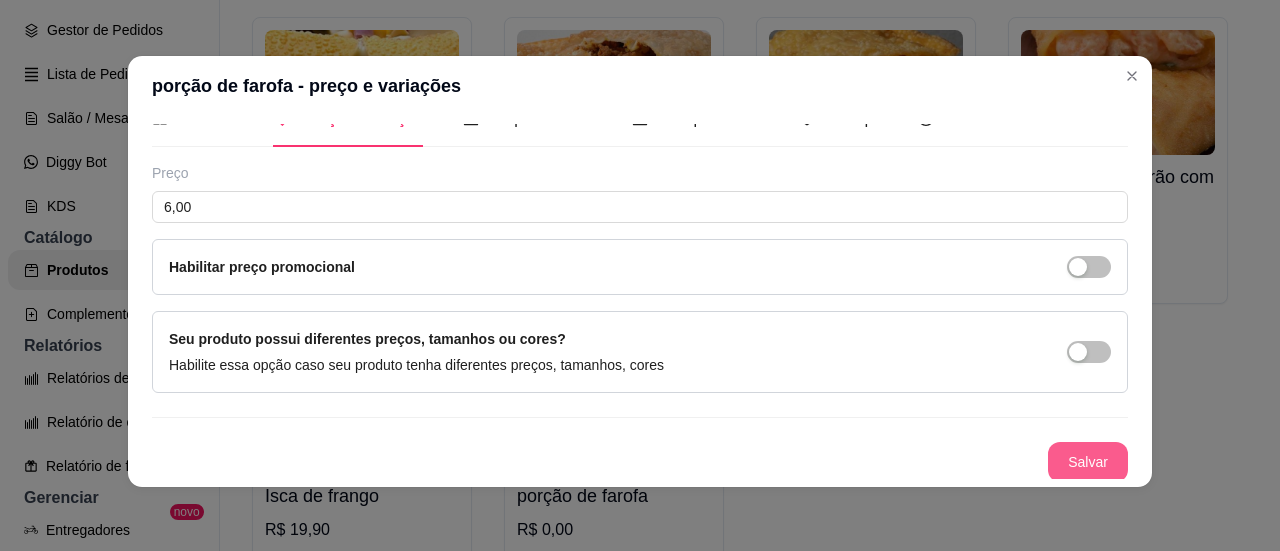 click on "Salvar" at bounding box center [1088, 462] 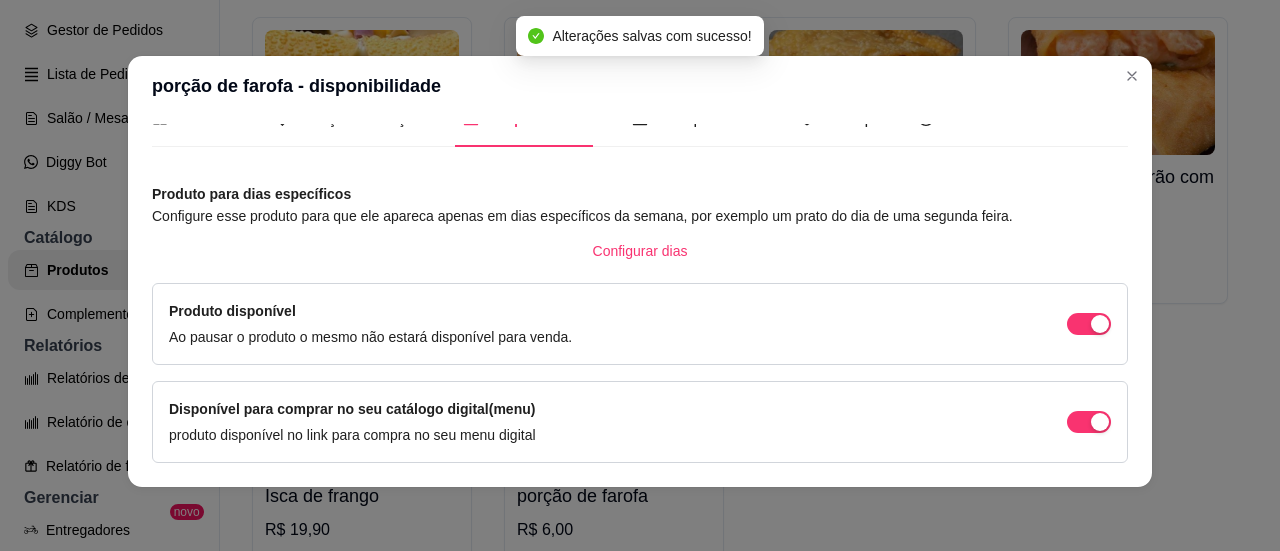 scroll, scrollTop: 292, scrollLeft: 0, axis: vertical 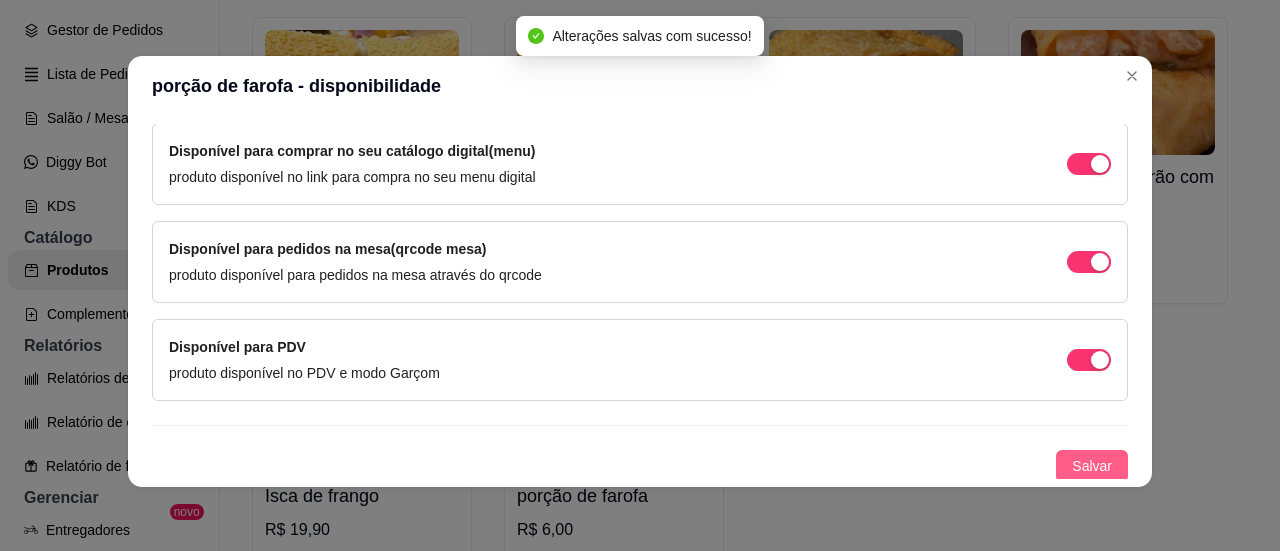 click on "Salvar" at bounding box center (1092, 466) 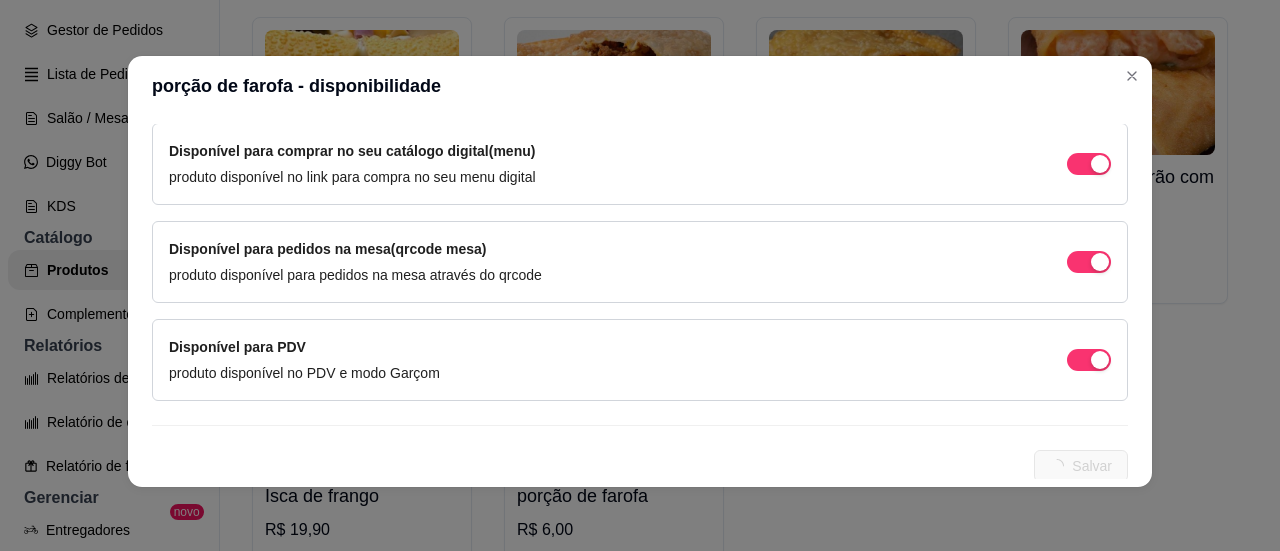 scroll, scrollTop: 0, scrollLeft: 0, axis: both 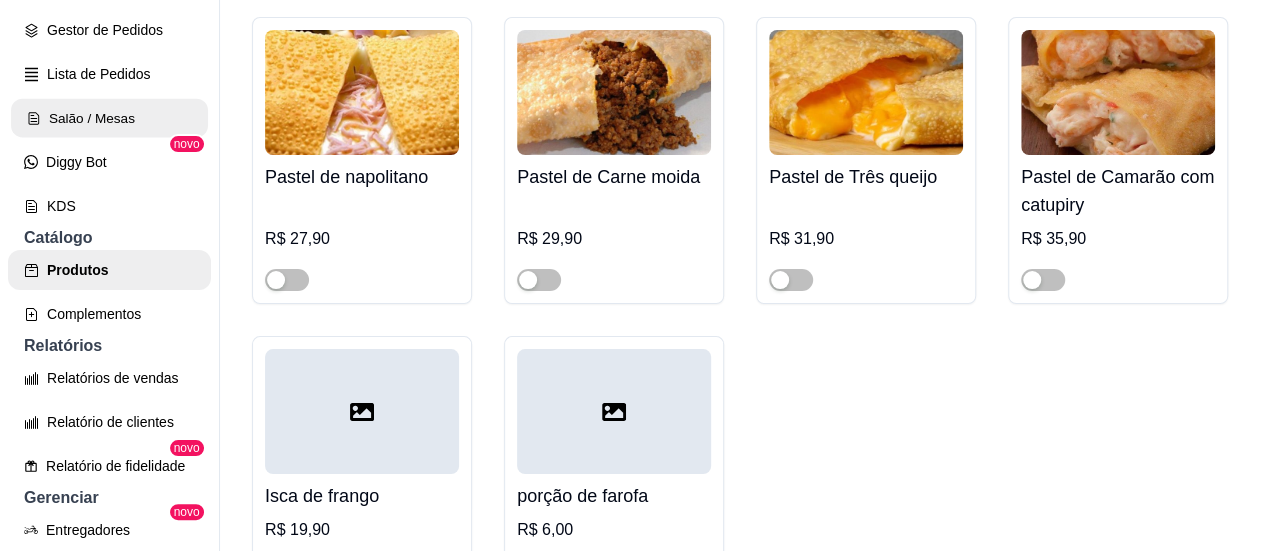 click on "Salão / Mesas" at bounding box center (109, 118) 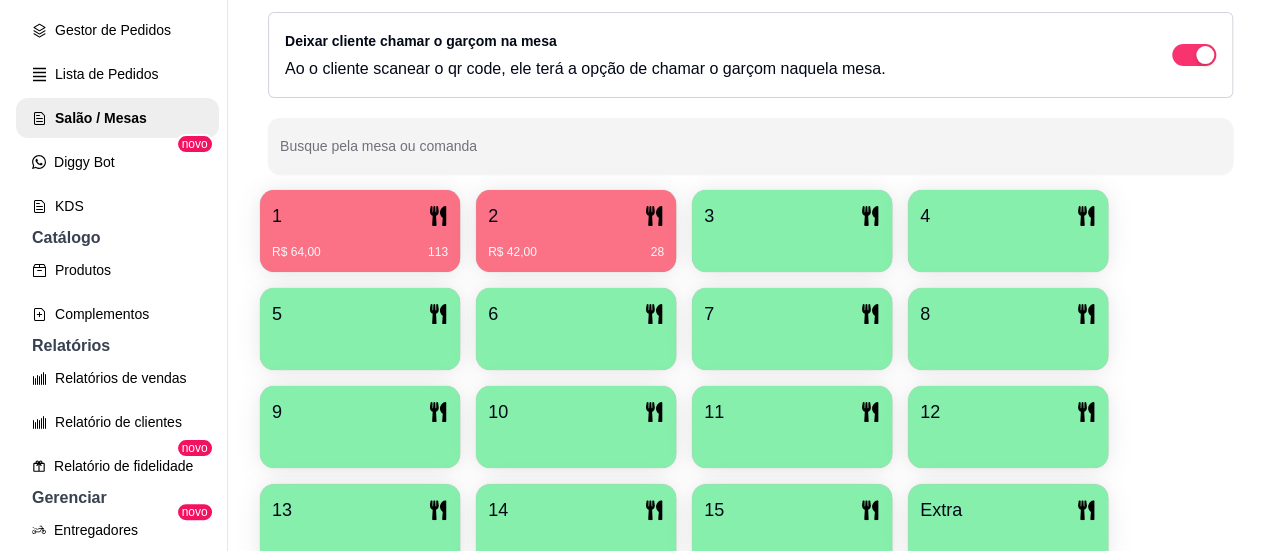 scroll, scrollTop: 300, scrollLeft: 0, axis: vertical 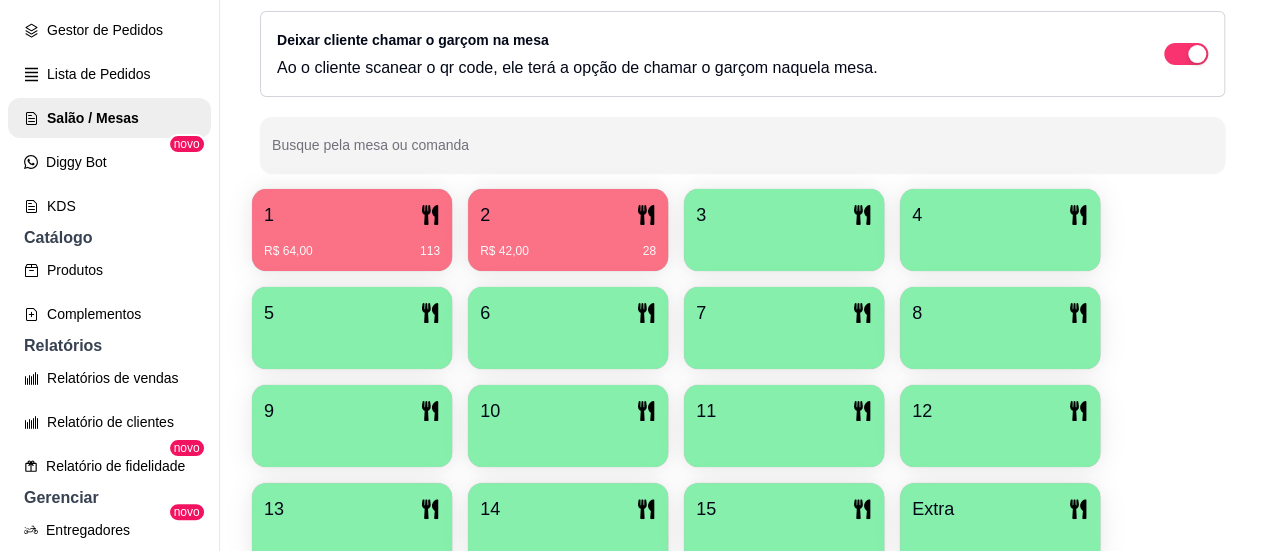 click on "2" at bounding box center (568, 215) 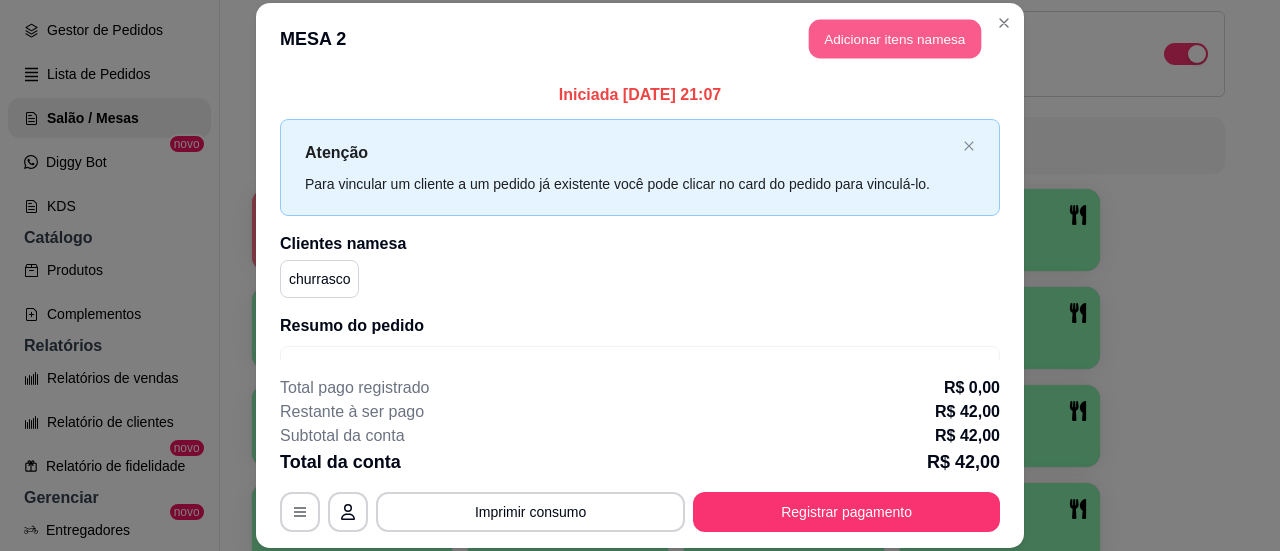 click on "Adicionar itens na  mesa" at bounding box center [895, 38] 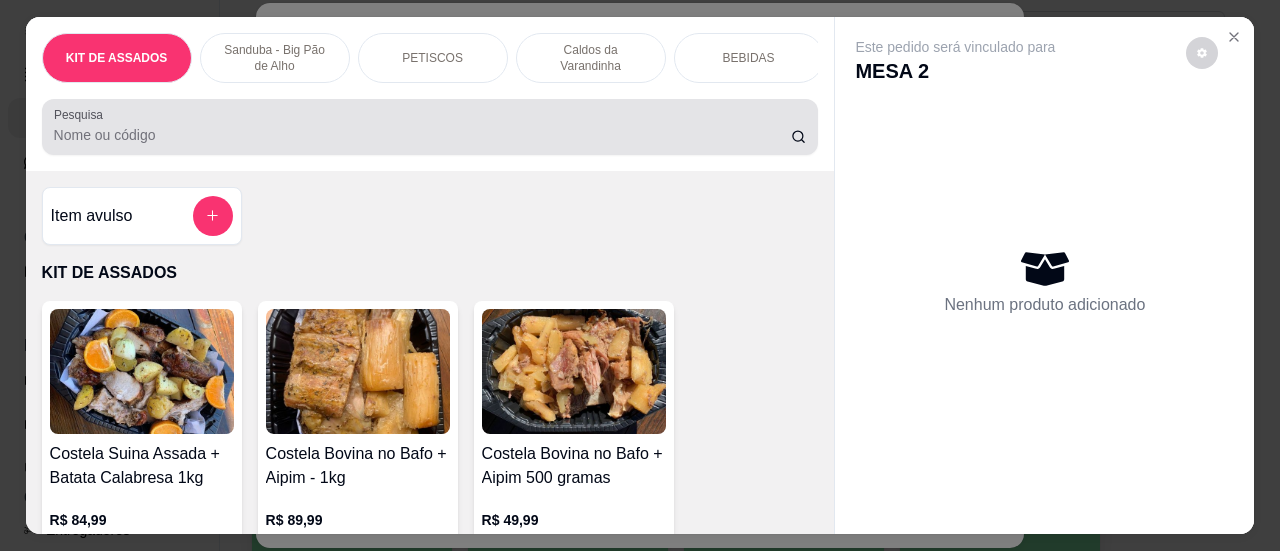 click at bounding box center [430, 127] 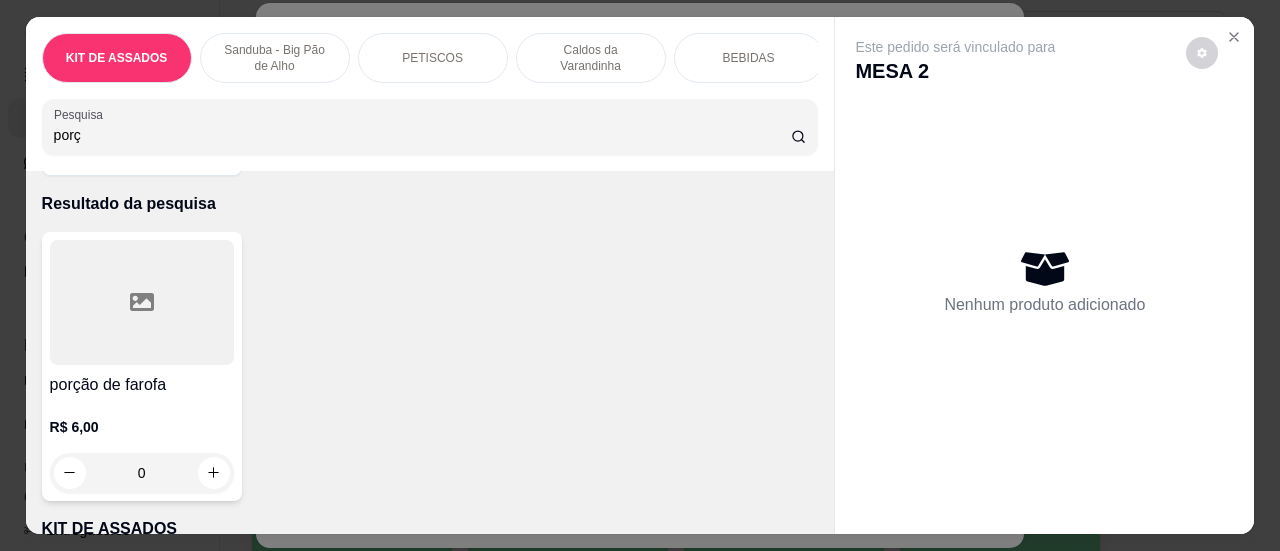 scroll, scrollTop: 200, scrollLeft: 0, axis: vertical 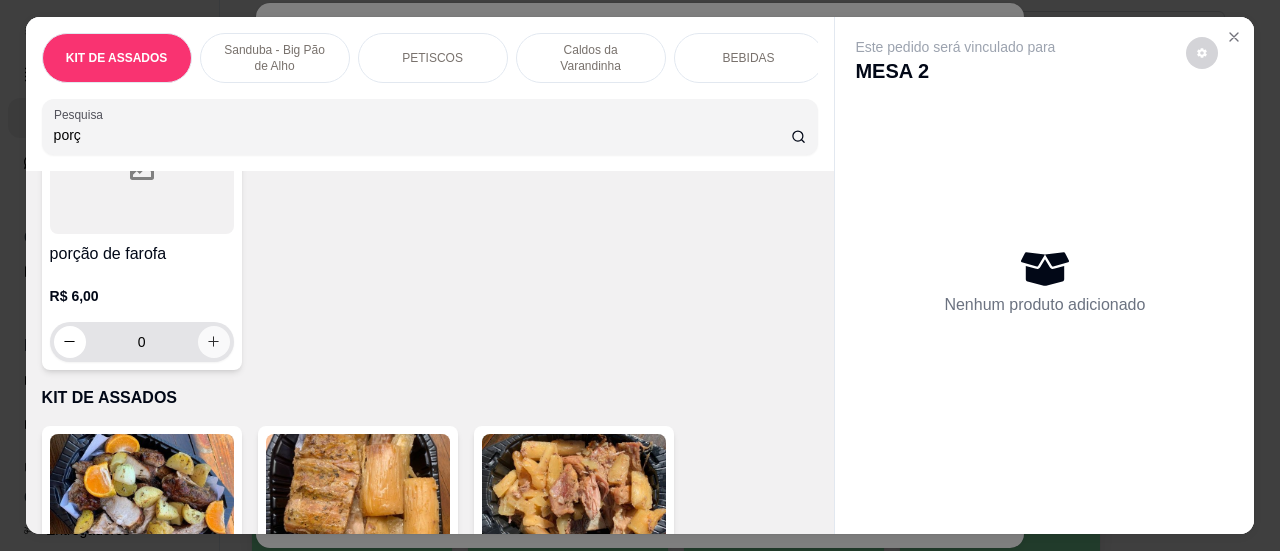 type on "porç" 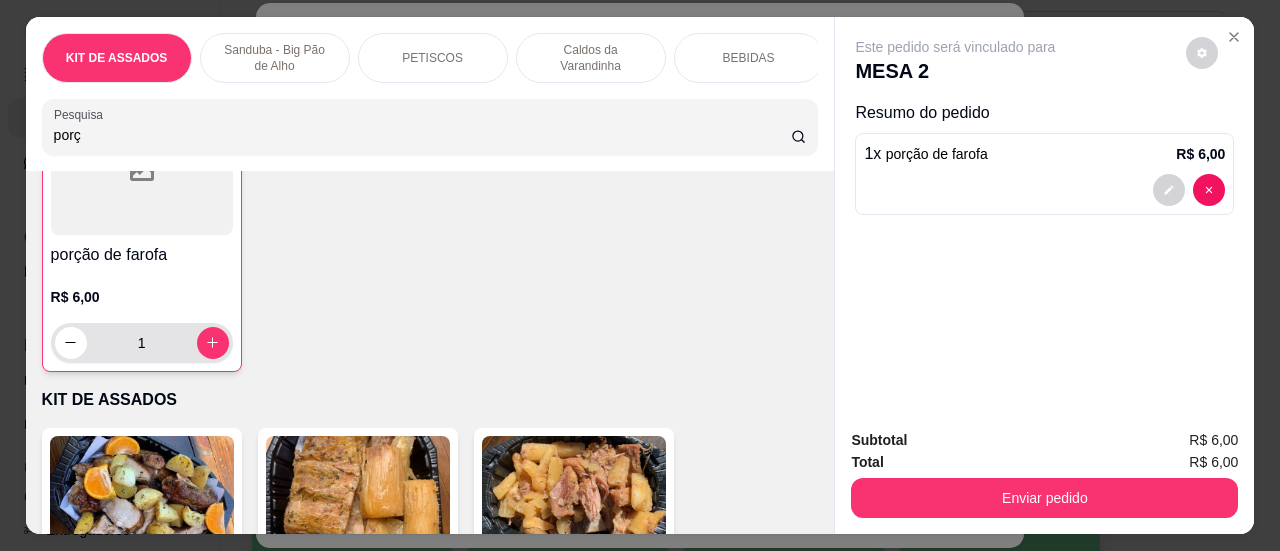 scroll, scrollTop: 200, scrollLeft: 0, axis: vertical 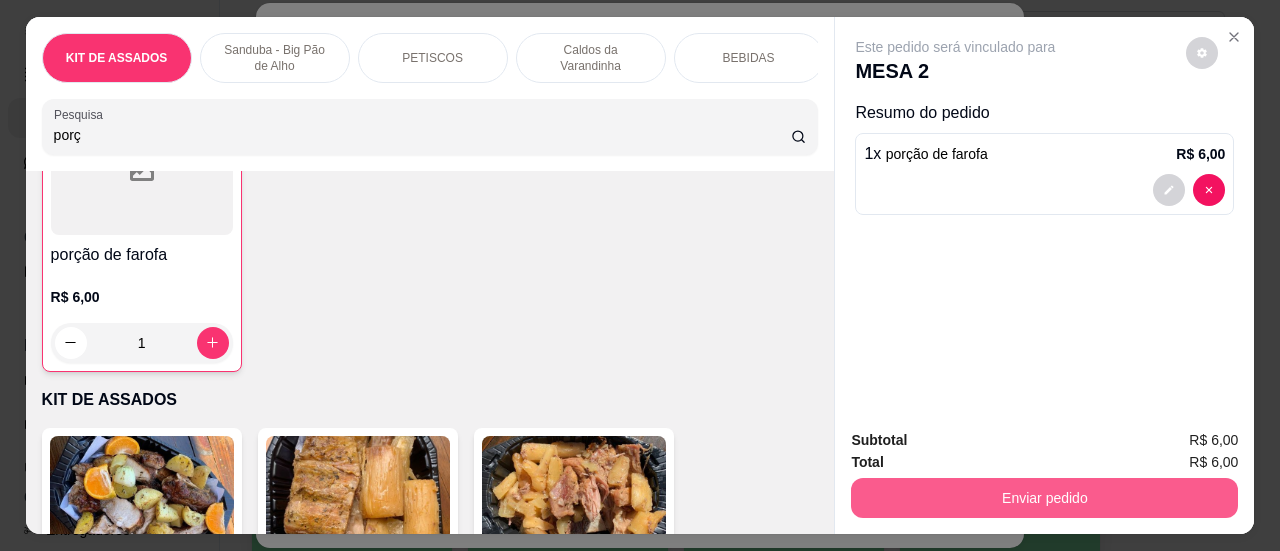 click on "Enviar pedido" at bounding box center (1044, 498) 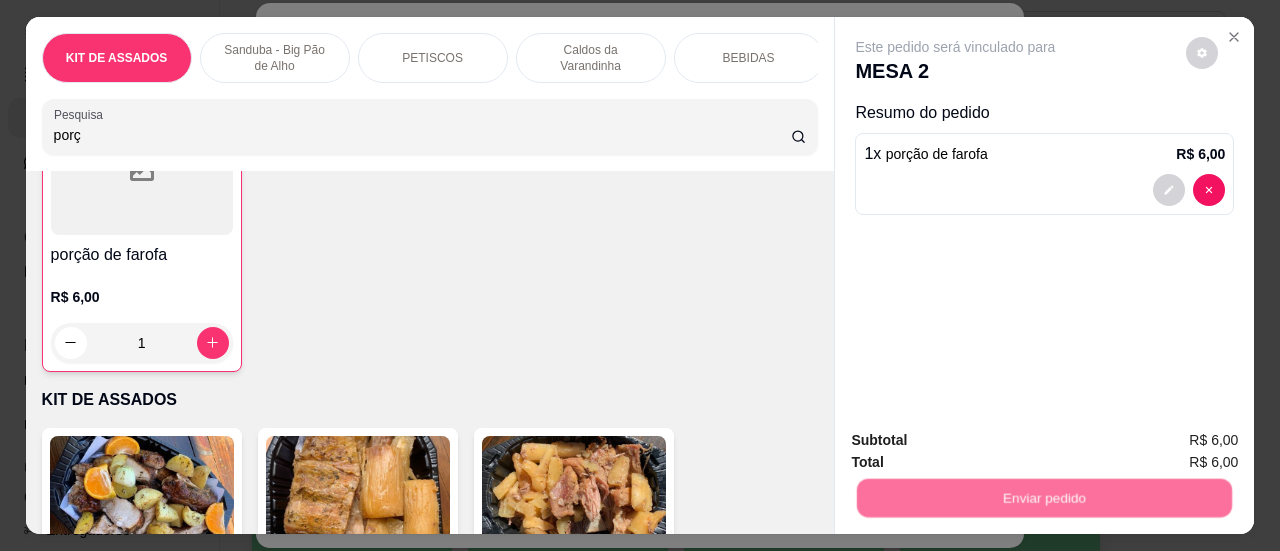 click on "Sim, quero registrar" at bounding box center [1168, 442] 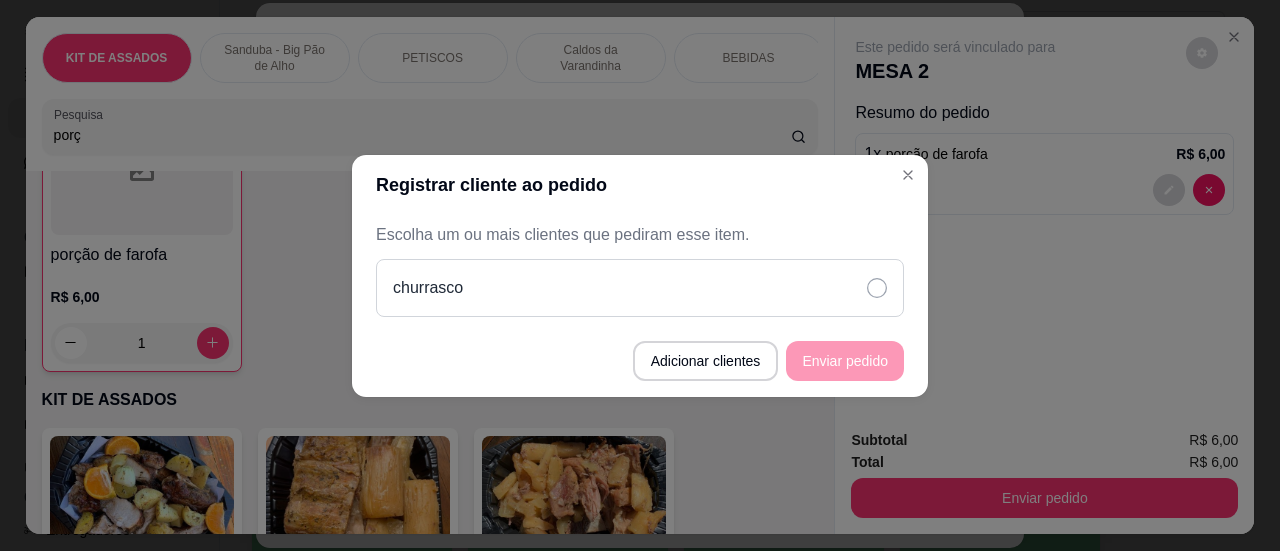 click on "churrasco" at bounding box center [640, 288] 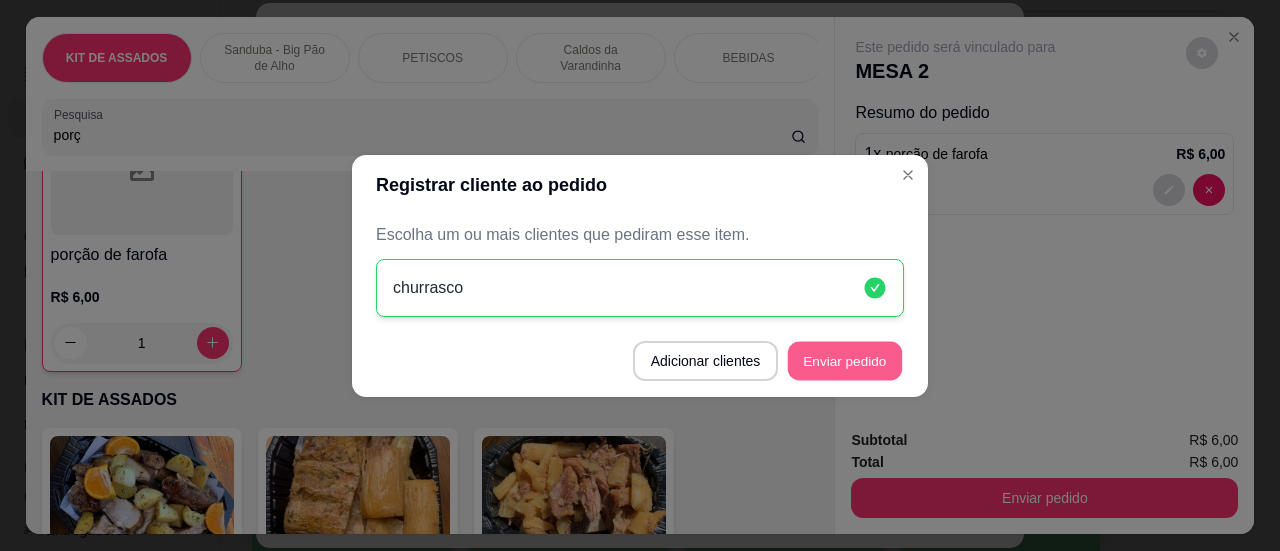 click on "Enviar pedido" at bounding box center (845, 360) 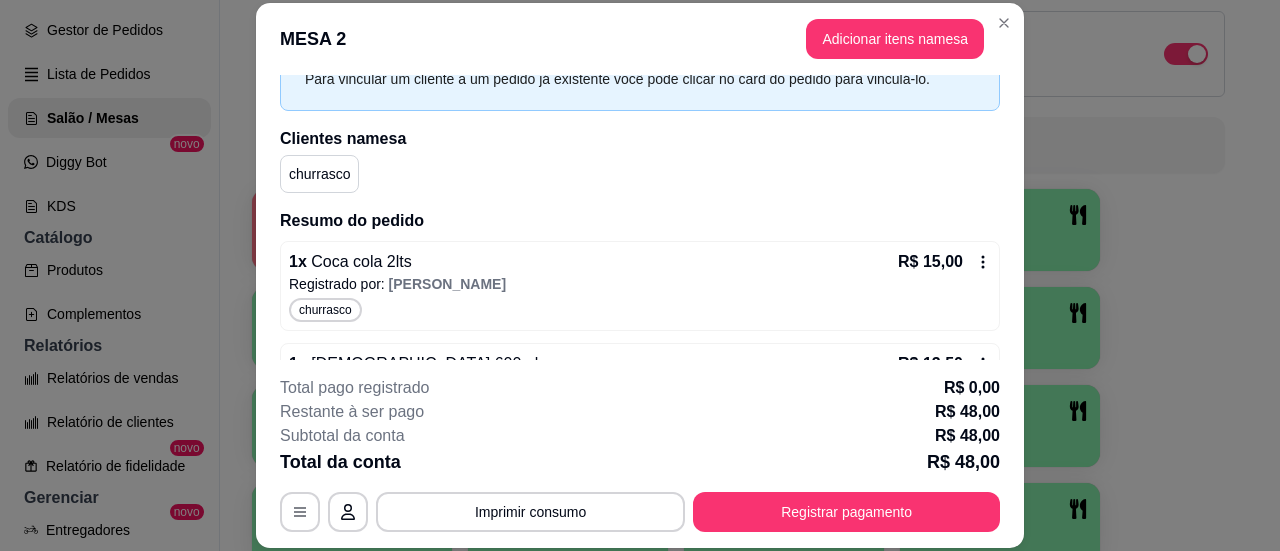 scroll, scrollTop: 0, scrollLeft: 0, axis: both 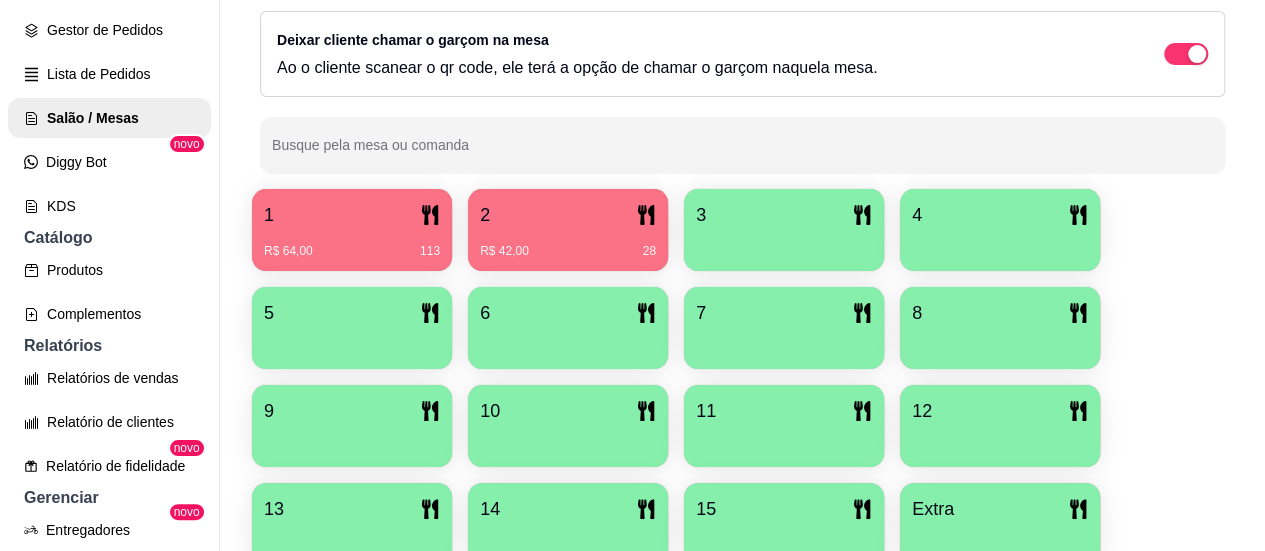 click on "R$ 64,00 113" at bounding box center [352, 244] 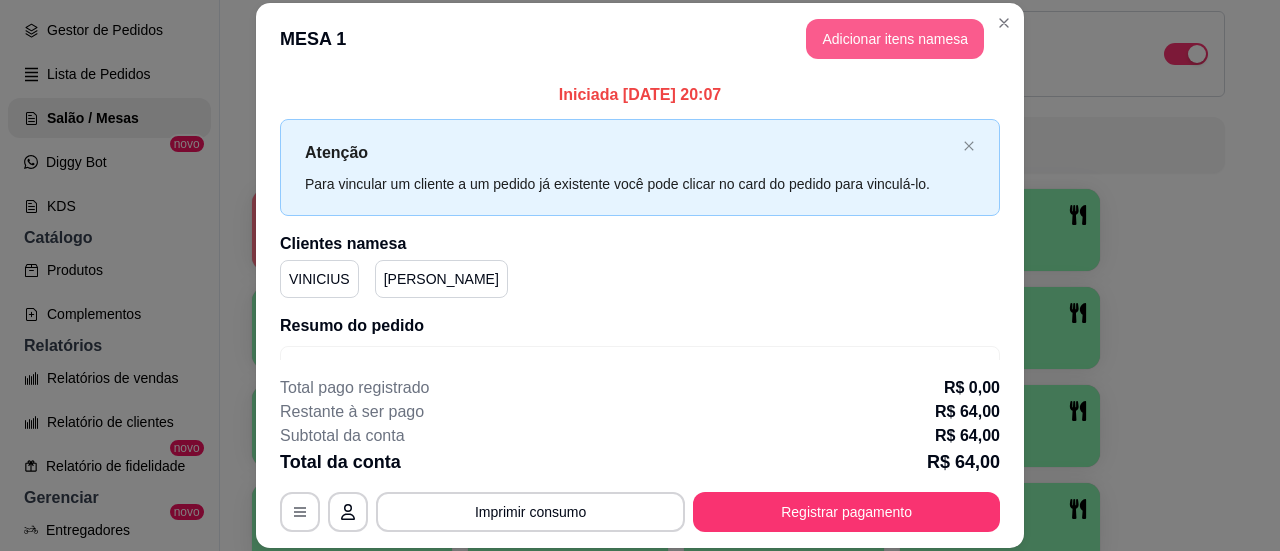 click on "Adicionar itens na  mesa" at bounding box center [895, 39] 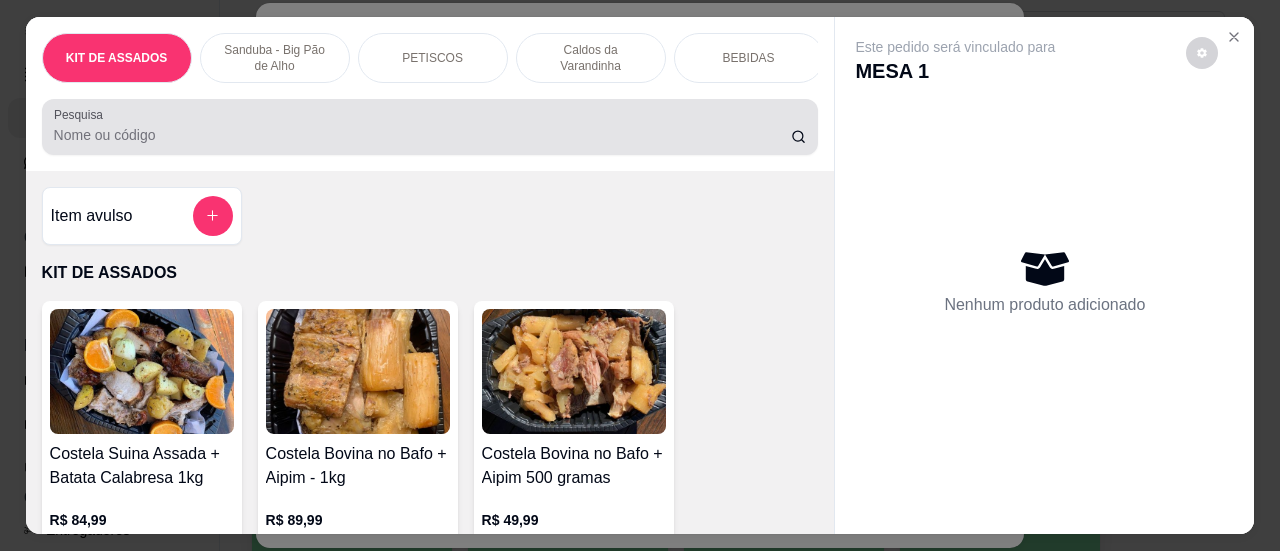 click at bounding box center (430, 127) 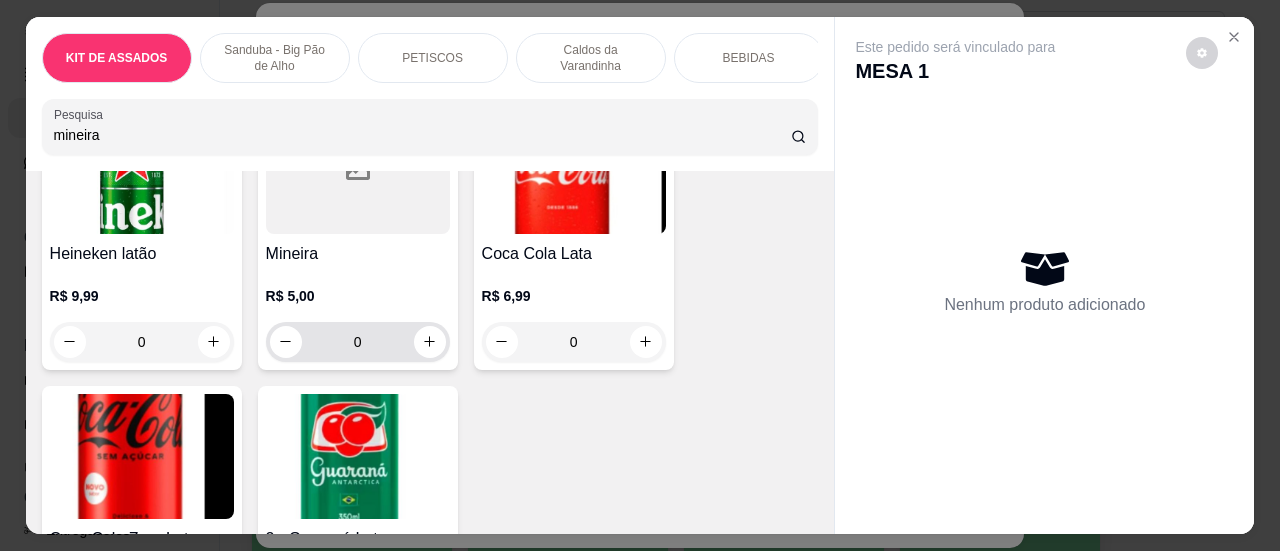 scroll, scrollTop: 4604, scrollLeft: 0, axis: vertical 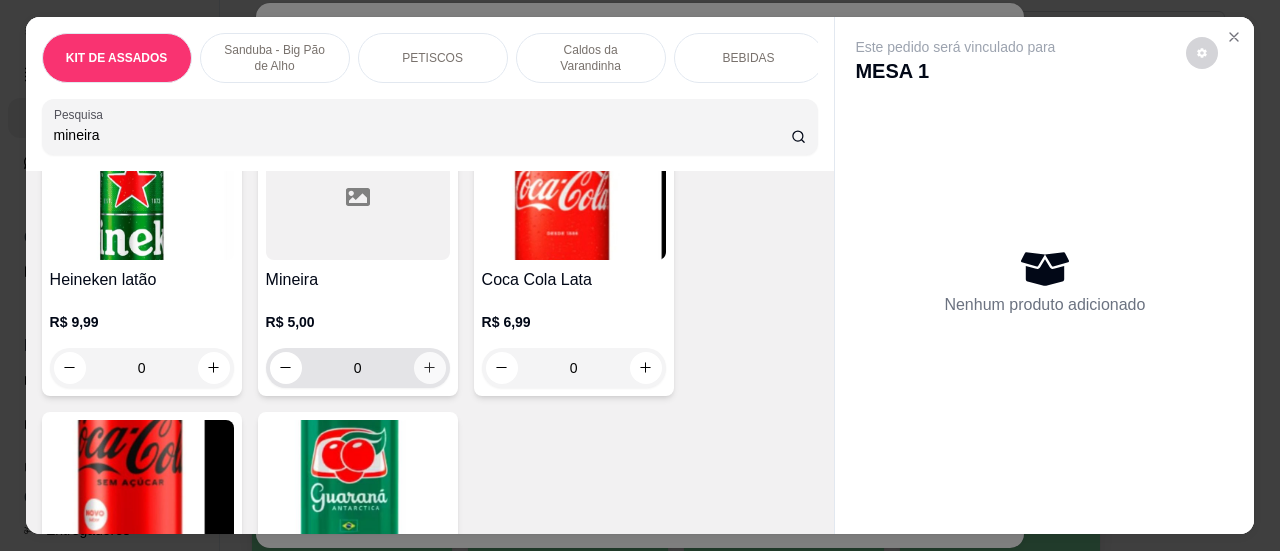 type on "mineira" 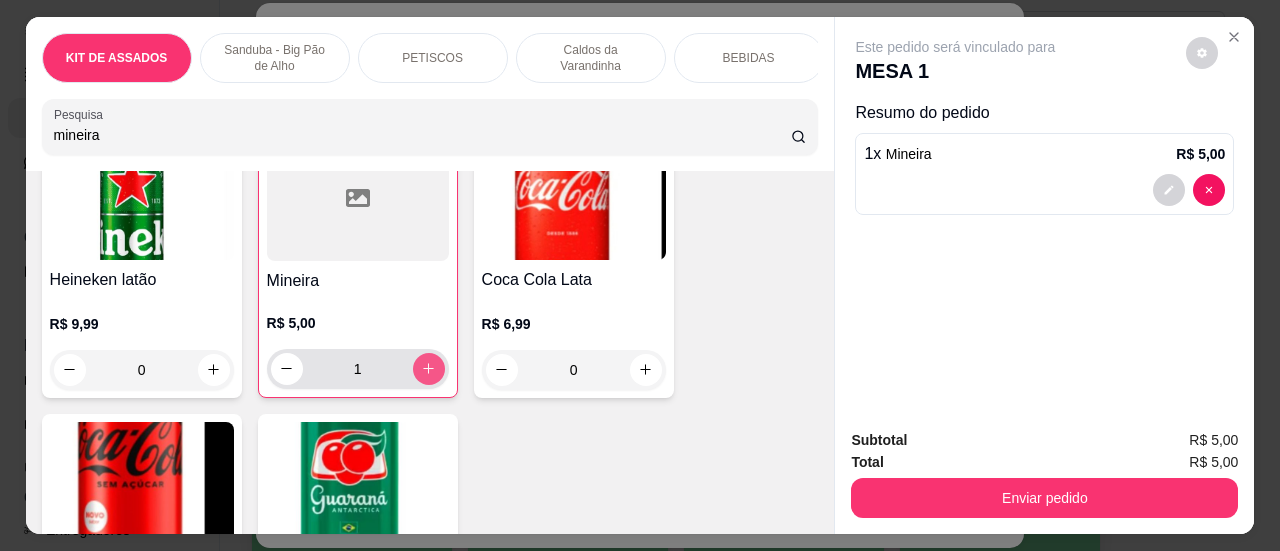 click 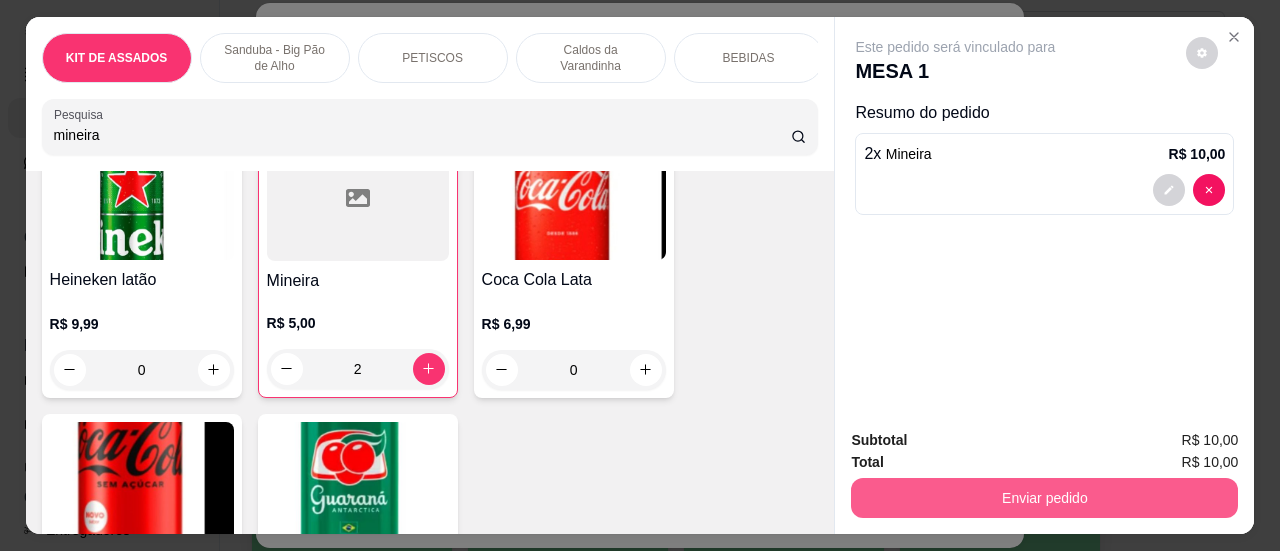 click on "Enviar pedido" at bounding box center [1044, 498] 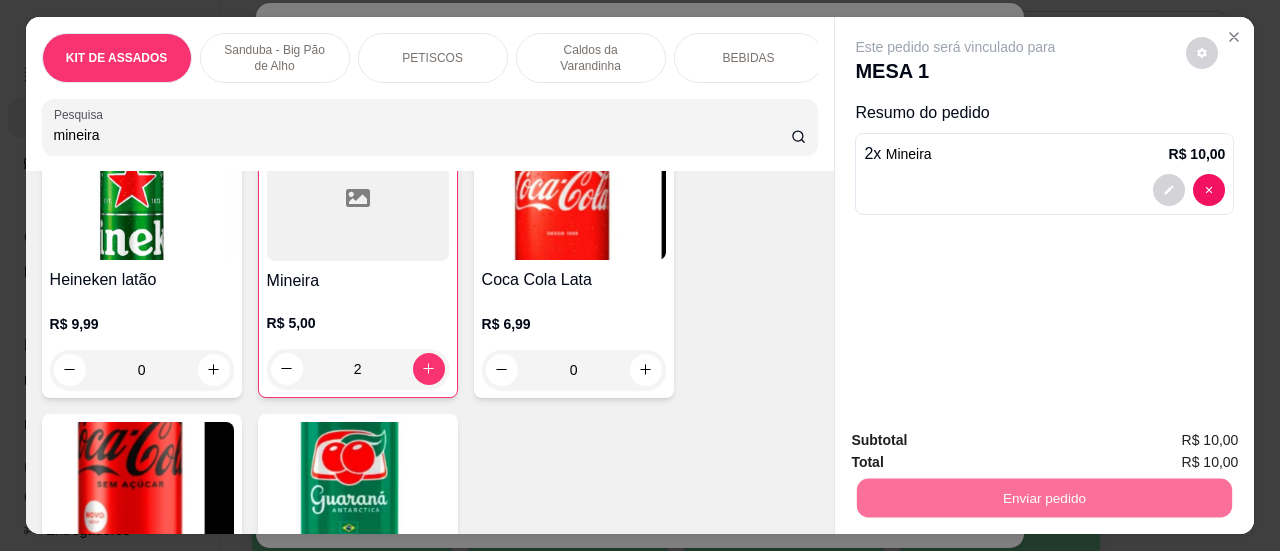 click on "Sim, quero registrar" at bounding box center [1168, 442] 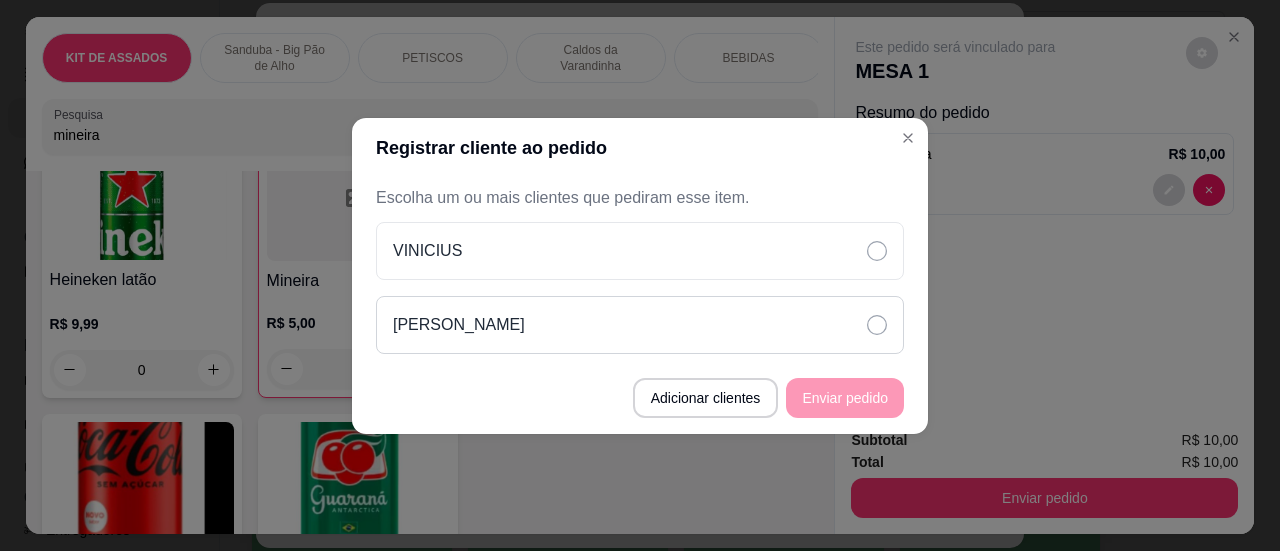 click 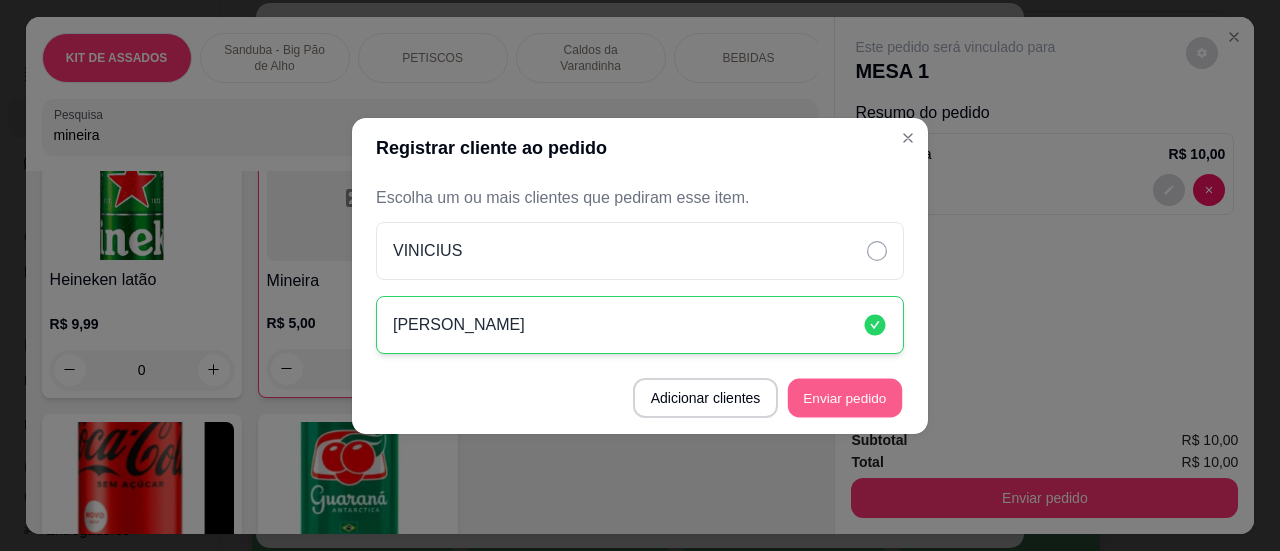 click on "Enviar pedido" at bounding box center (845, 397) 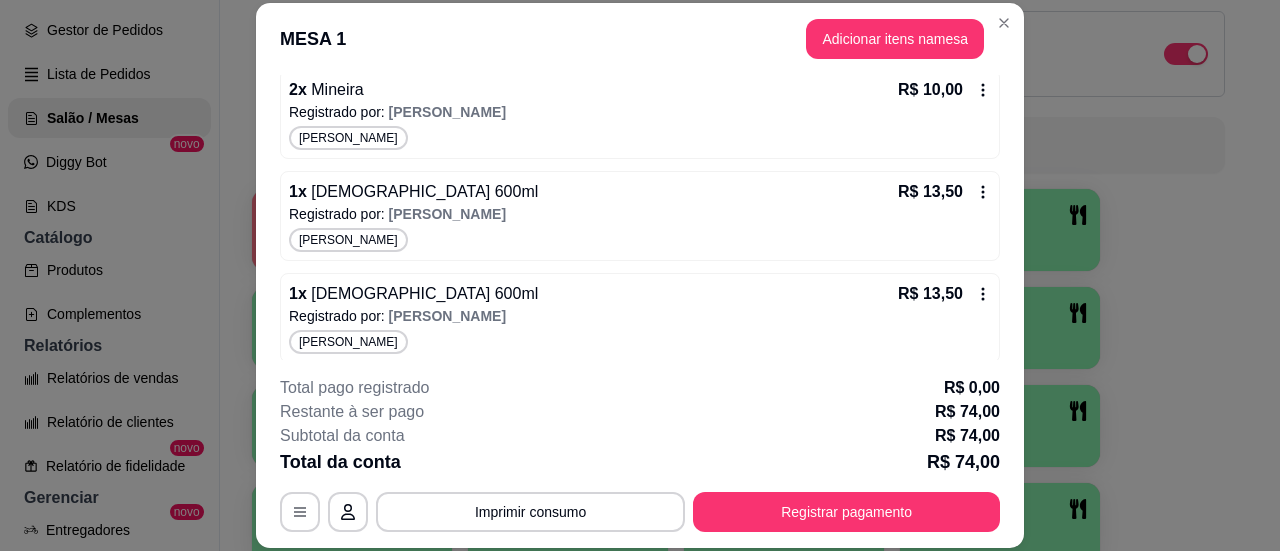 scroll, scrollTop: 588, scrollLeft: 0, axis: vertical 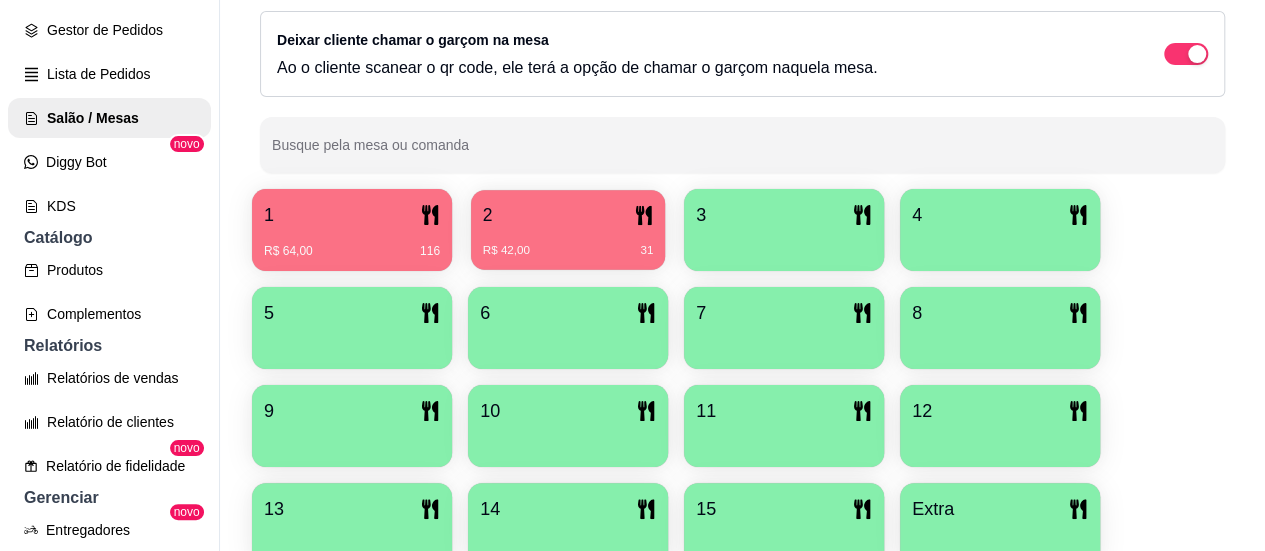 click on "2" at bounding box center (568, 215) 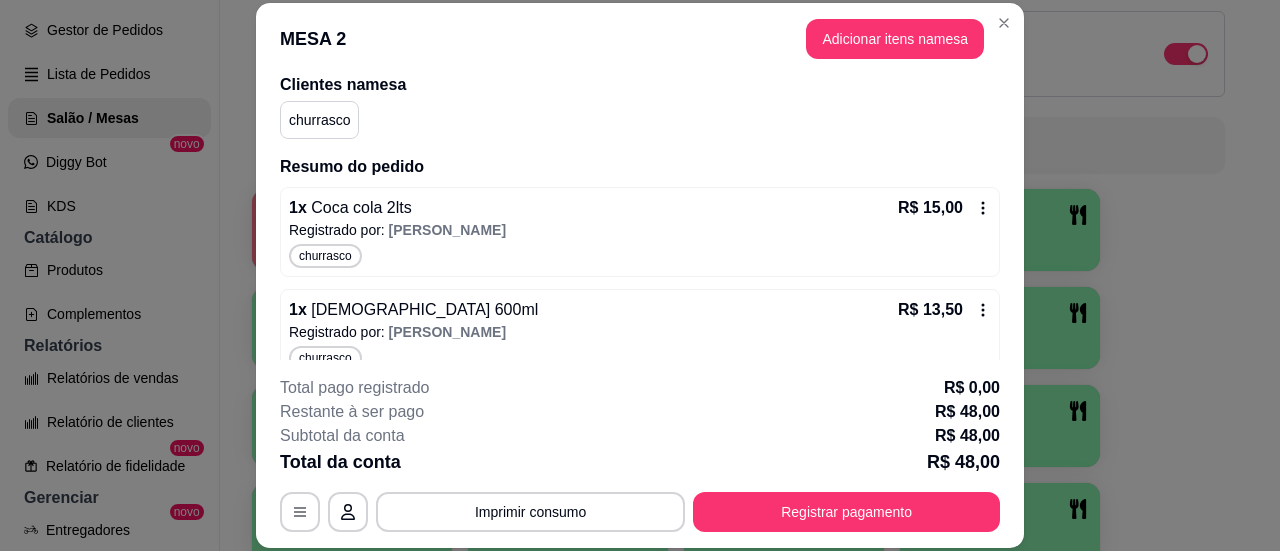 scroll, scrollTop: 300, scrollLeft: 0, axis: vertical 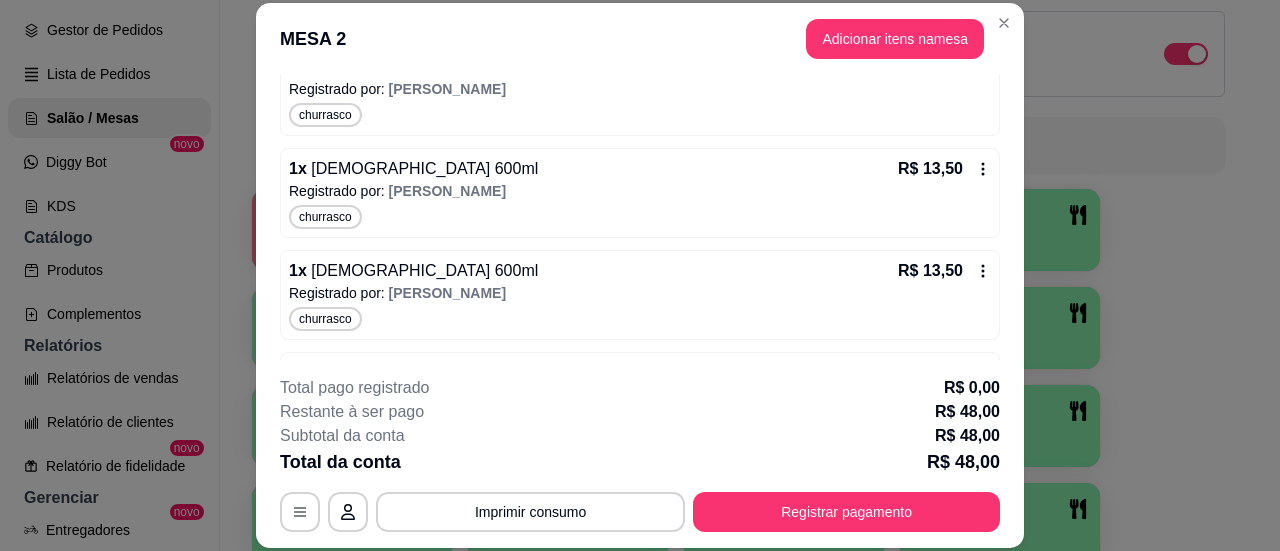 click on "Adicionar itens na  mesa" at bounding box center (895, 39) 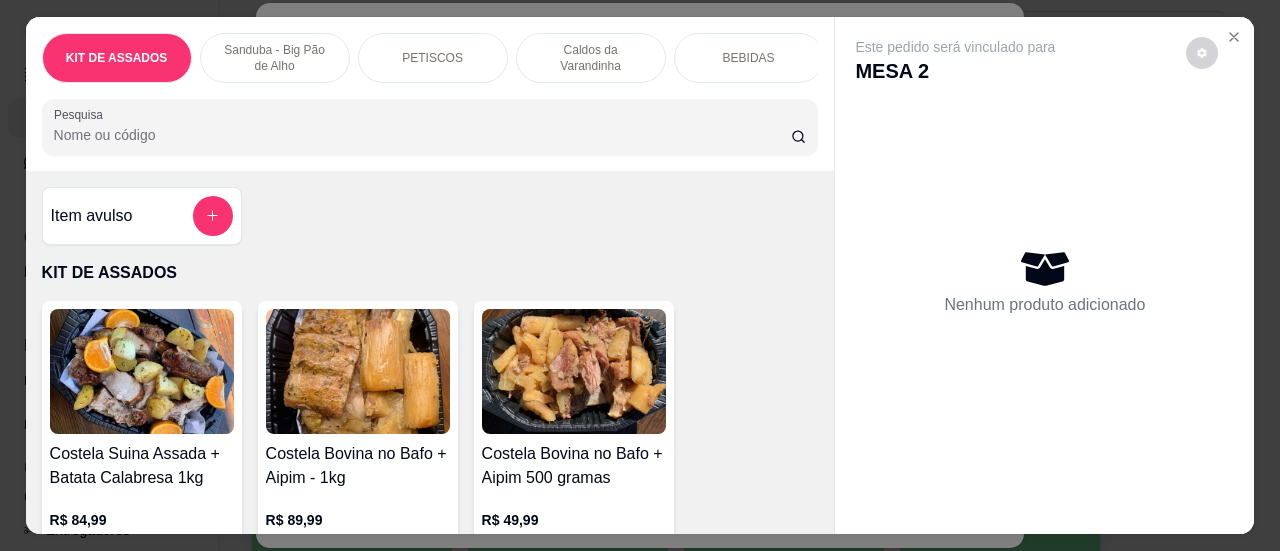 click on "Pesquisa" at bounding box center (422, 135) 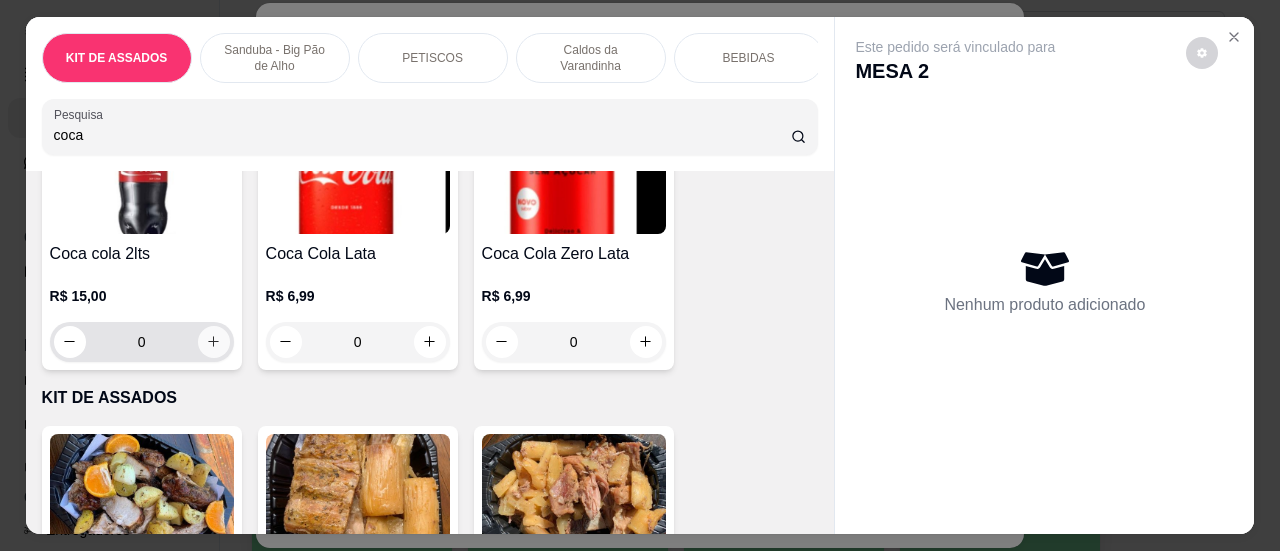 type on "coca" 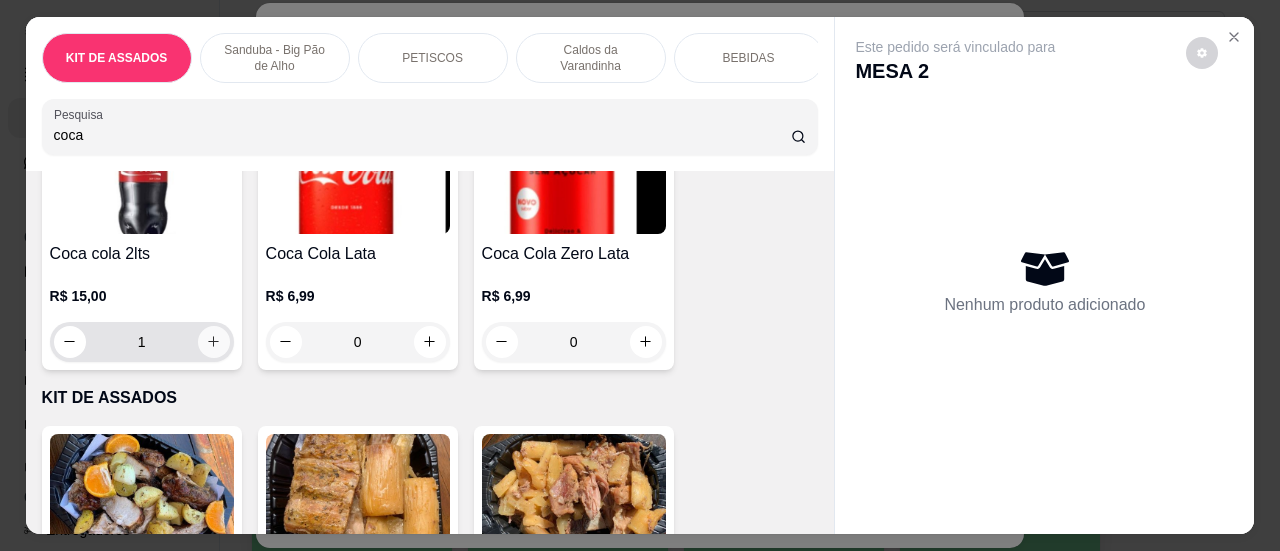 scroll, scrollTop: 200, scrollLeft: 0, axis: vertical 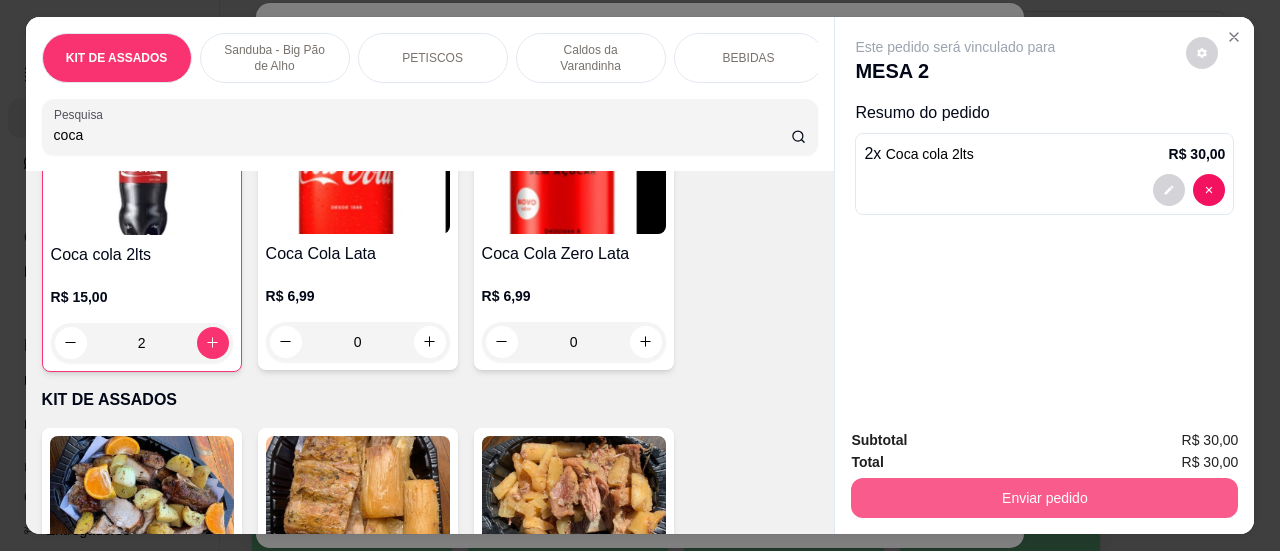 click on "Enviar pedido" at bounding box center (1044, 498) 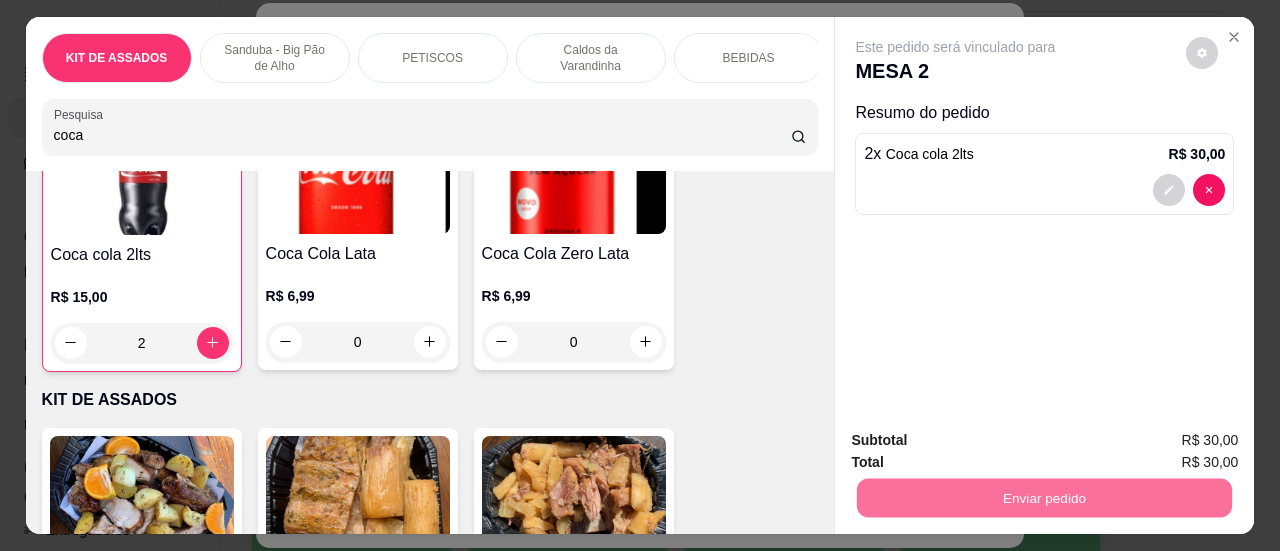 click on "Sim, quero registrar" at bounding box center (1168, 442) 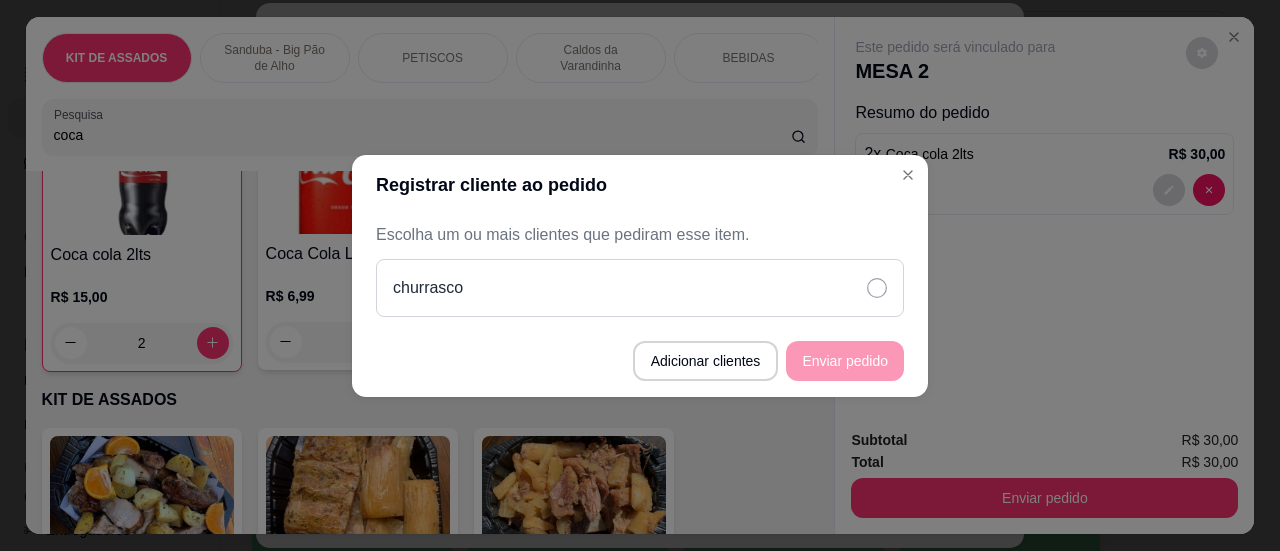 click 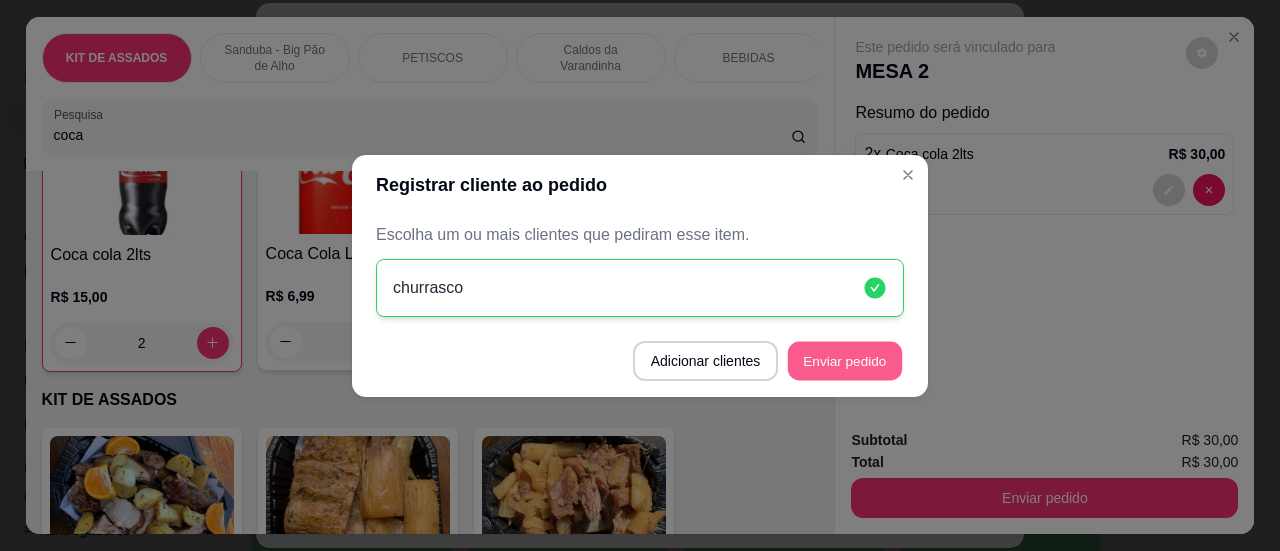 click on "Enviar pedido" at bounding box center (845, 360) 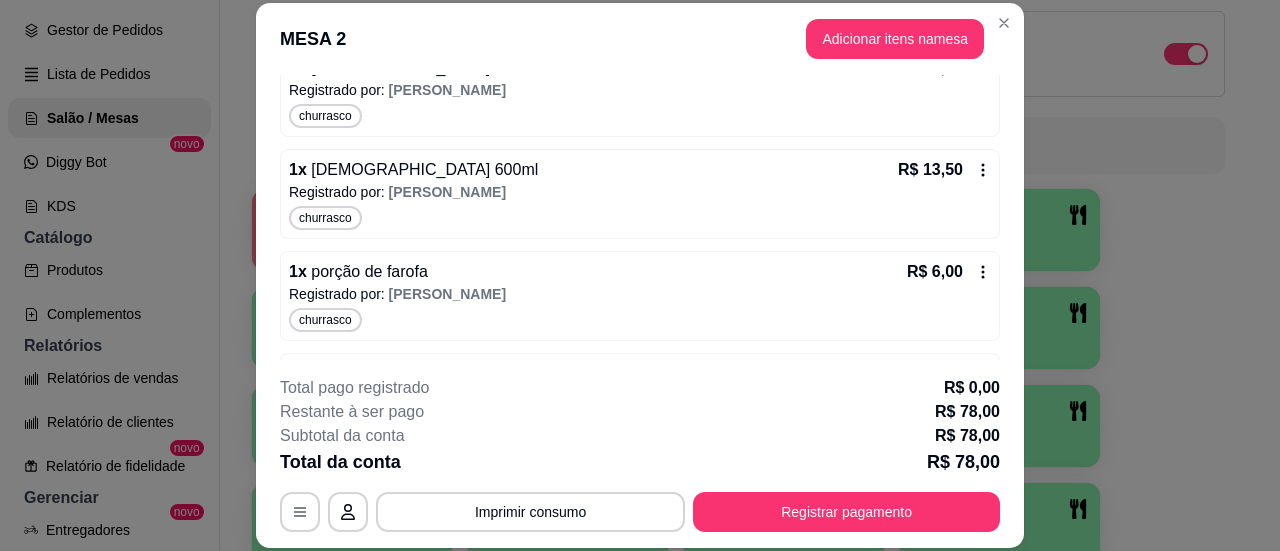 scroll, scrollTop: 486, scrollLeft: 0, axis: vertical 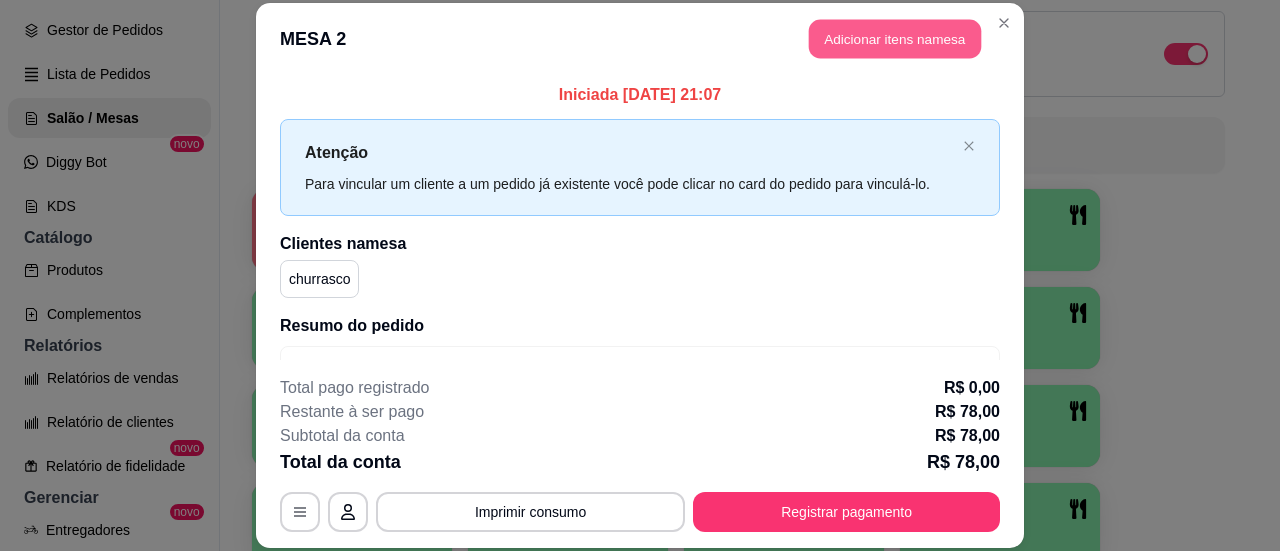 click on "Adicionar itens na  mesa" at bounding box center (895, 38) 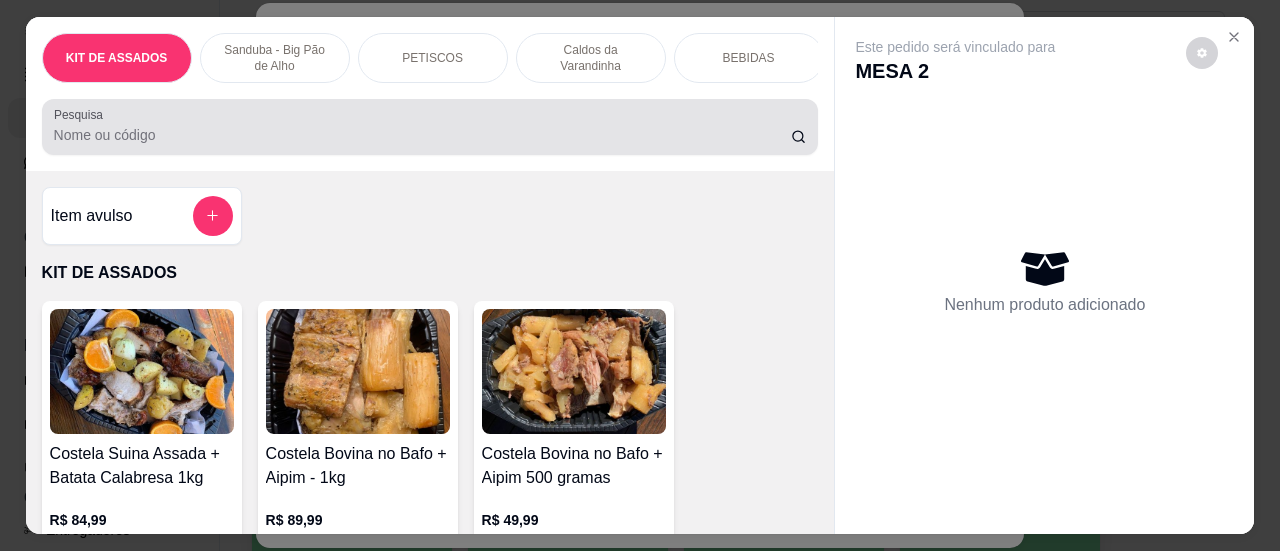 click at bounding box center (430, 127) 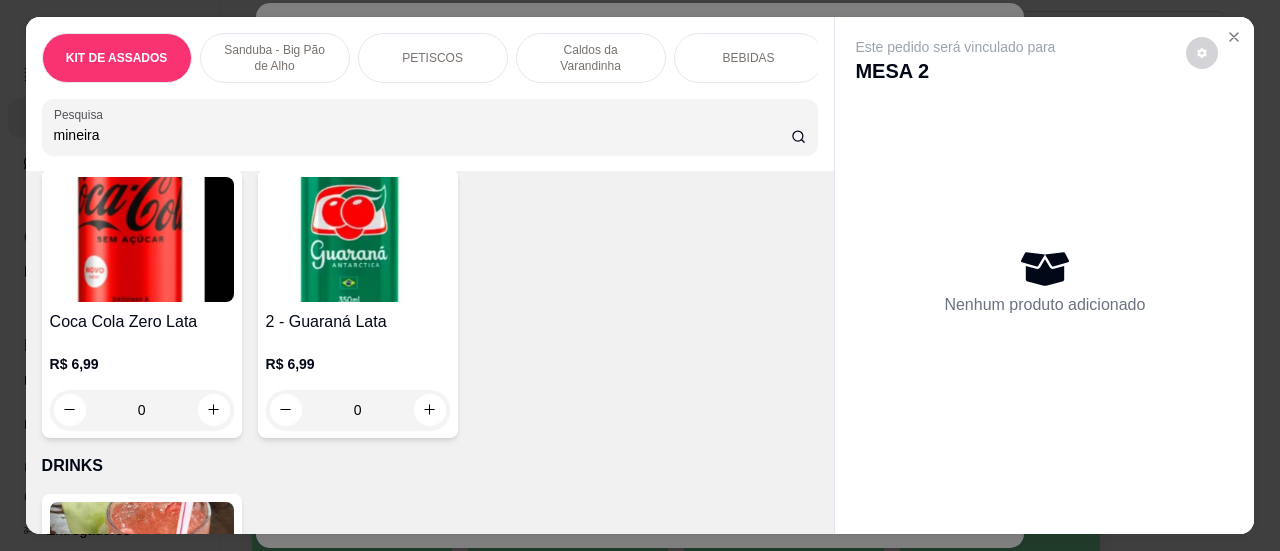 scroll, scrollTop: 4604, scrollLeft: 0, axis: vertical 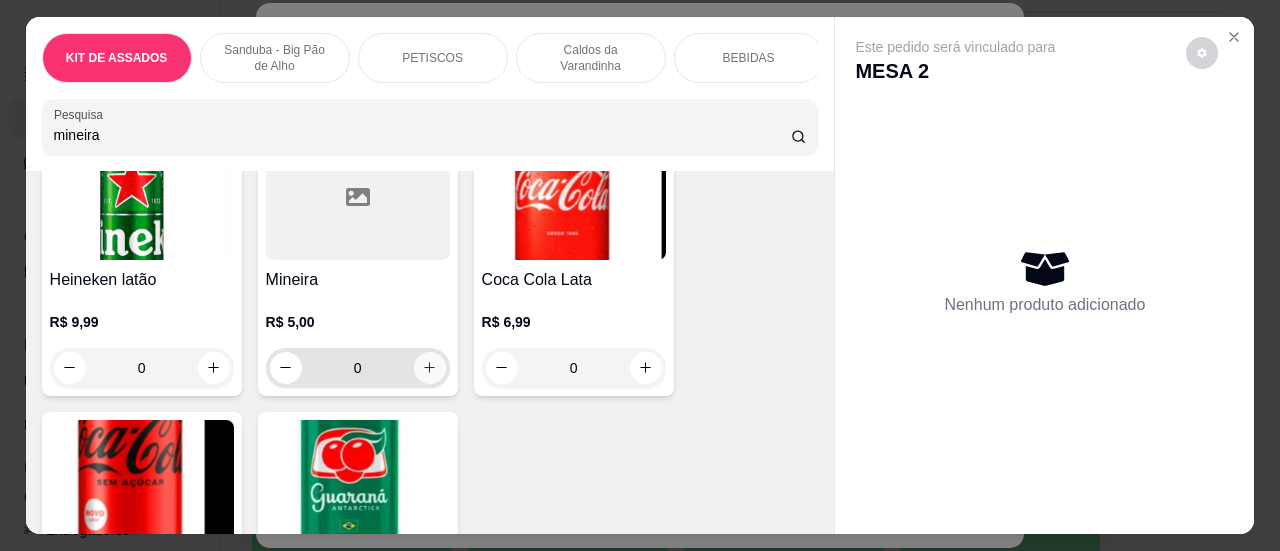 type on "mineira" 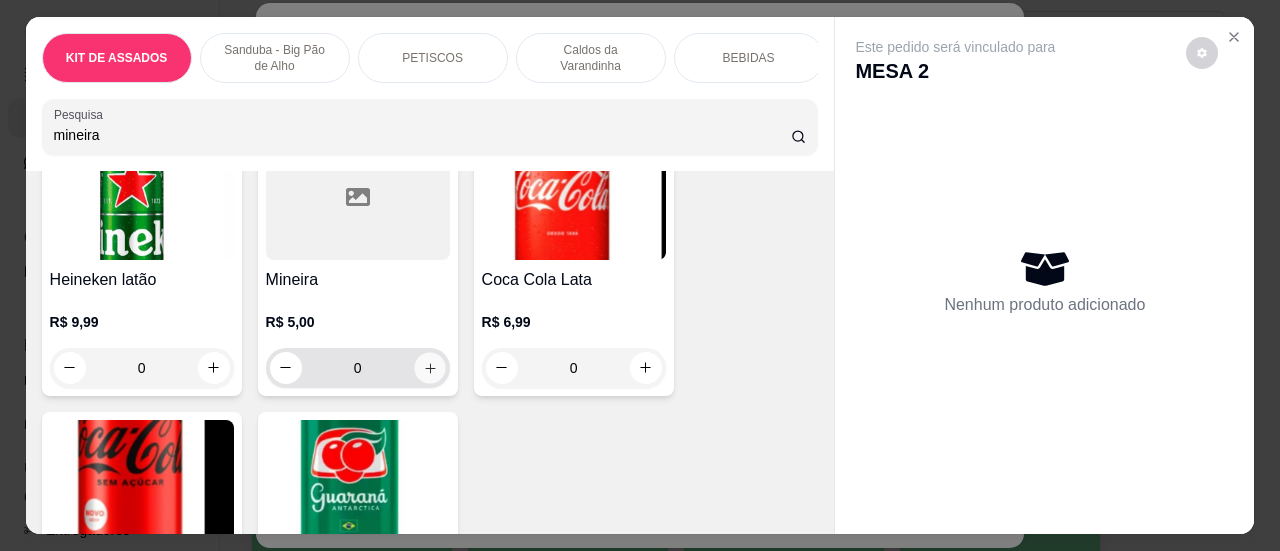 click 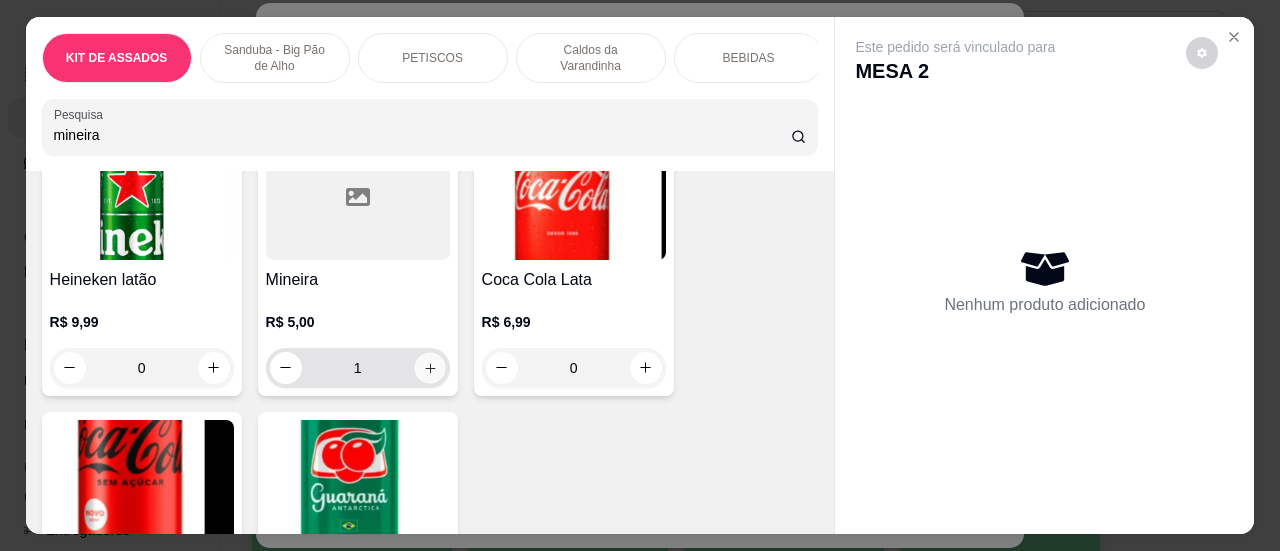 click 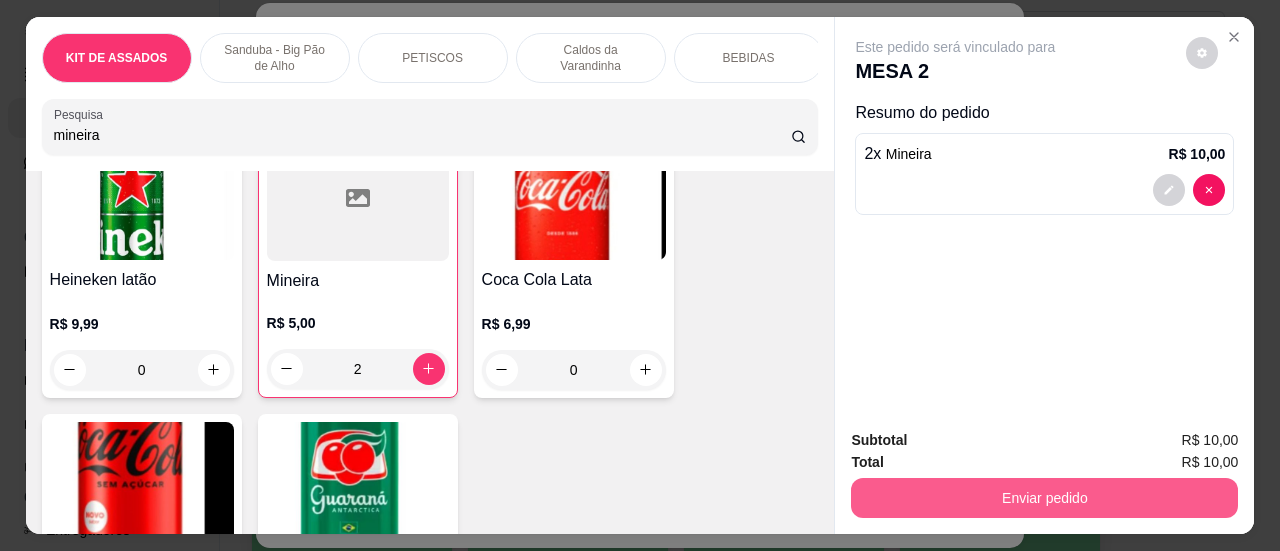 click on "Enviar pedido" at bounding box center (1044, 498) 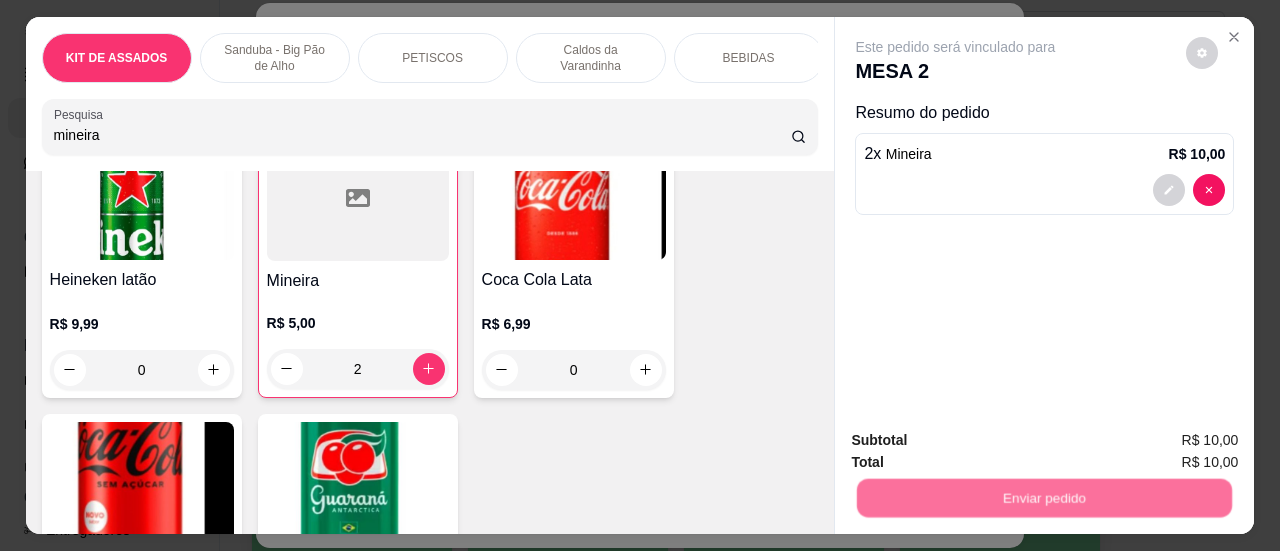 click on "Sim, quero registrar" at bounding box center (1168, 442) 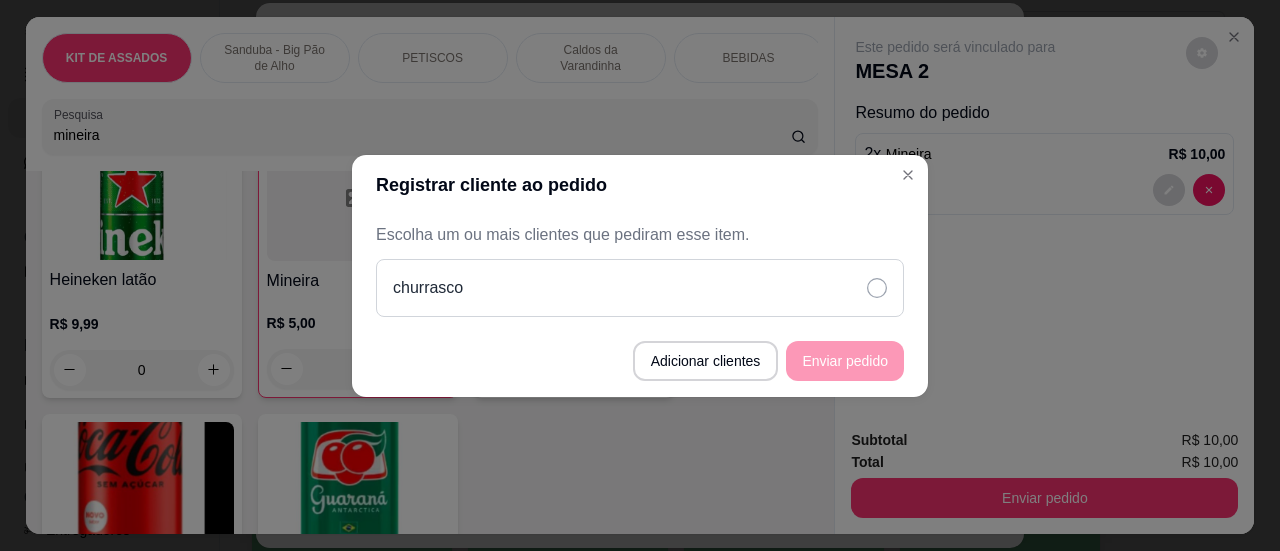 click on "churrasco" at bounding box center (640, 288) 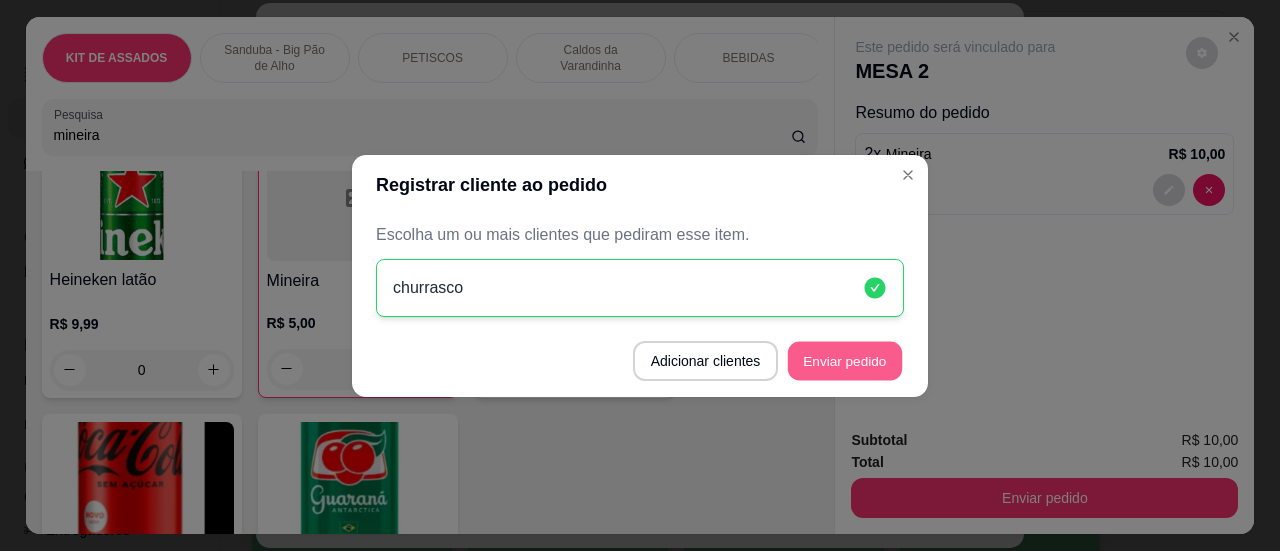 click on "Enviar pedido" at bounding box center (845, 360) 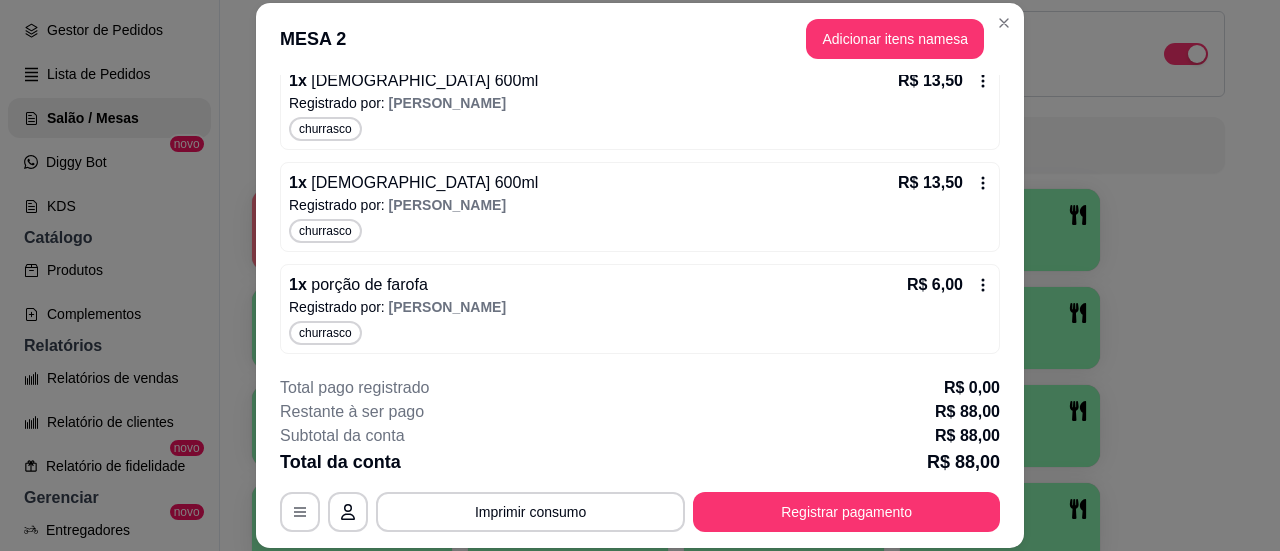 scroll, scrollTop: 588, scrollLeft: 0, axis: vertical 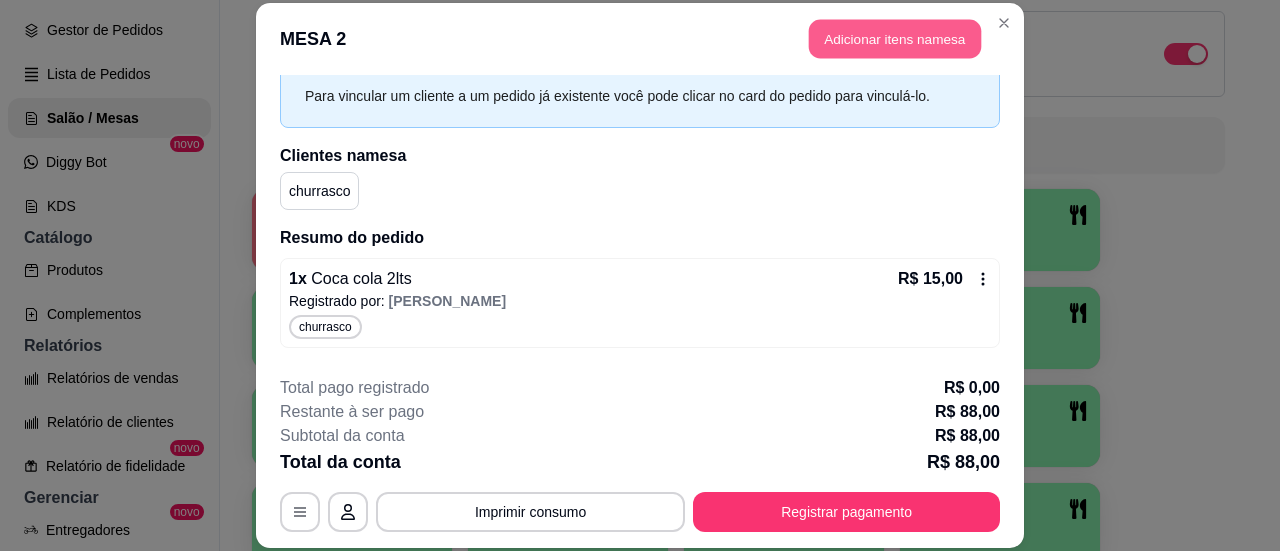 click on "Adicionar itens na  mesa" at bounding box center (895, 38) 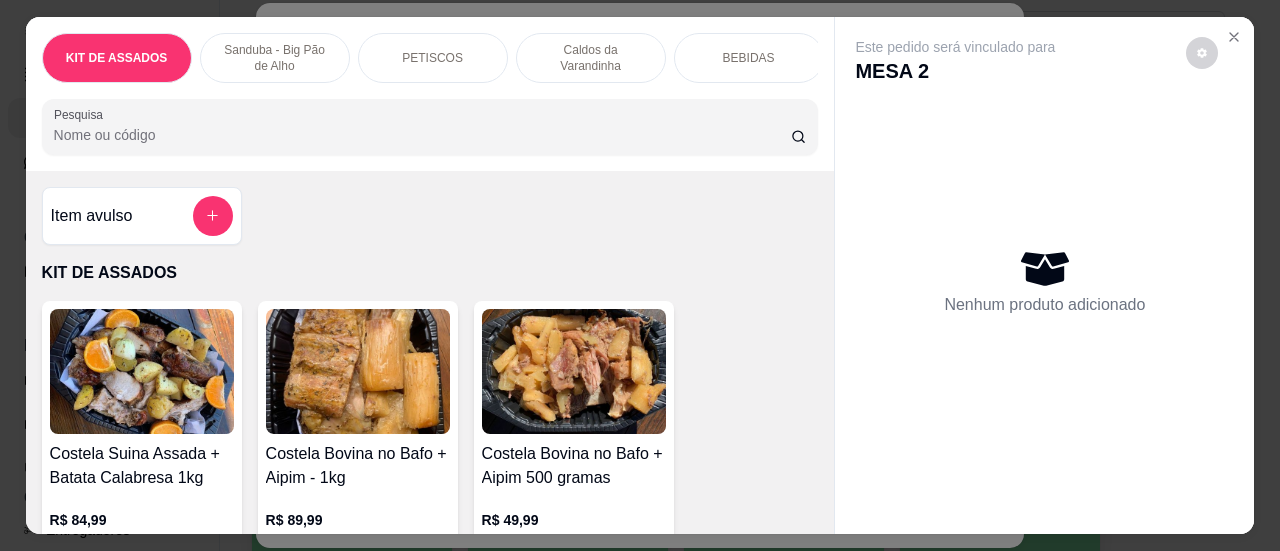 click on "Pesquisa" at bounding box center [422, 135] 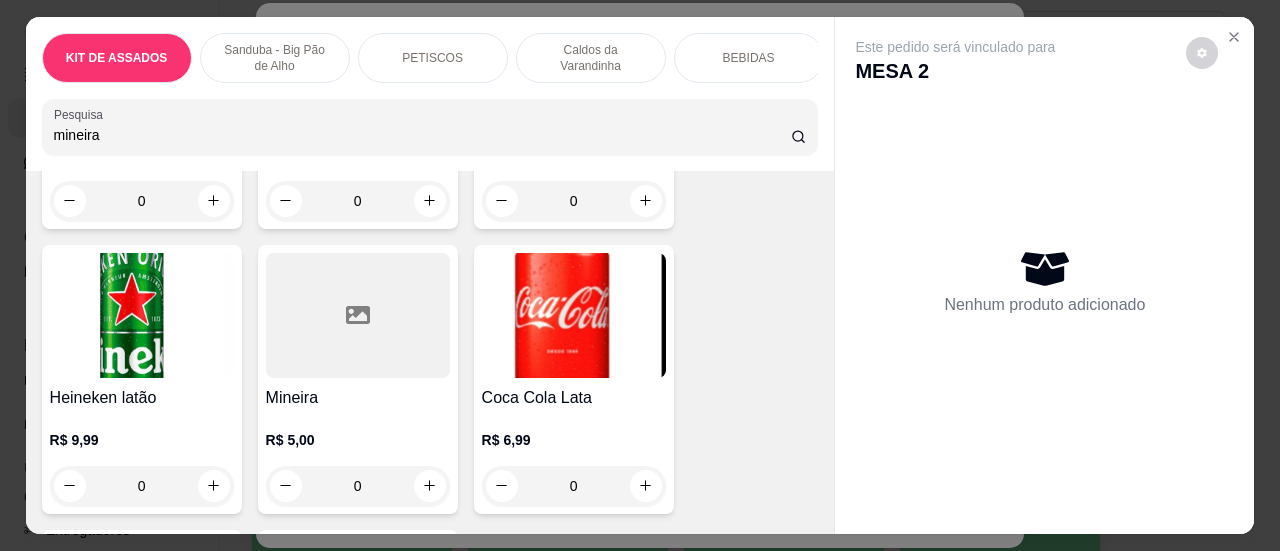 scroll, scrollTop: 4600, scrollLeft: 0, axis: vertical 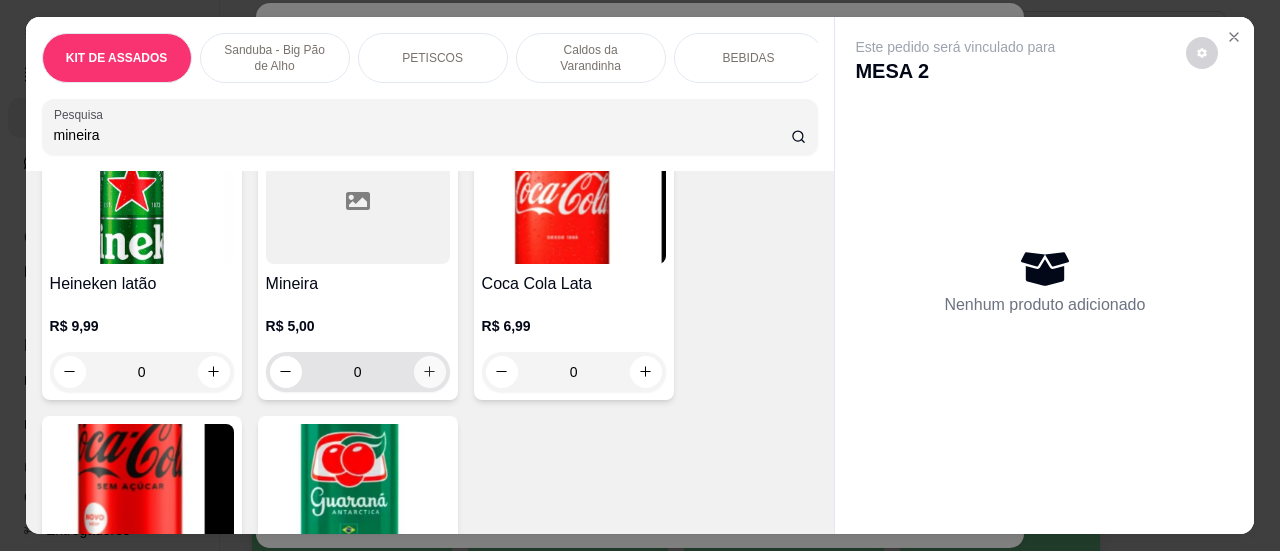type on "mineira" 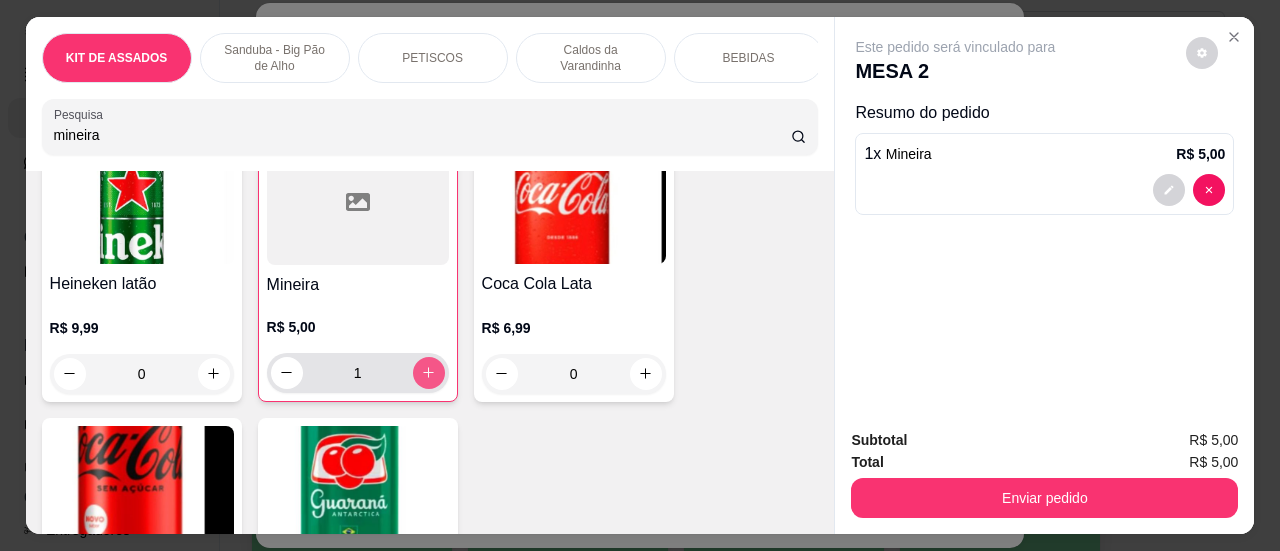 click 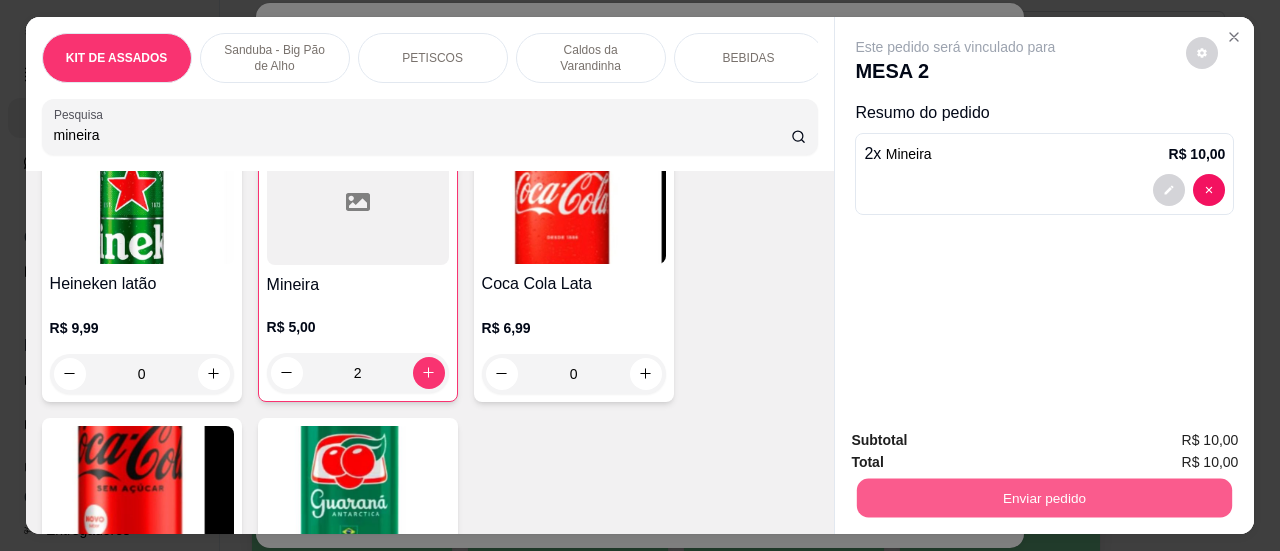 click on "Enviar pedido" at bounding box center (1044, 498) 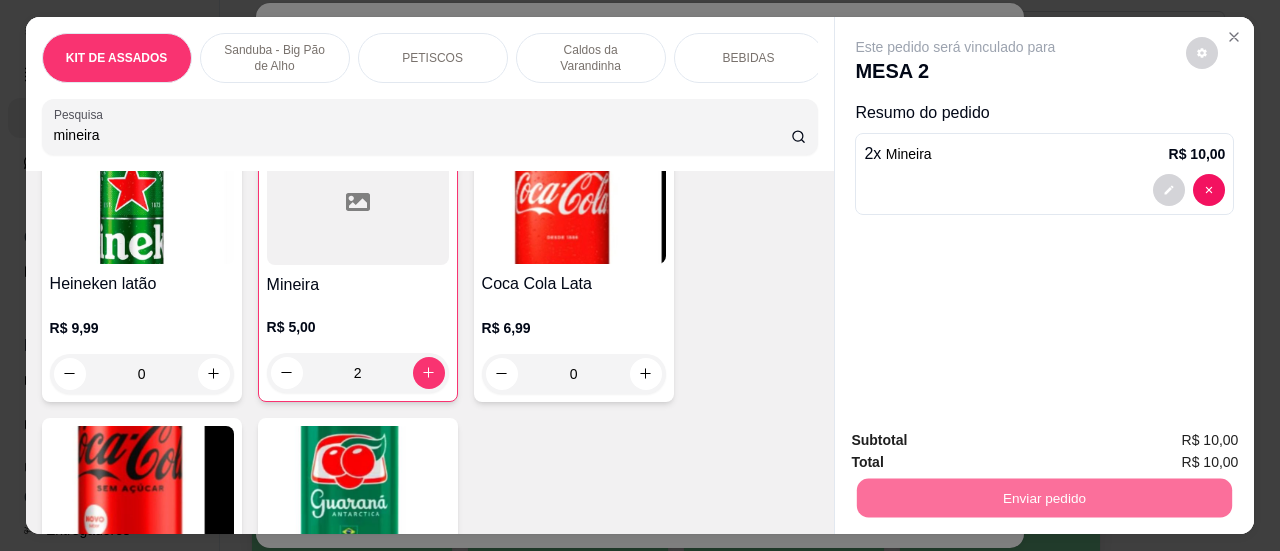 click on "Sim, quero registrar" at bounding box center [1168, 441] 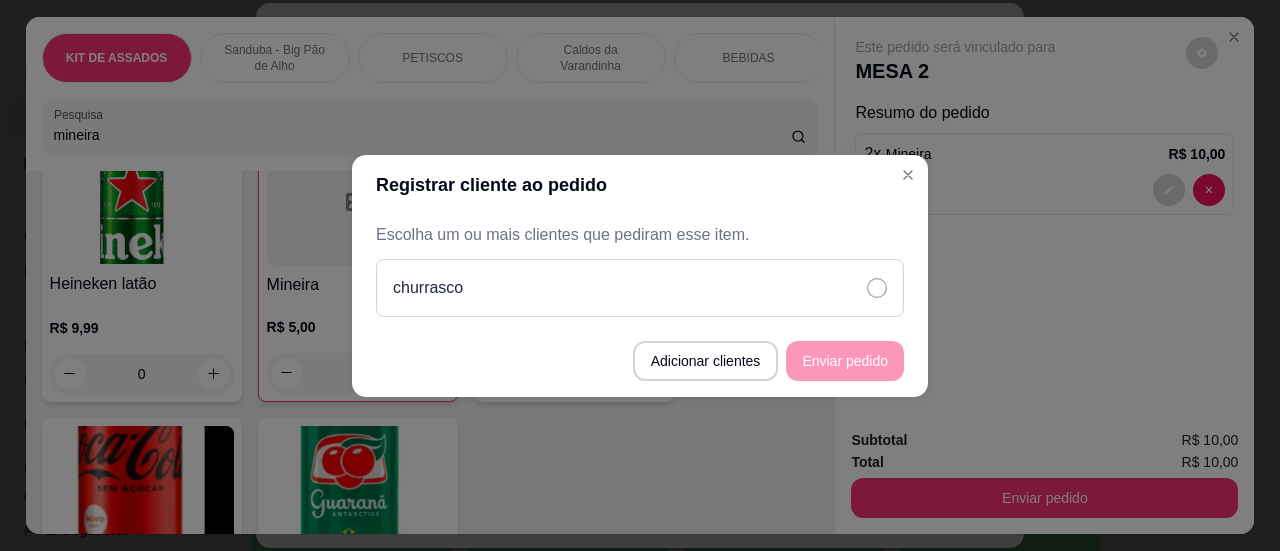 click on "churrasco" at bounding box center [640, 288] 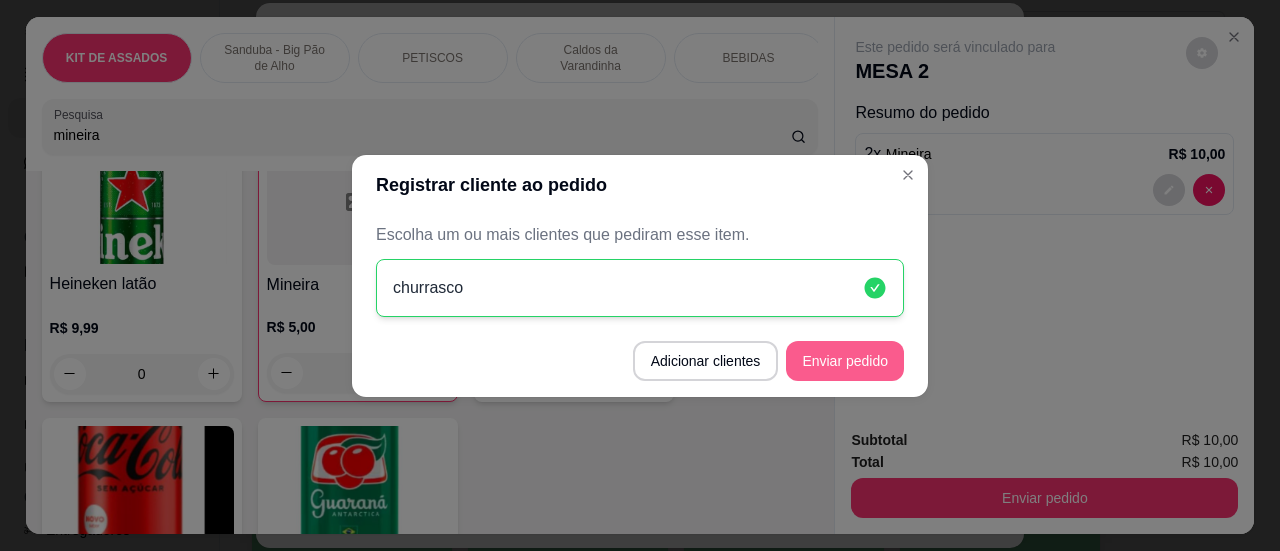 click on "Enviar pedido" at bounding box center (845, 361) 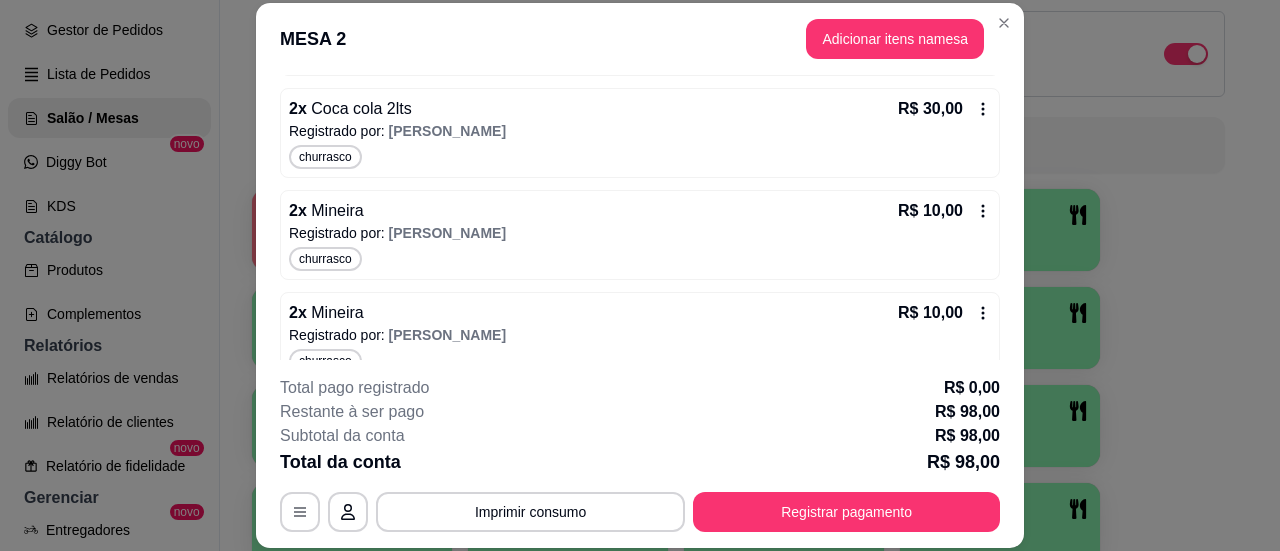scroll, scrollTop: 689, scrollLeft: 0, axis: vertical 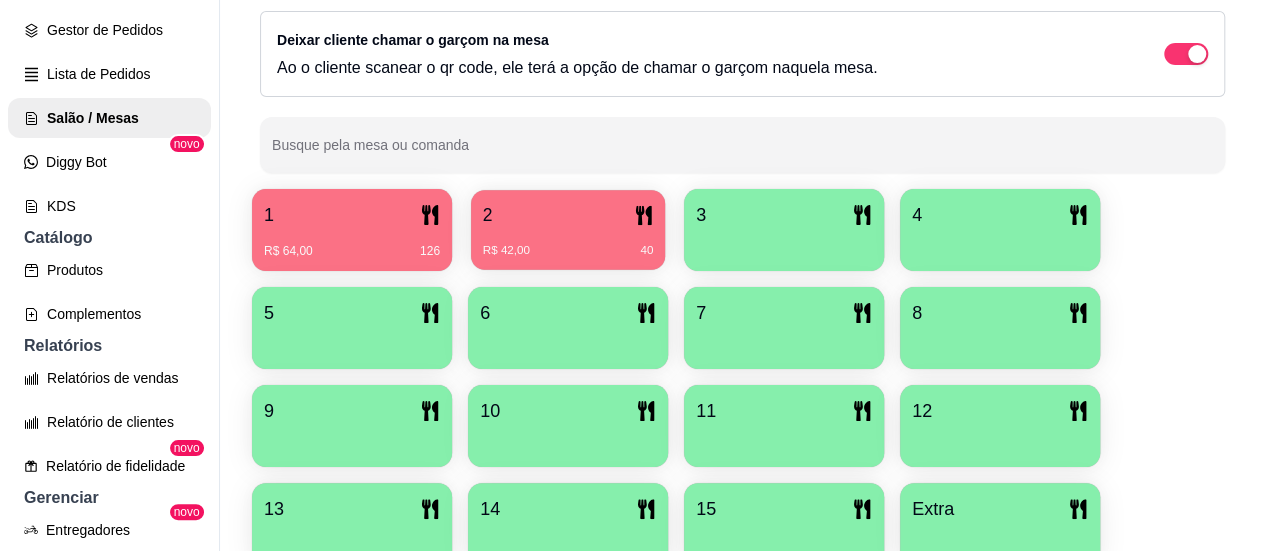 click on "2" at bounding box center [568, 215] 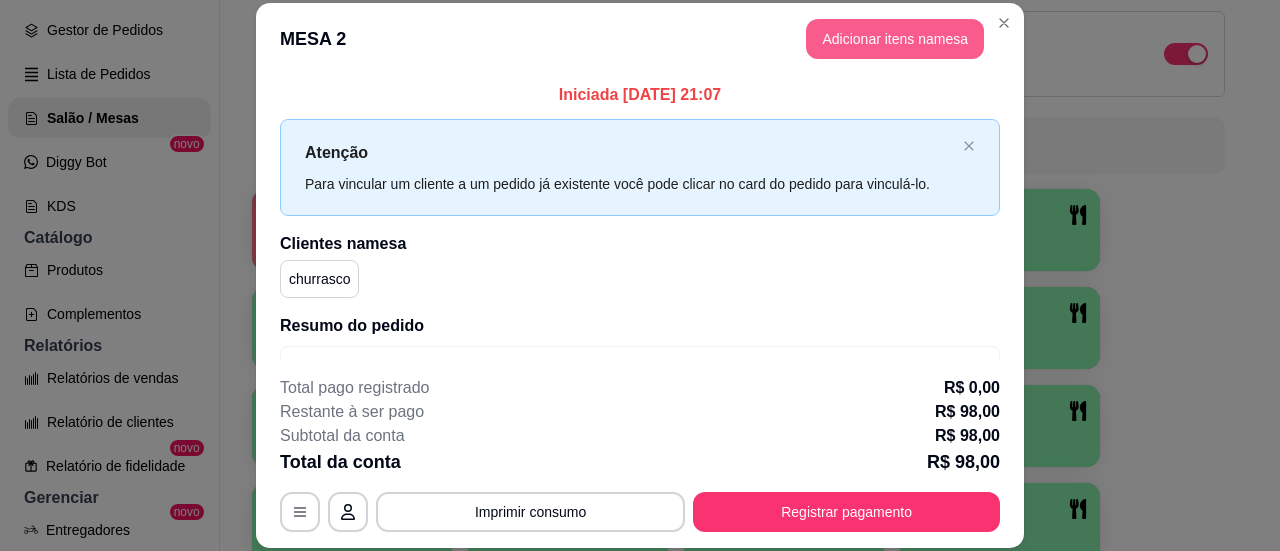 click on "Adicionar itens na  mesa" at bounding box center (895, 39) 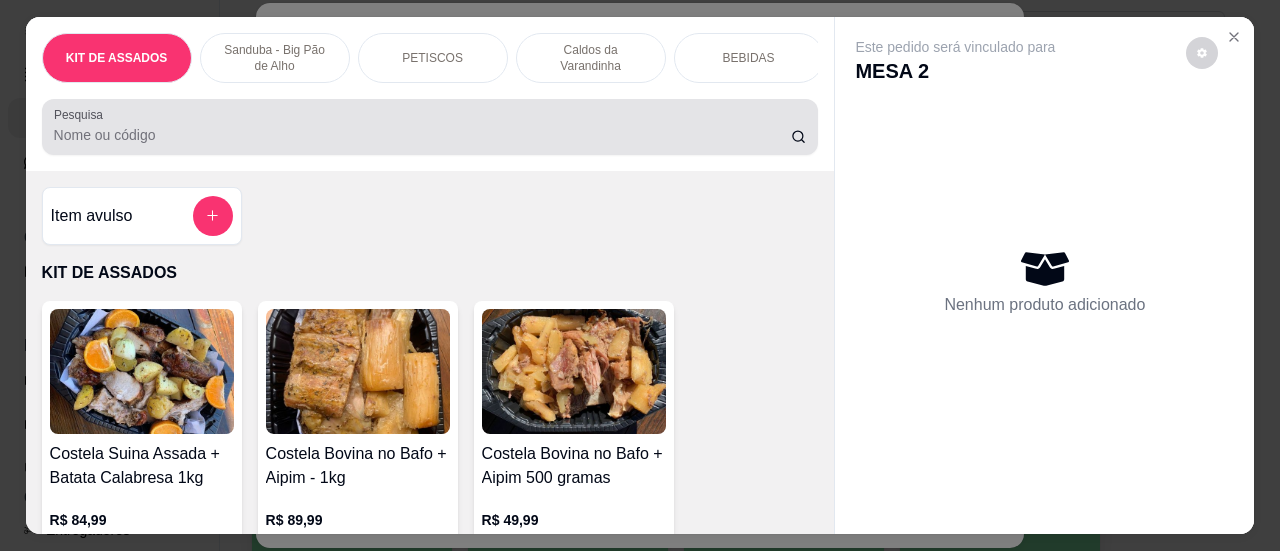 click on "Pesquisa" at bounding box center [422, 135] 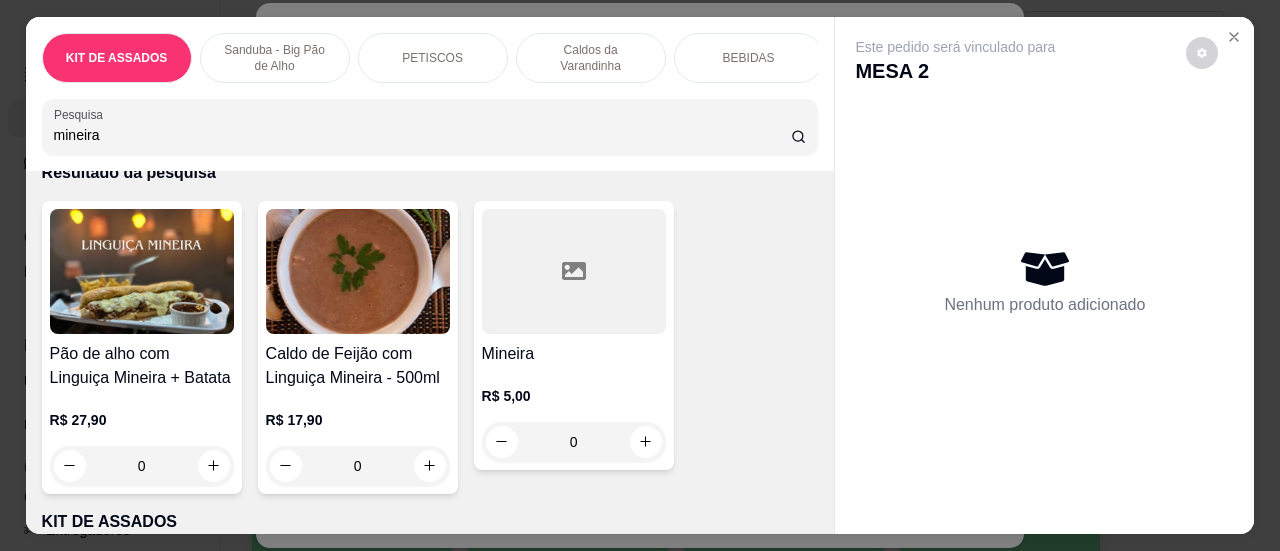 scroll, scrollTop: 200, scrollLeft: 0, axis: vertical 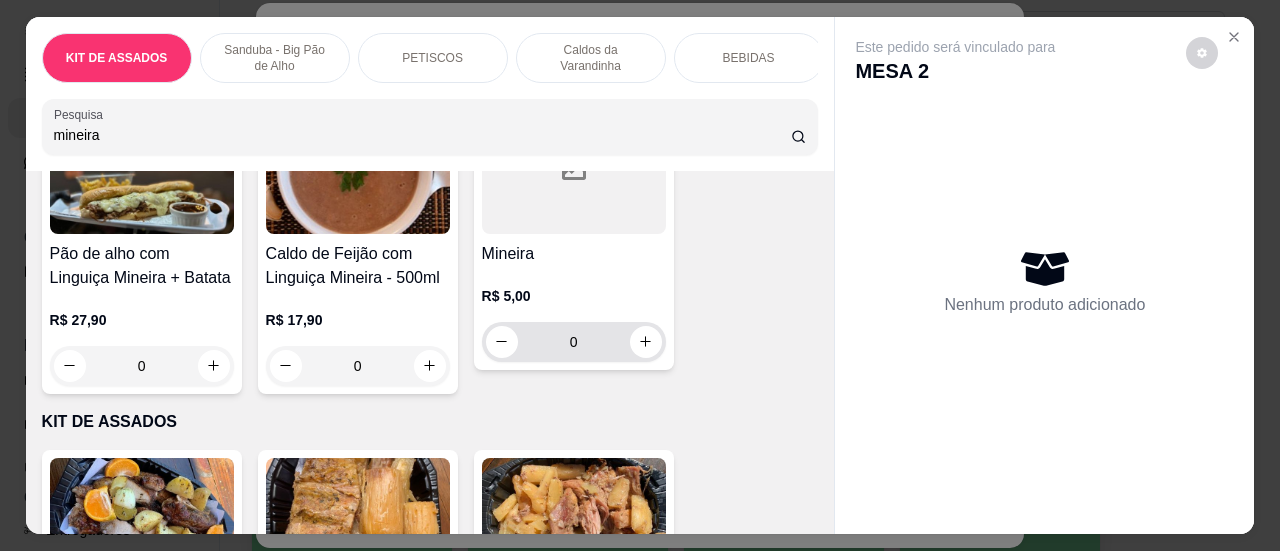 type on "mineira" 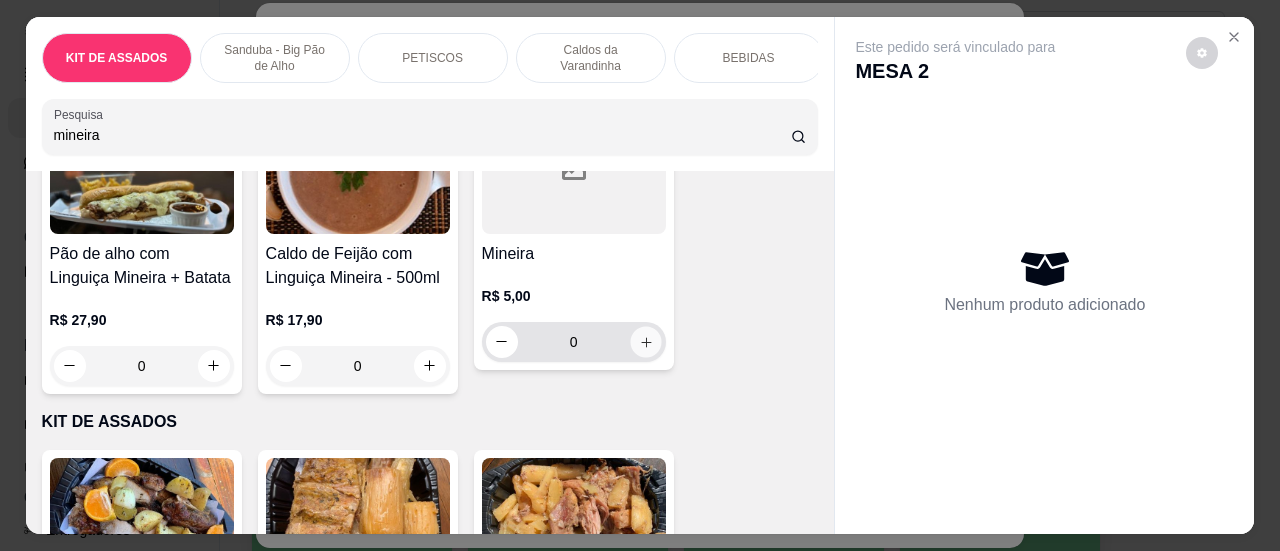 click 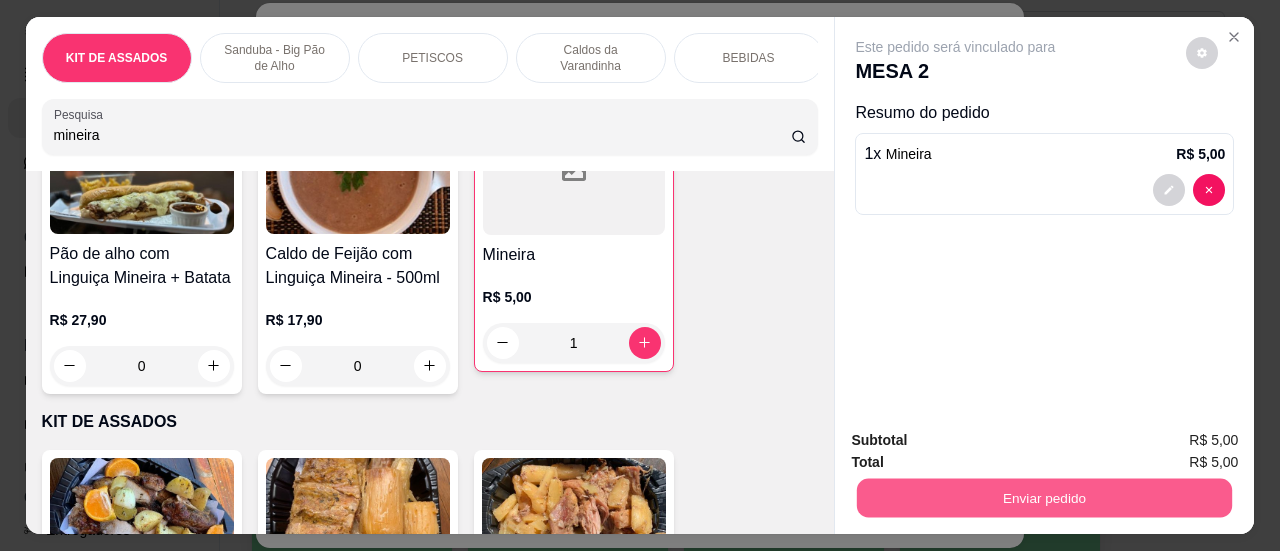 click on "Enviar pedido" at bounding box center [1044, 498] 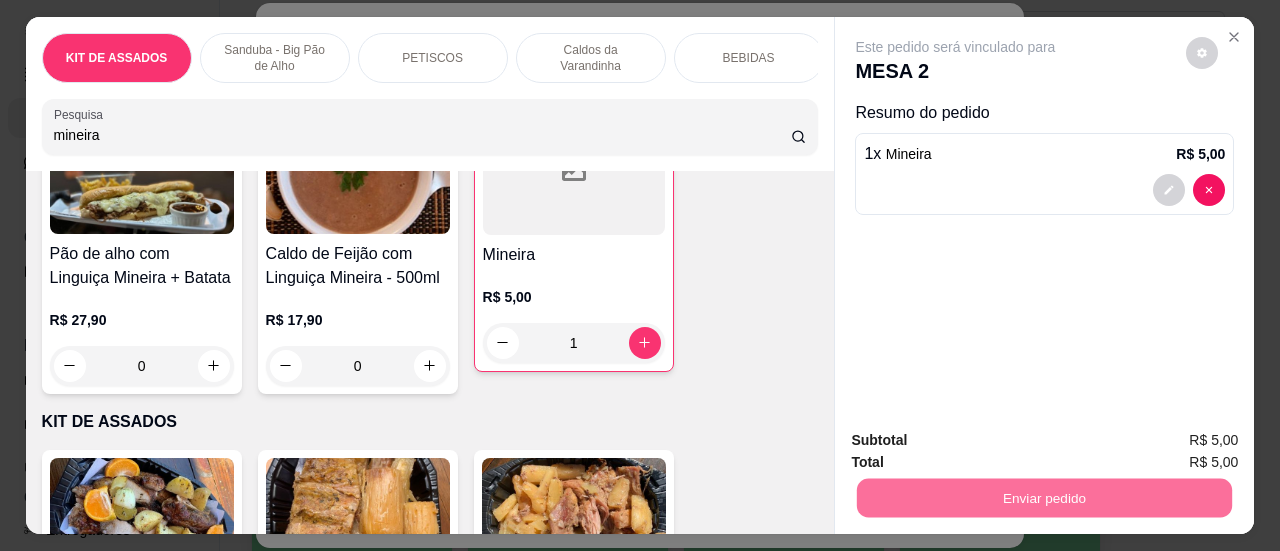 click on "Sim, quero registrar" at bounding box center (1168, 442) 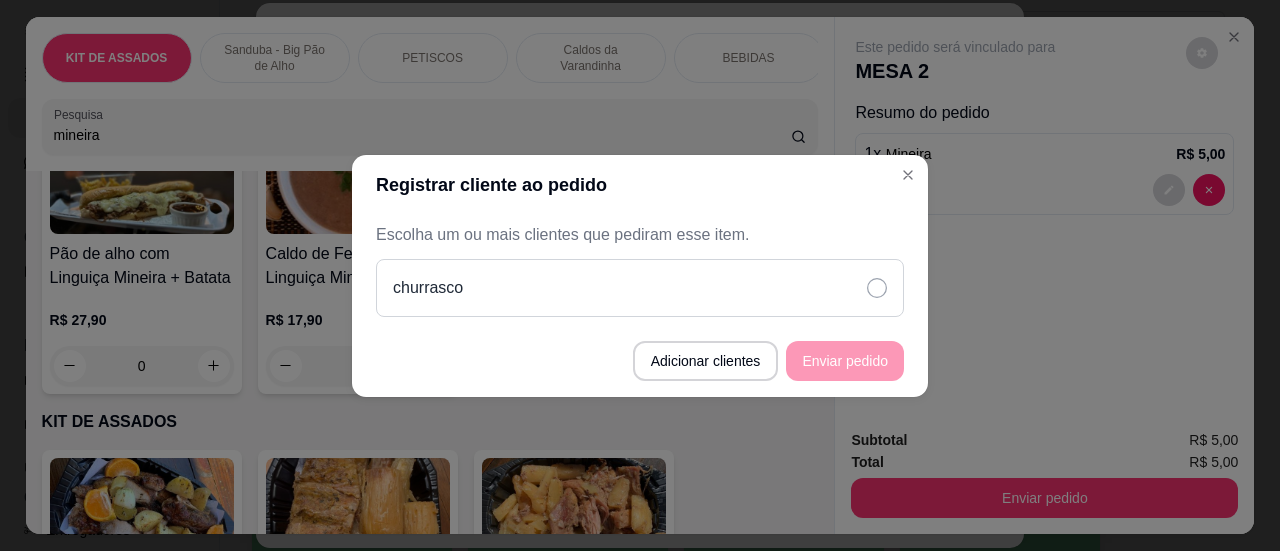 click 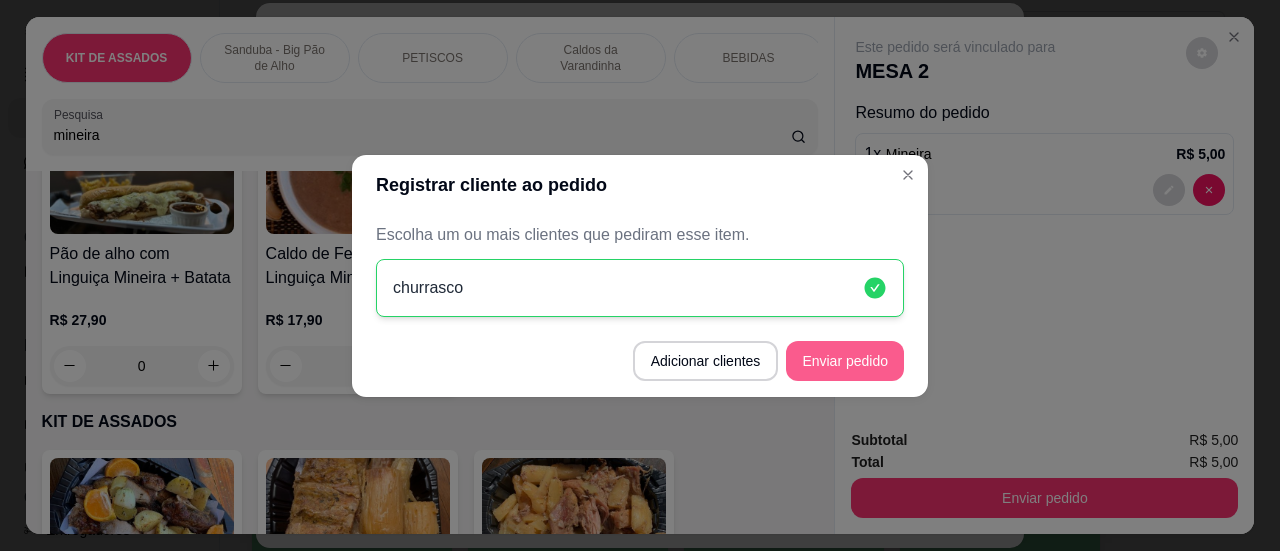 click on "Enviar pedido" at bounding box center (845, 361) 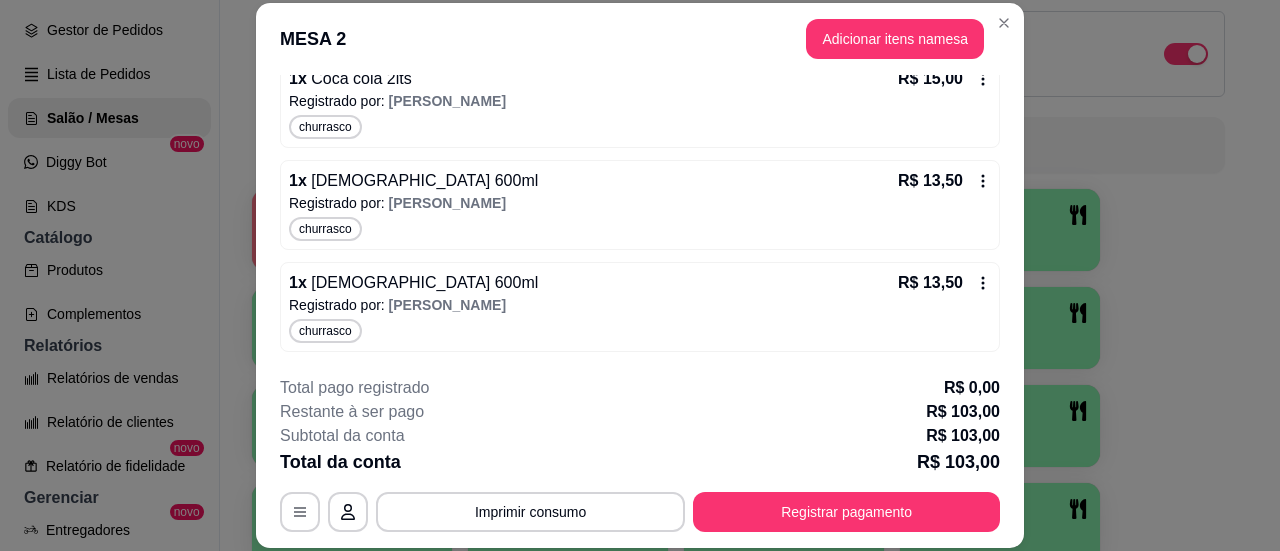 scroll, scrollTop: 500, scrollLeft: 0, axis: vertical 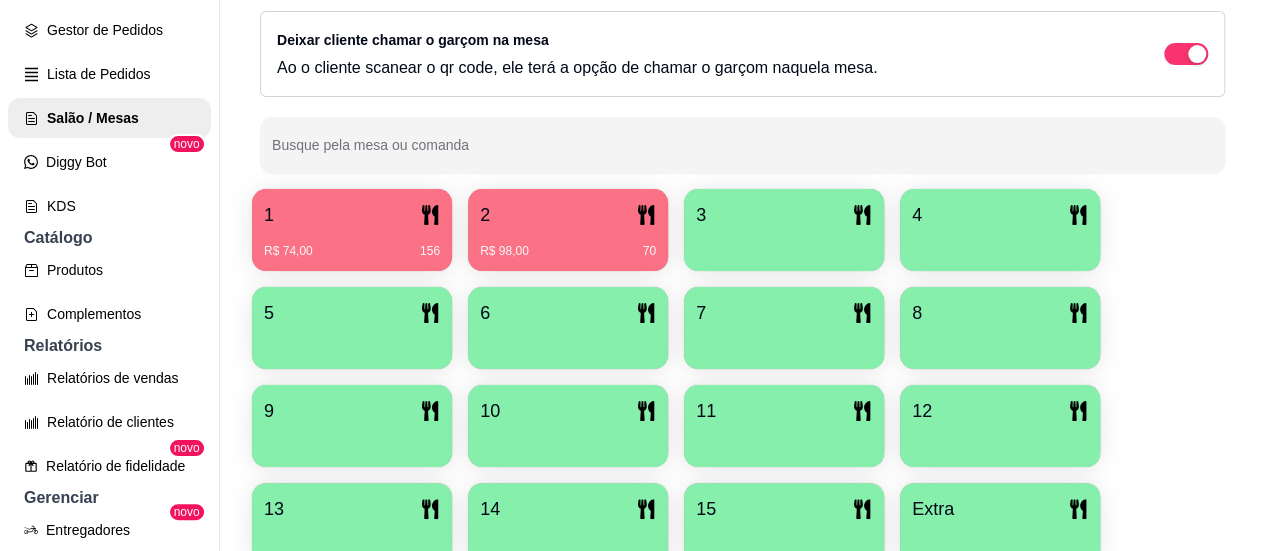 click on "R$ 74,00 156" at bounding box center [352, 244] 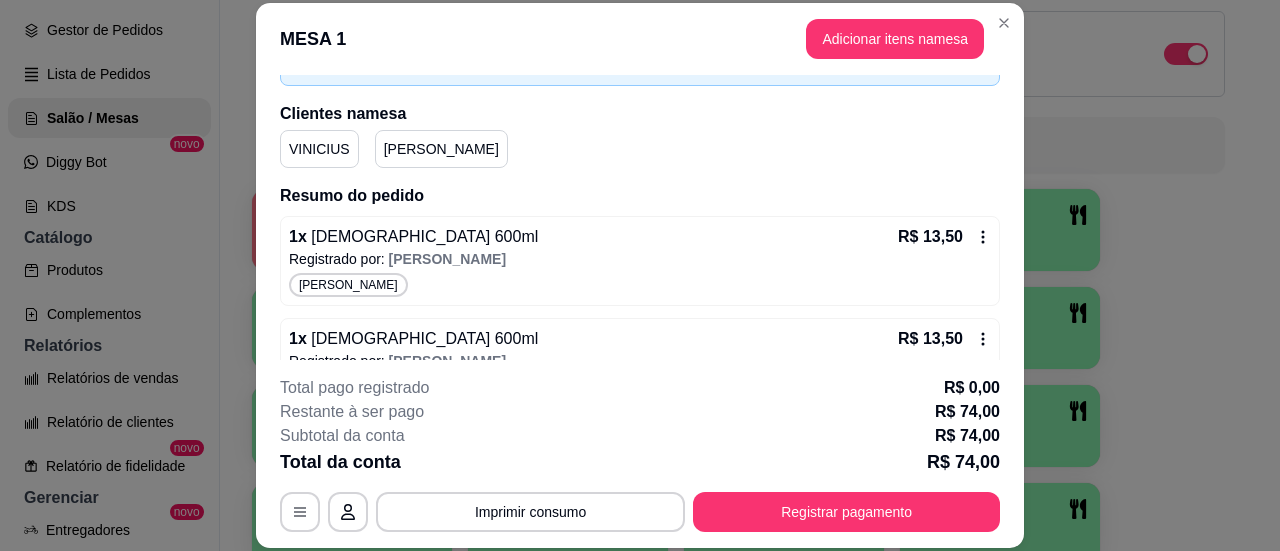 scroll, scrollTop: 100, scrollLeft: 0, axis: vertical 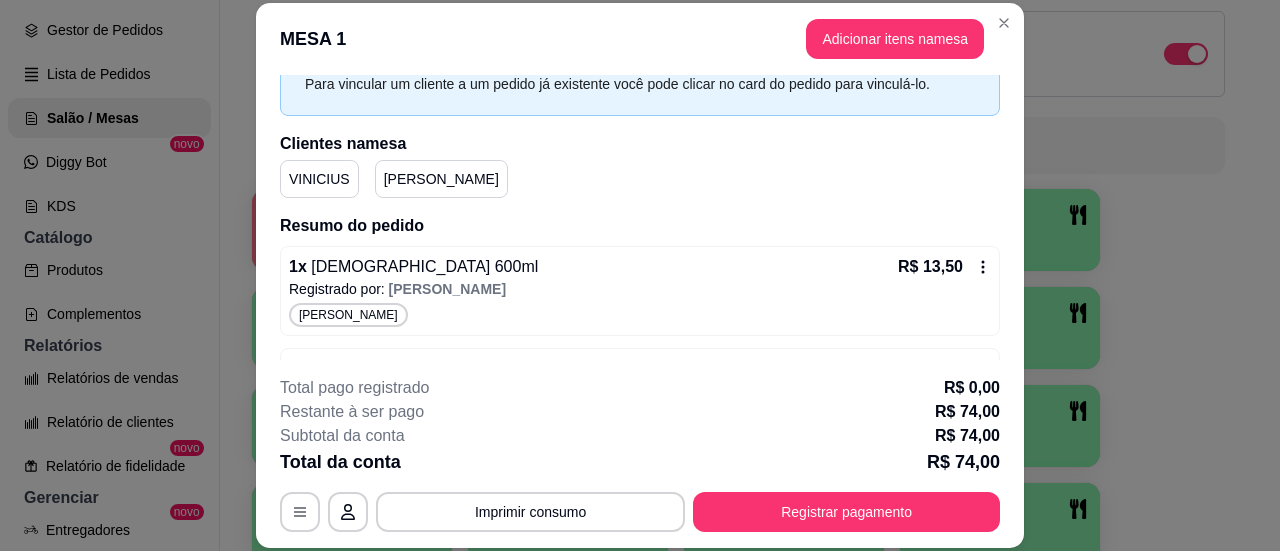 click 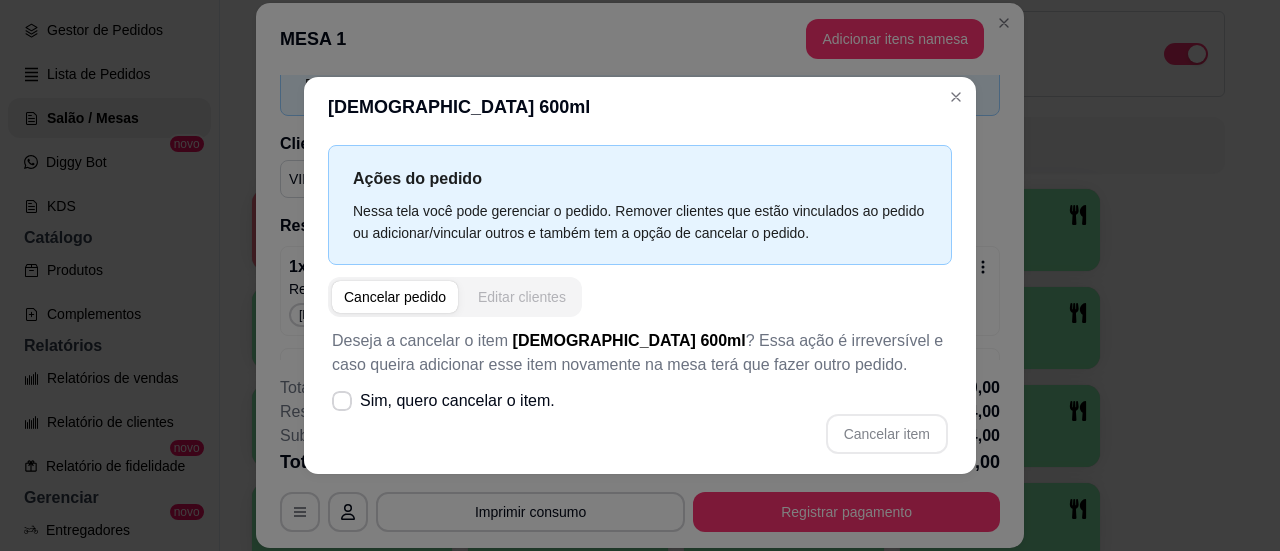click on "Editar clientes" at bounding box center (522, 297) 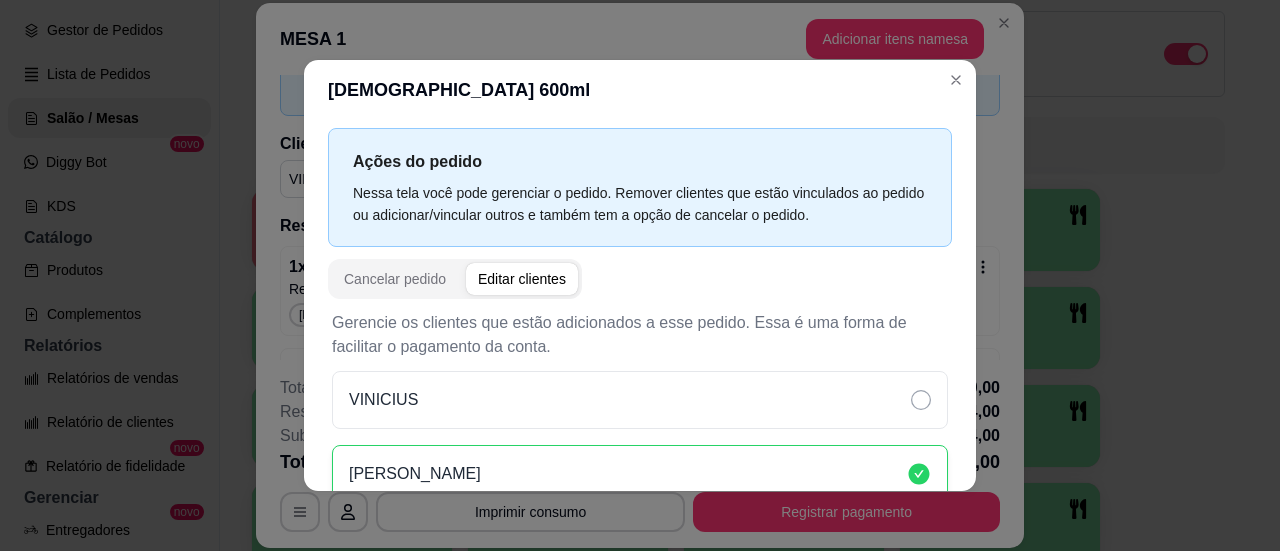 click on "Cancelar pedido Editar clientes" at bounding box center [455, 279] 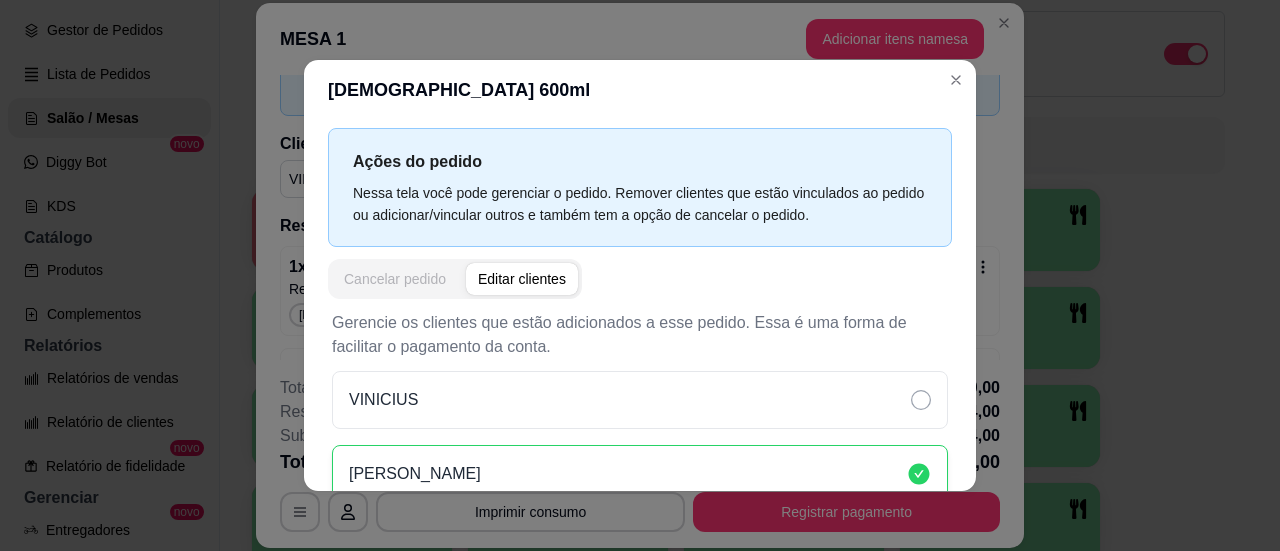 click on "Cancelar pedido" at bounding box center (395, 279) 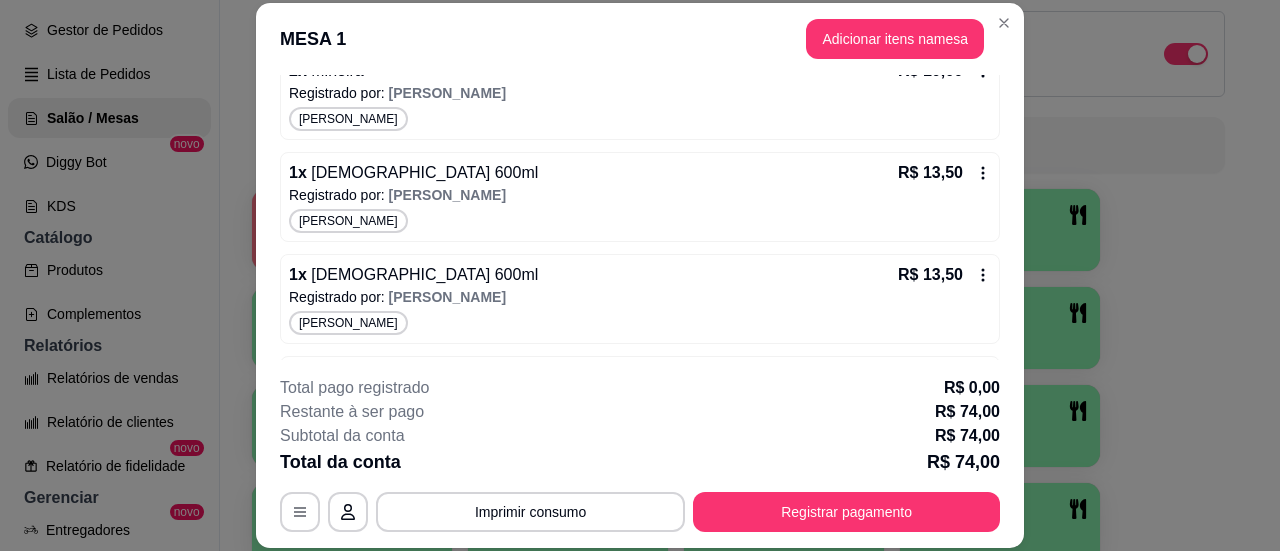 scroll, scrollTop: 588, scrollLeft: 0, axis: vertical 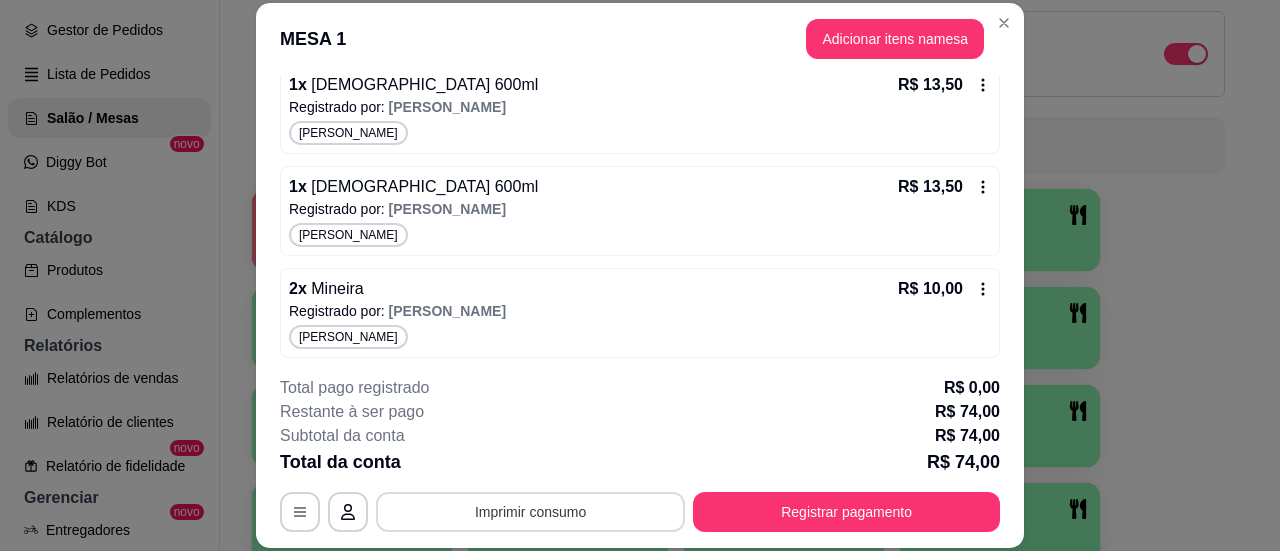 click on "Imprimir consumo" at bounding box center (530, 512) 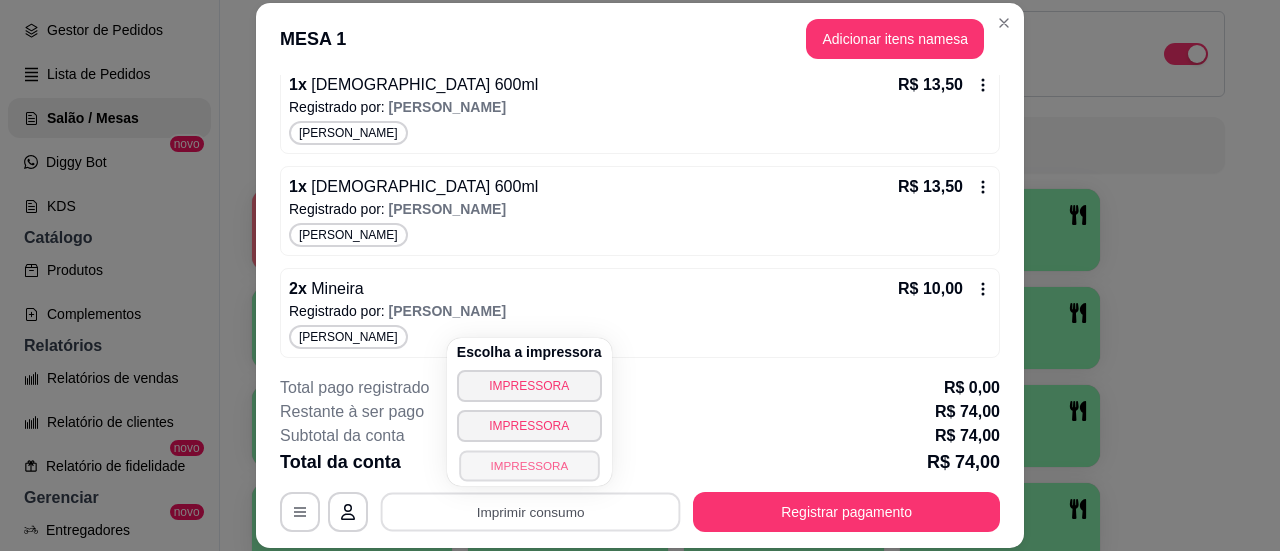 click on "IMPRESSORA" at bounding box center (529, 465) 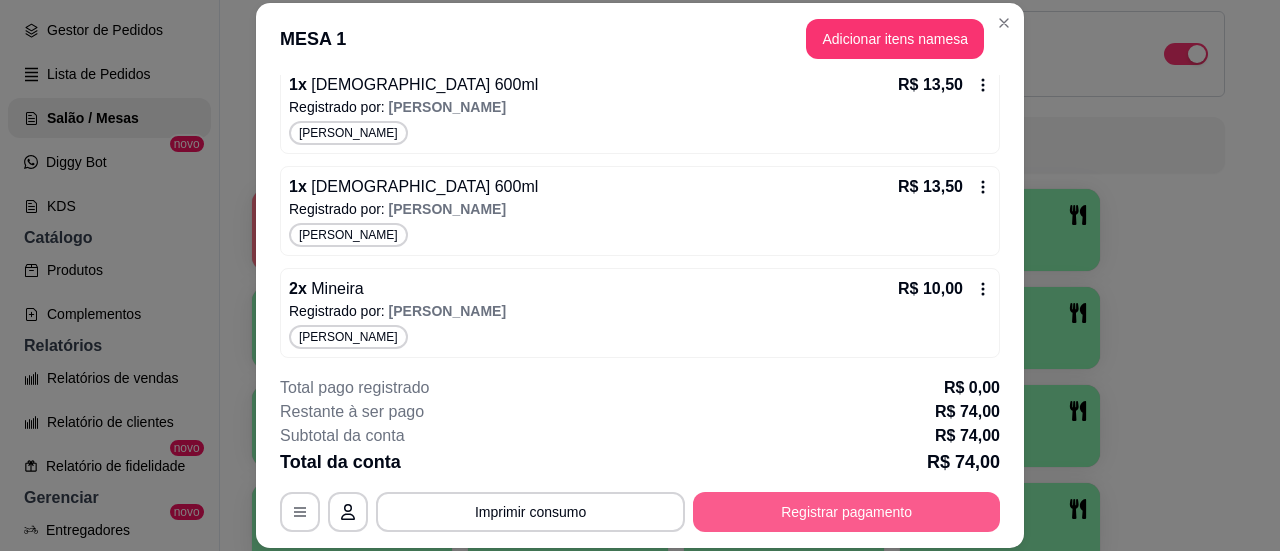 click on "Registrar pagamento" at bounding box center [846, 512] 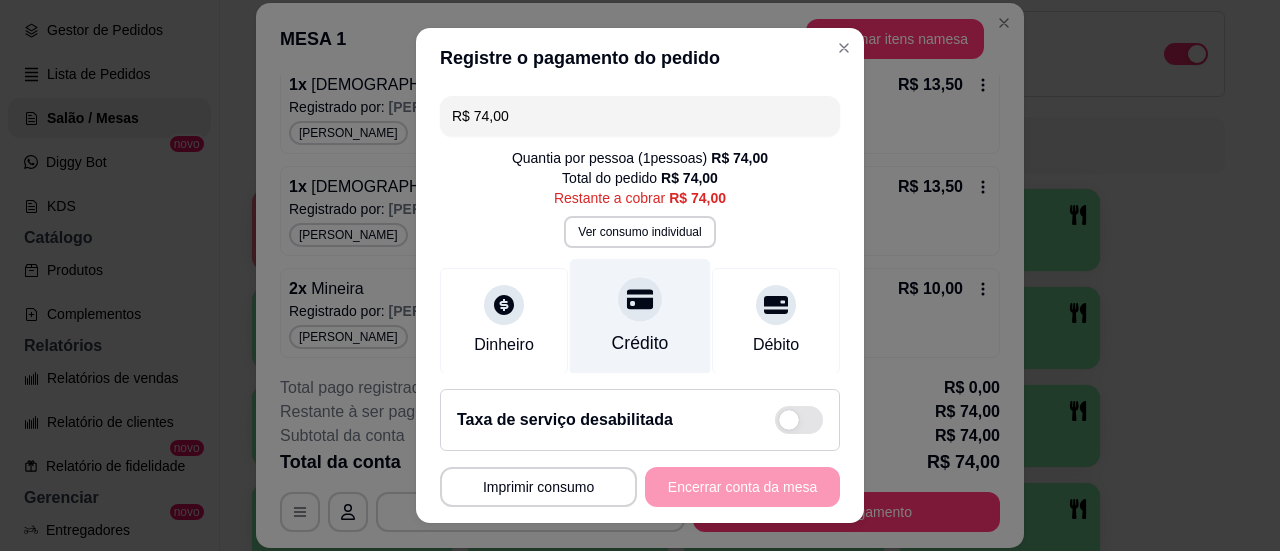 scroll, scrollTop: 264, scrollLeft: 0, axis: vertical 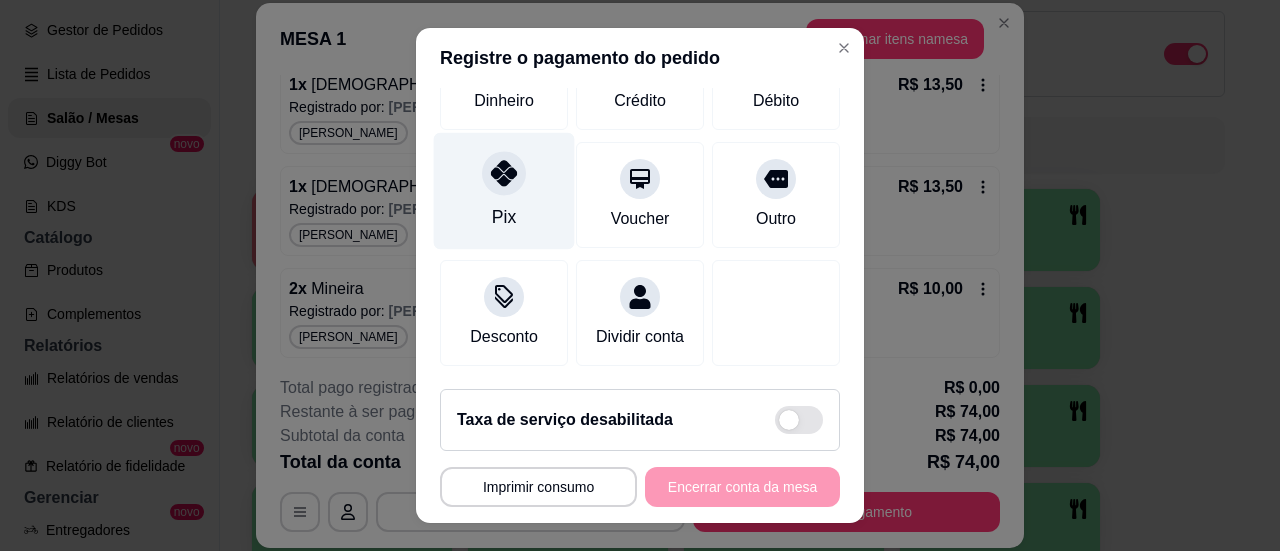 click on "Pix" at bounding box center (504, 190) 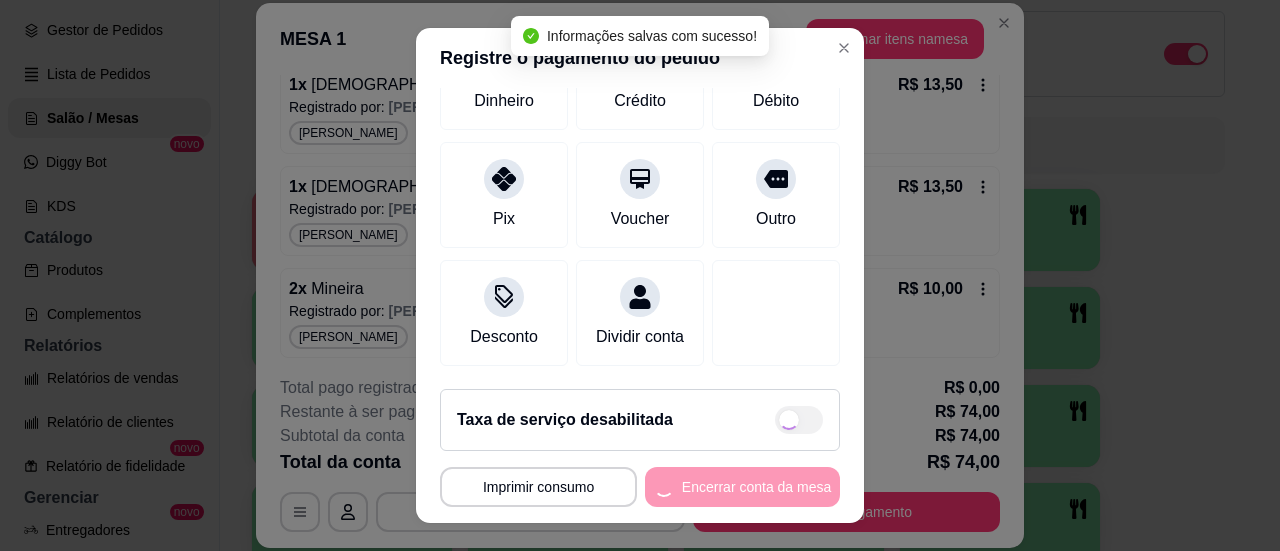type on "R$ 0,00" 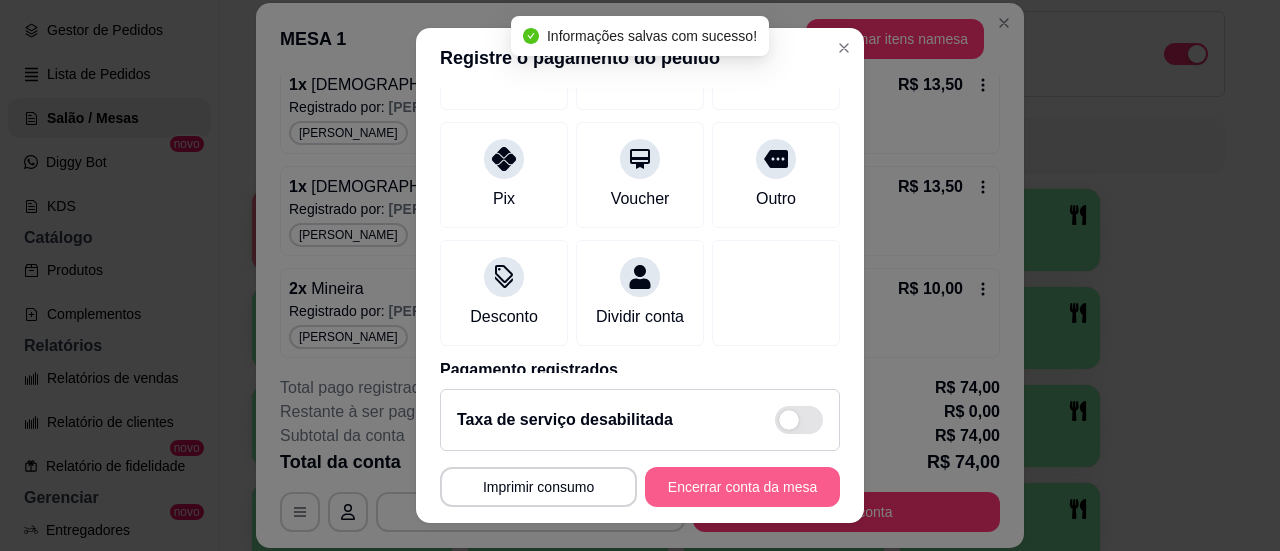 click on "Encerrar conta da mesa" at bounding box center [742, 487] 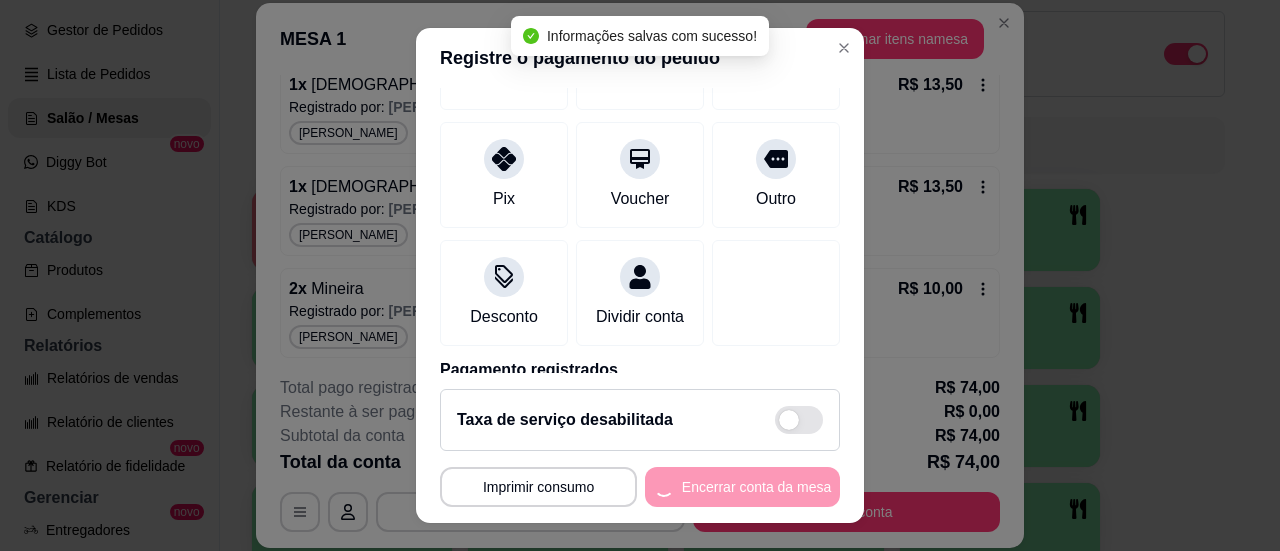scroll, scrollTop: 0, scrollLeft: 0, axis: both 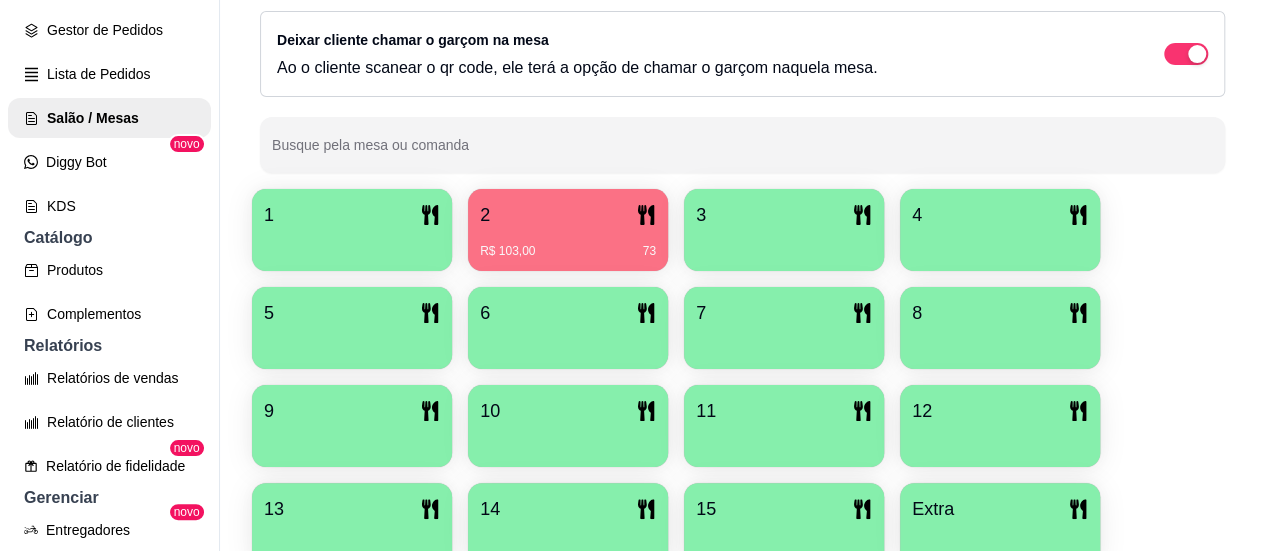 click on "2" at bounding box center [568, 215] 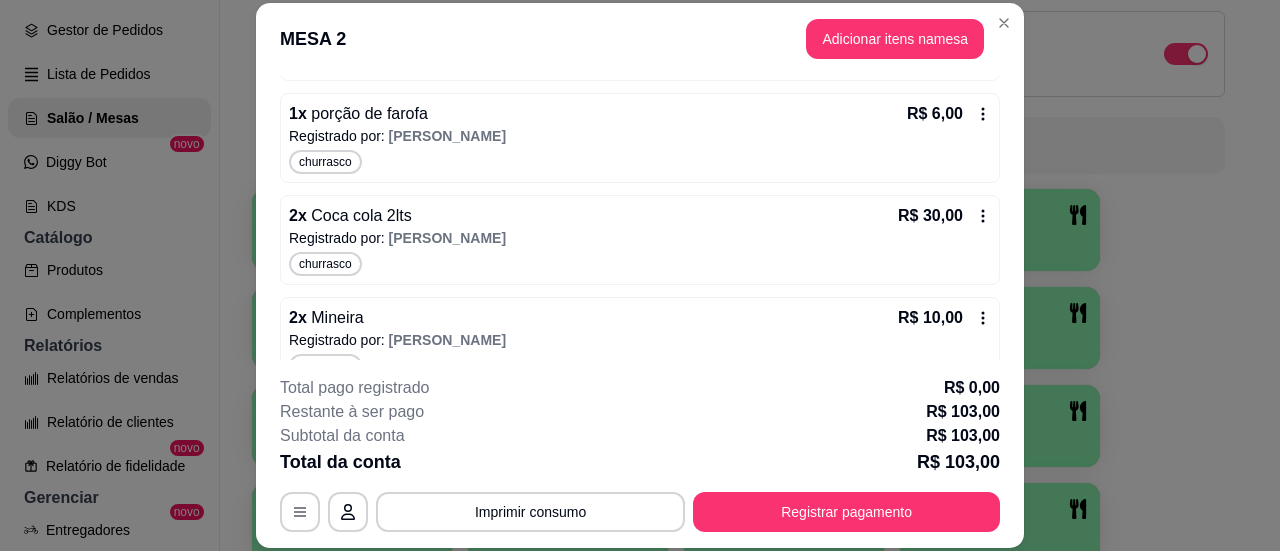 scroll, scrollTop: 590, scrollLeft: 0, axis: vertical 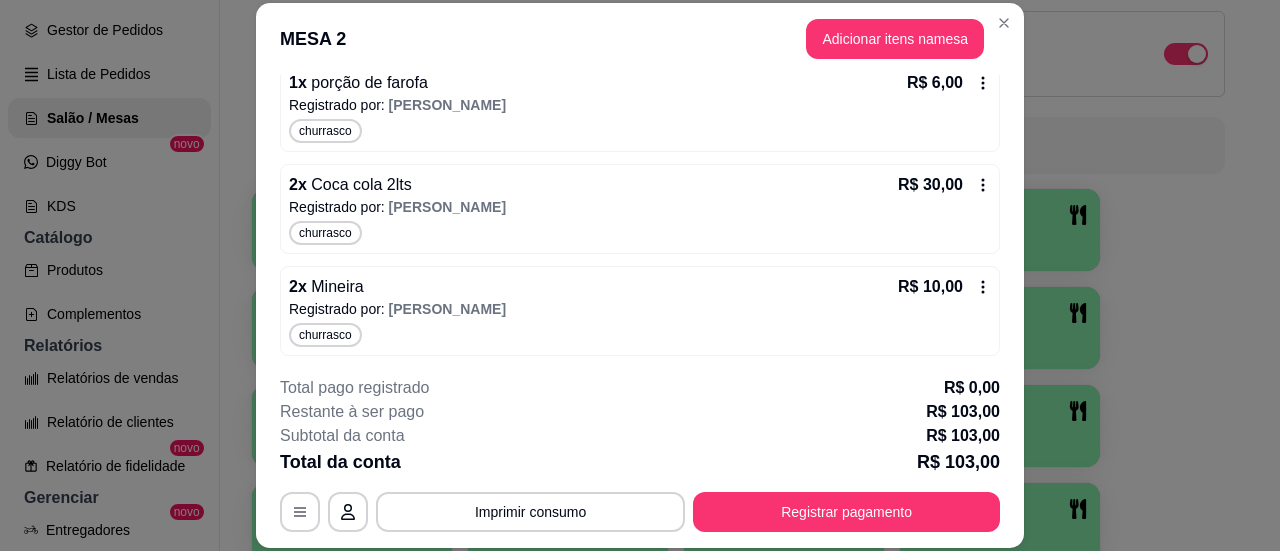 click 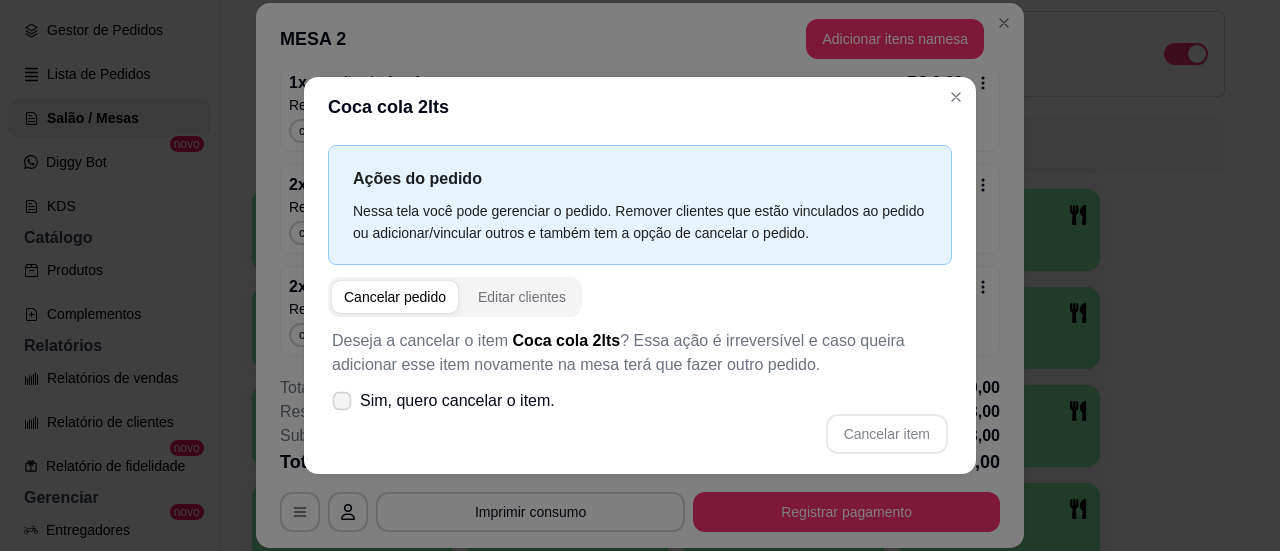 click 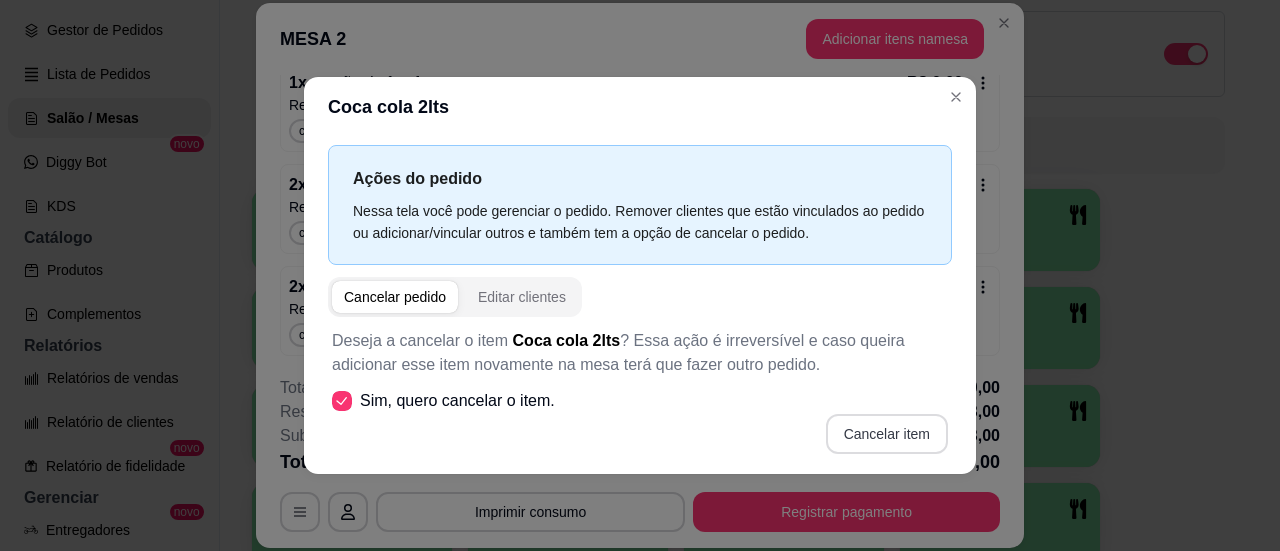 click on "Cancelar item" at bounding box center [887, 434] 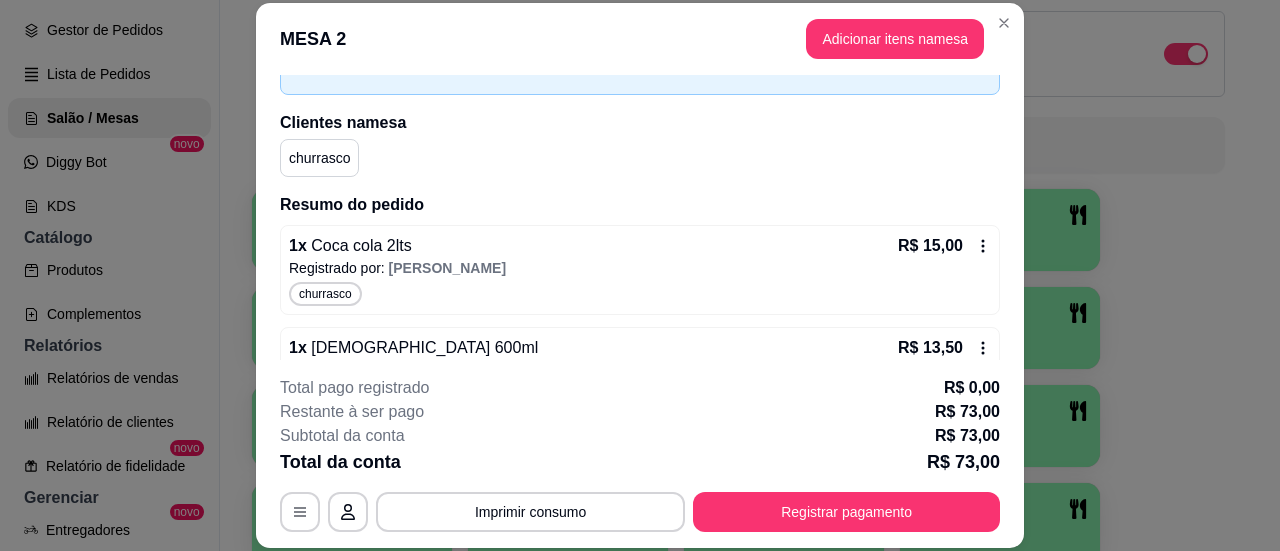 scroll, scrollTop: 90, scrollLeft: 0, axis: vertical 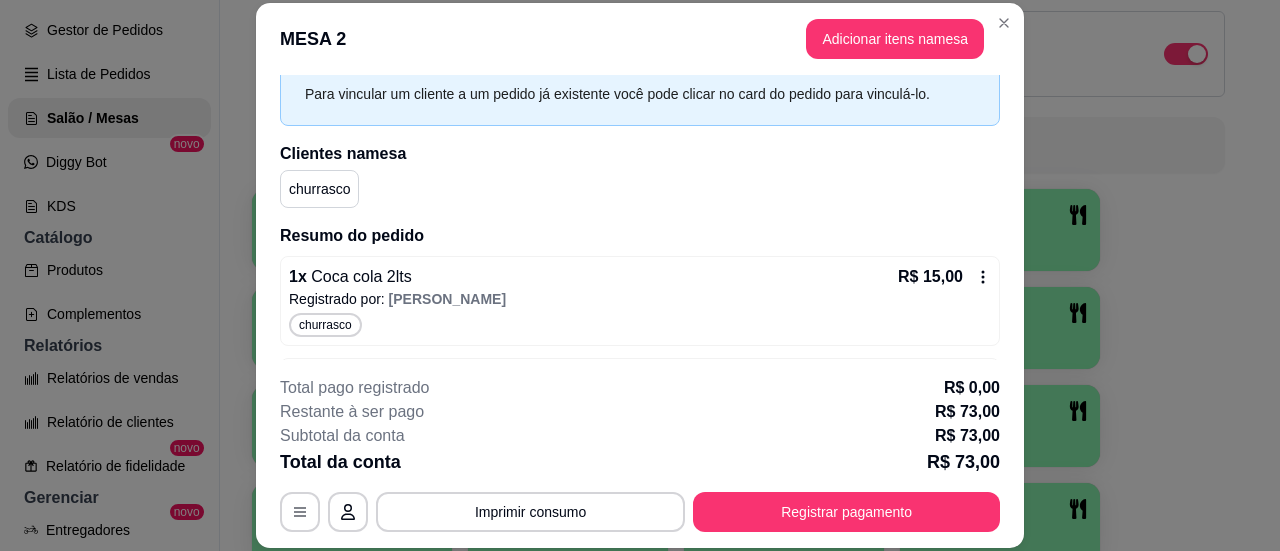 click 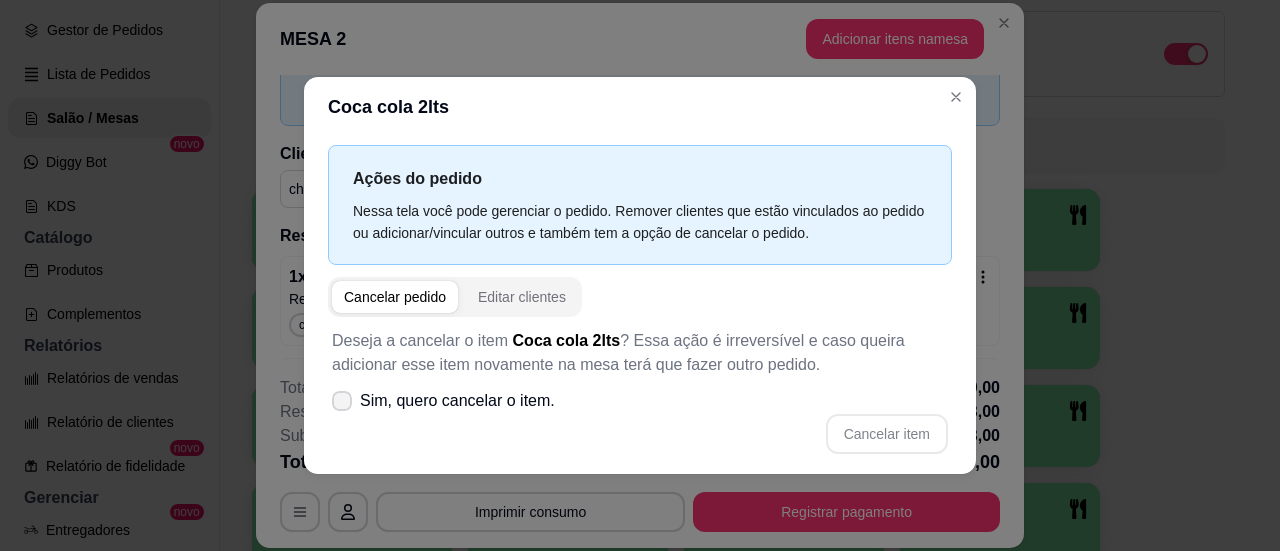 click 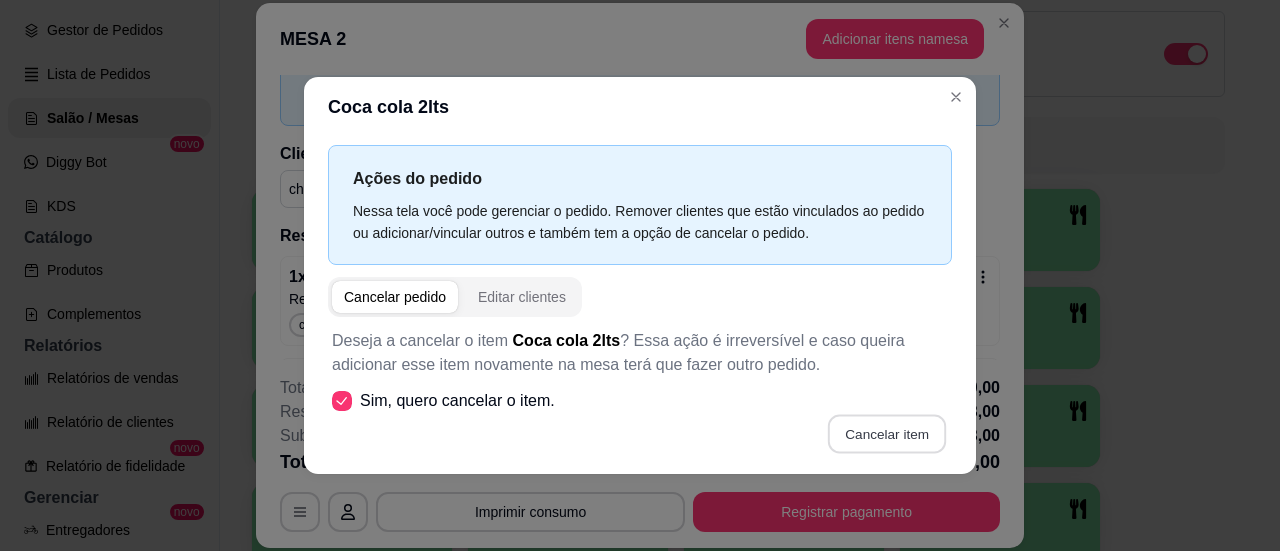 click on "Cancelar item" at bounding box center [886, 433] 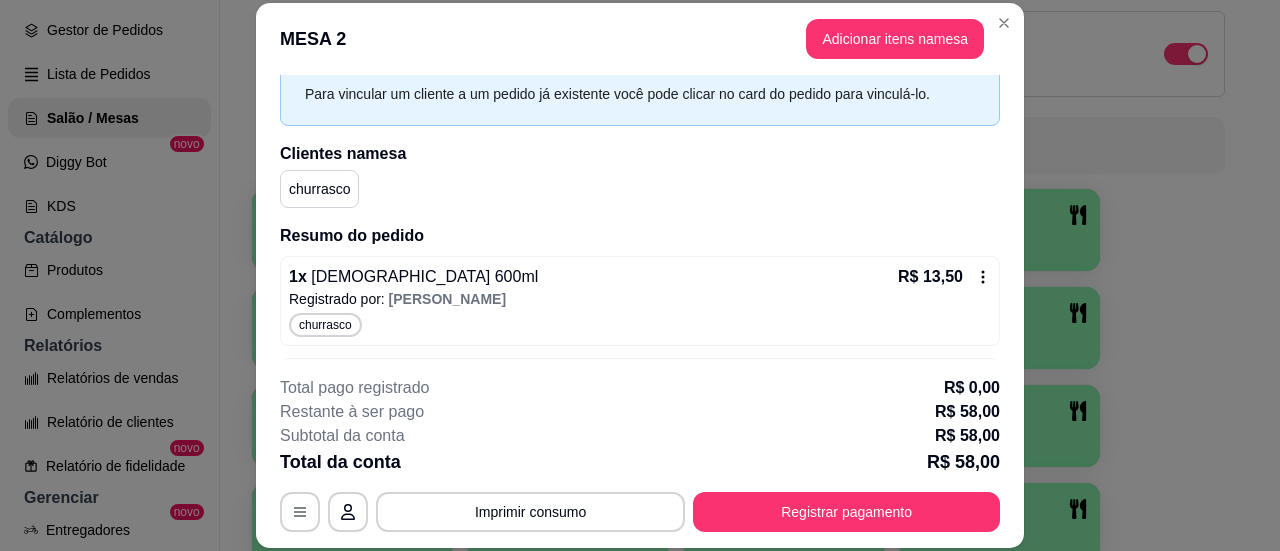 click 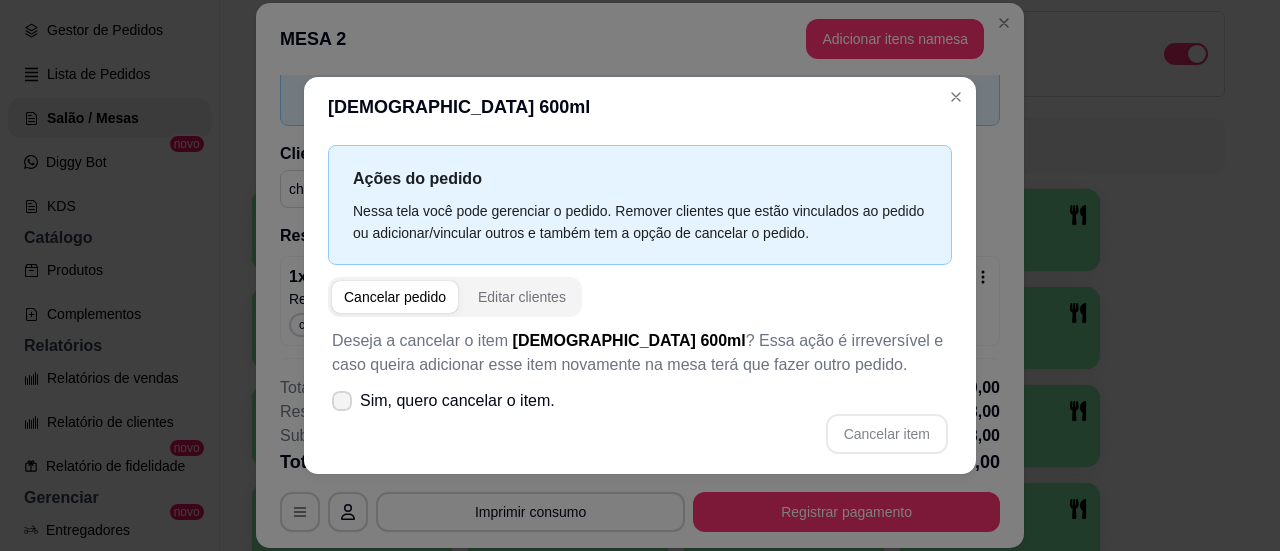 click 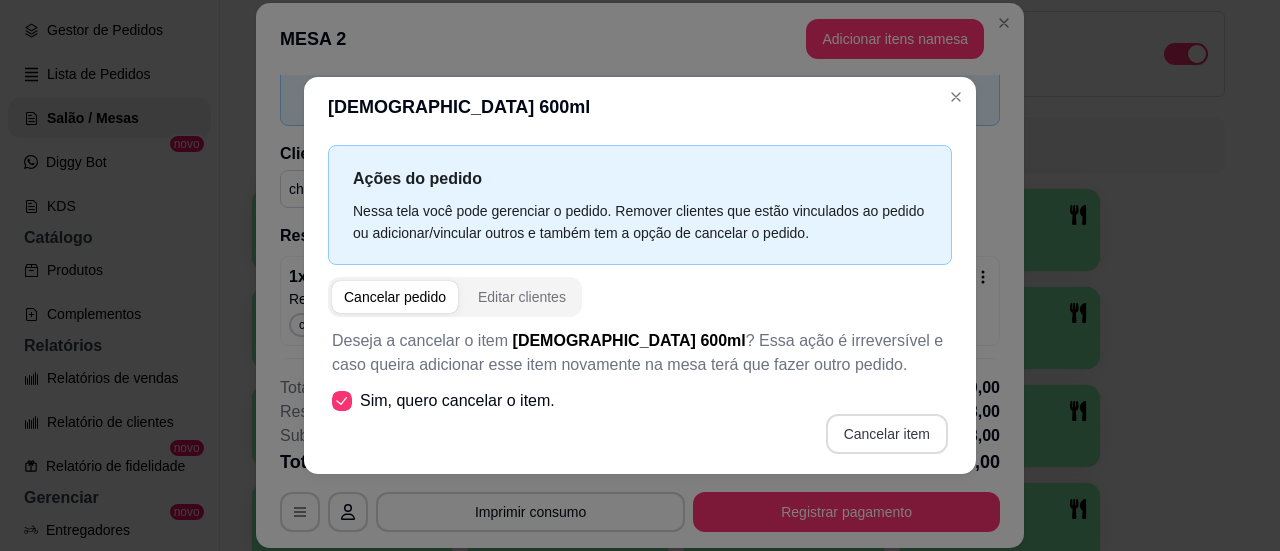 click on "Cancelar item" at bounding box center (887, 434) 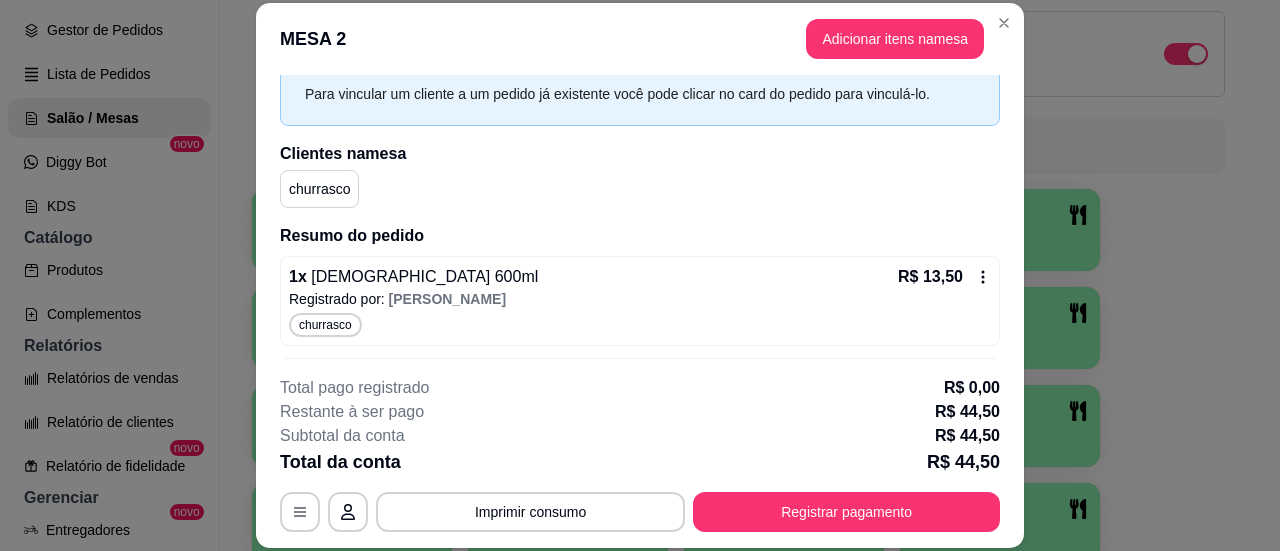 click 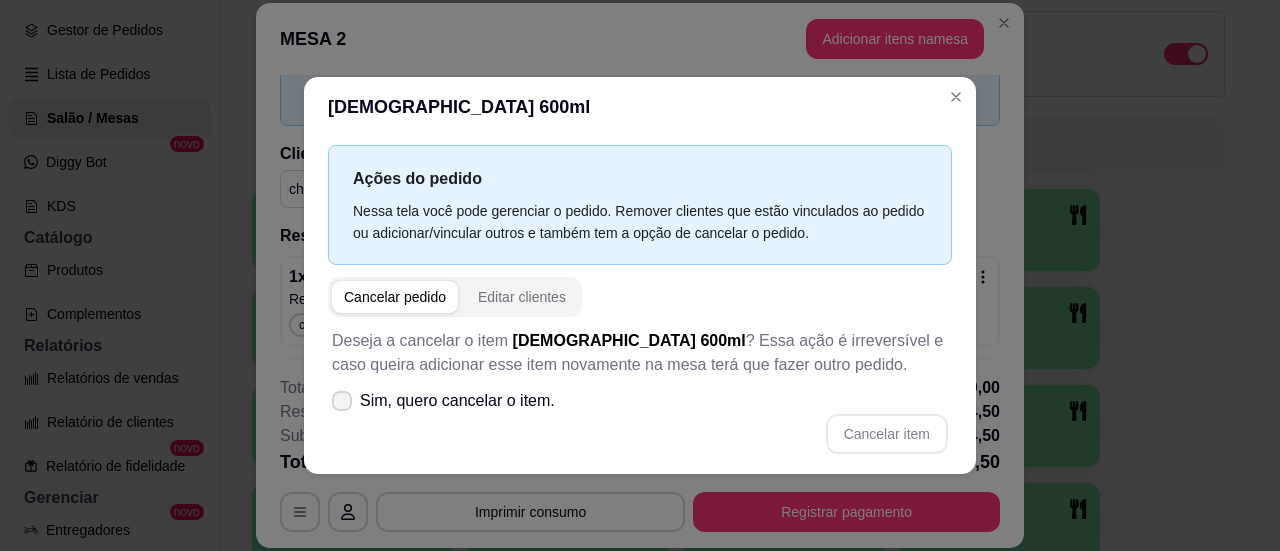 click at bounding box center [342, 401] 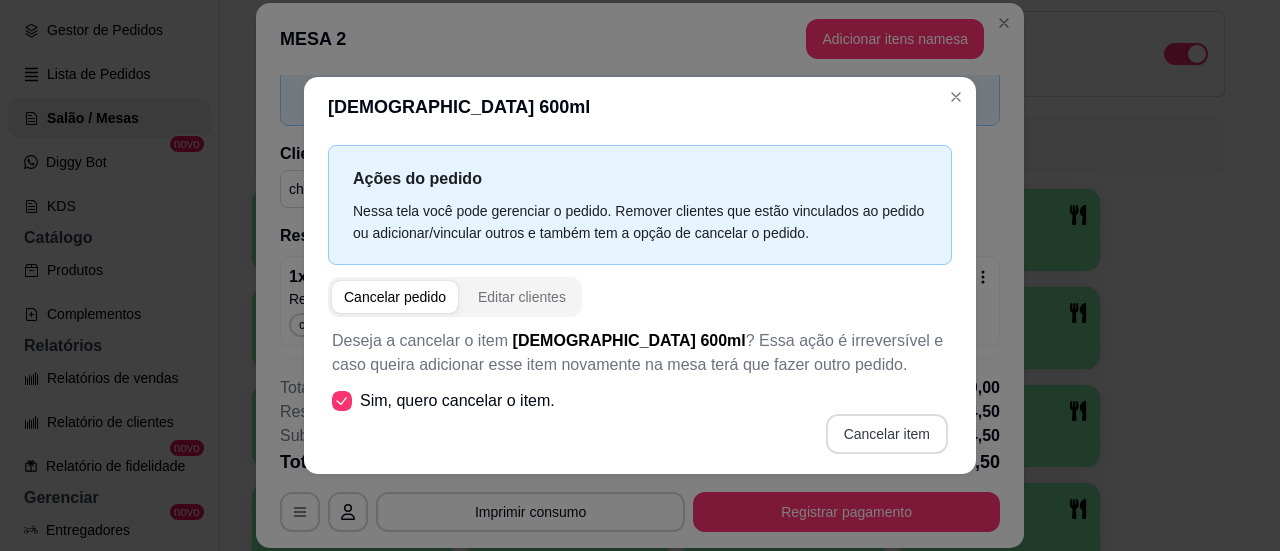 click on "Deseja a cancelar o item   [DEMOGRAPHIC_DATA] 600ml ? Essa ação é irreversível e caso queira adicionar esse item novamente na mesa terá que fazer outro pedido. Sim, quero cancelar o item. Cancelar item" at bounding box center (640, 391) 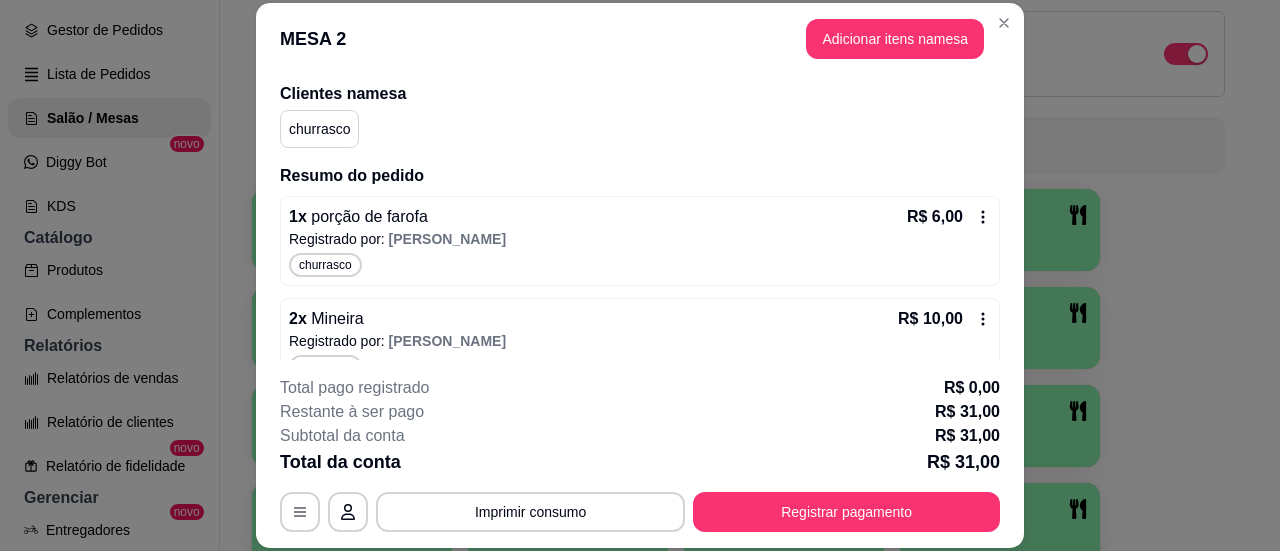 scroll, scrollTop: 118, scrollLeft: 0, axis: vertical 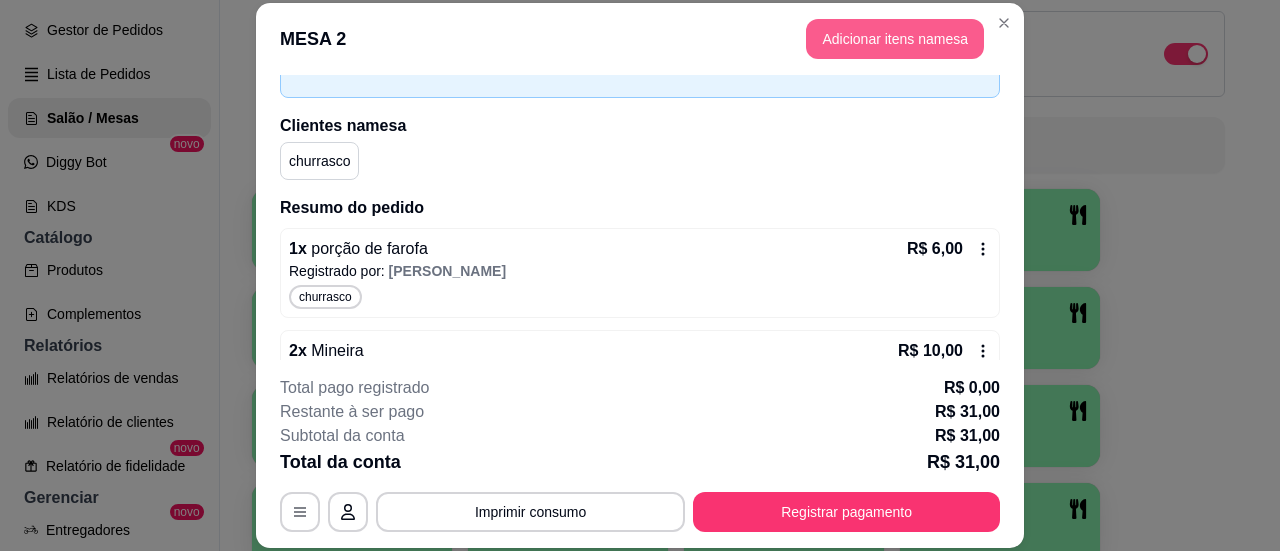 click on "Adicionar itens na  mesa" at bounding box center (895, 39) 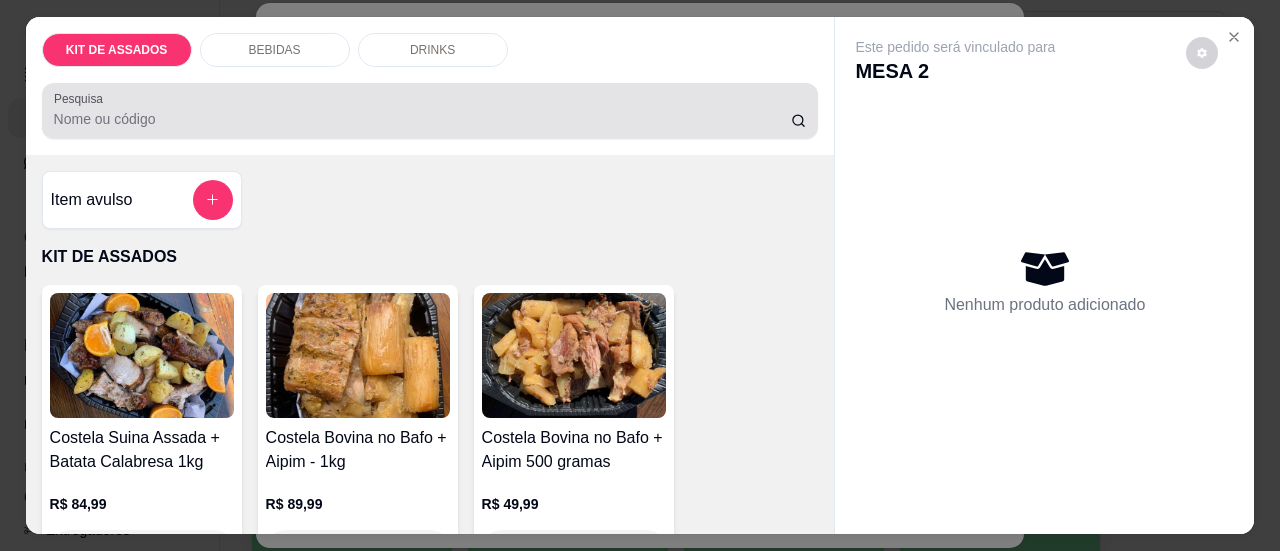 click at bounding box center [430, 111] 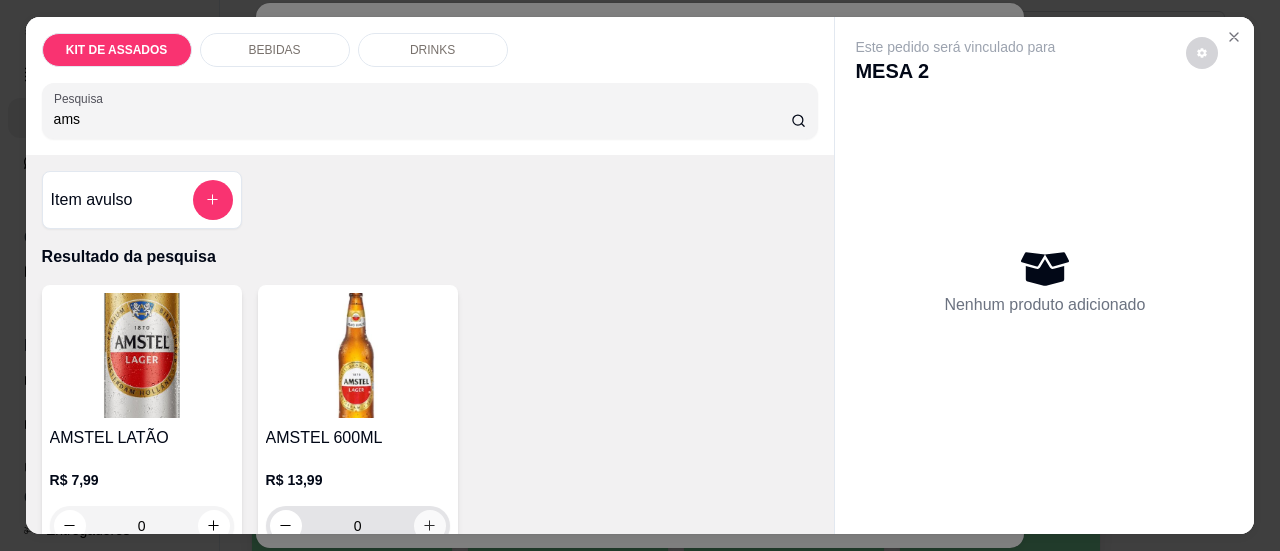 type on "ams" 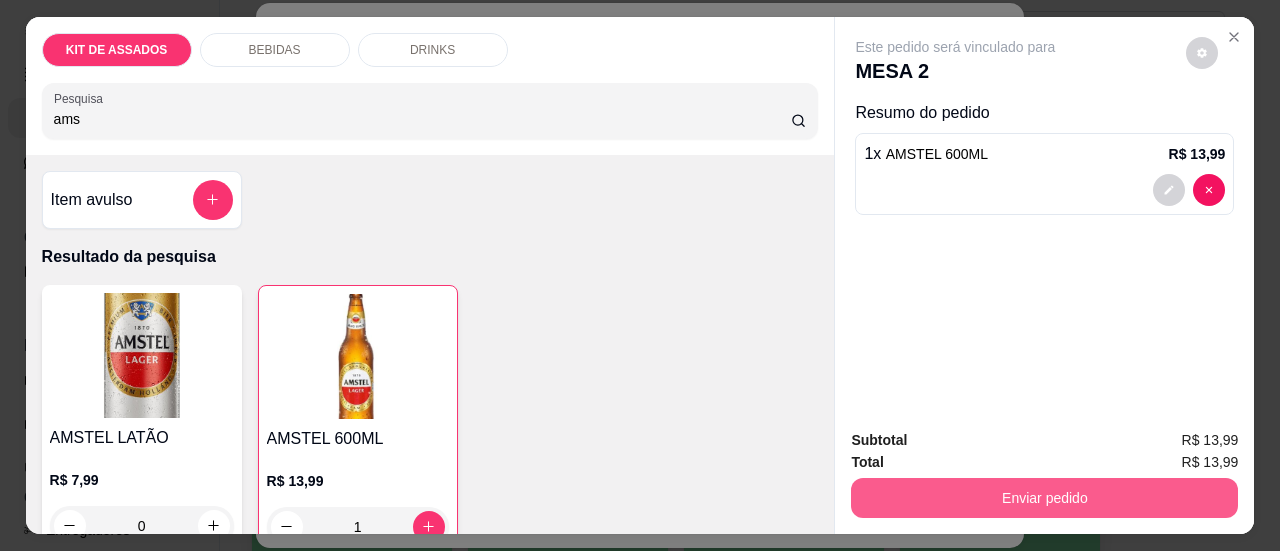 click on "Enviar pedido" at bounding box center (1044, 498) 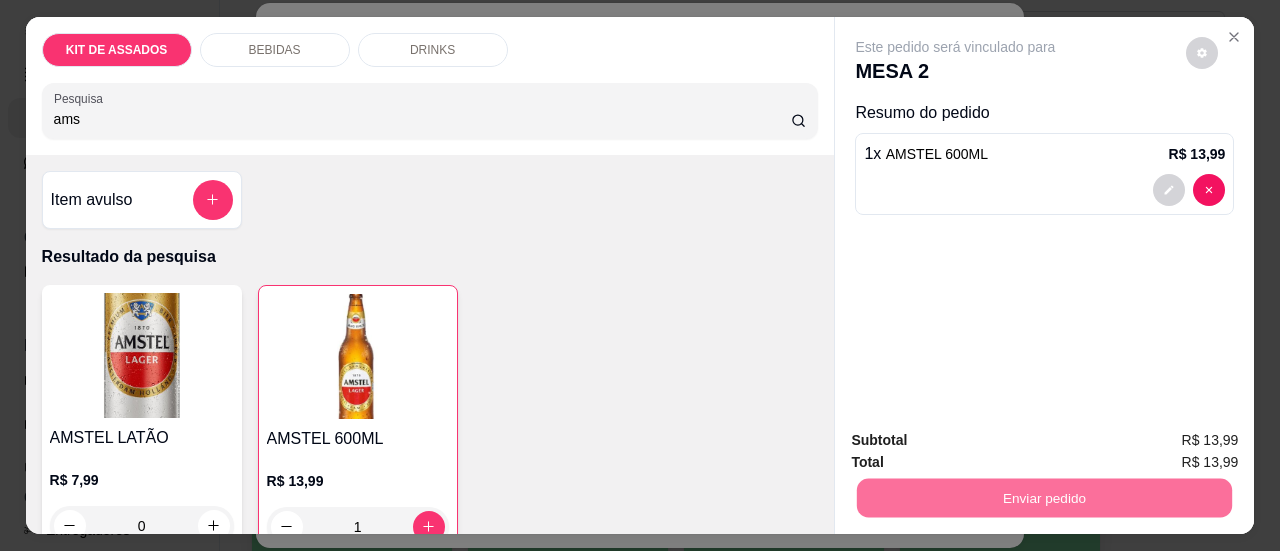 click on "Sim, quero registrar" at bounding box center (1168, 442) 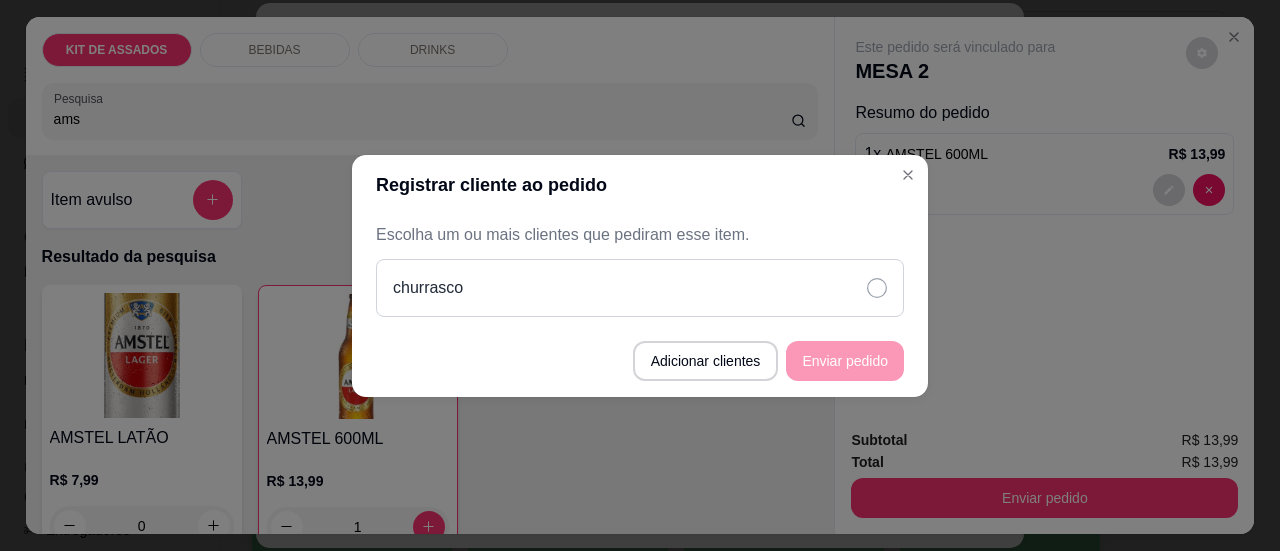 click on "churrasco" at bounding box center (640, 288) 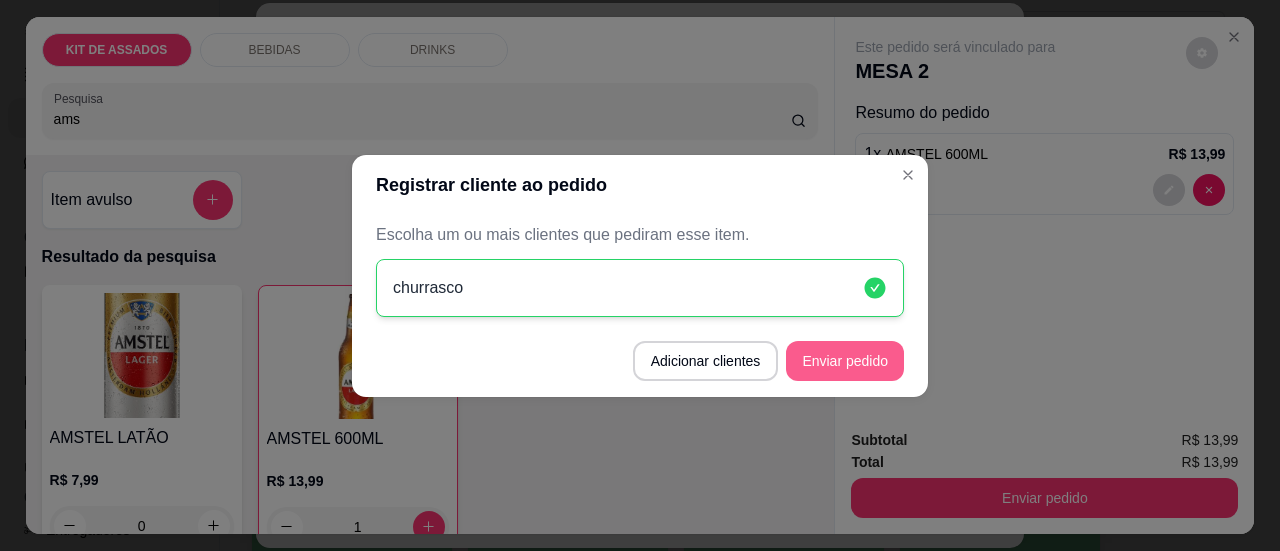click on "Enviar pedido" at bounding box center [845, 361] 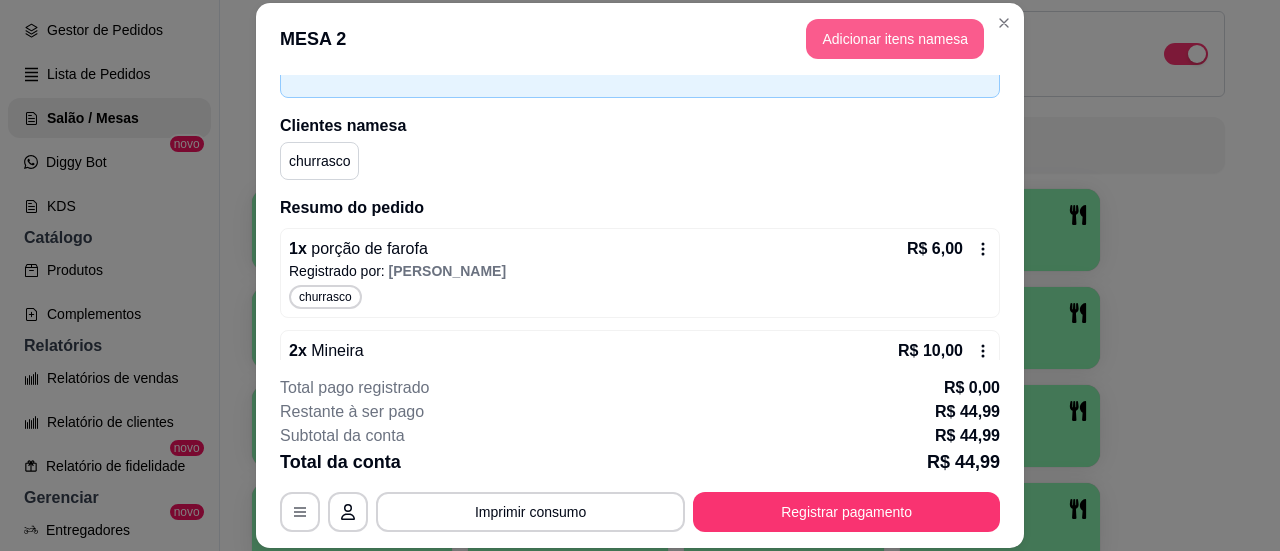 click on "Adicionar itens na  mesa" at bounding box center [895, 39] 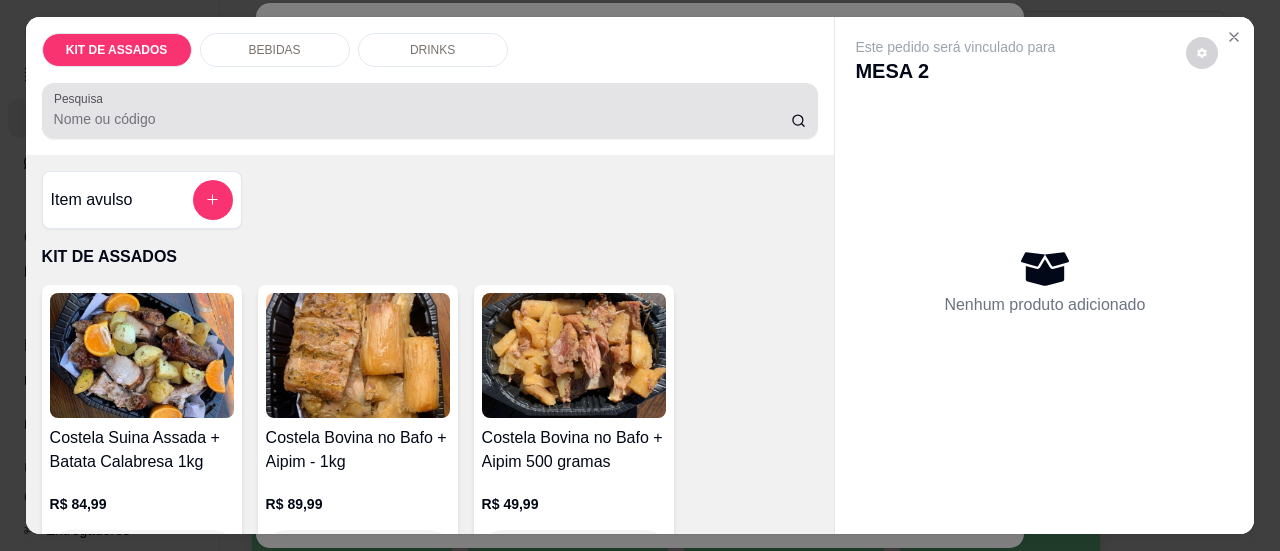 click on "Pesquisa" at bounding box center [422, 119] 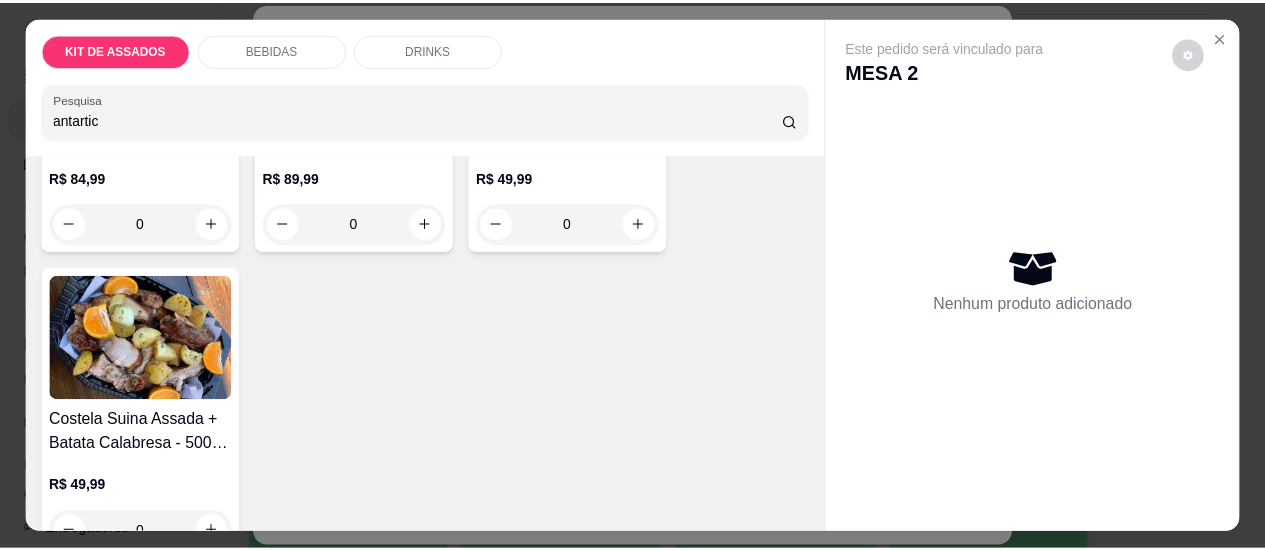 scroll, scrollTop: 400, scrollLeft: 0, axis: vertical 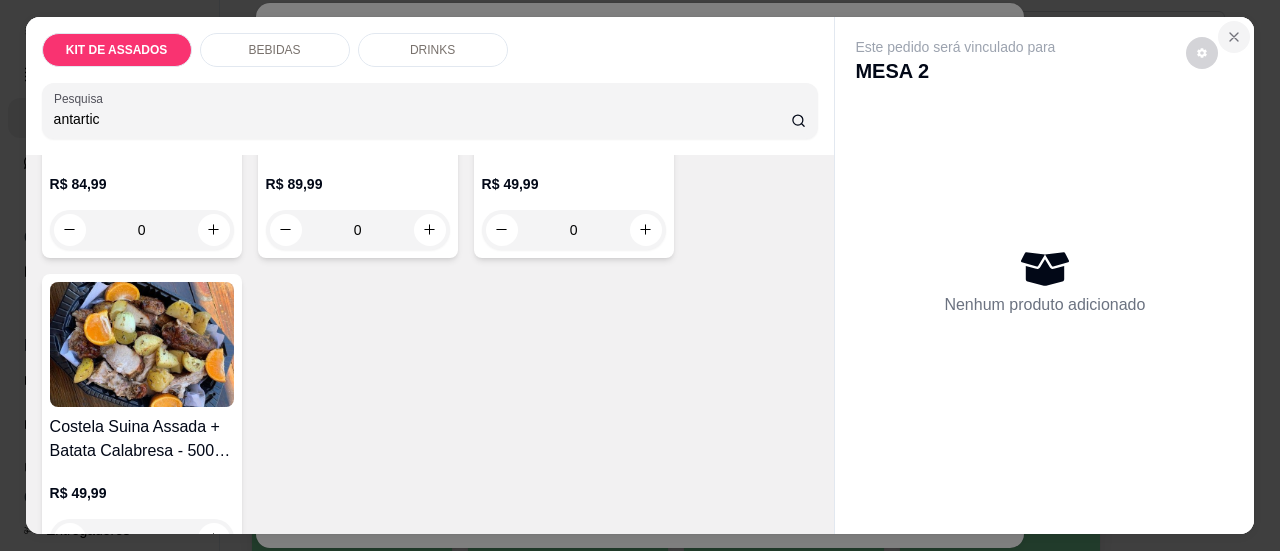 type on "antartic" 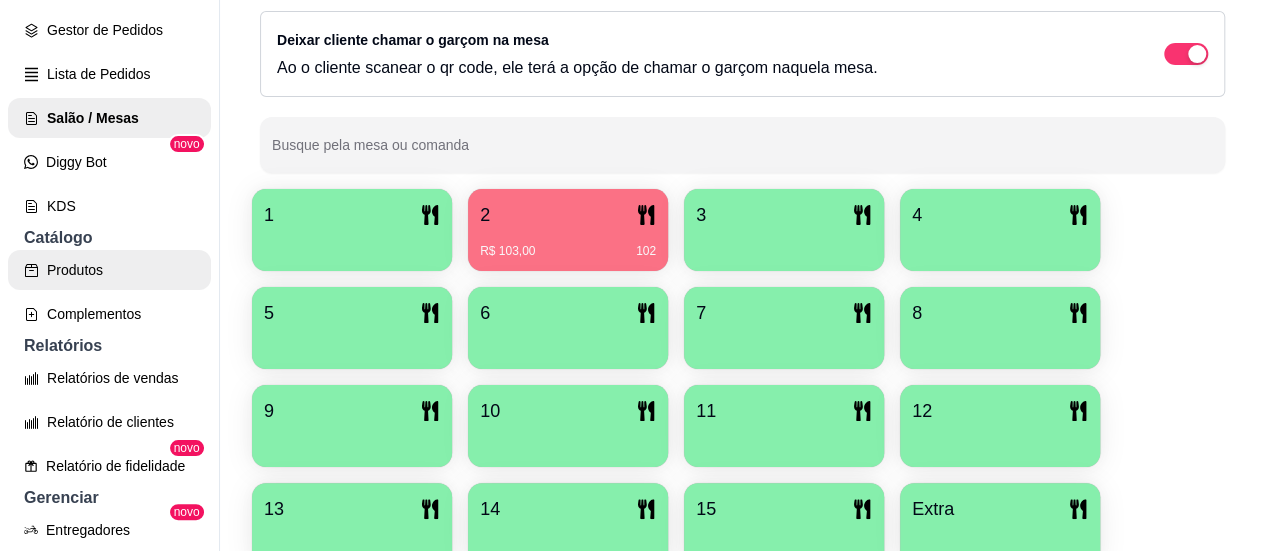 click on "Produtos" at bounding box center (109, 270) 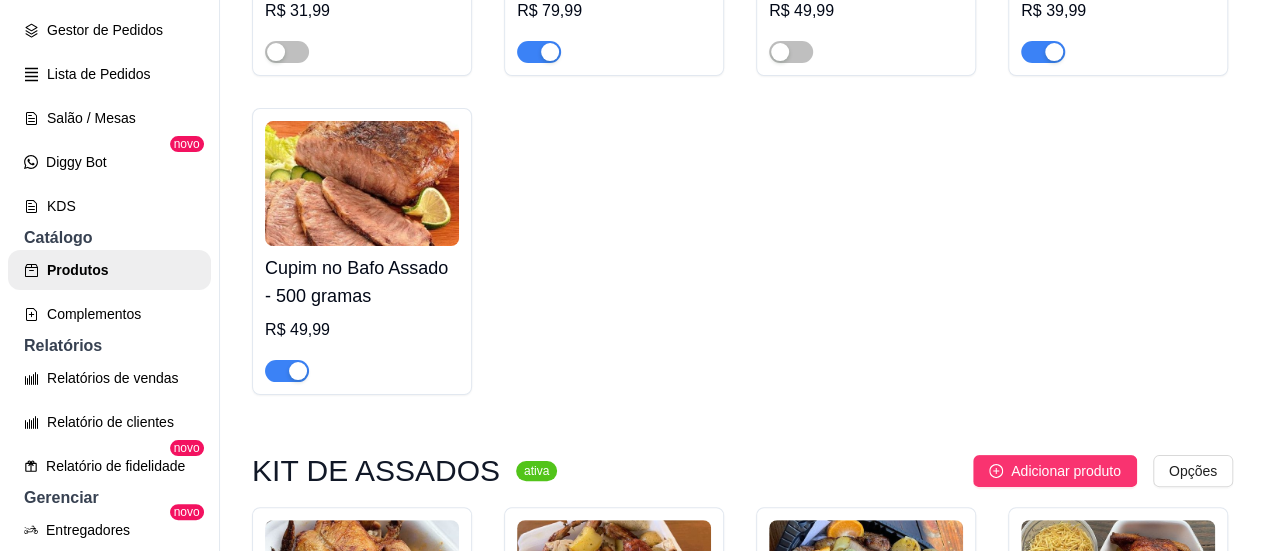 scroll, scrollTop: 3200, scrollLeft: 0, axis: vertical 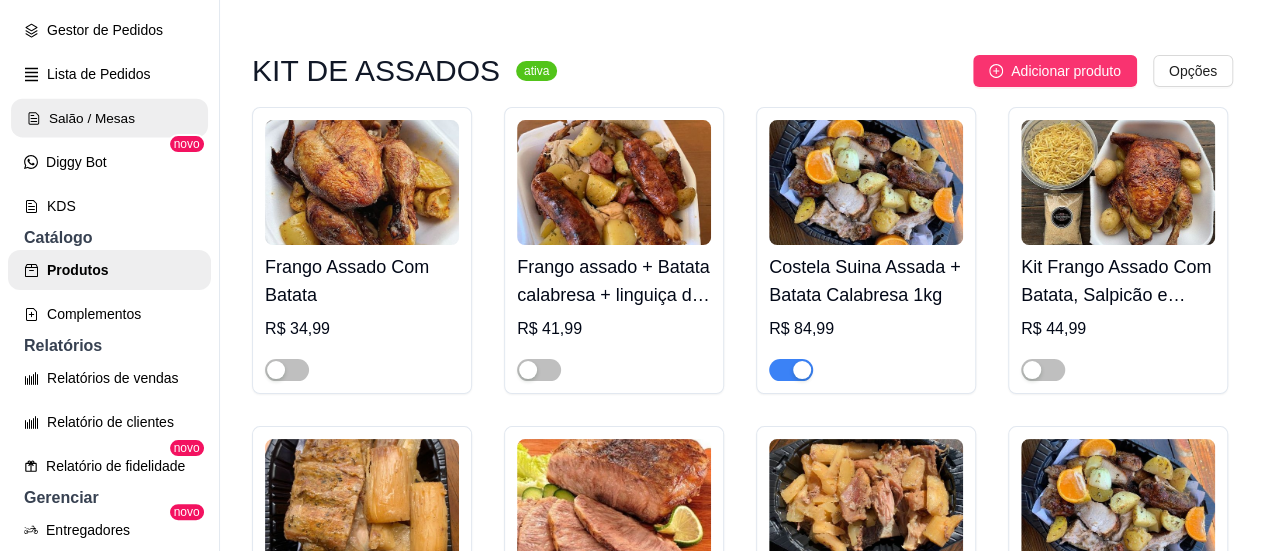 click on "Salão / Mesas" at bounding box center [109, 118] 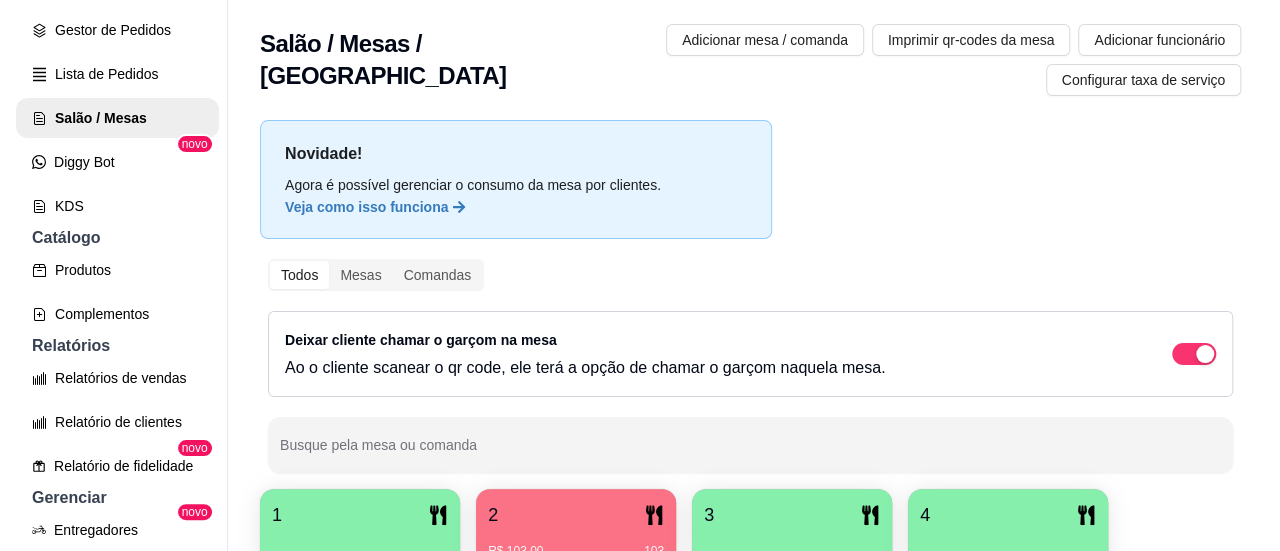 scroll, scrollTop: 200, scrollLeft: 0, axis: vertical 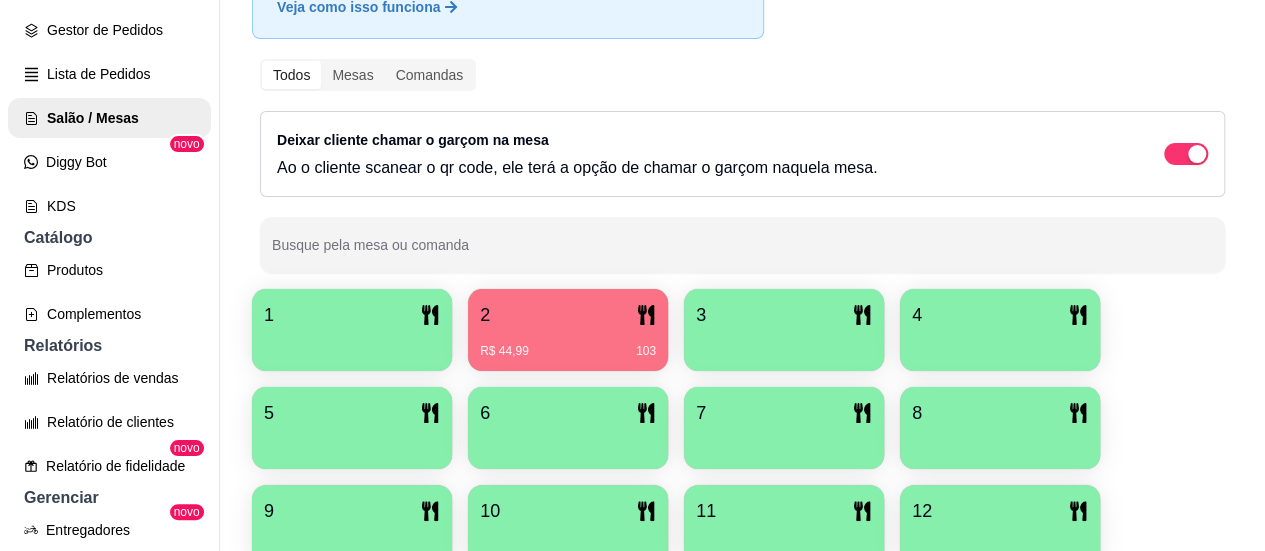 click on "2" at bounding box center [568, 315] 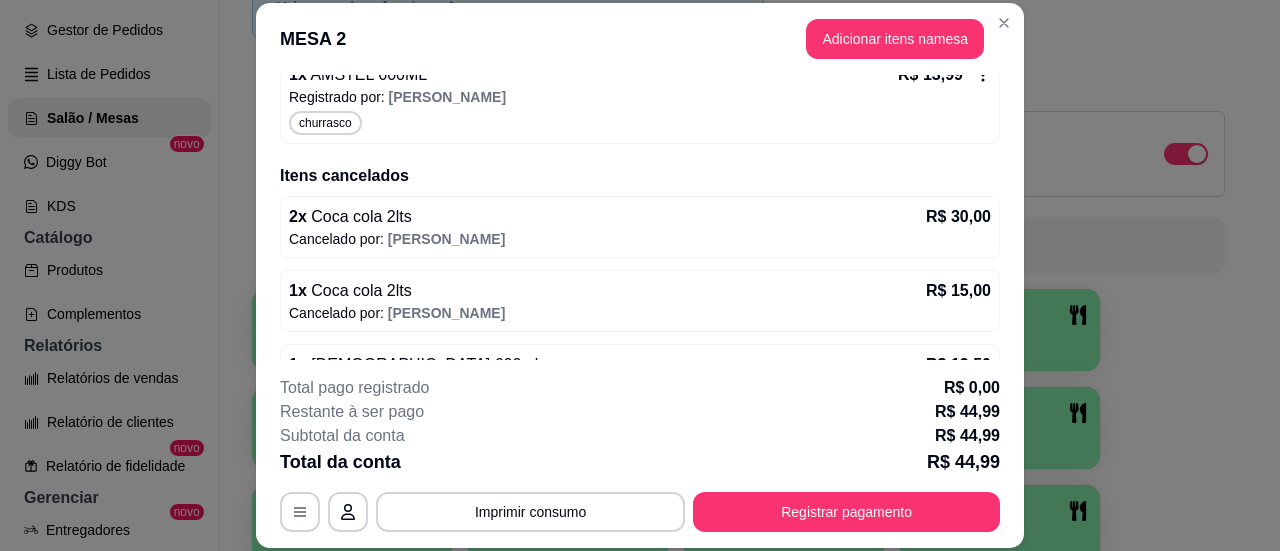 scroll, scrollTop: 800, scrollLeft: 0, axis: vertical 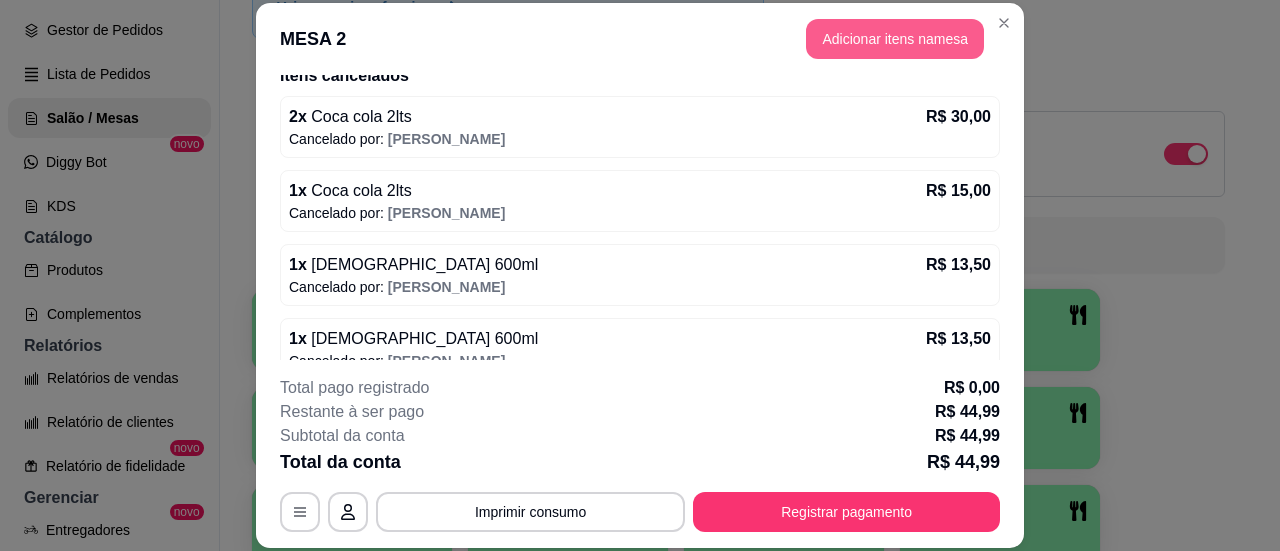 click on "Adicionar itens na  mesa" at bounding box center [895, 39] 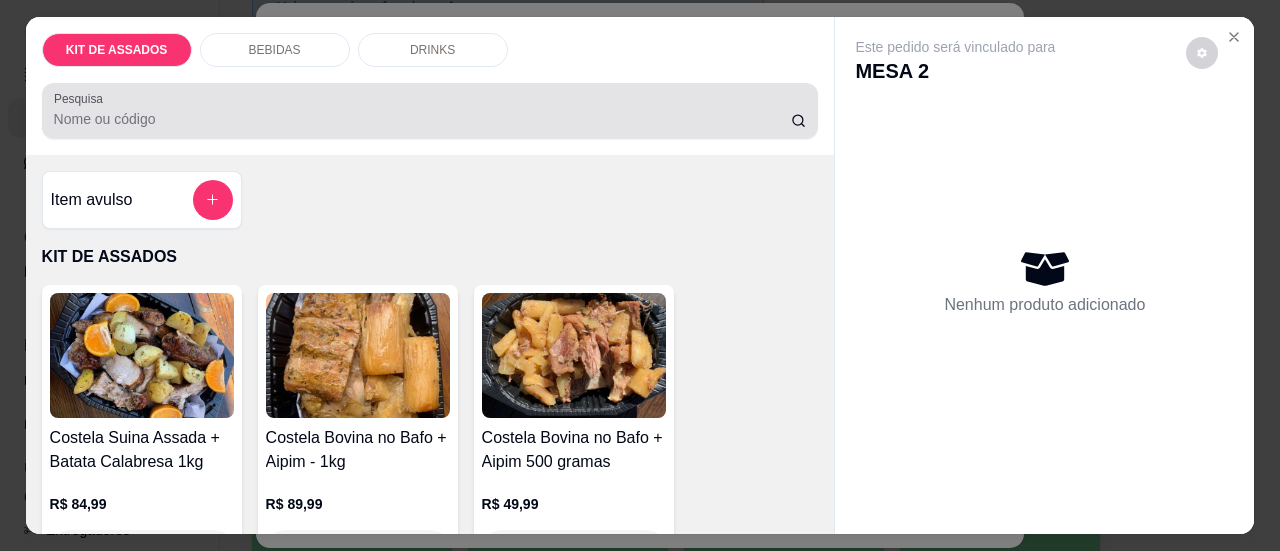 click at bounding box center (430, 111) 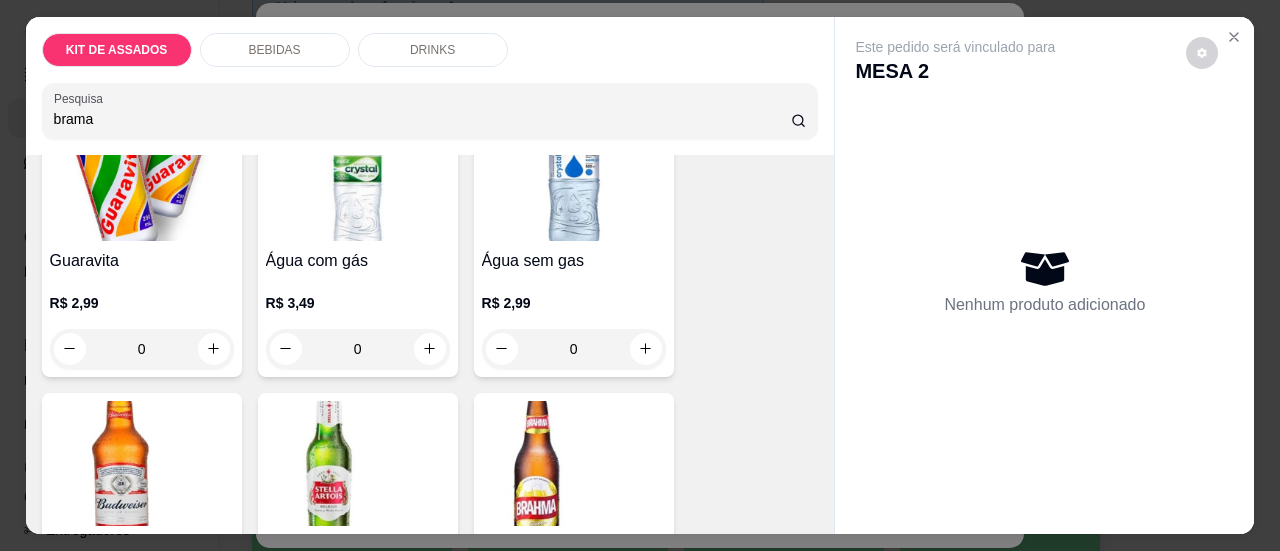 scroll, scrollTop: 1400, scrollLeft: 0, axis: vertical 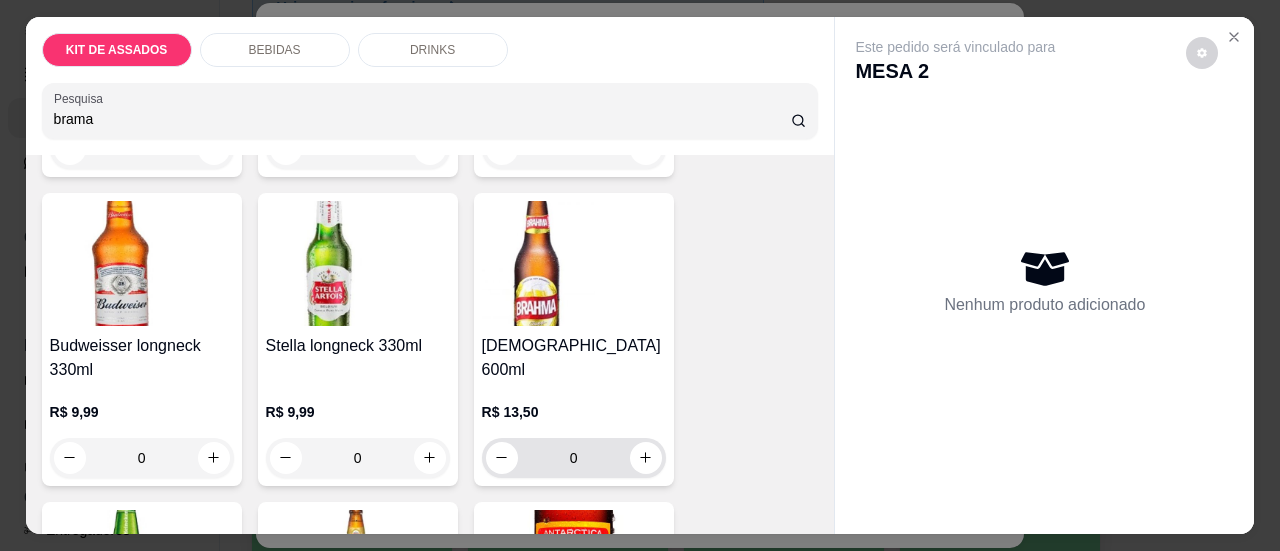 type on "brama" 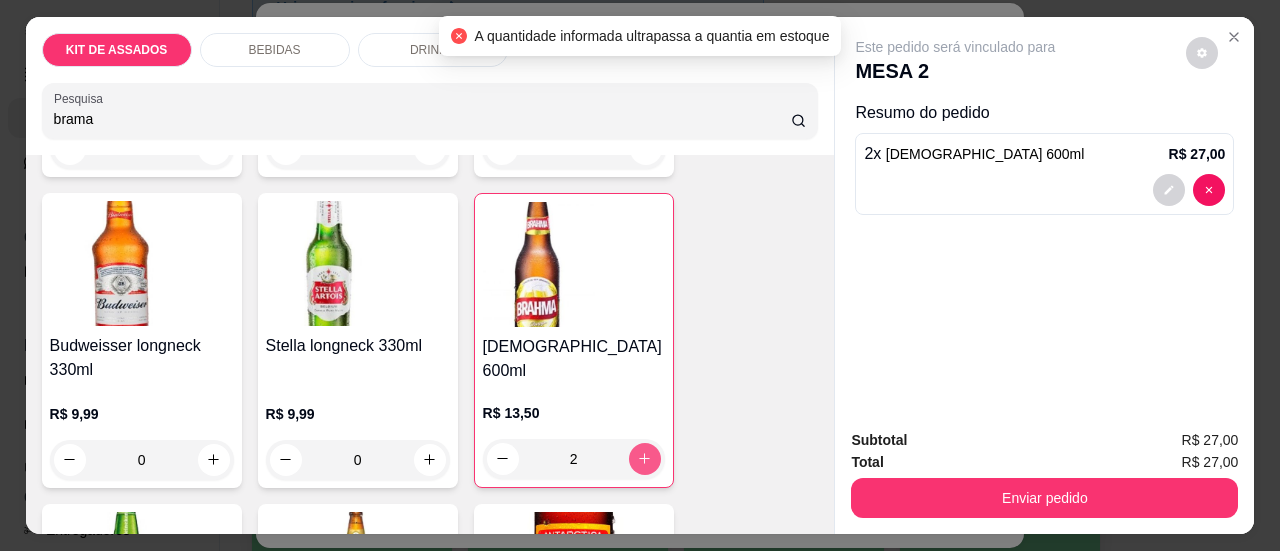 click 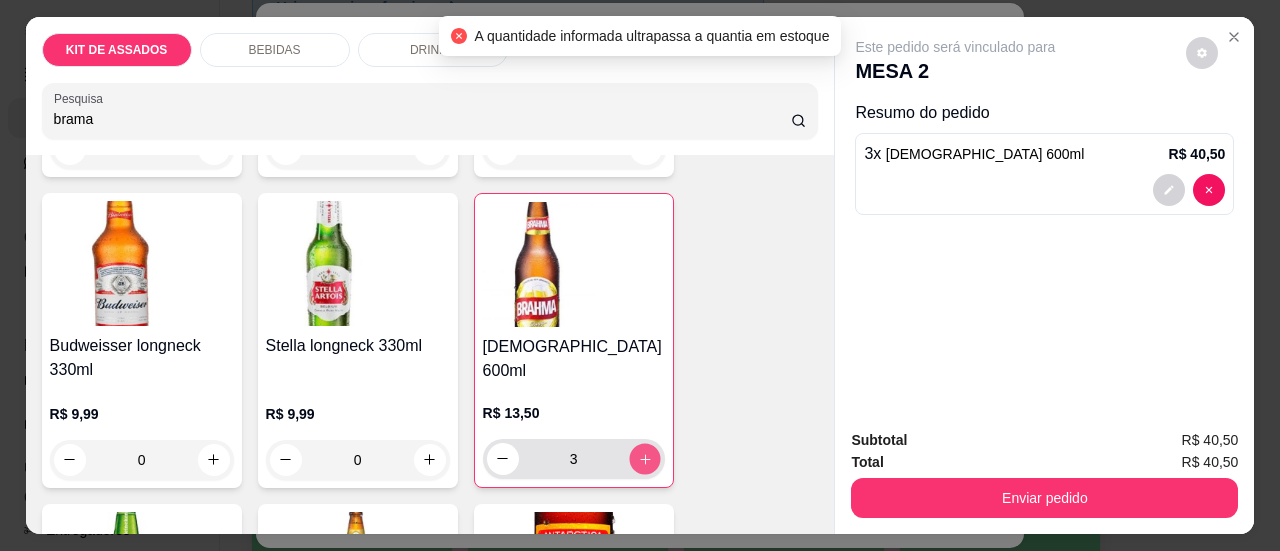 click 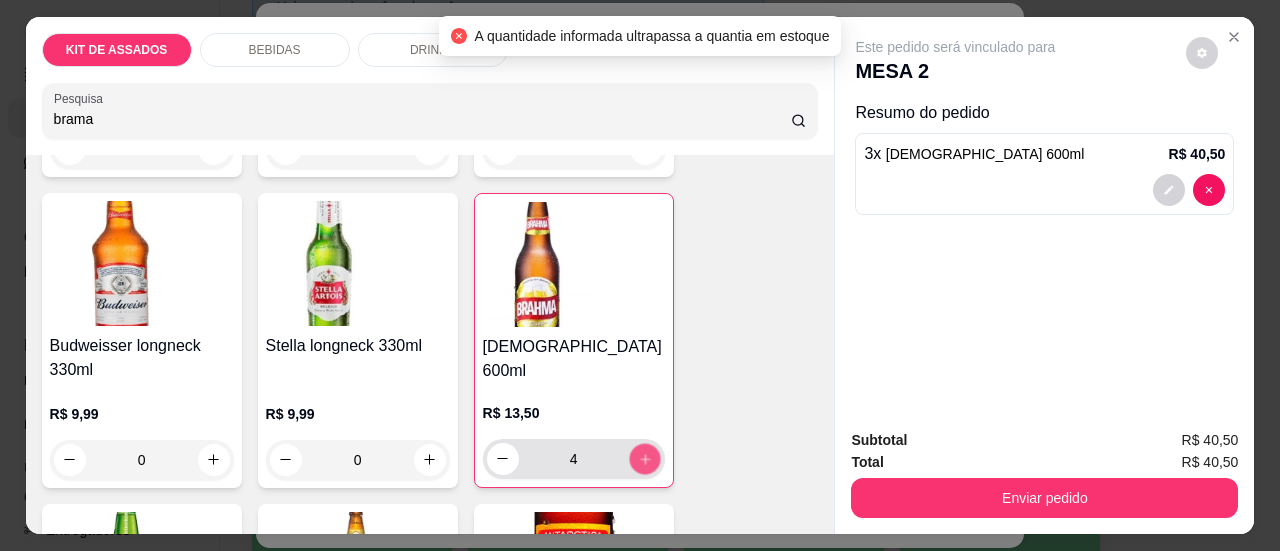 click 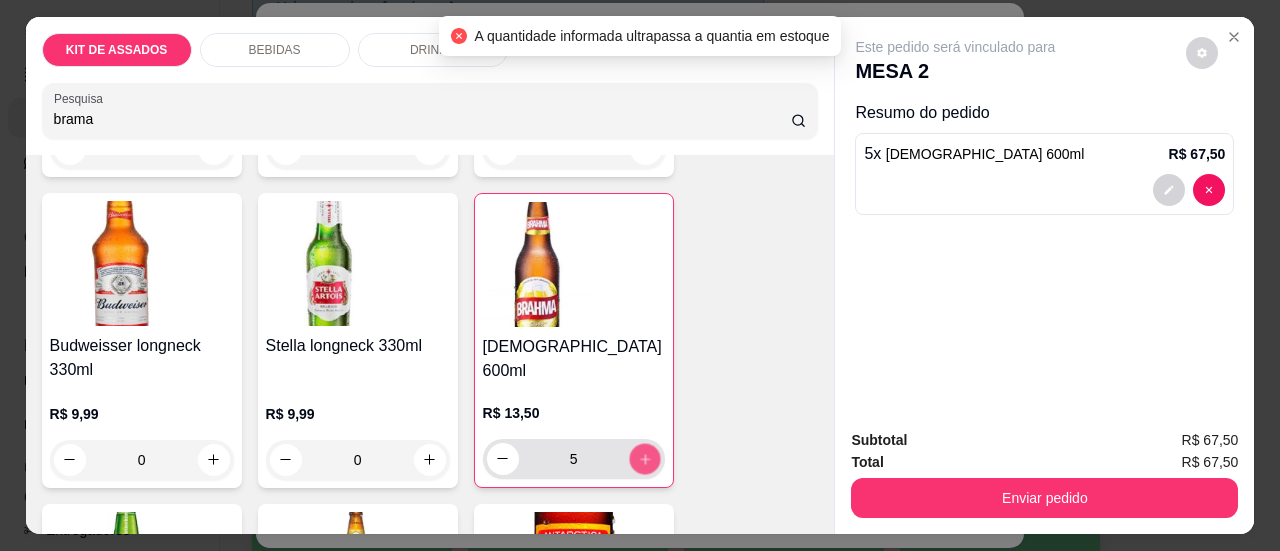 click 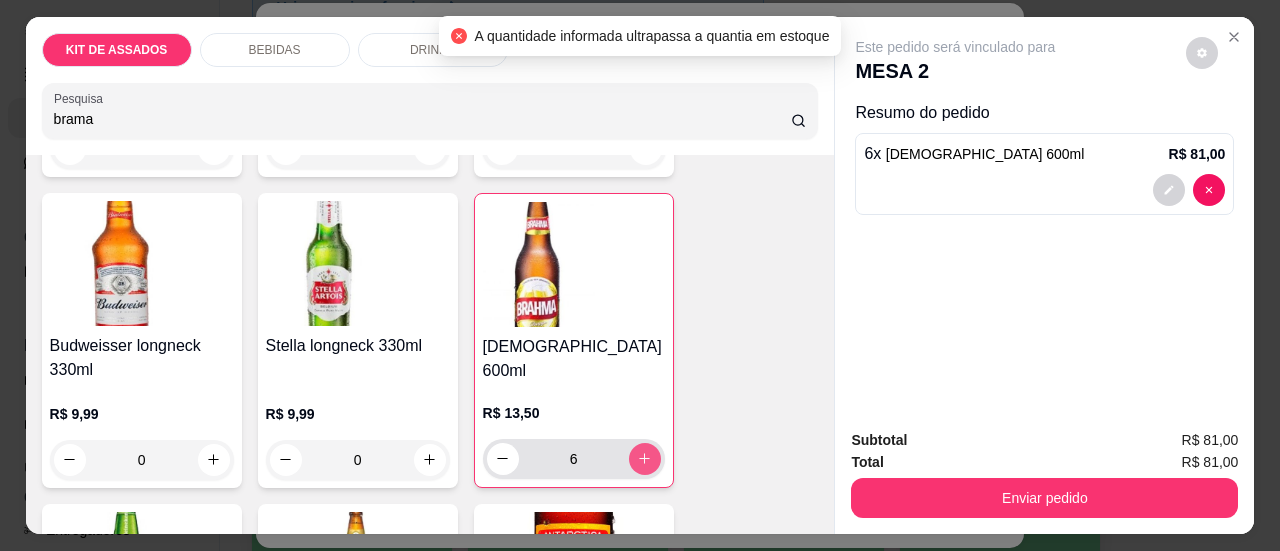 click 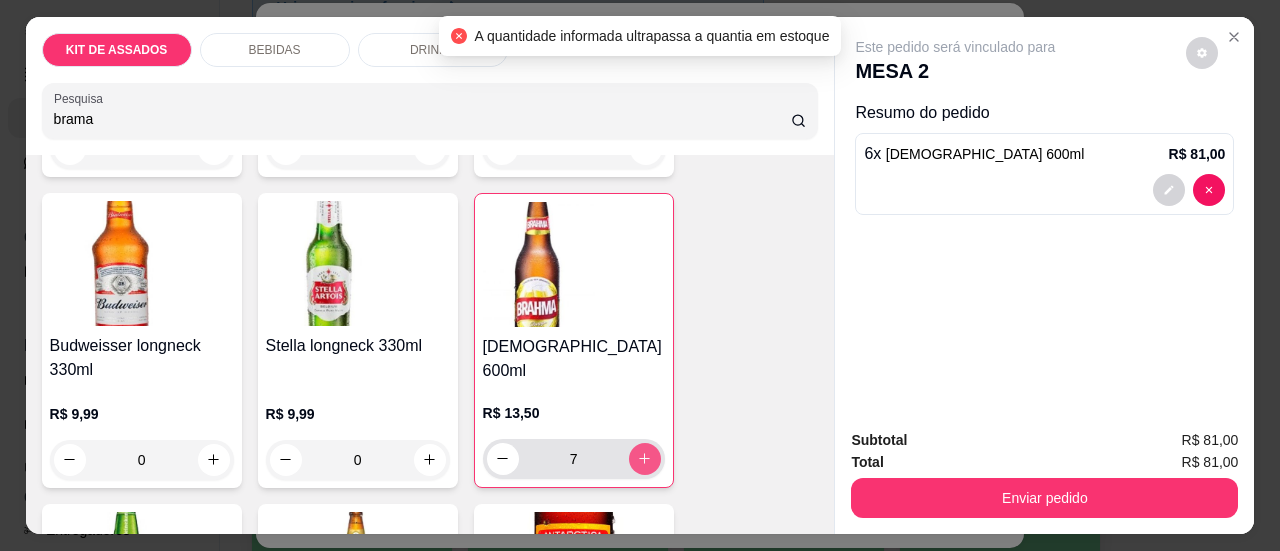 click 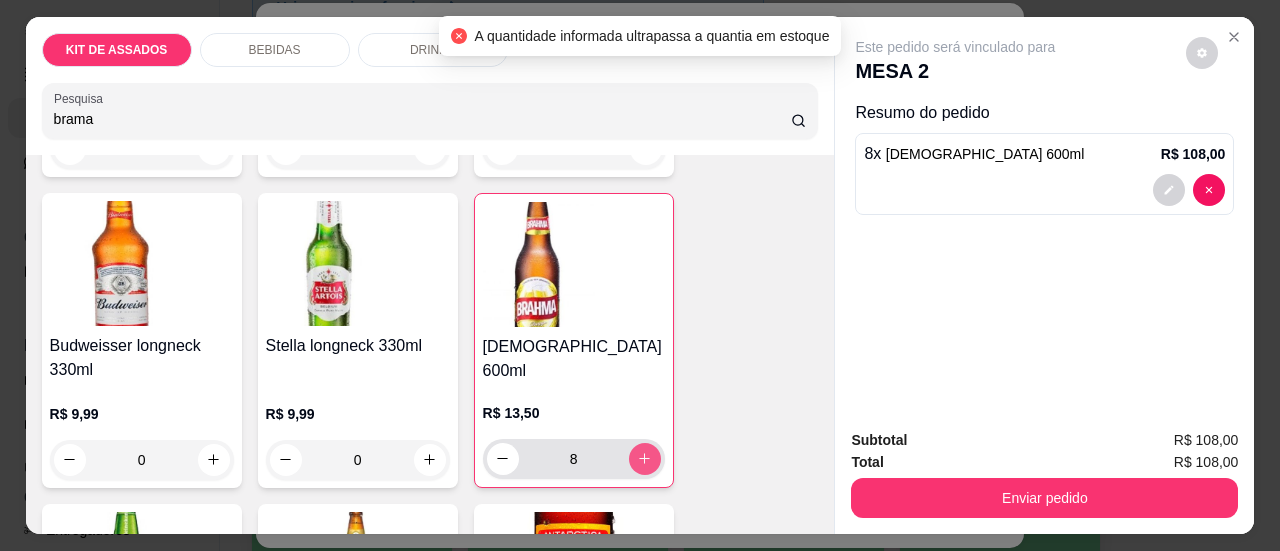 click 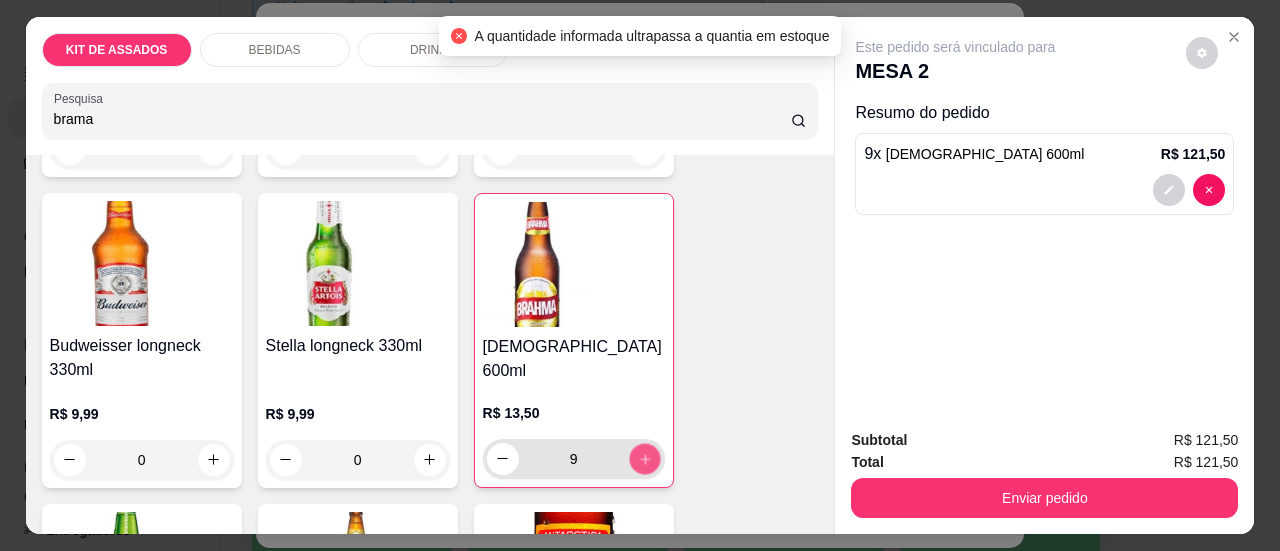 click 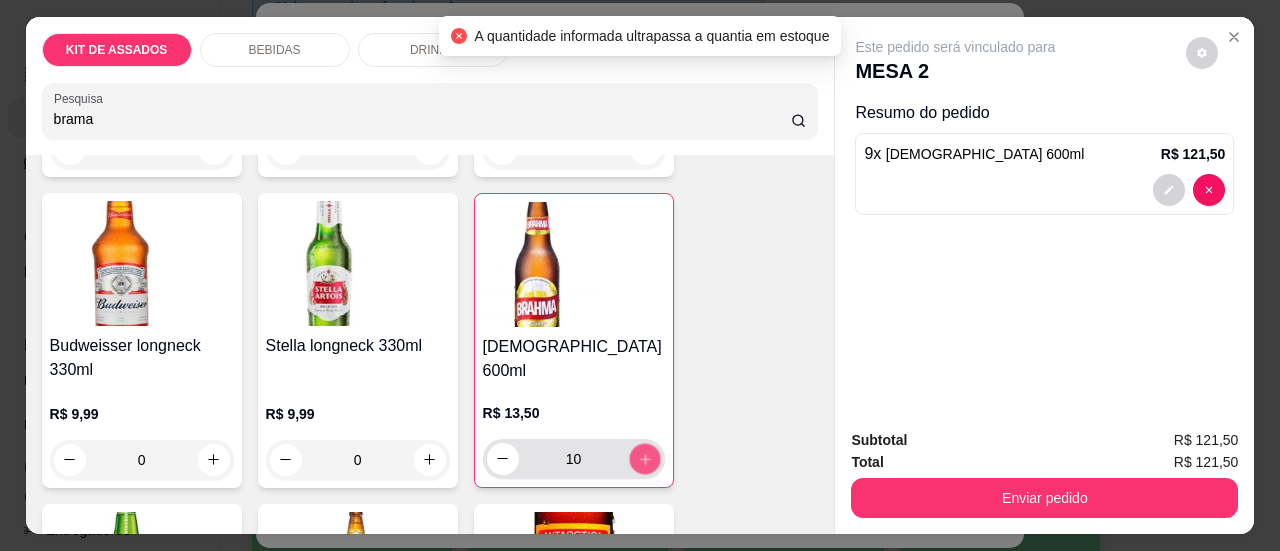 click 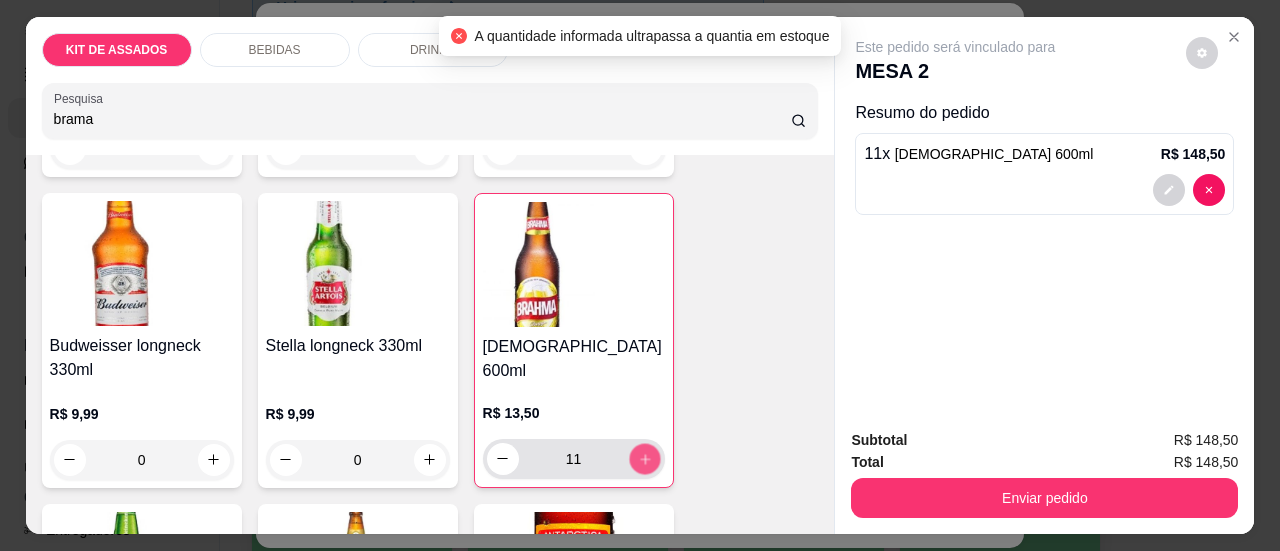 click 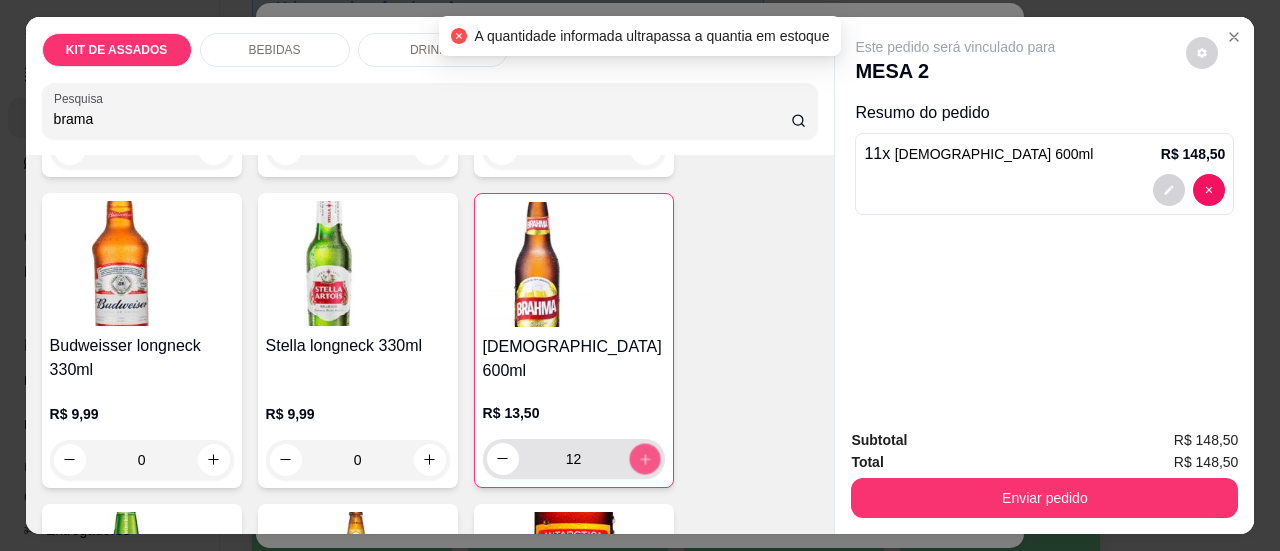 click 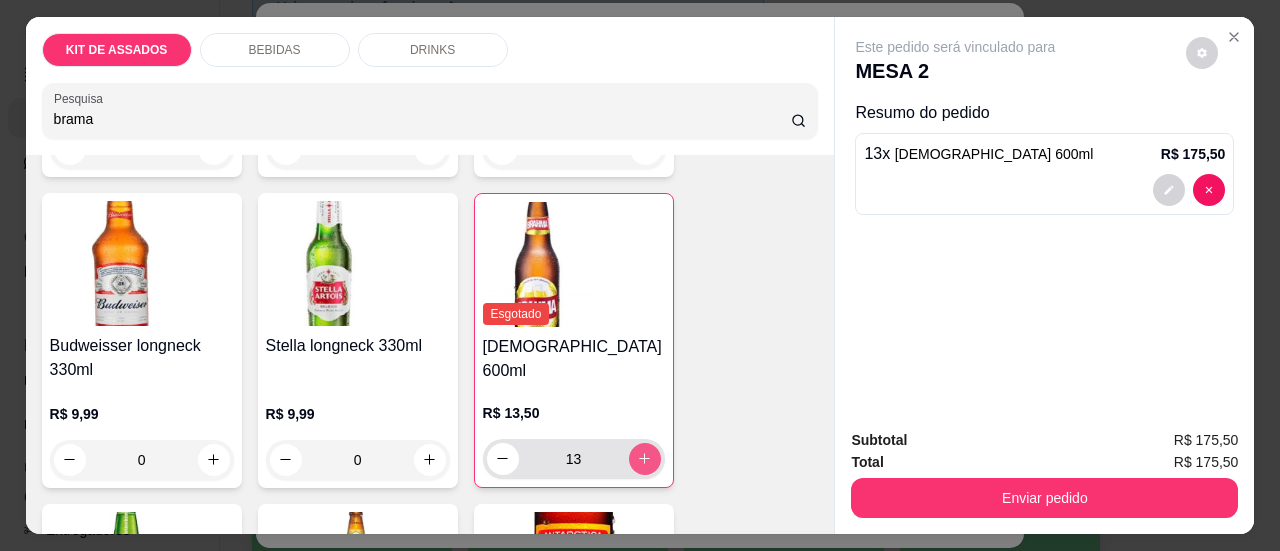 click 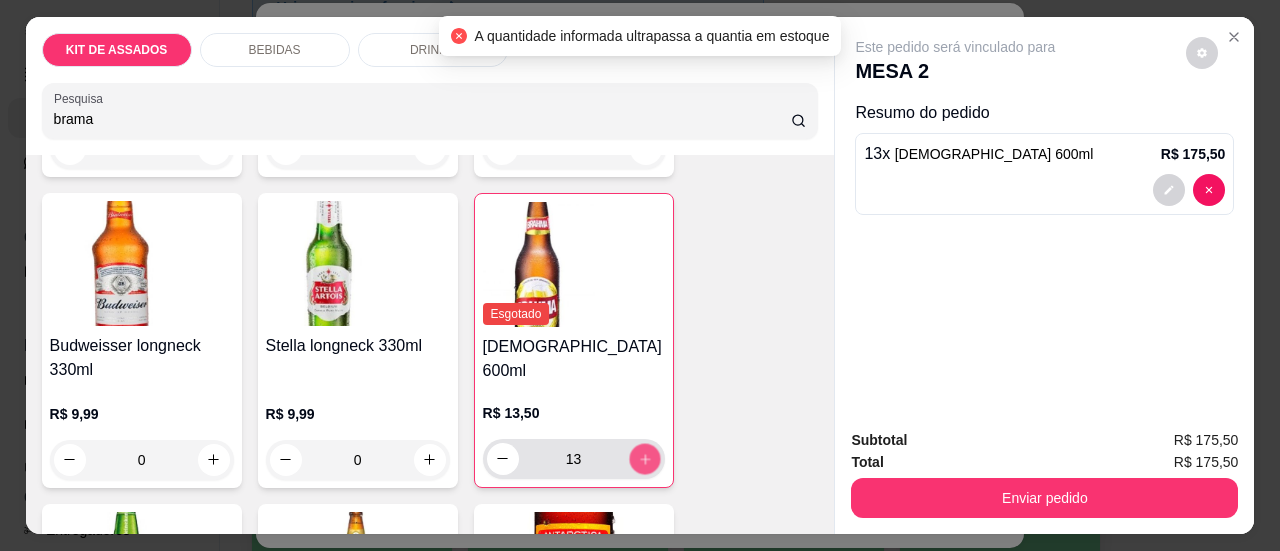 click 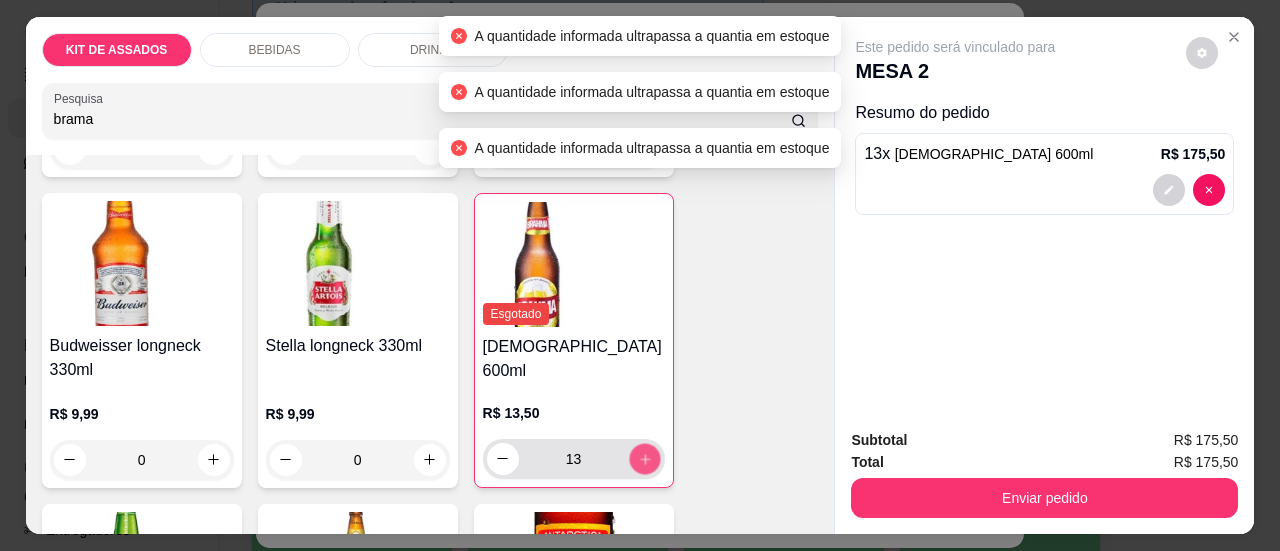 click 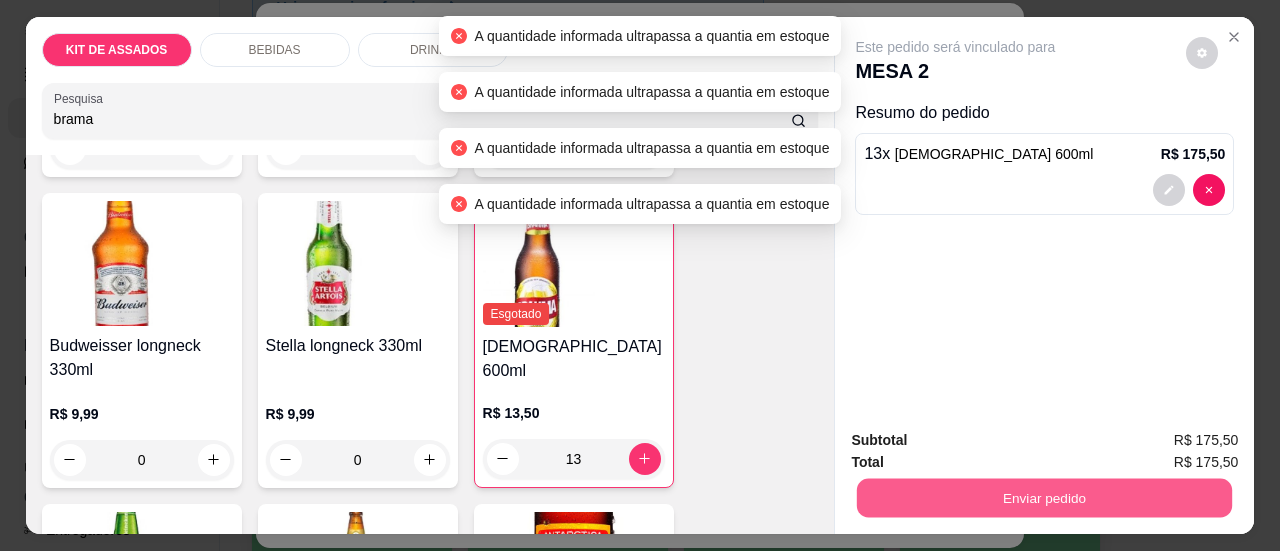 click on "Enviar pedido" at bounding box center (1044, 498) 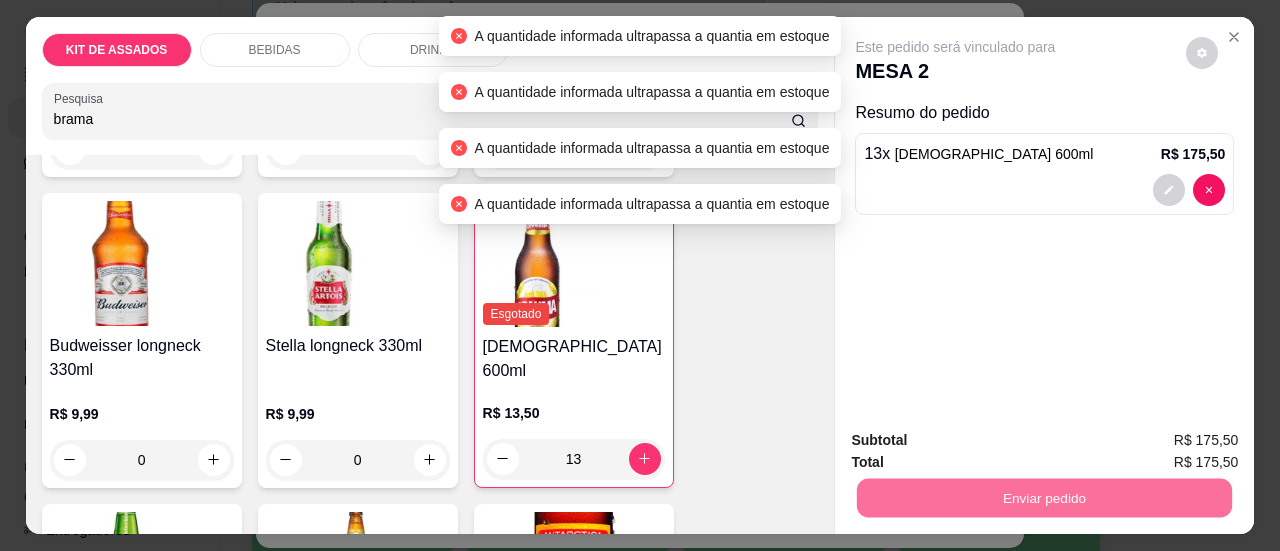click on "Sim, quero registrar" at bounding box center [1168, 442] 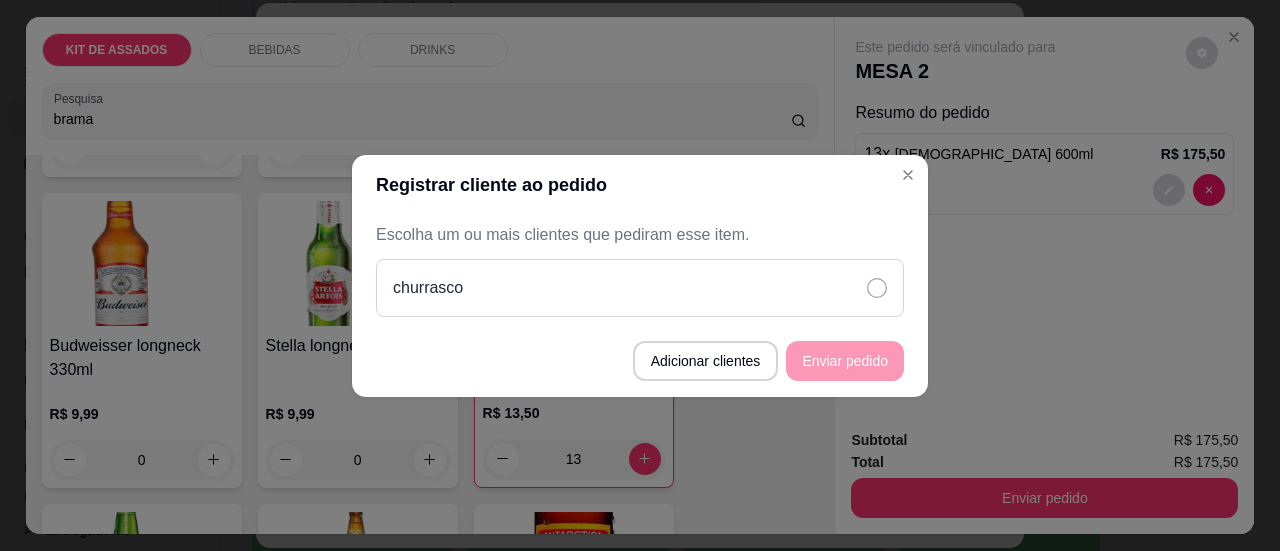 click 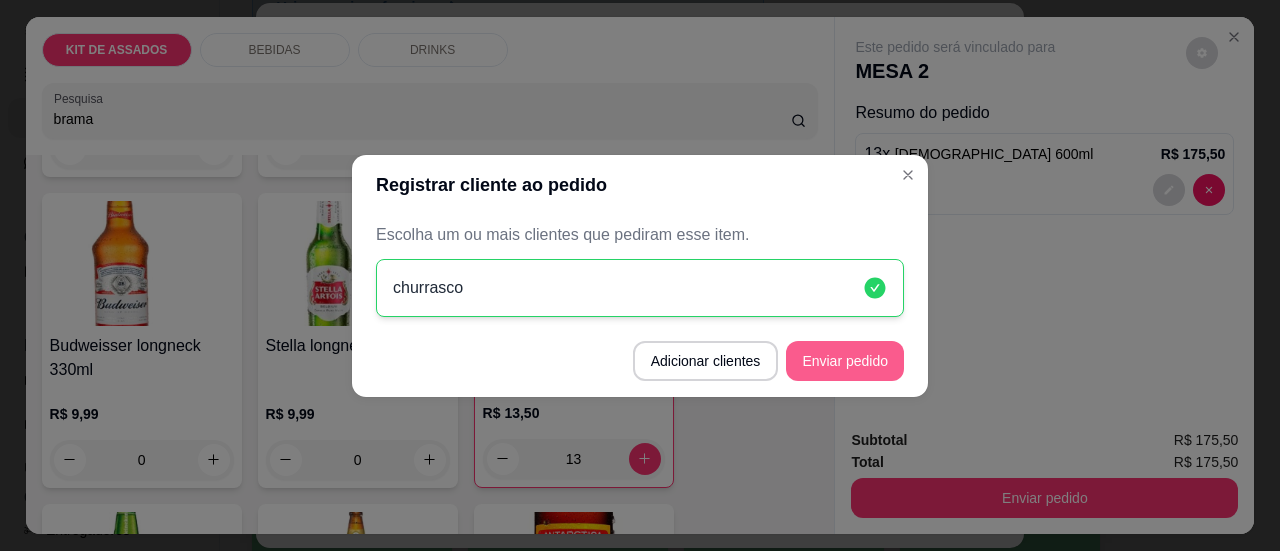 click on "Enviar pedido" at bounding box center [845, 361] 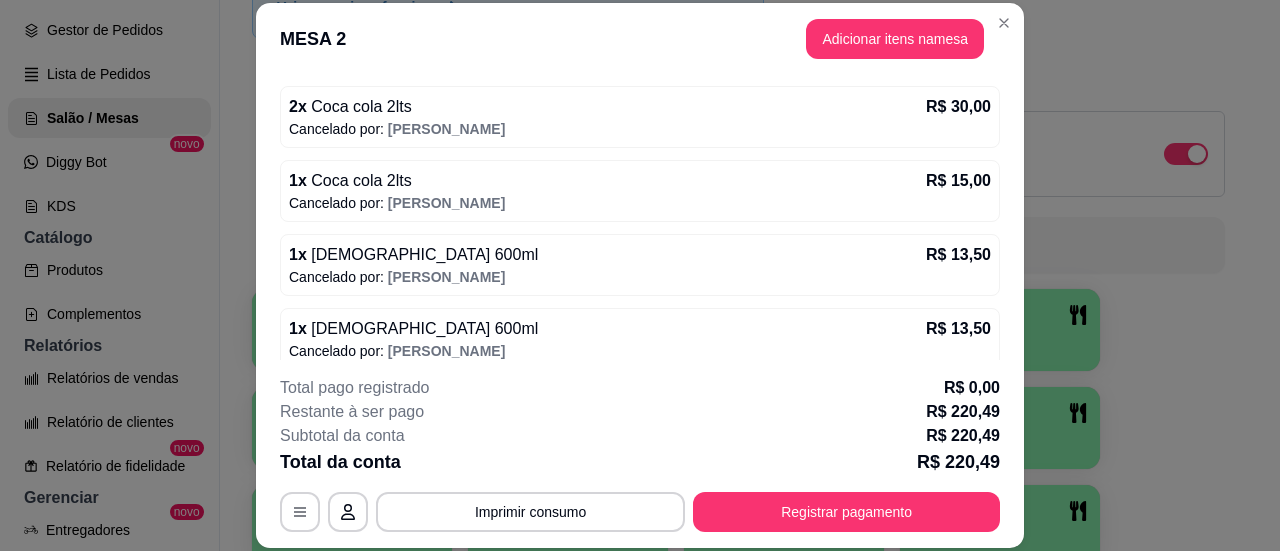 scroll, scrollTop: 921, scrollLeft: 0, axis: vertical 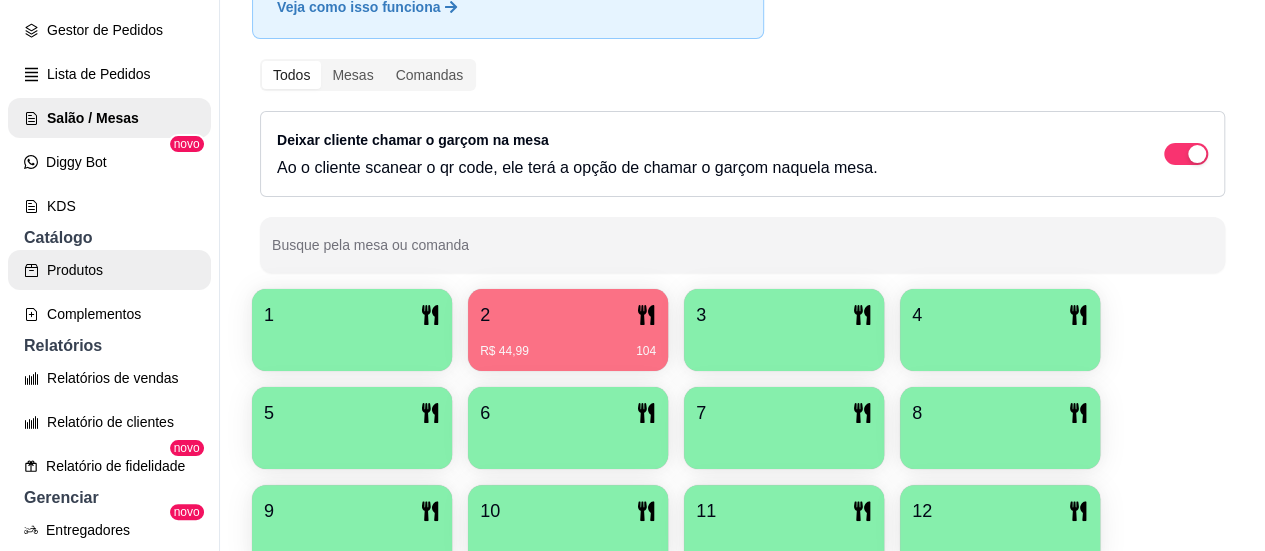 click on "Produtos" at bounding box center [109, 270] 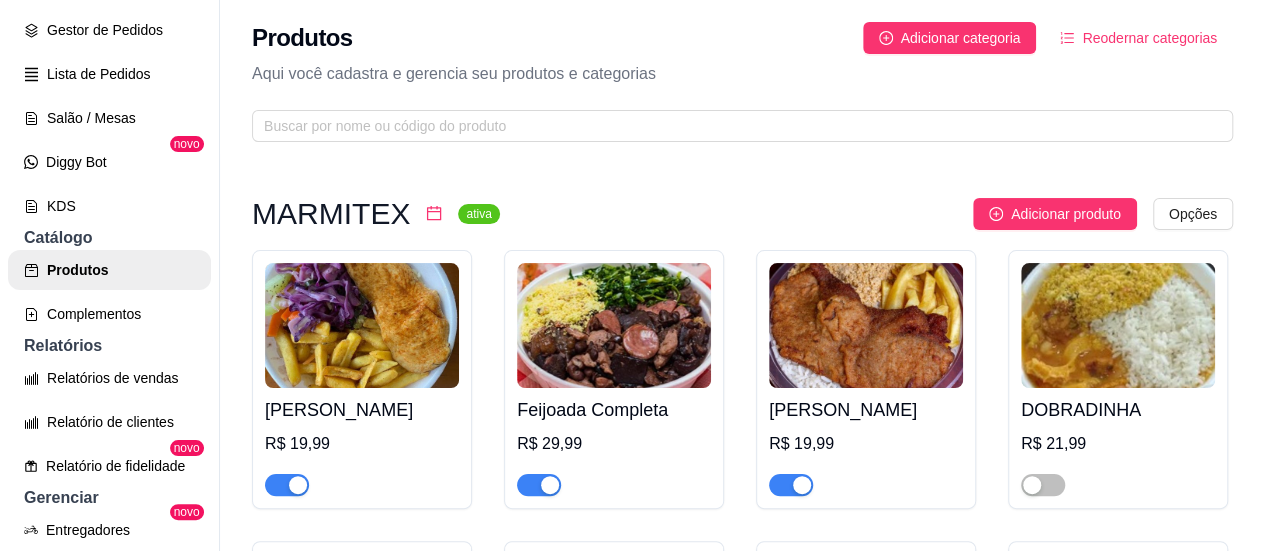 scroll, scrollTop: 0, scrollLeft: 0, axis: both 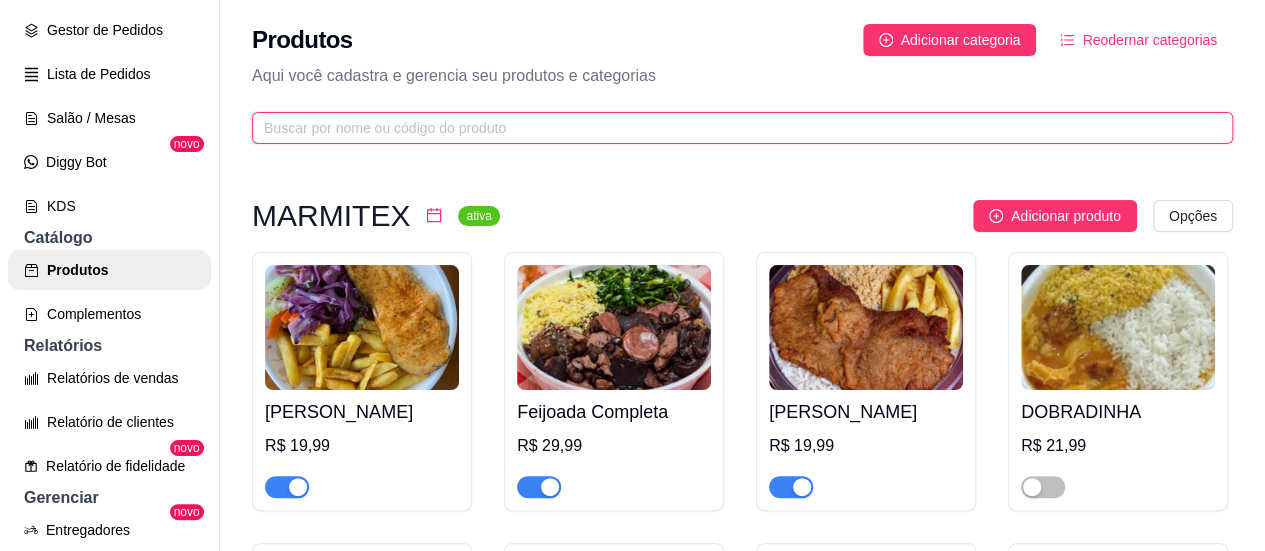 click at bounding box center (734, 128) 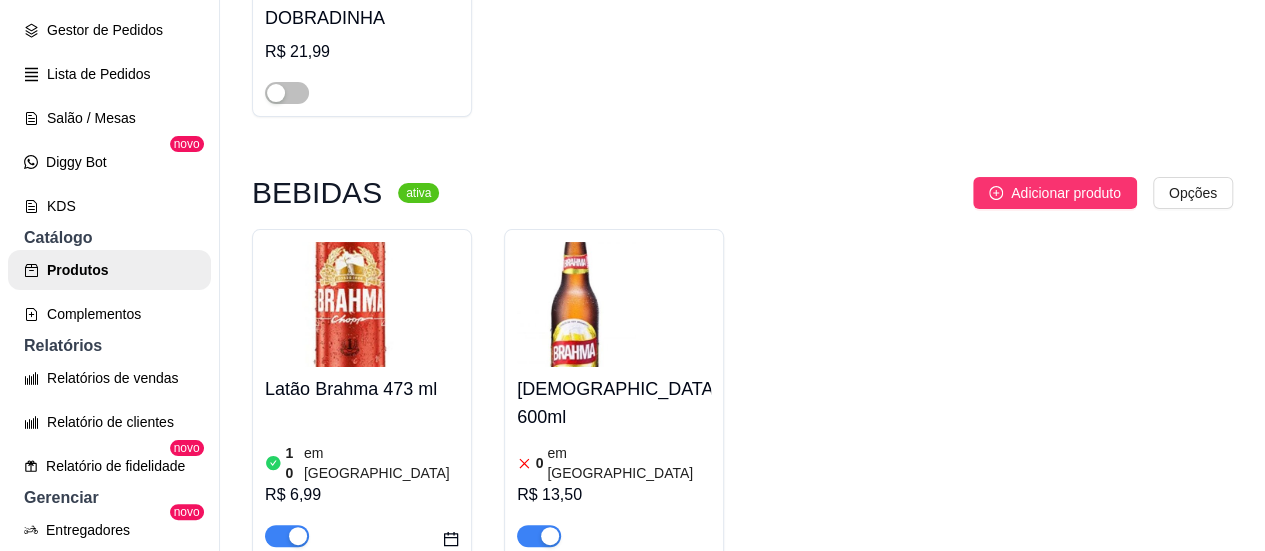 scroll, scrollTop: 500, scrollLeft: 0, axis: vertical 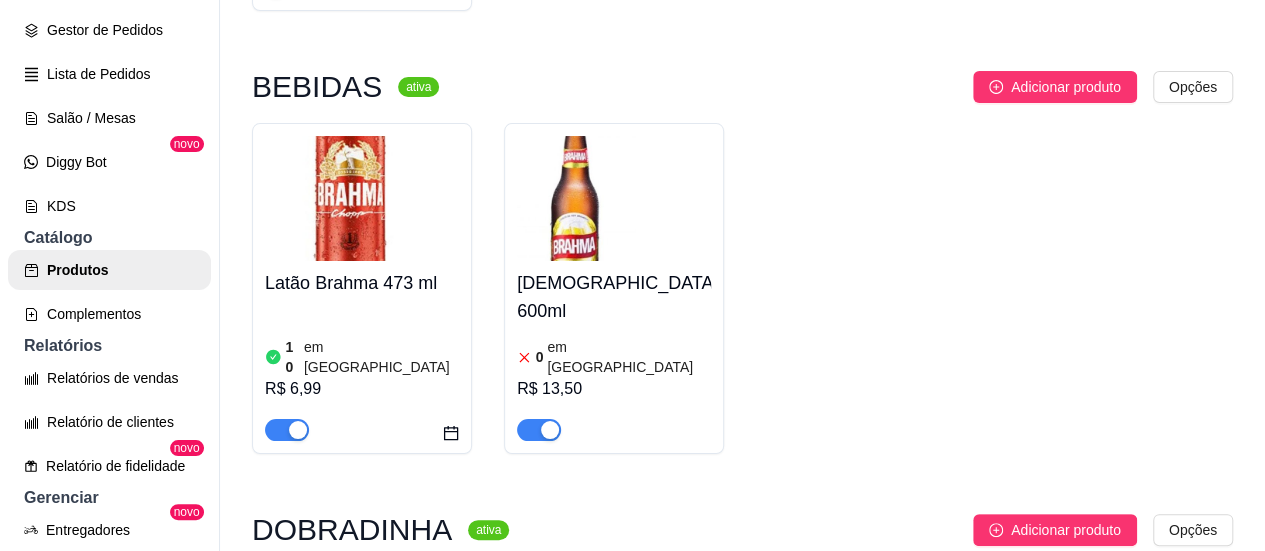 type on "bra" 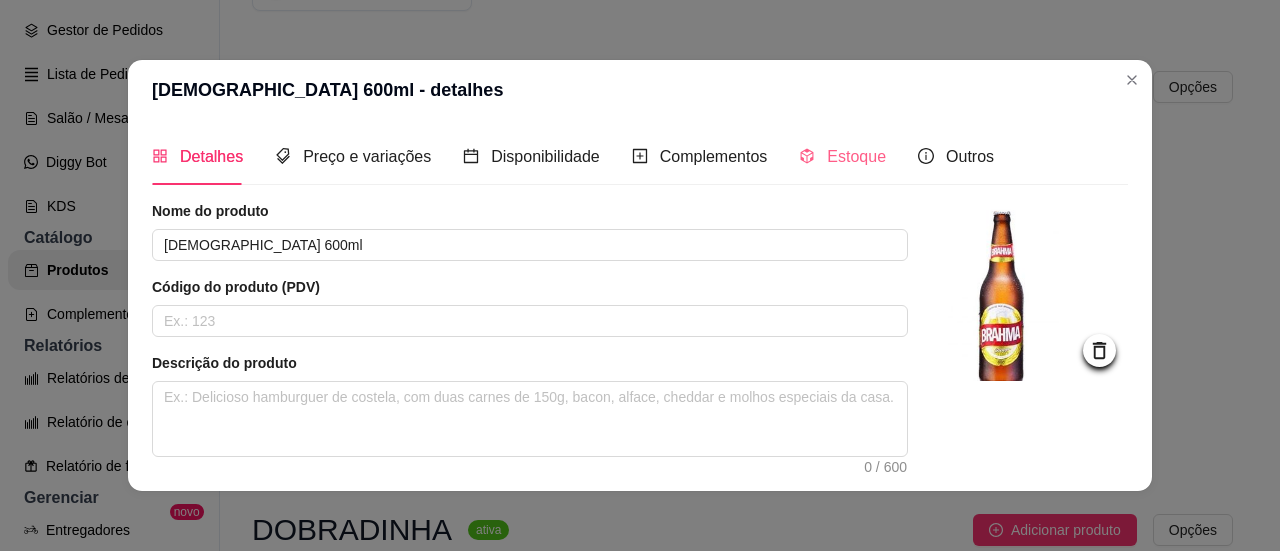 drag, startPoint x: 794, startPoint y: 185, endPoint x: 816, endPoint y: 165, distance: 29.732138 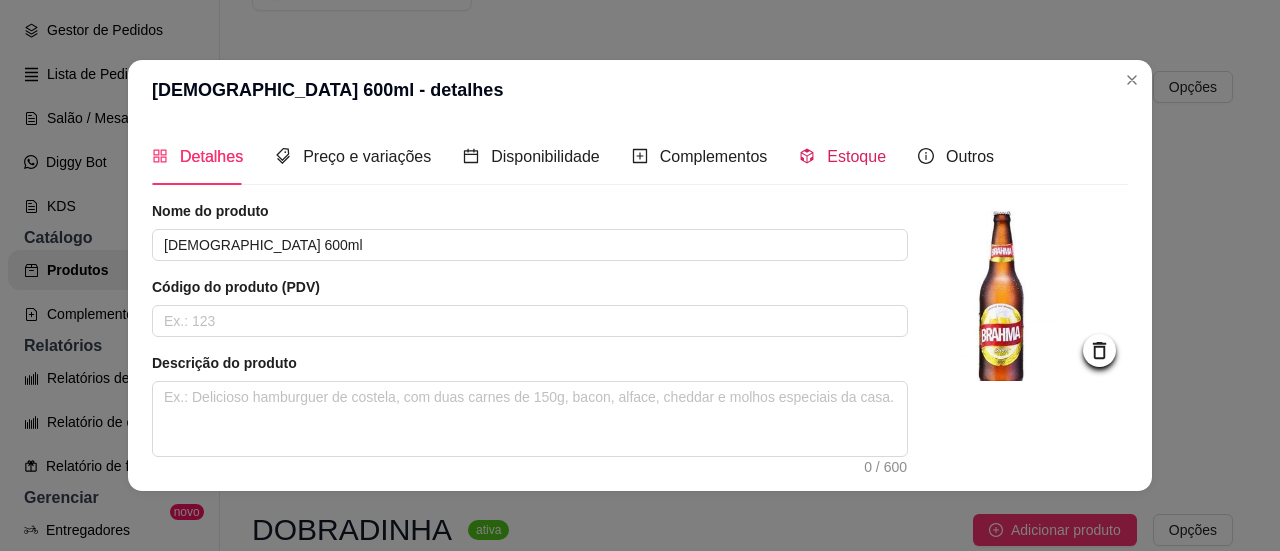 click on "Estoque" at bounding box center (856, 156) 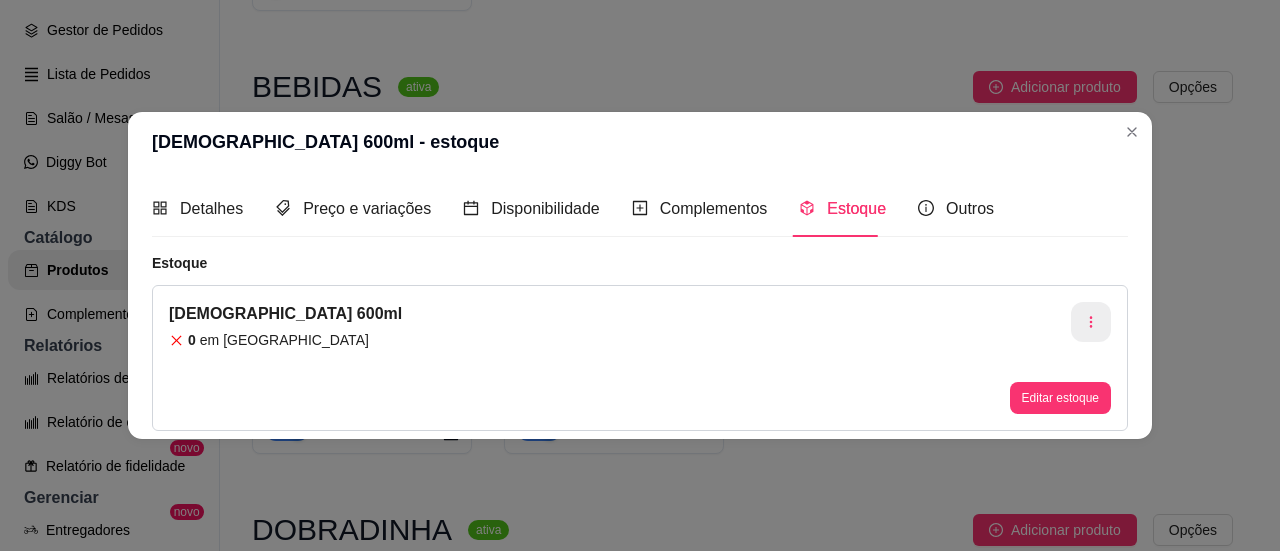 click 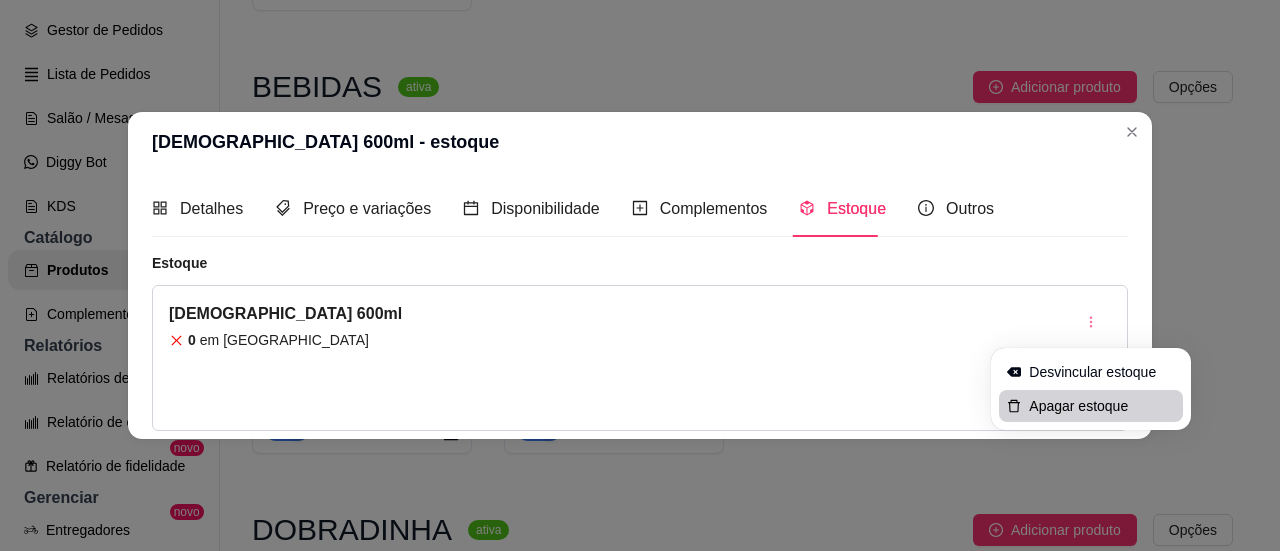 click on "Apagar estoque" at bounding box center [1102, 406] 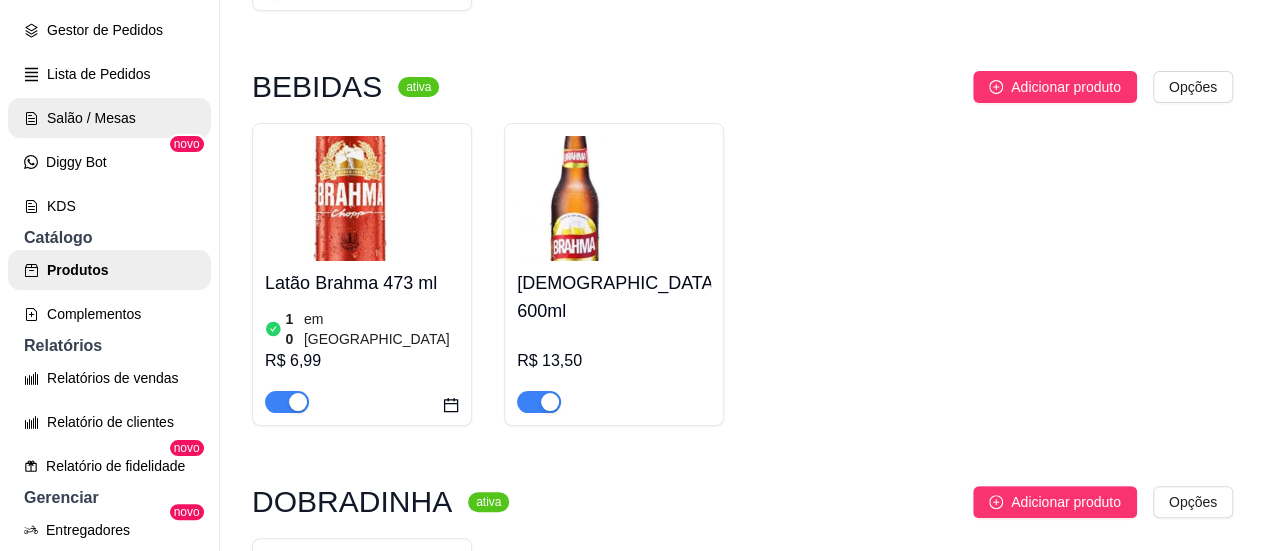click on "Salão / Mesas" at bounding box center [109, 118] 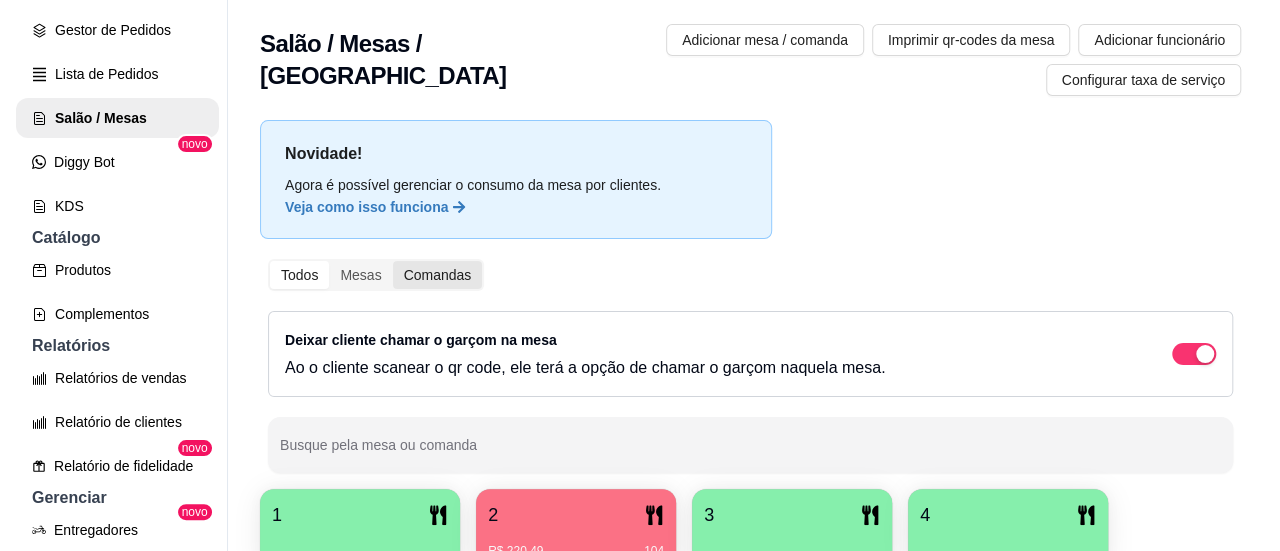 scroll, scrollTop: 400, scrollLeft: 0, axis: vertical 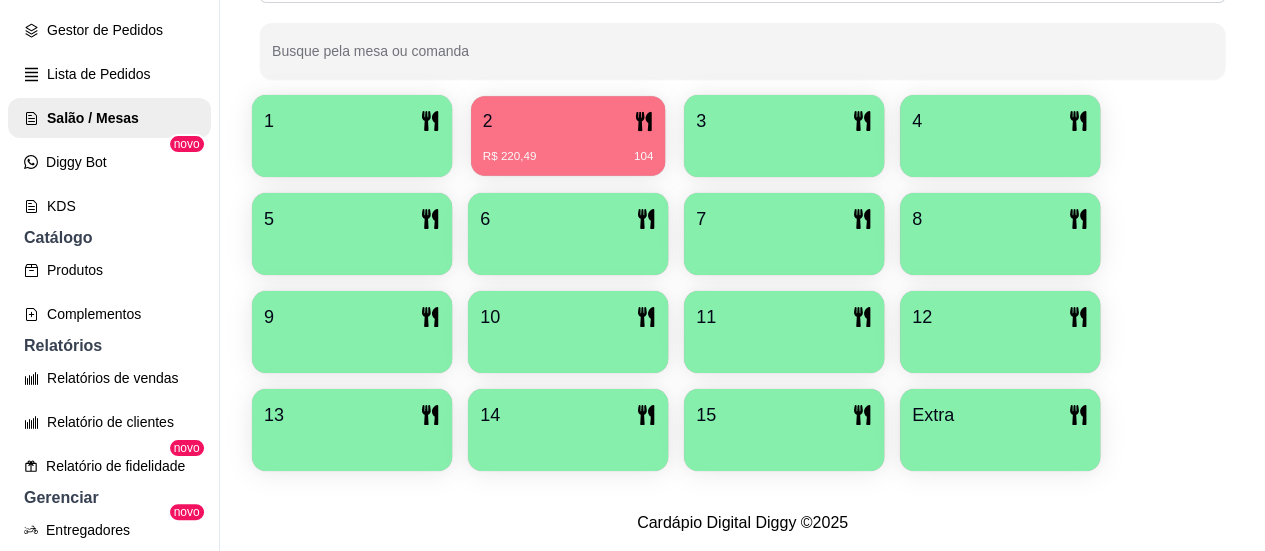 click on "R$ 220,49 104" at bounding box center [568, 149] 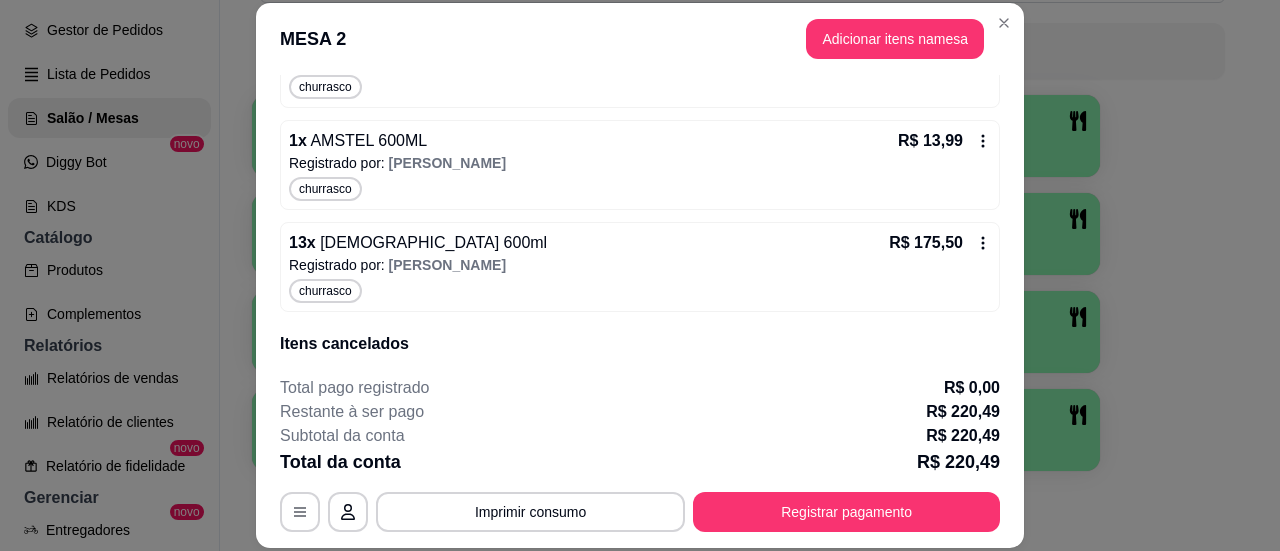 scroll, scrollTop: 721, scrollLeft: 0, axis: vertical 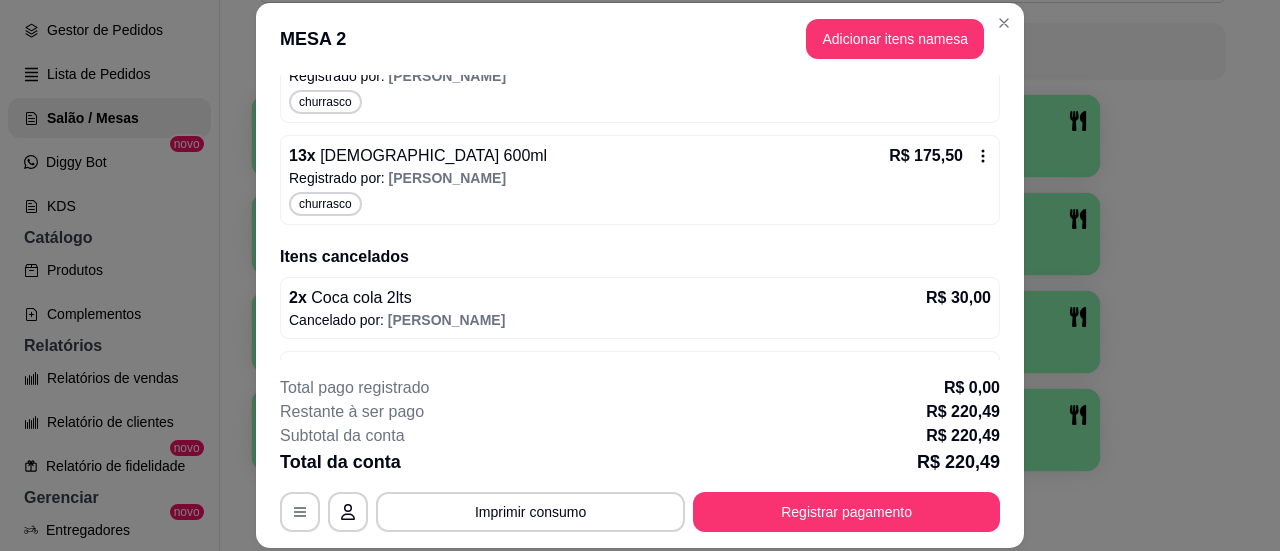 click on "churrasco" at bounding box center [640, 204] 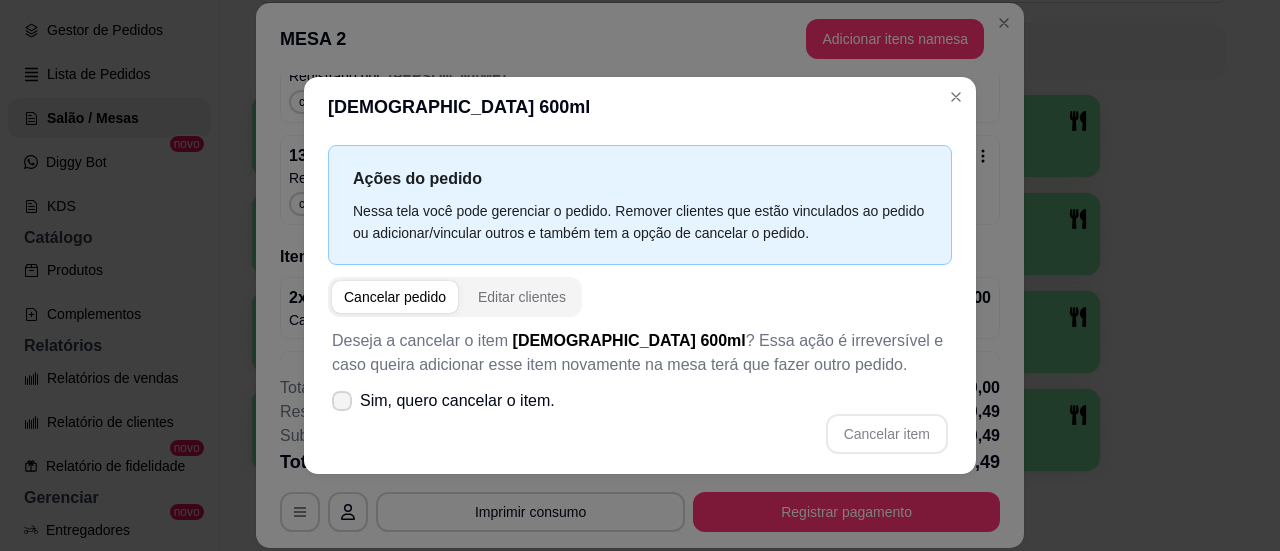 click at bounding box center [342, 401] 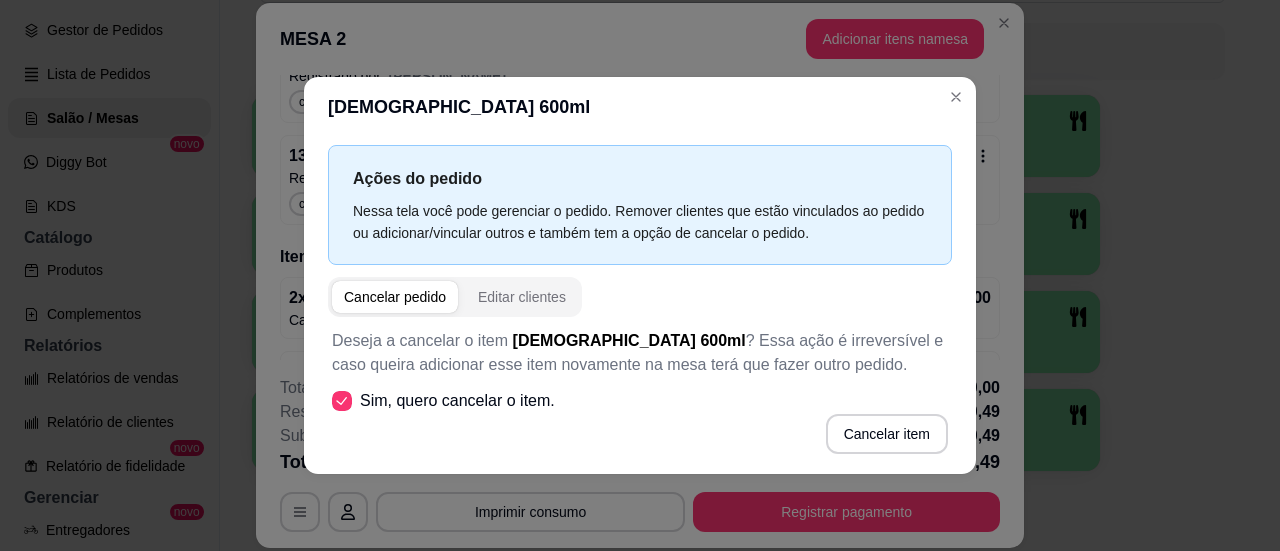 click on "Cancelar item" at bounding box center [887, 434] 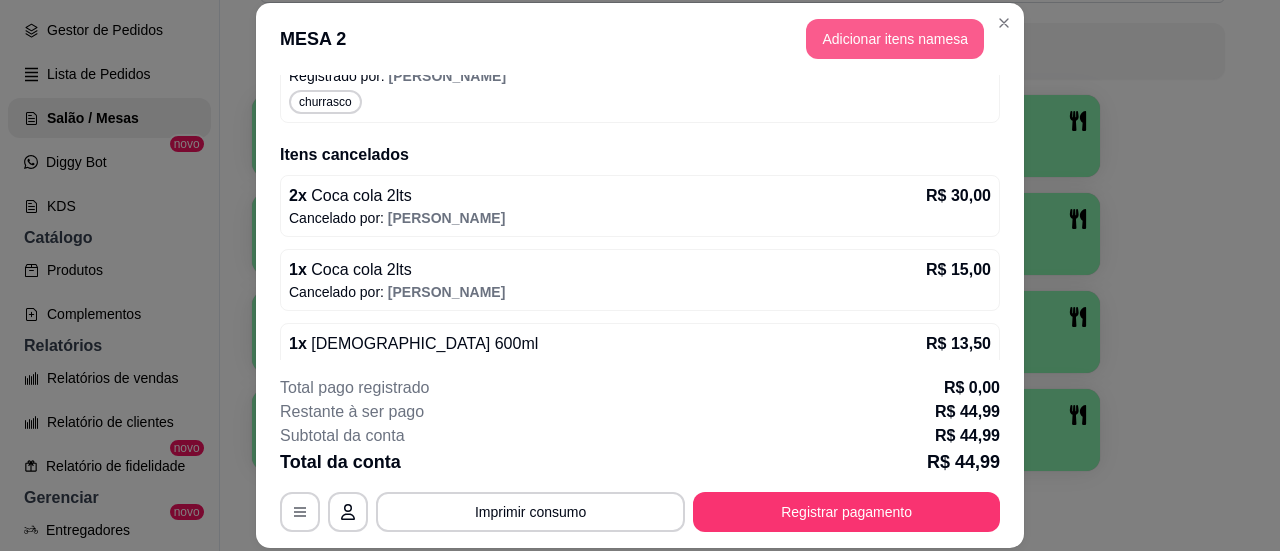 click on "Adicionar itens na  mesa" at bounding box center (895, 39) 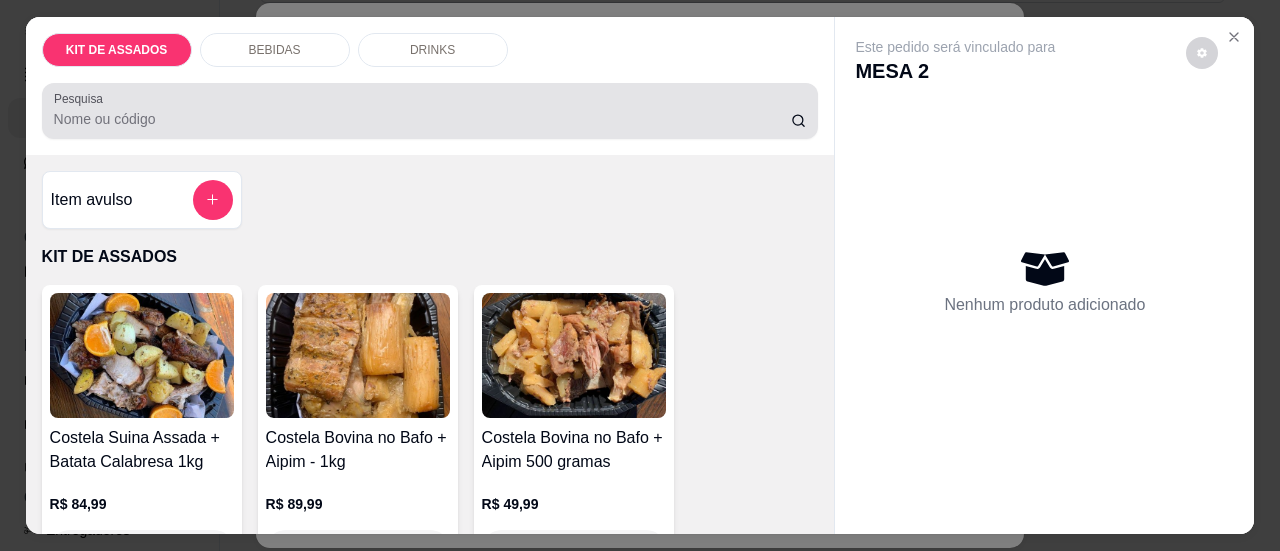 click on "Pesquisa" at bounding box center [422, 119] 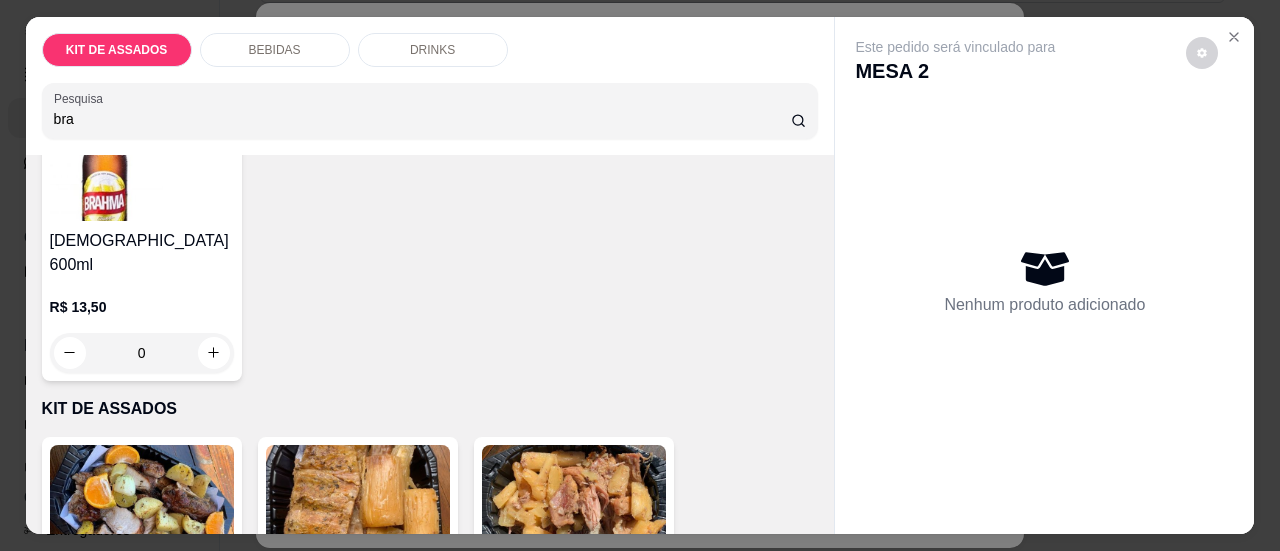 scroll, scrollTop: 200, scrollLeft: 0, axis: vertical 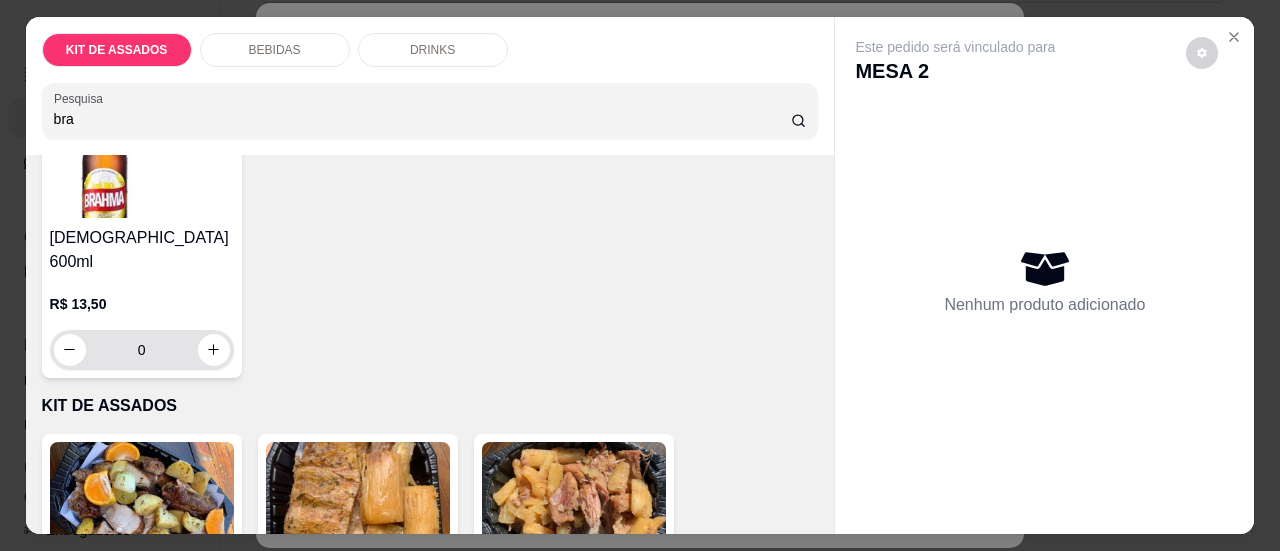 type on "bra" 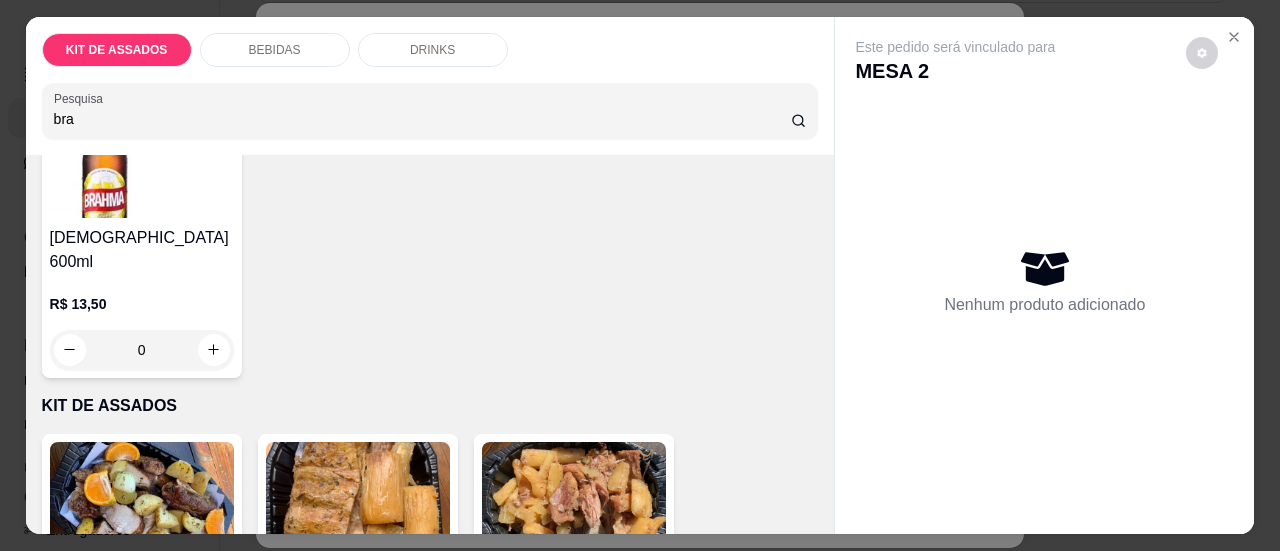 drag, startPoint x: 174, startPoint y: 323, endPoint x: 102, endPoint y: 299, distance: 75.89466 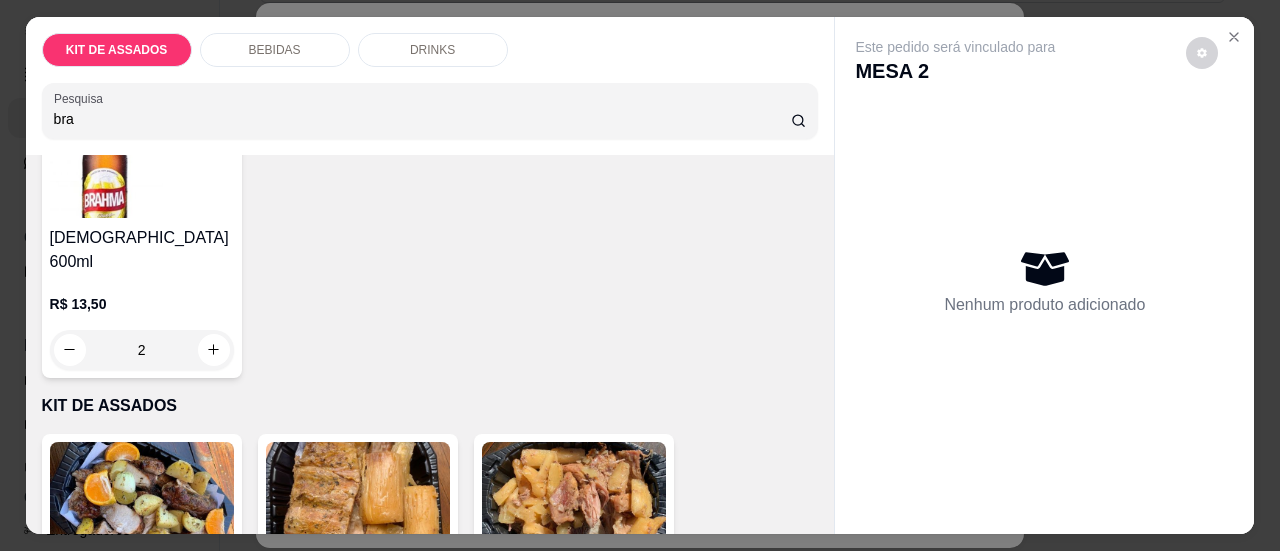 type on "24" 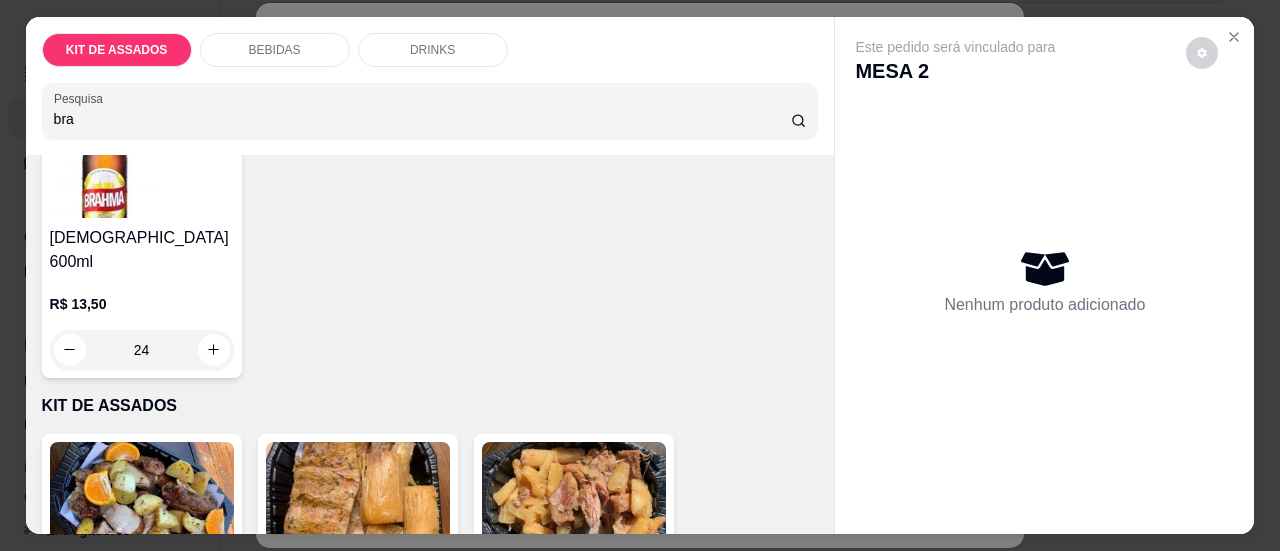 scroll, scrollTop: 200, scrollLeft: 0, axis: vertical 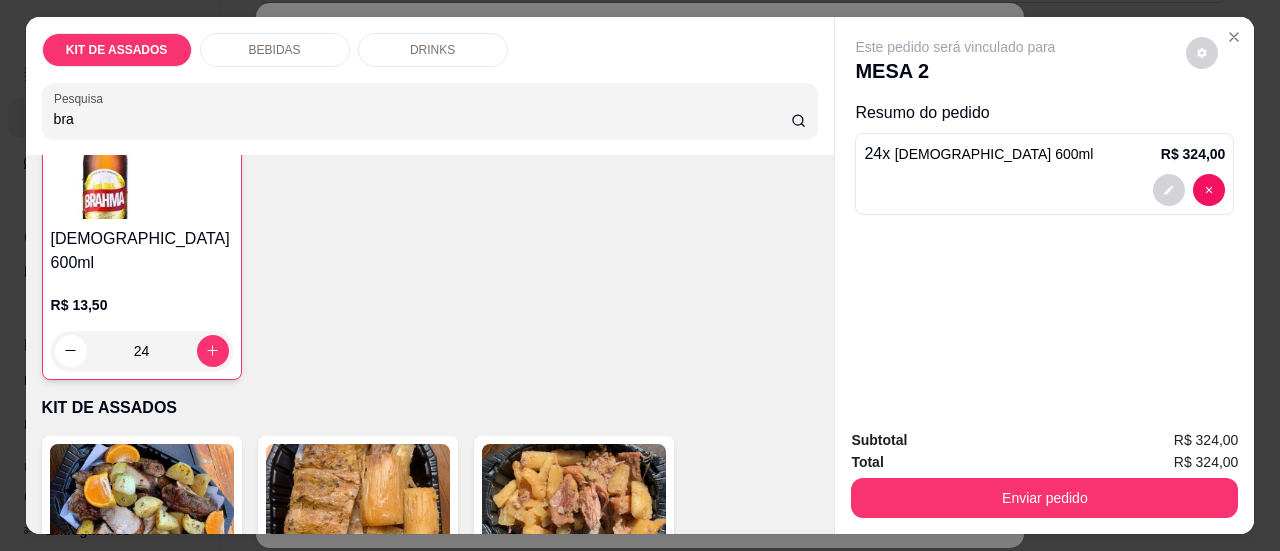 type on "24" 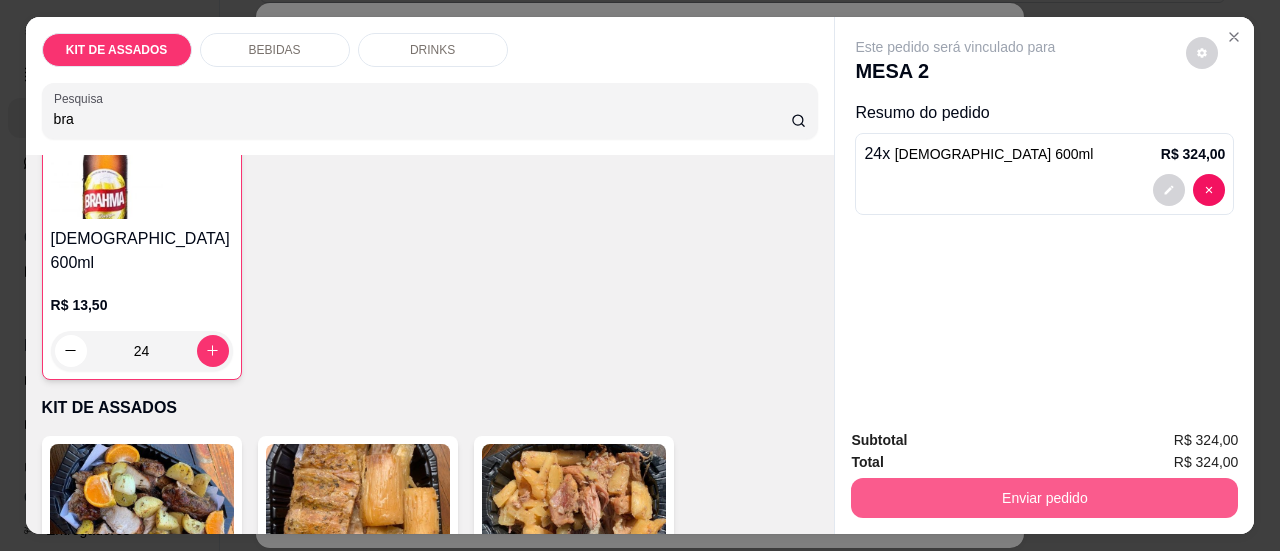 type on "24" 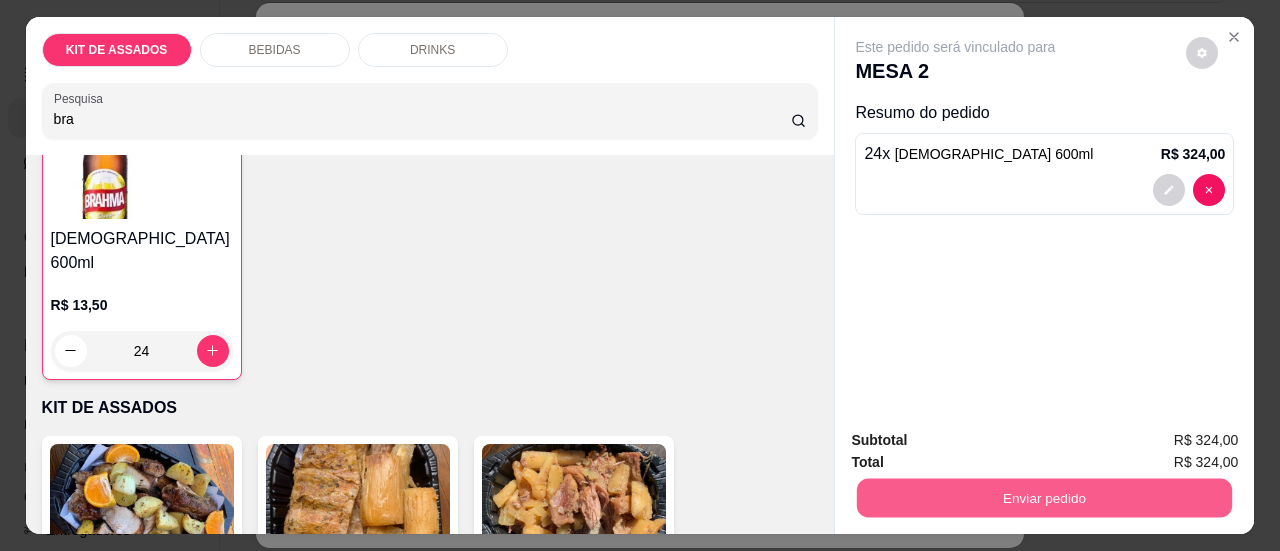 click on "Enviar pedido" at bounding box center [1044, 498] 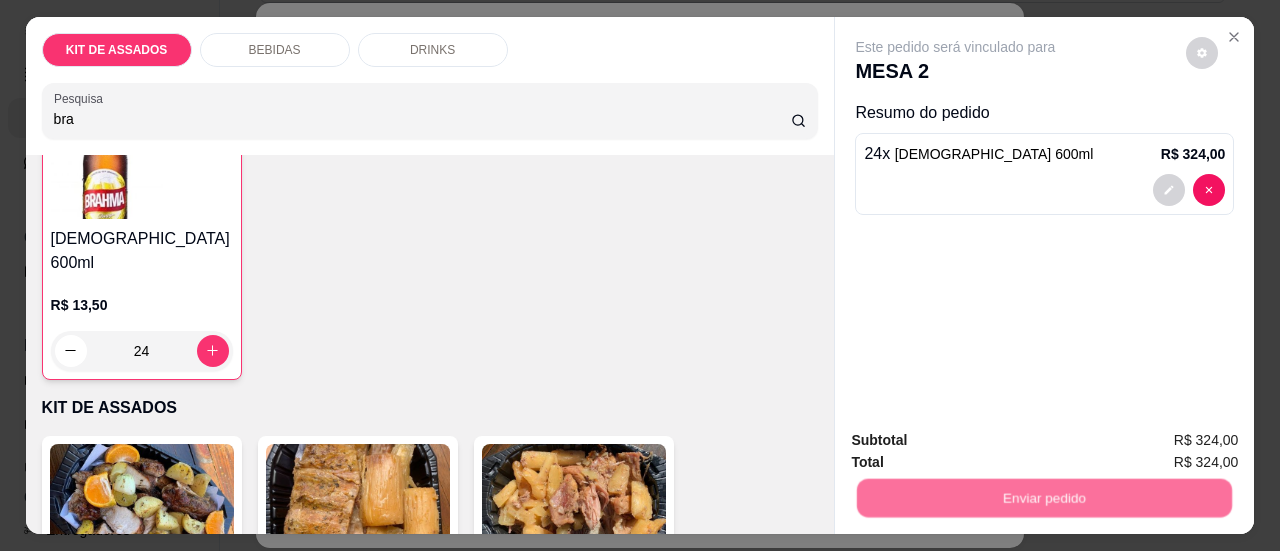 click on "Sim, quero registrar" at bounding box center [1168, 441] 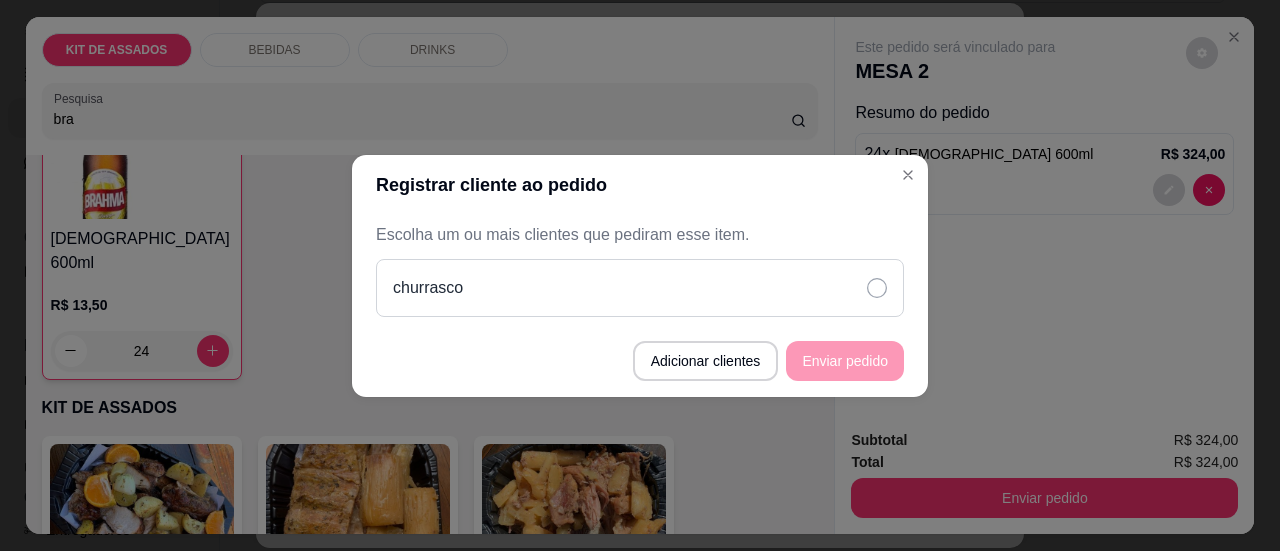 click on "churrasco" at bounding box center [640, 288] 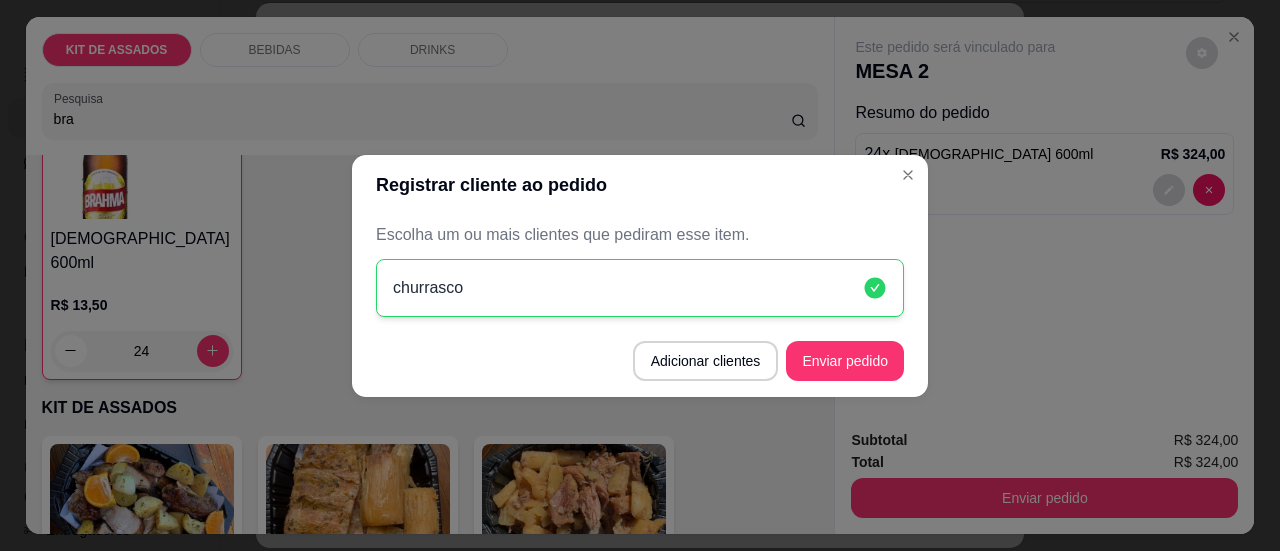 click 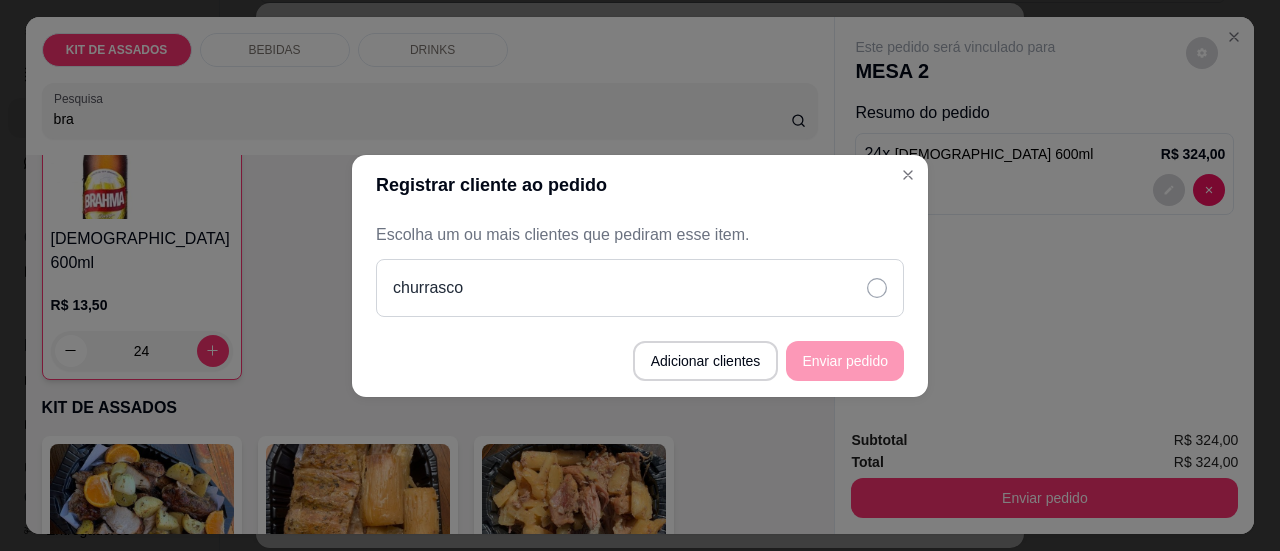 click 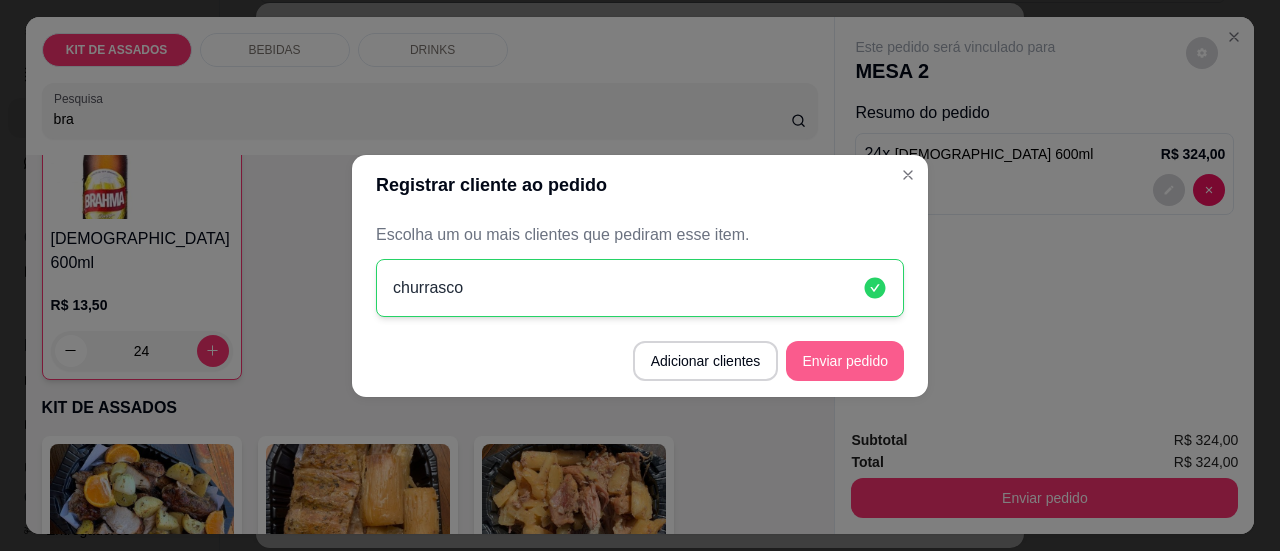 click on "Enviar pedido" at bounding box center [845, 361] 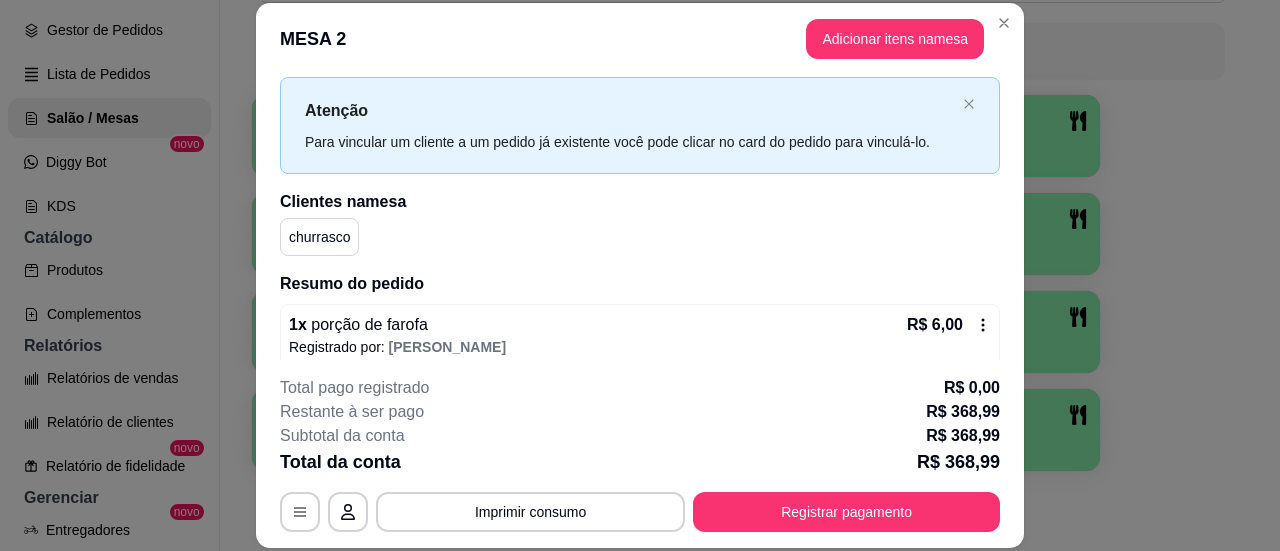 scroll, scrollTop: 0, scrollLeft: 0, axis: both 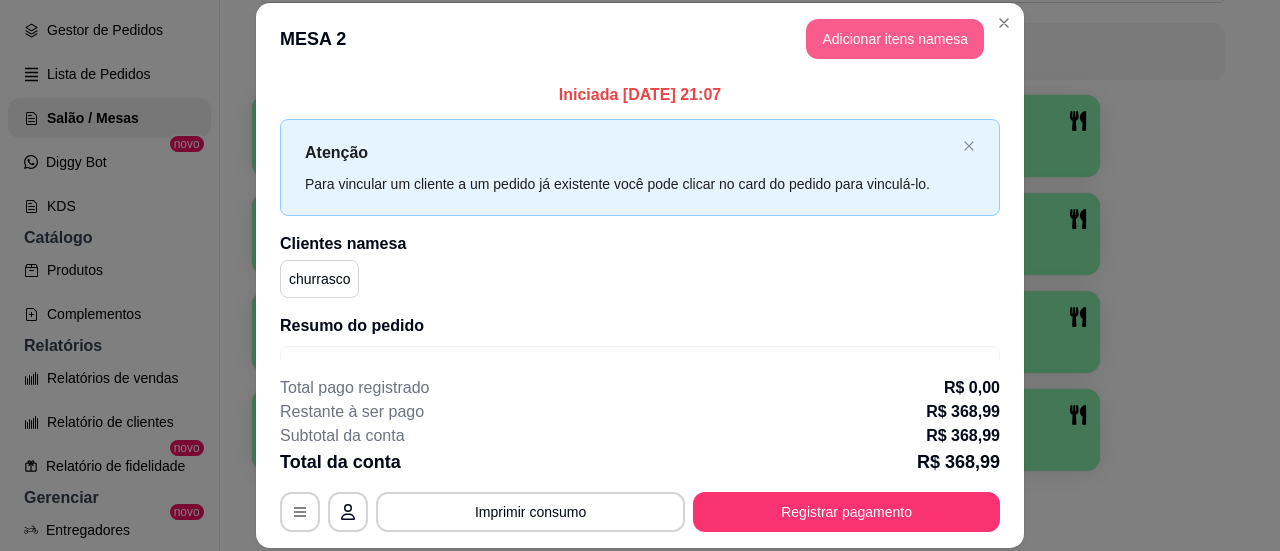 click on "Adicionar itens na  mesa" at bounding box center (895, 39) 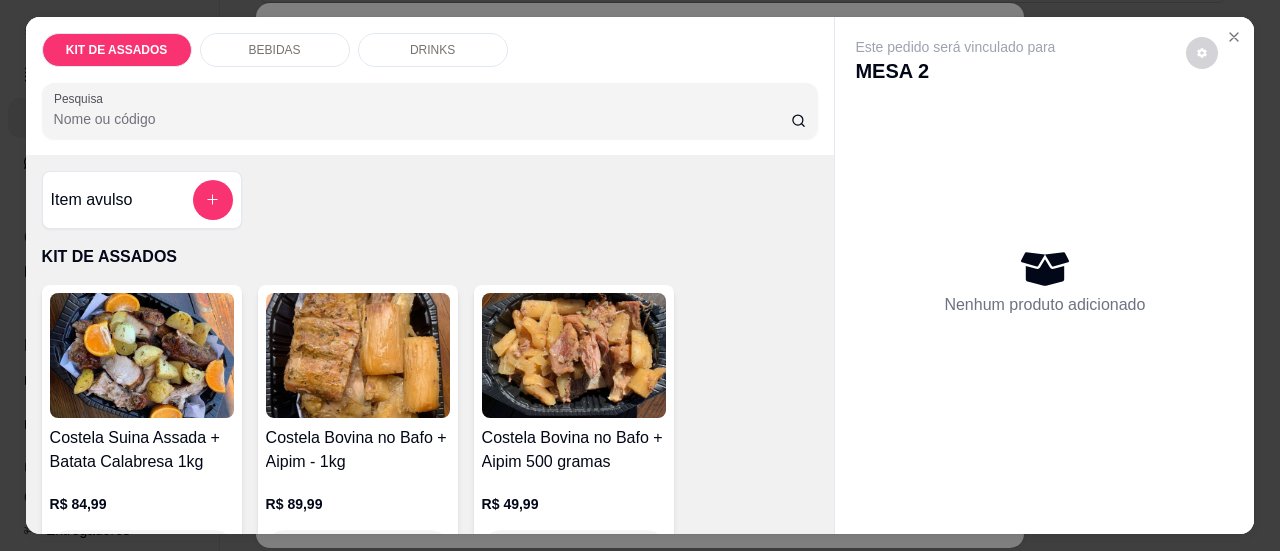 click on "Pesquisa" at bounding box center [422, 119] 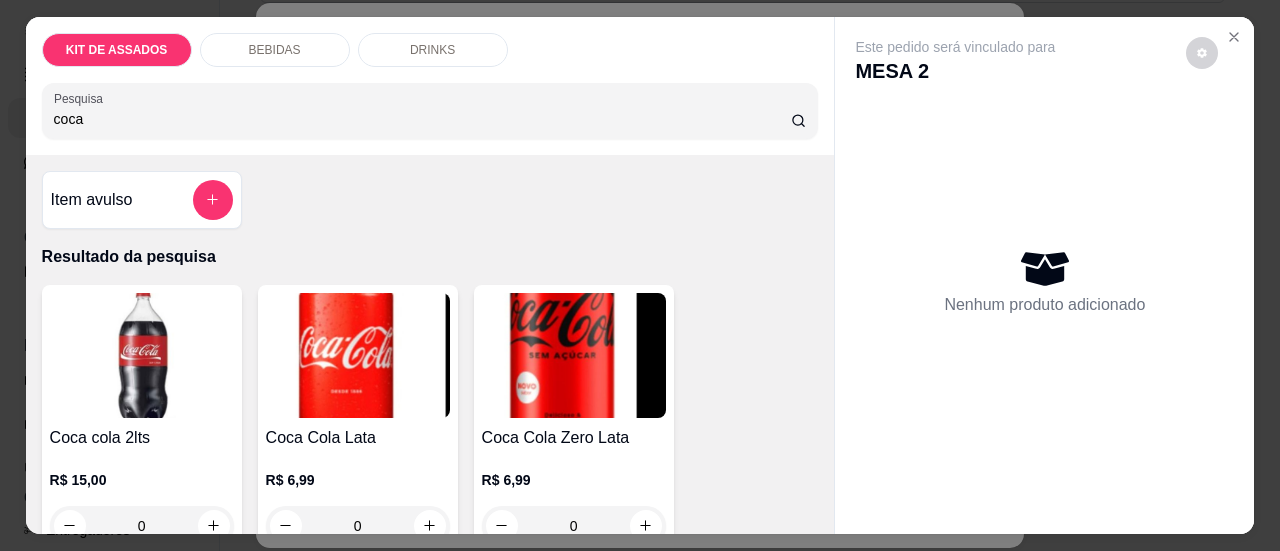 scroll, scrollTop: 100, scrollLeft: 0, axis: vertical 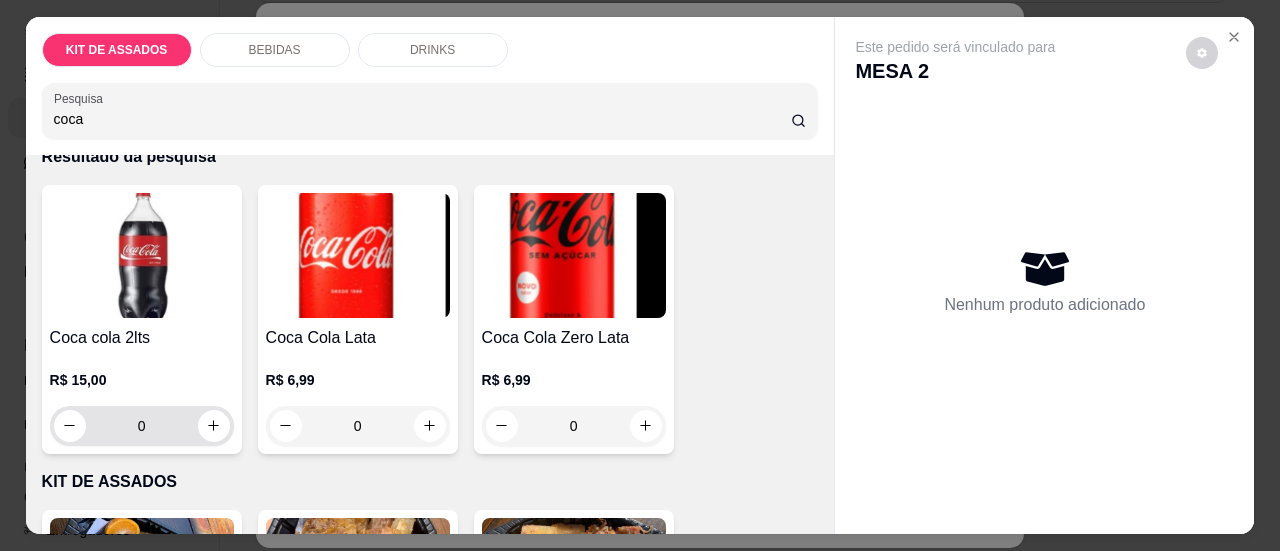type on "coca" 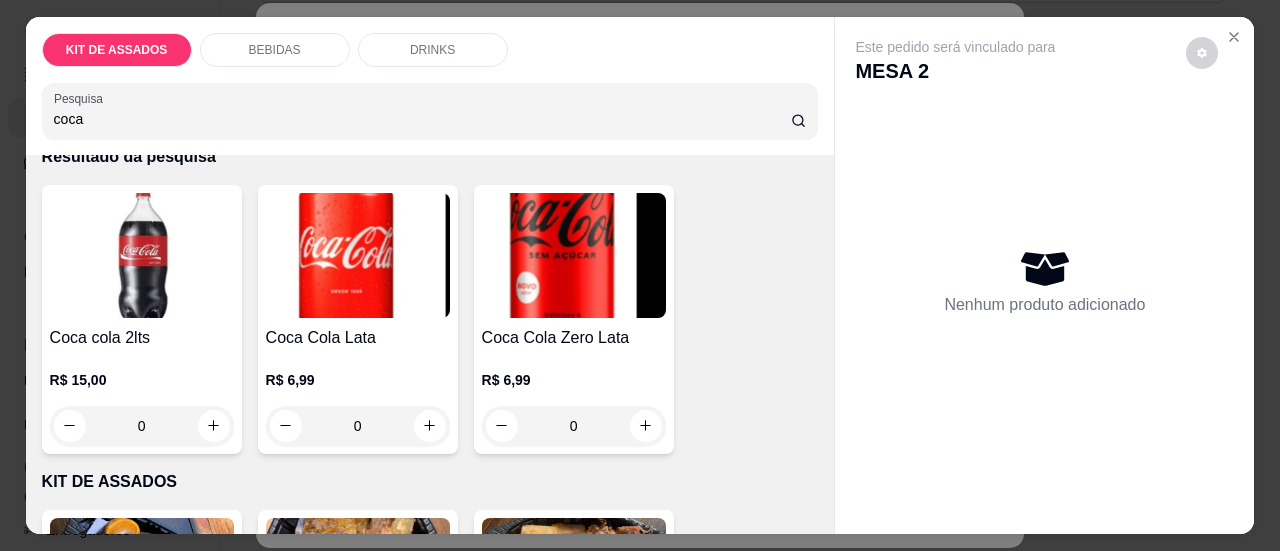 type on "6" 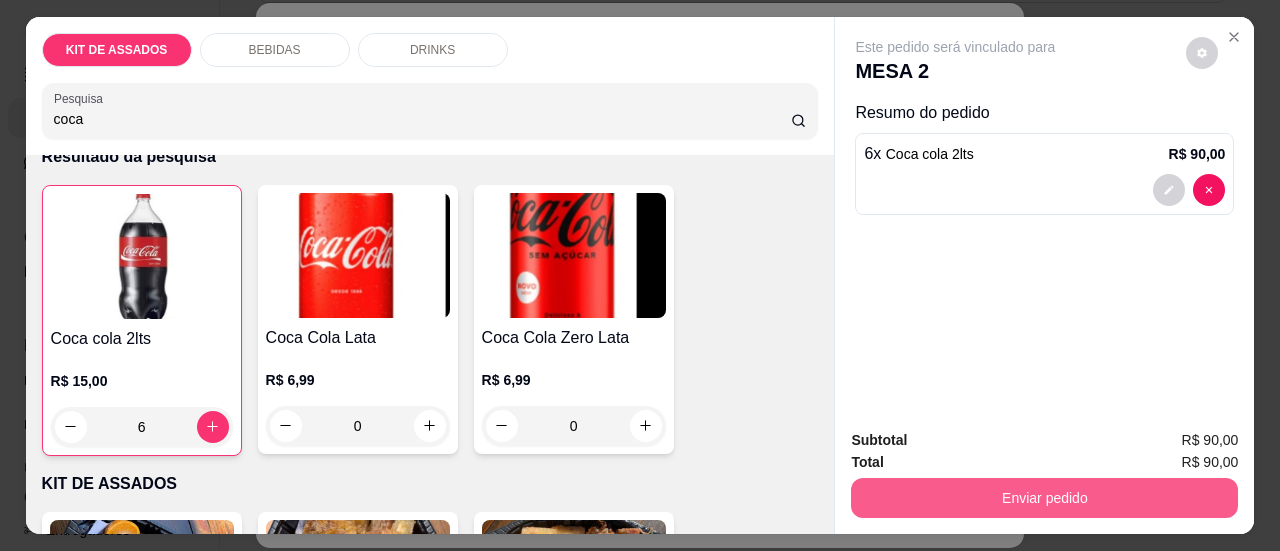 type on "6" 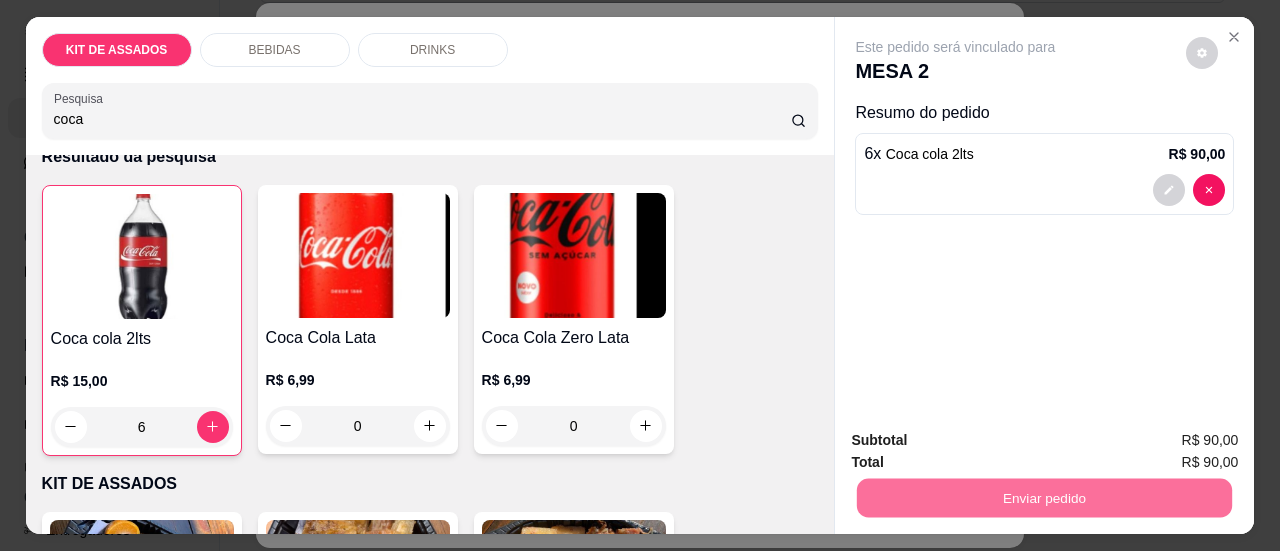 click on "Sim, quero registrar" at bounding box center (1168, 442) 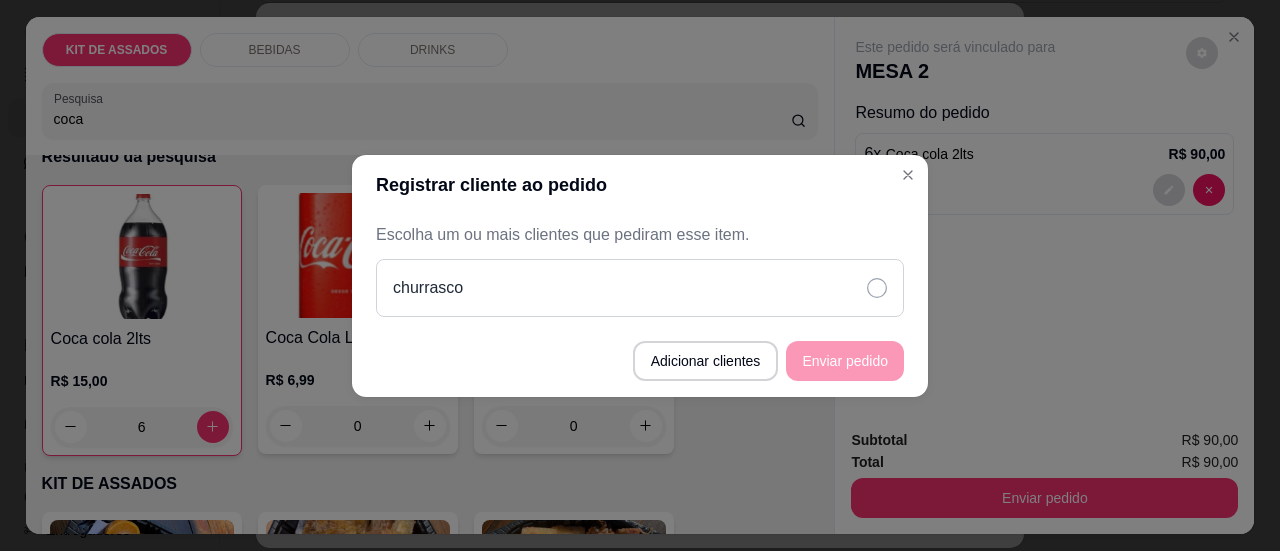 click 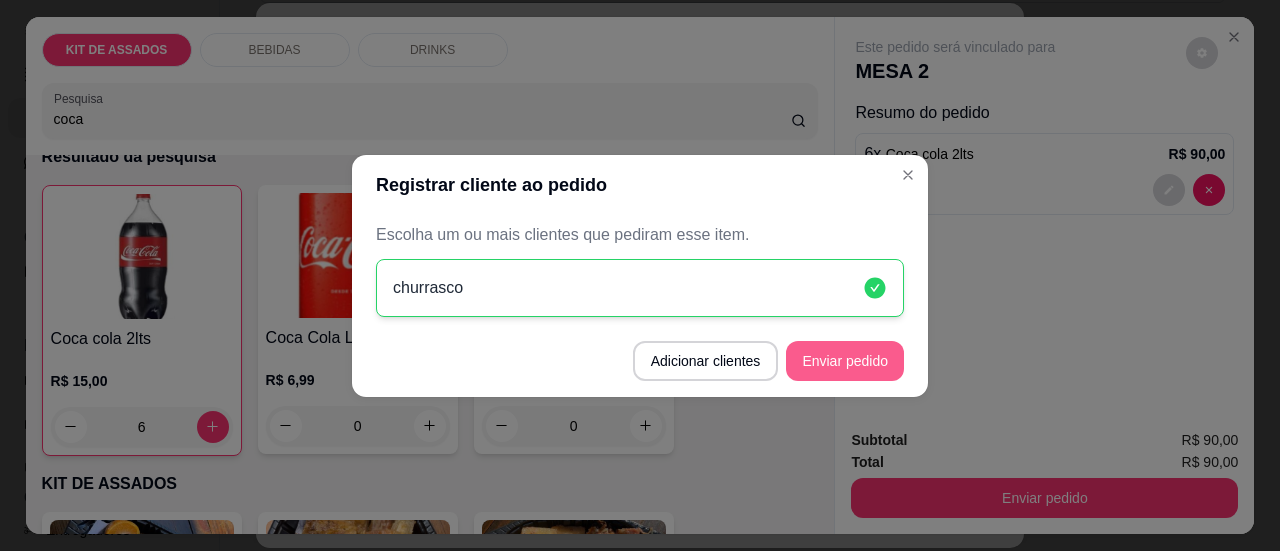 click on "Enviar pedido" at bounding box center (845, 361) 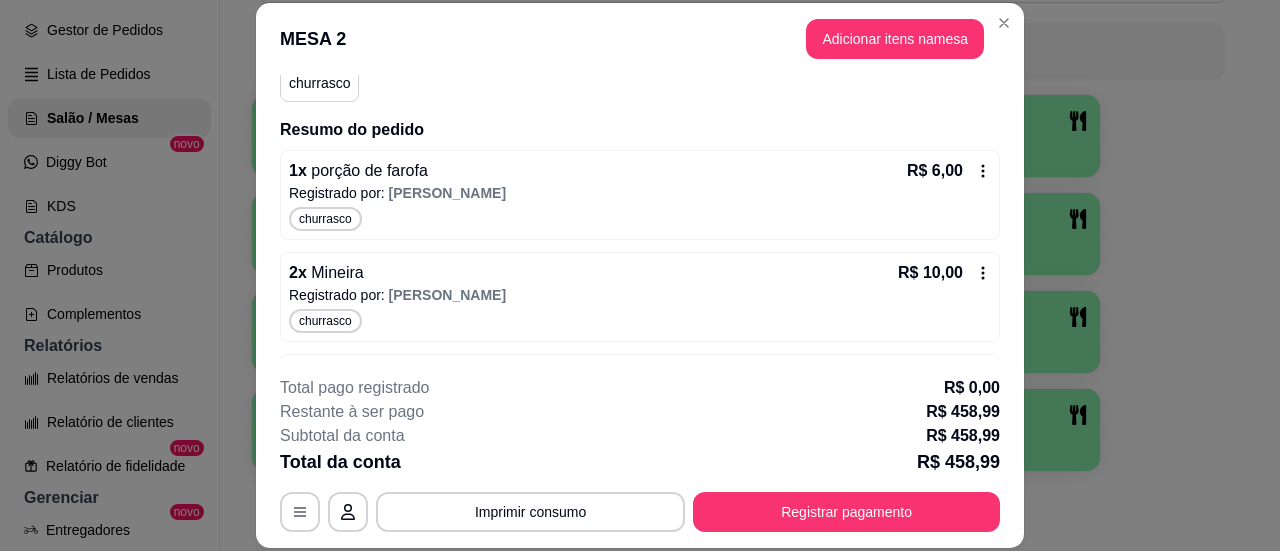 scroll, scrollTop: 0, scrollLeft: 0, axis: both 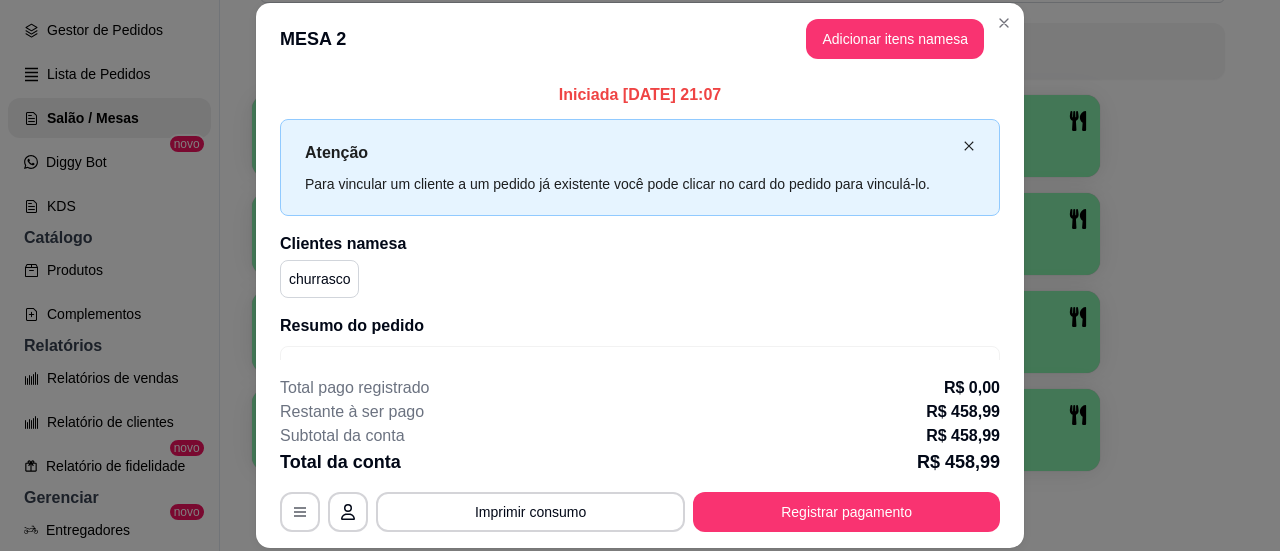 click 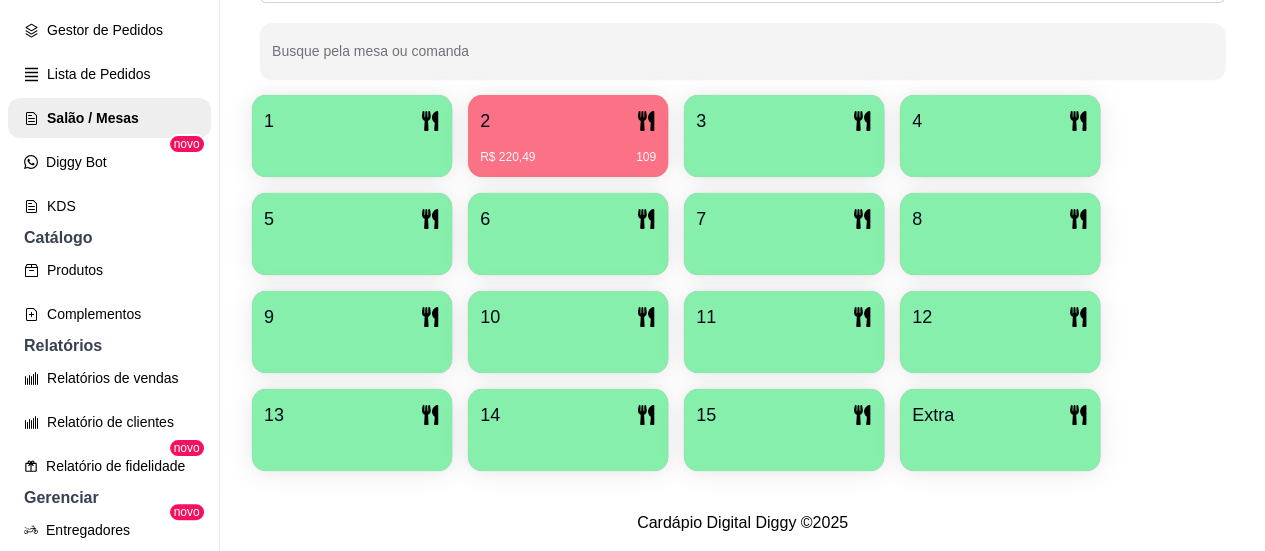 click on "R$ 220,49 109" at bounding box center (568, 150) 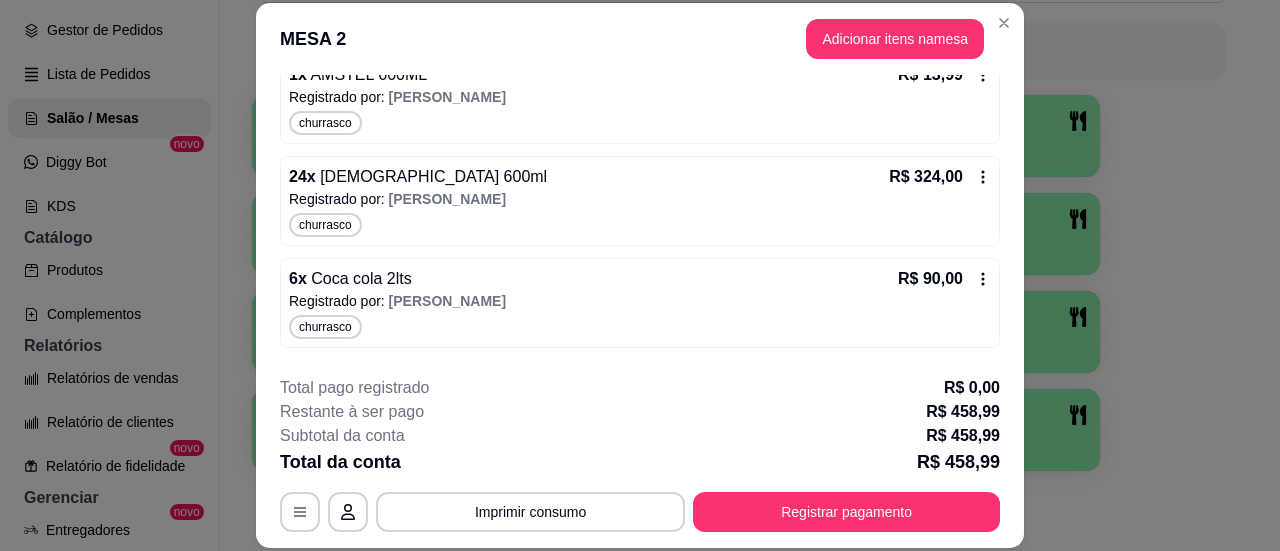 scroll, scrollTop: 800, scrollLeft: 0, axis: vertical 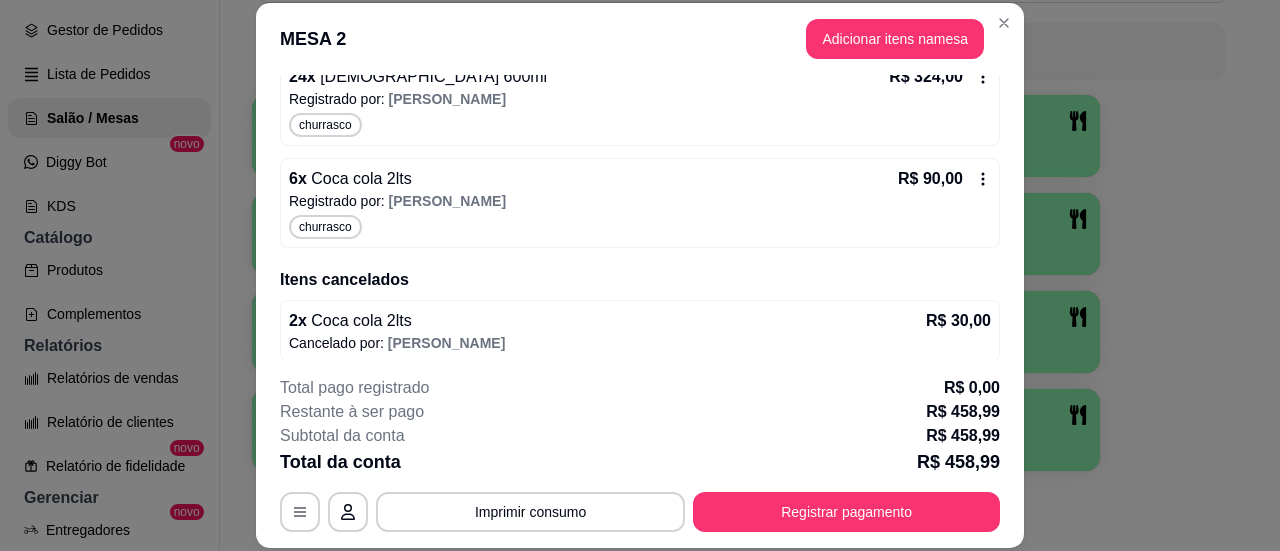 click 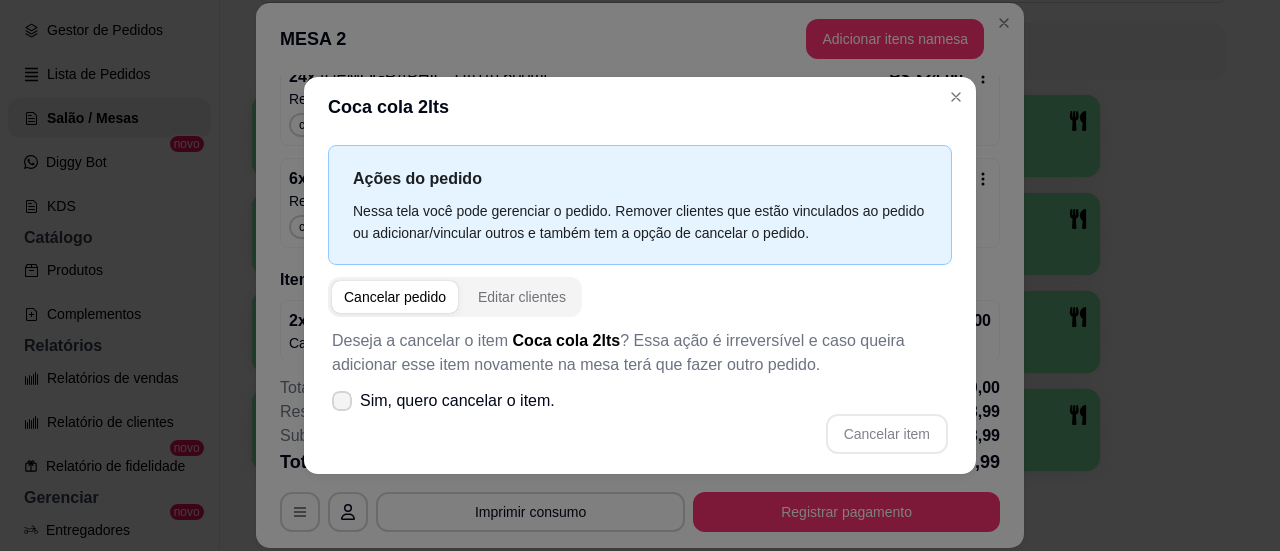 click 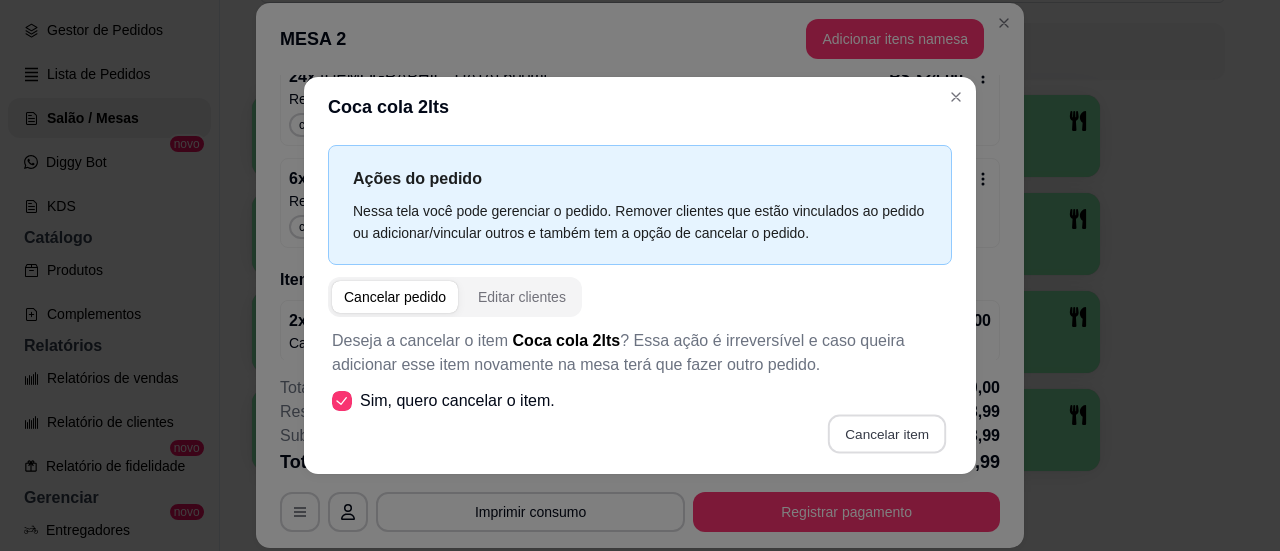 click on "Cancelar item" at bounding box center (886, 433) 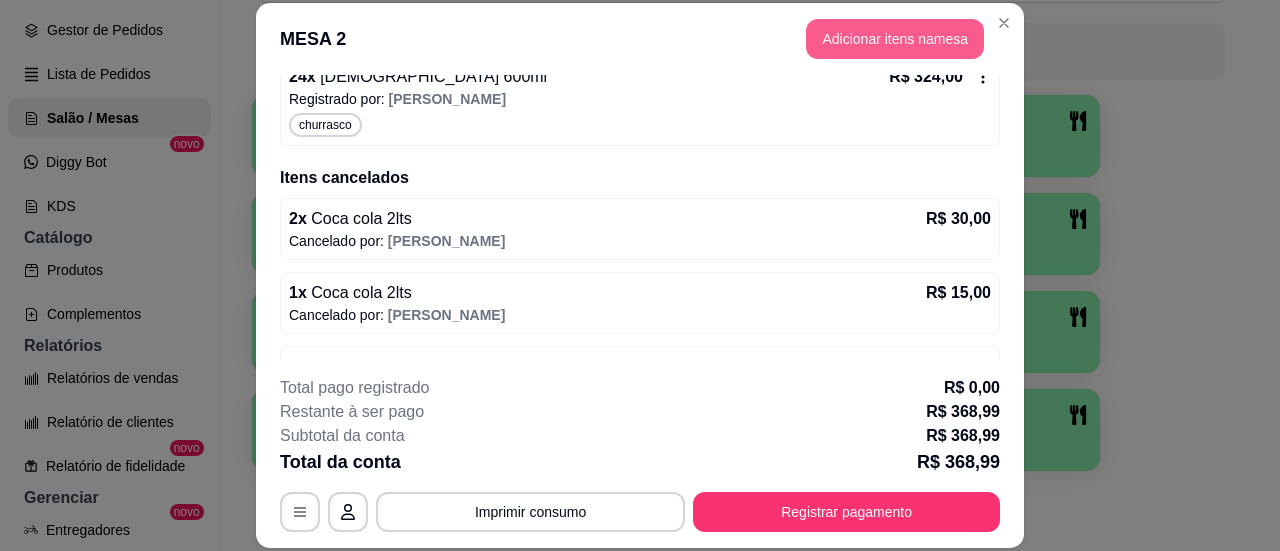 click on "Adicionar itens na  mesa" at bounding box center [895, 39] 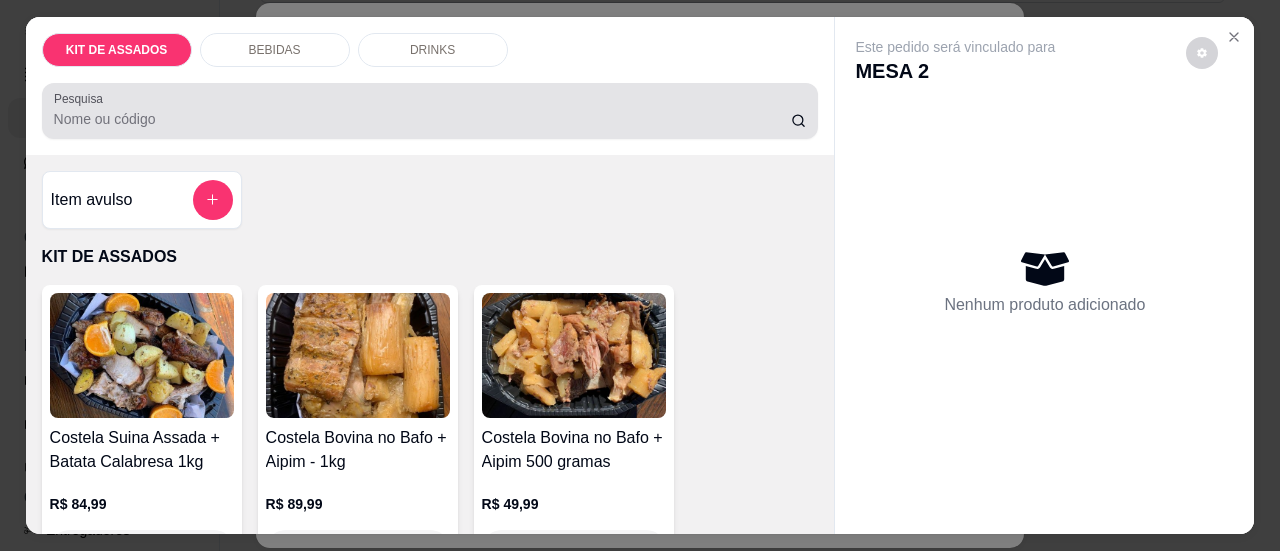 click on "Pesquisa" at bounding box center (422, 119) 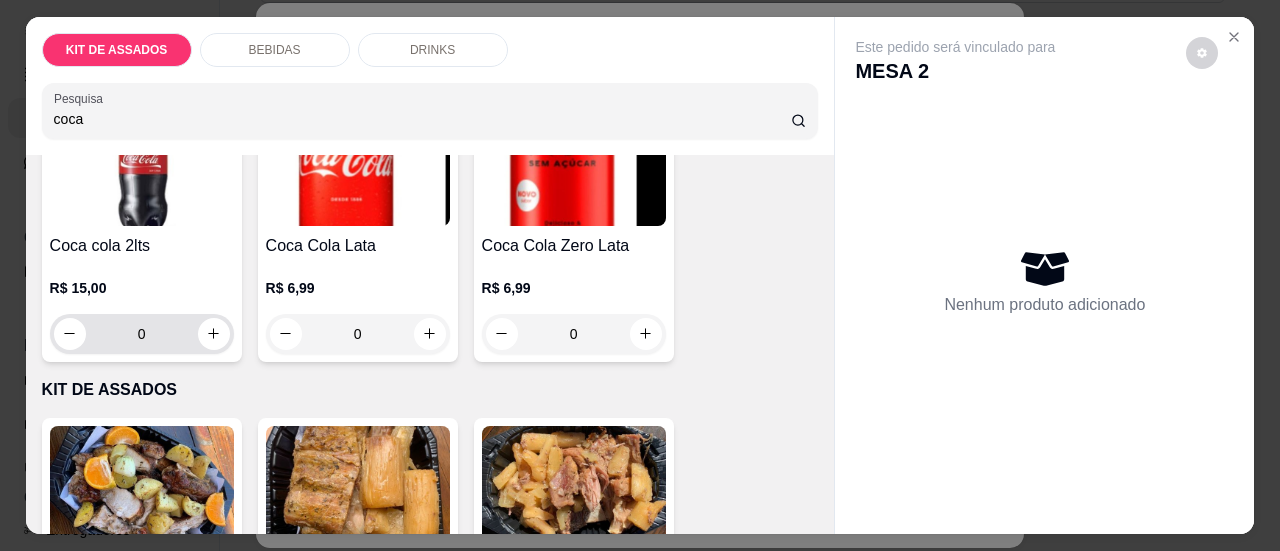 scroll, scrollTop: 200, scrollLeft: 0, axis: vertical 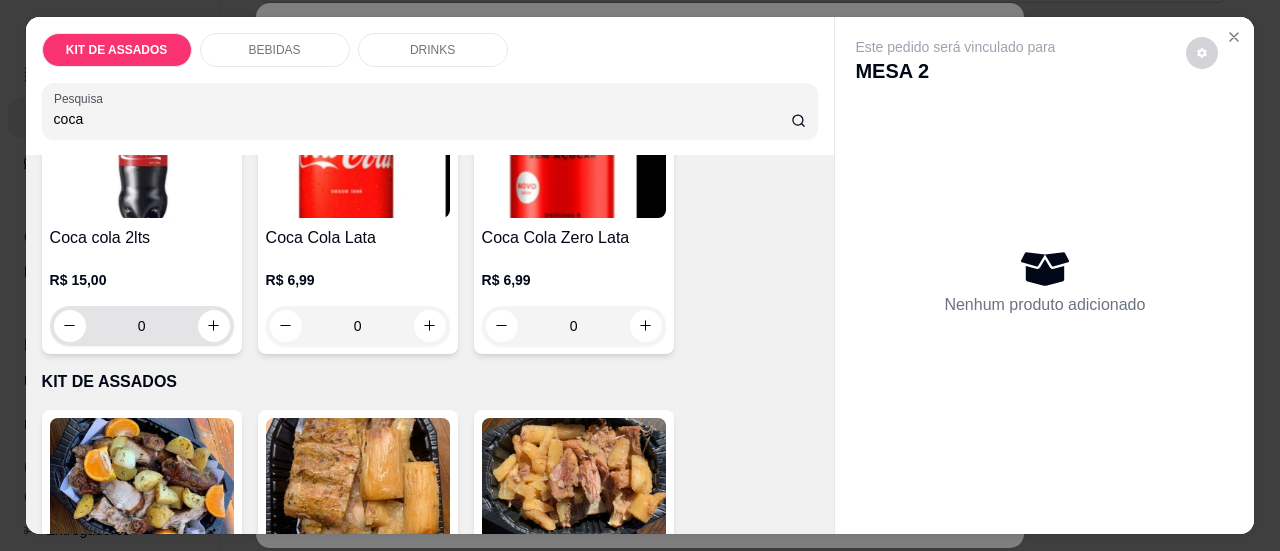 type on "coca" 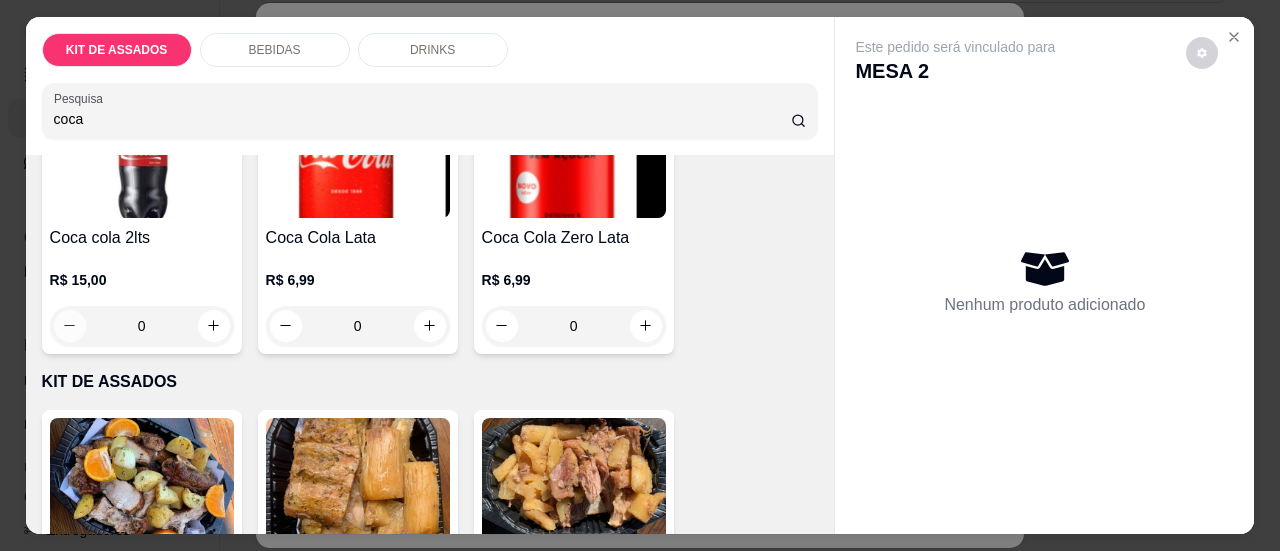 drag, startPoint x: 162, startPoint y: 321, endPoint x: 56, endPoint y: 322, distance: 106.004715 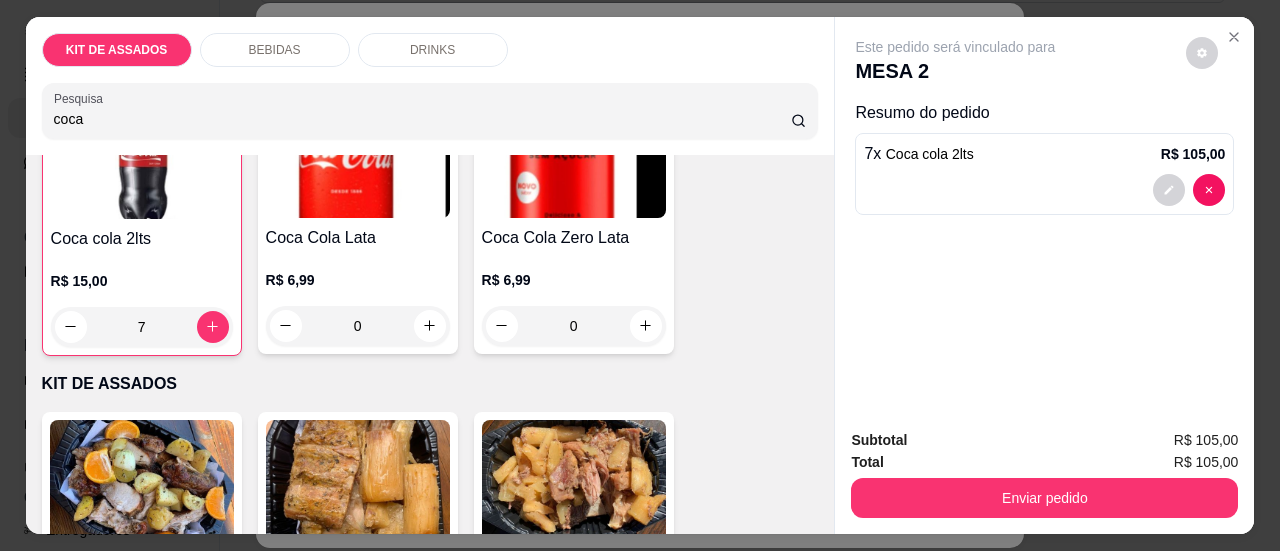 scroll, scrollTop: 200, scrollLeft: 0, axis: vertical 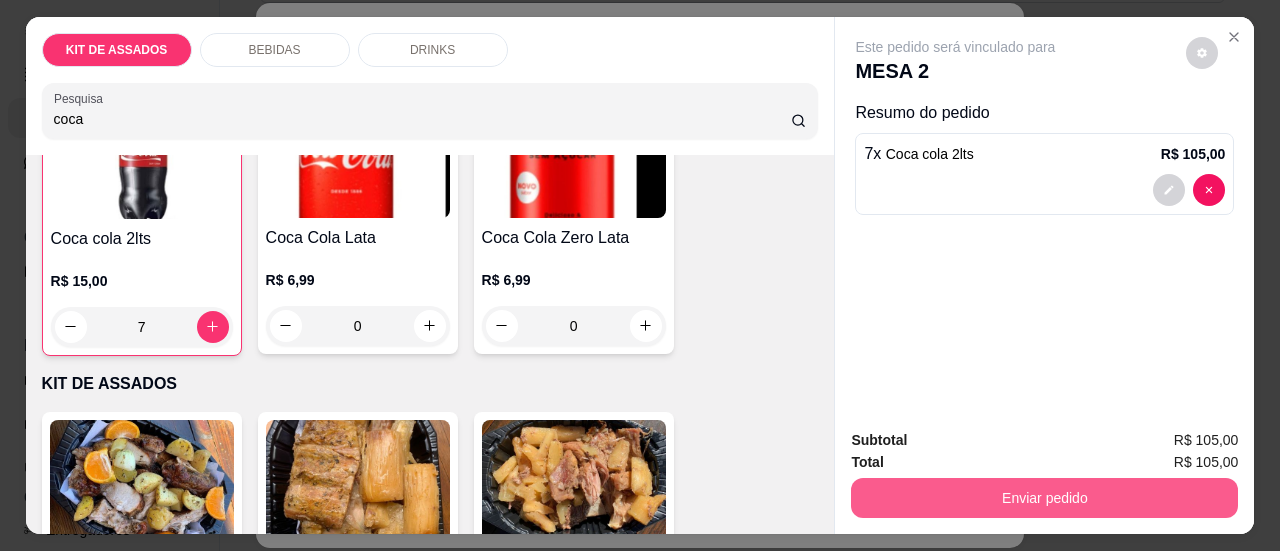 type on "7" 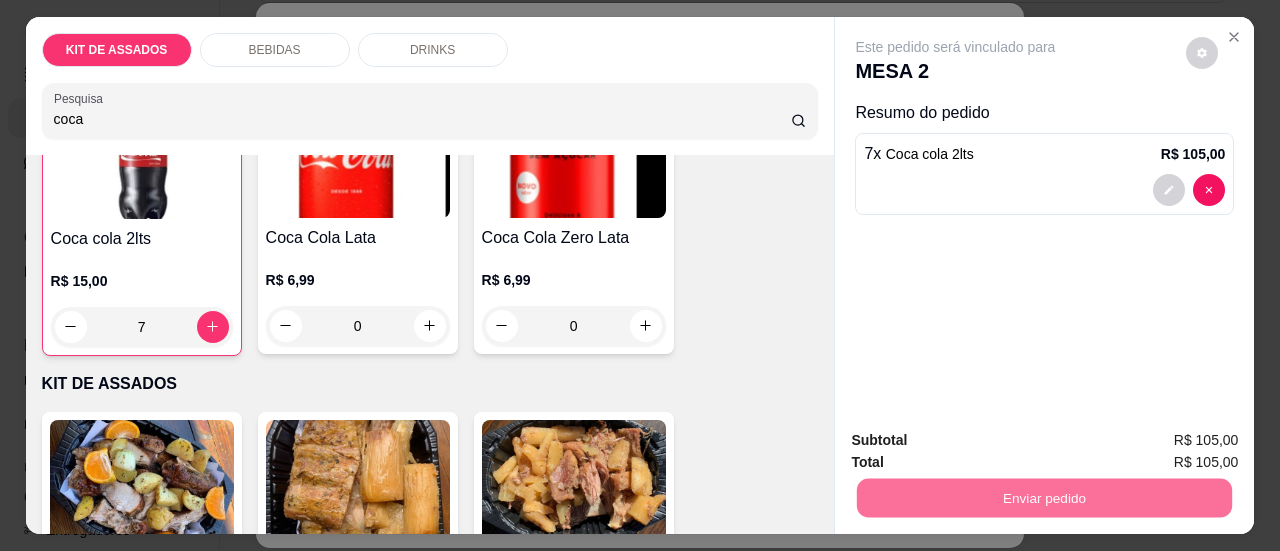 click on "Sim, quero registrar" at bounding box center [1173, 441] 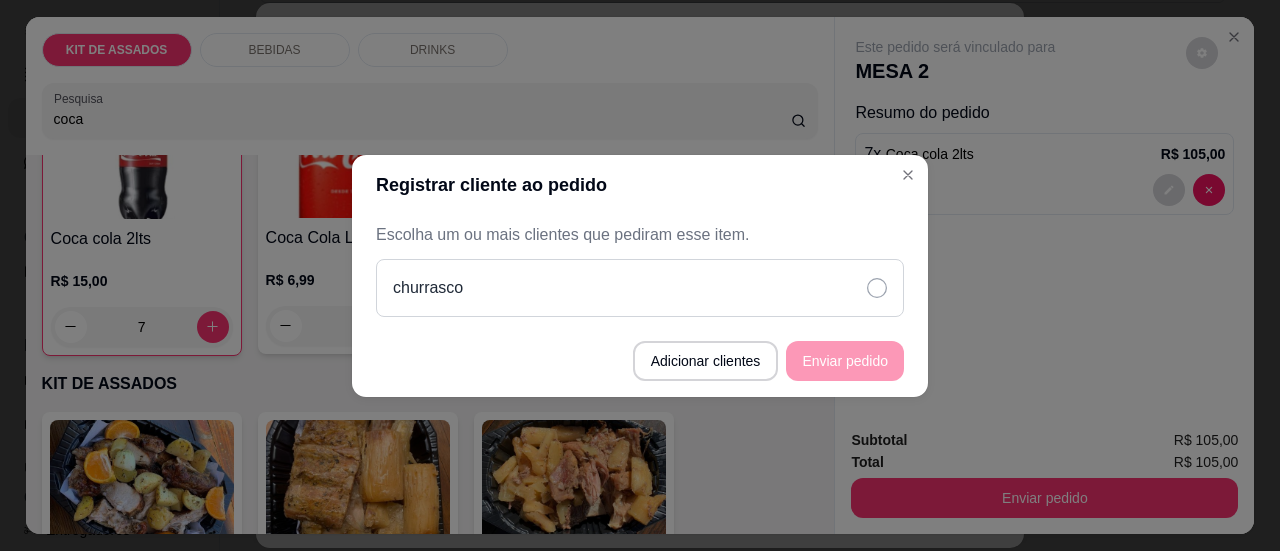 click 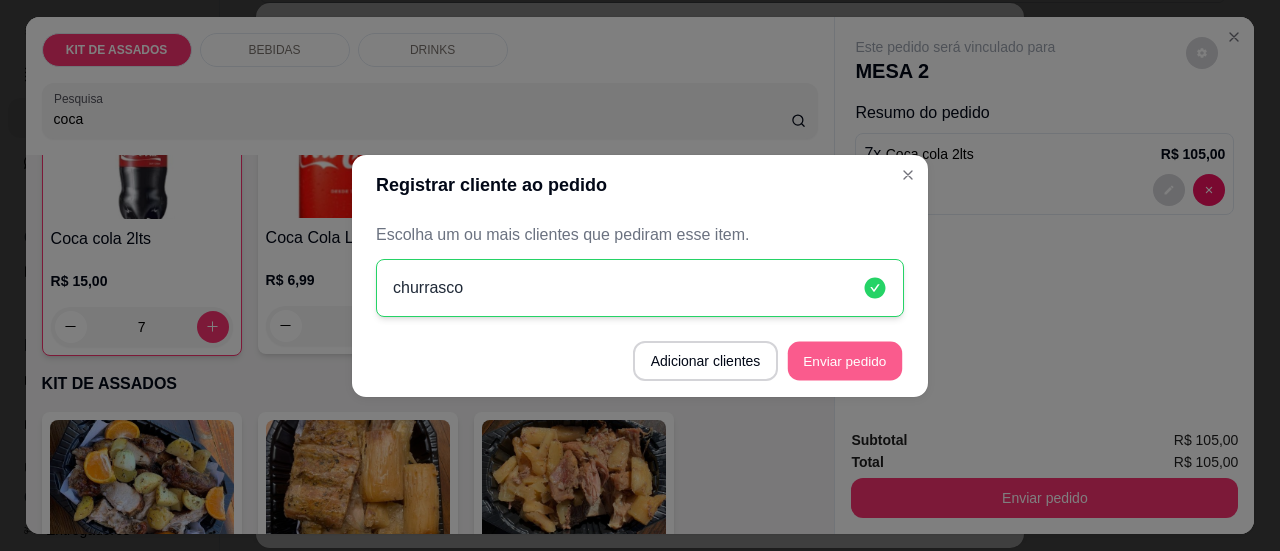 click on "Enviar pedido" at bounding box center (845, 360) 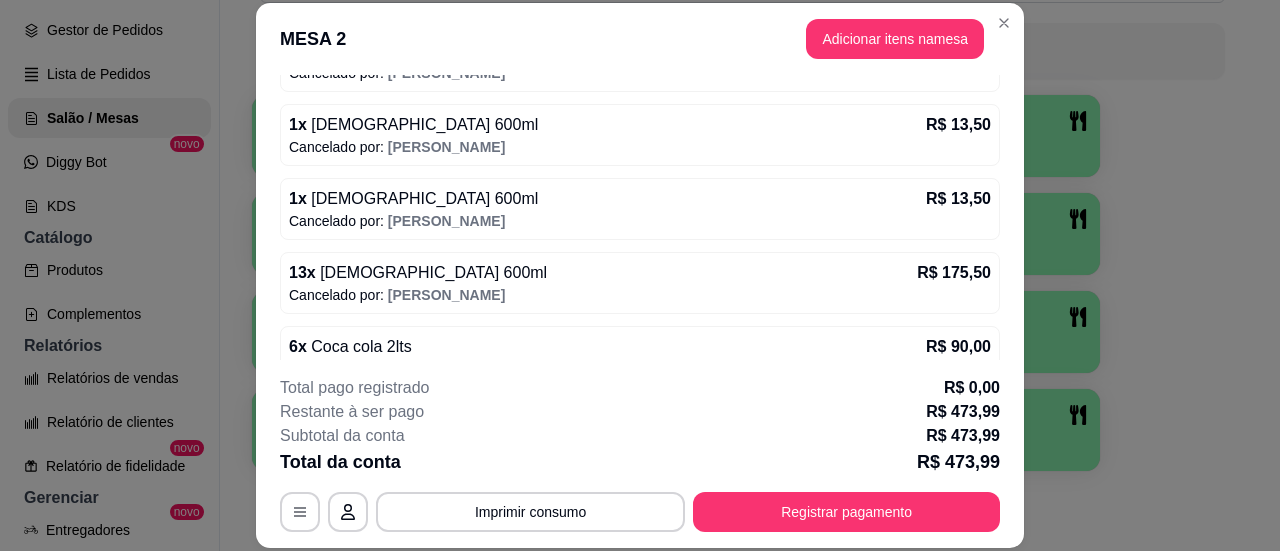 scroll, scrollTop: 1169, scrollLeft: 0, axis: vertical 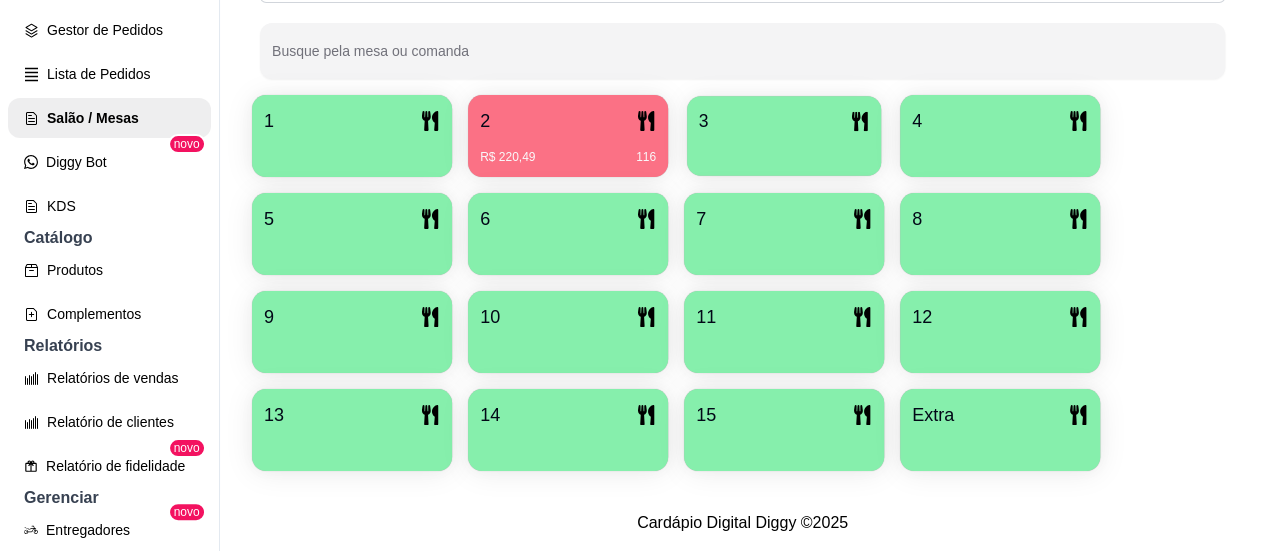 click on "3" at bounding box center [784, 121] 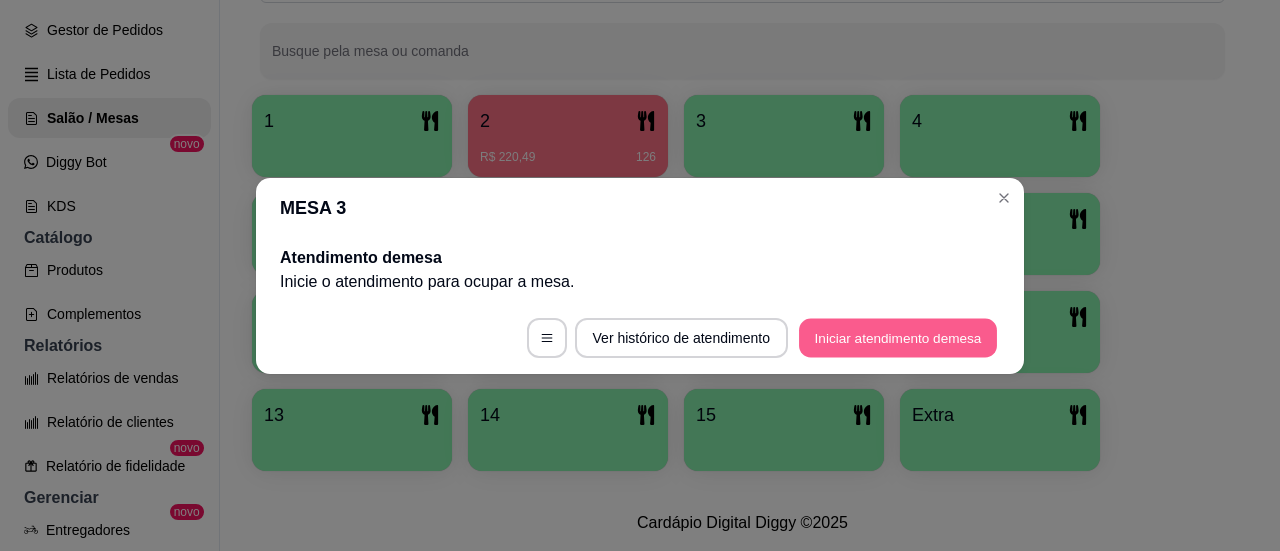 click on "Iniciar atendimento de  mesa" at bounding box center (898, 337) 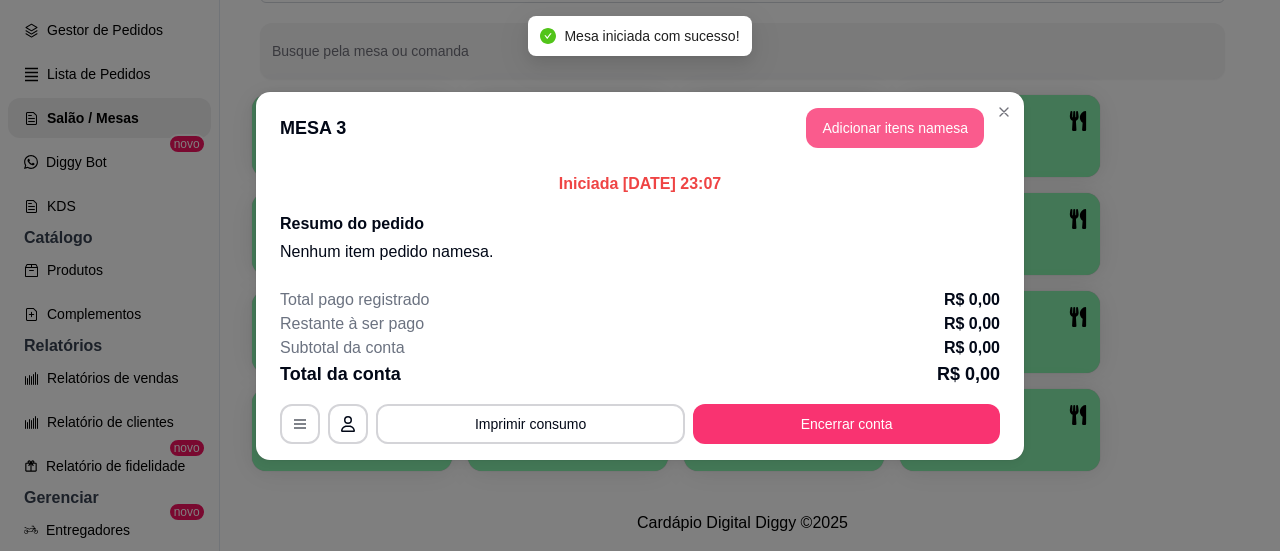 click on "Adicionar itens na  mesa" at bounding box center [895, 128] 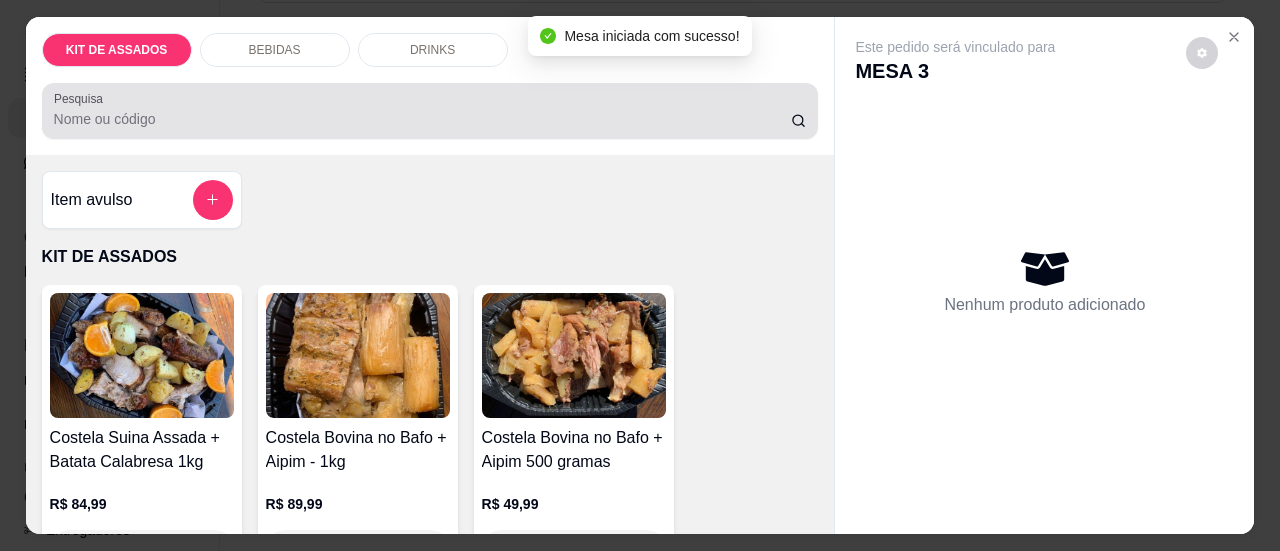 click on "Pesquisa" at bounding box center (422, 119) 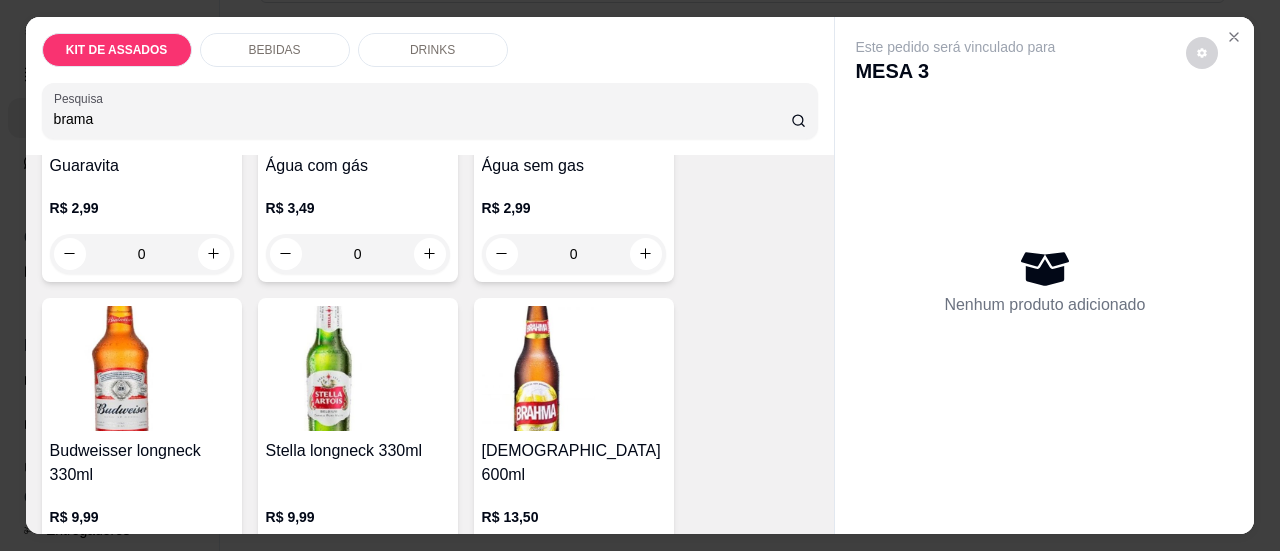 scroll, scrollTop: 1400, scrollLeft: 0, axis: vertical 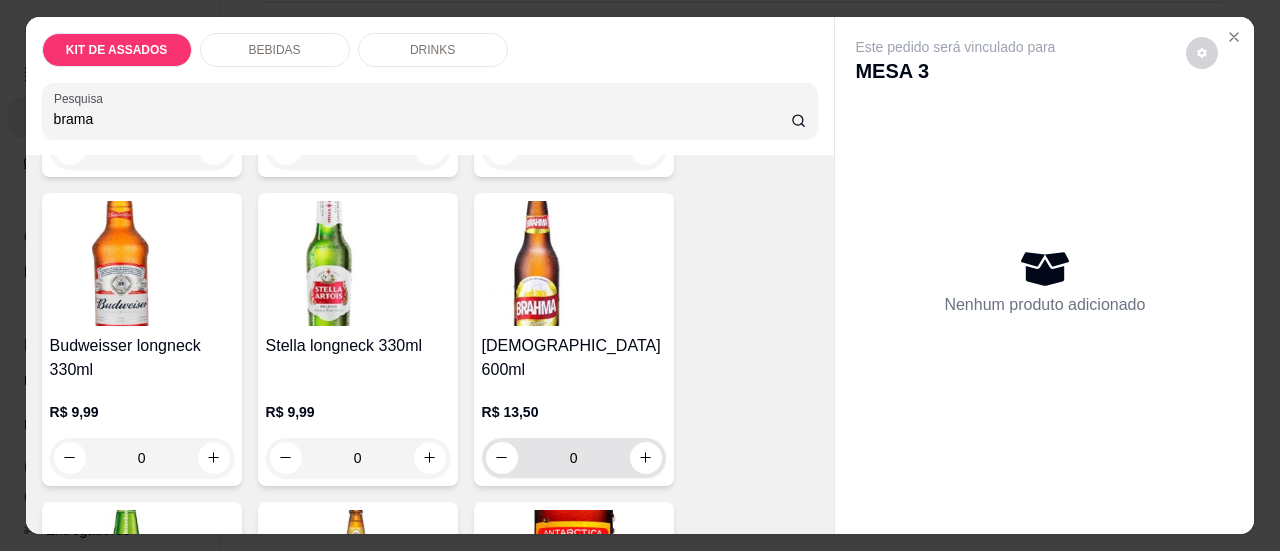 type on "brama" 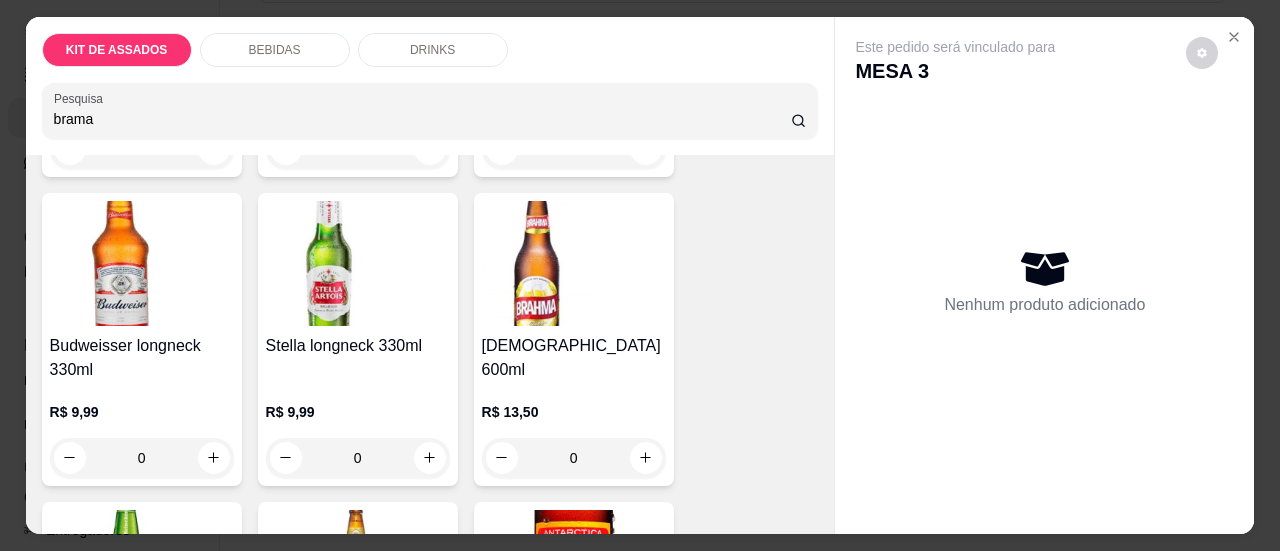 click on "0" at bounding box center [574, 458] 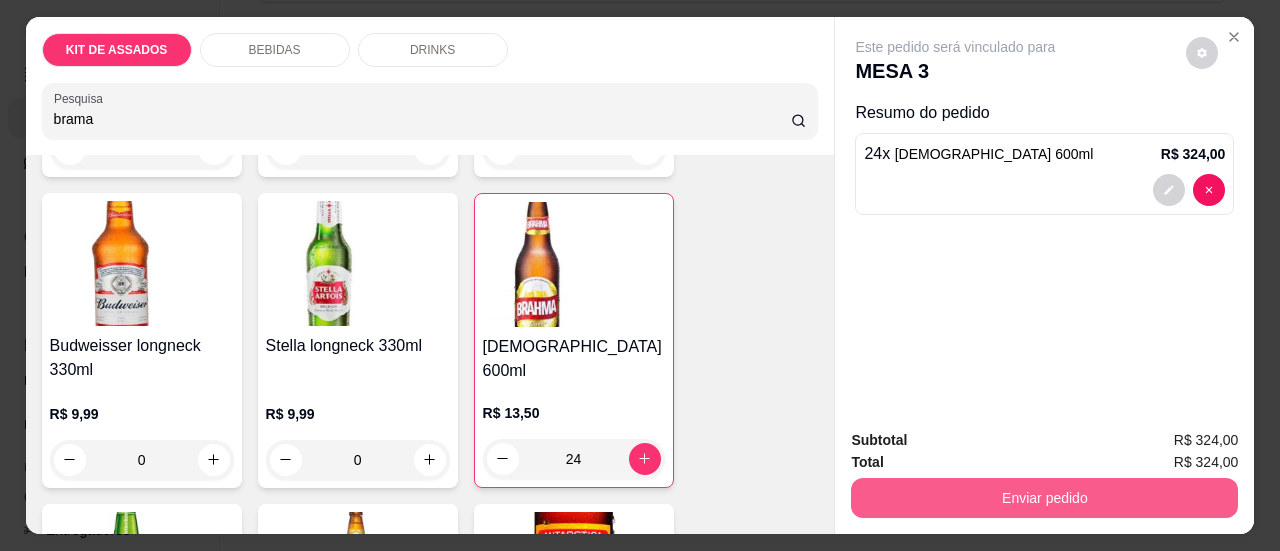 type on "24" 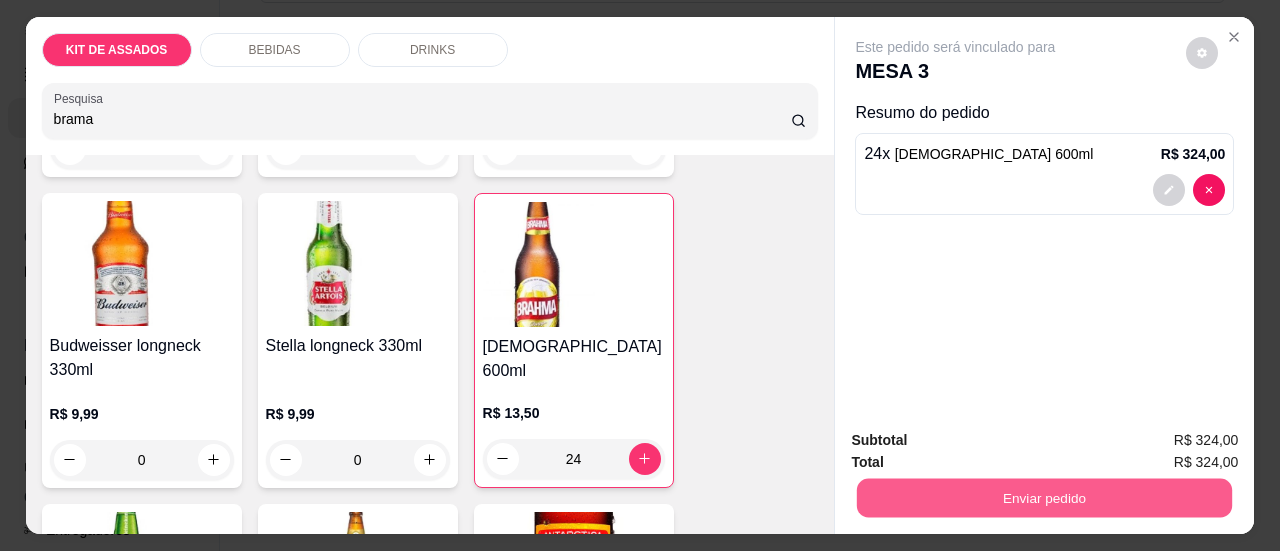 click on "Enviar pedido" at bounding box center [1044, 498] 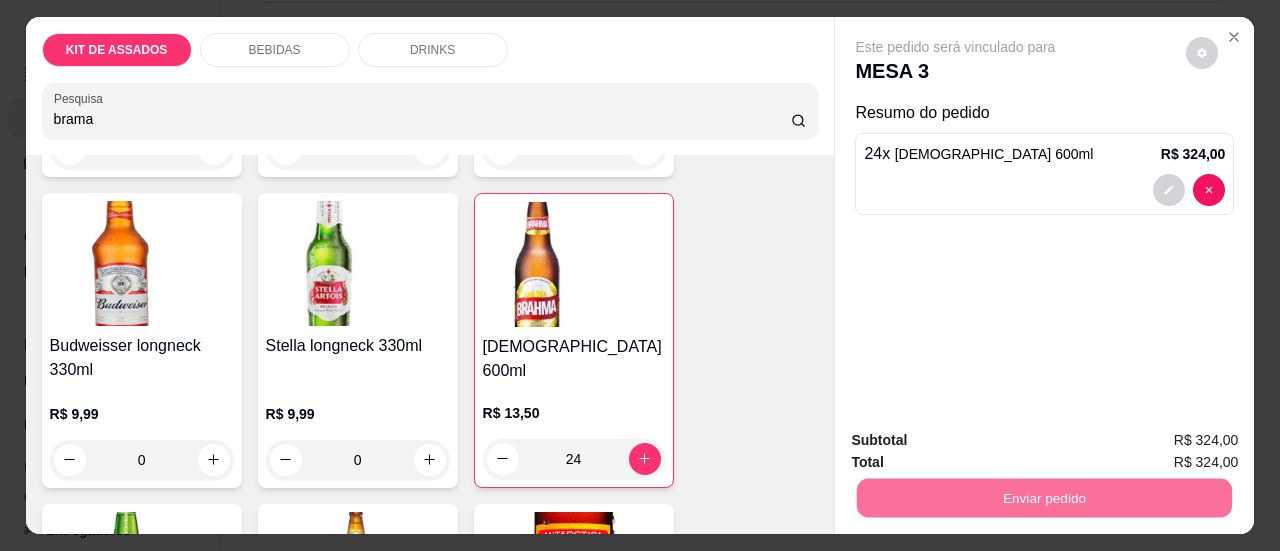 click on "Sim, quero registrar" at bounding box center (1168, 442) 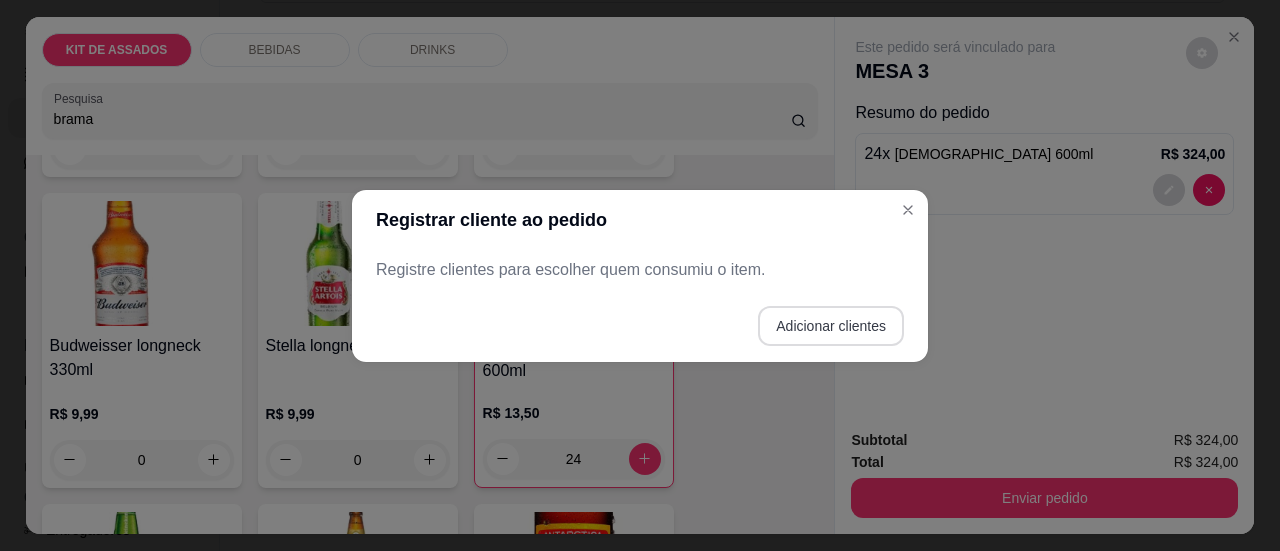 click on "Adicionar clientes" at bounding box center [831, 326] 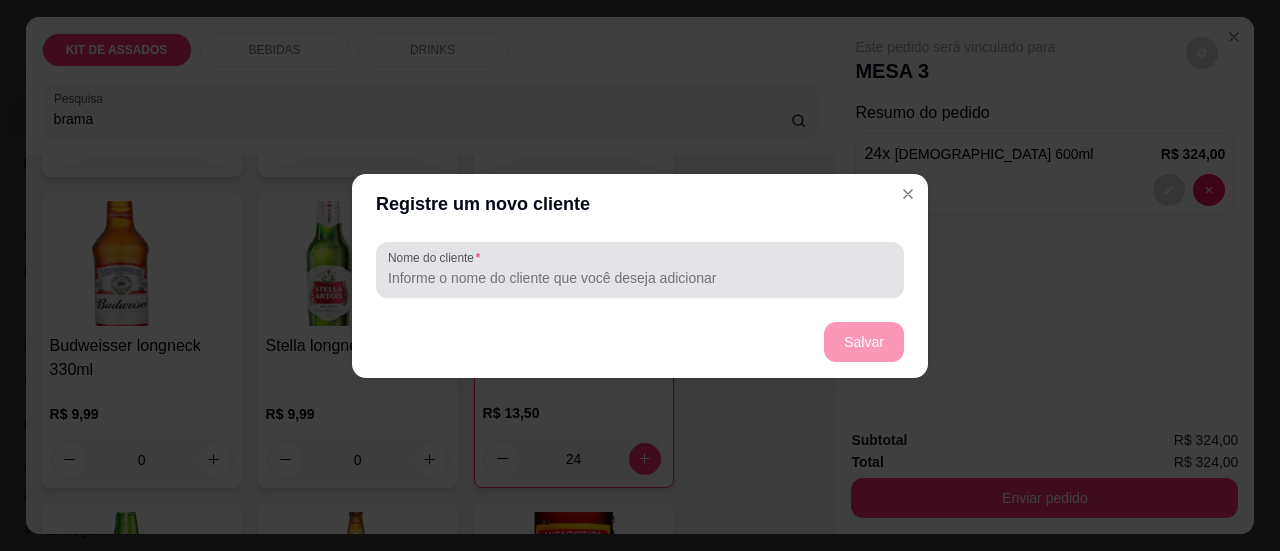 drag, startPoint x: 589, startPoint y: 264, endPoint x: 613, endPoint y: 270, distance: 24.738634 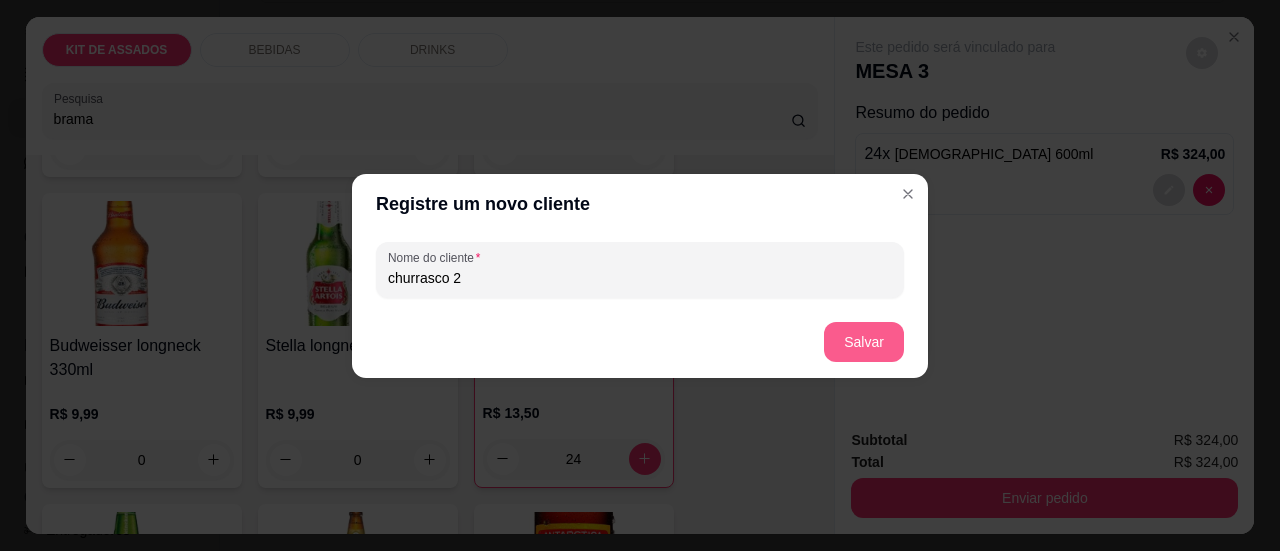 type on "churrasco 2" 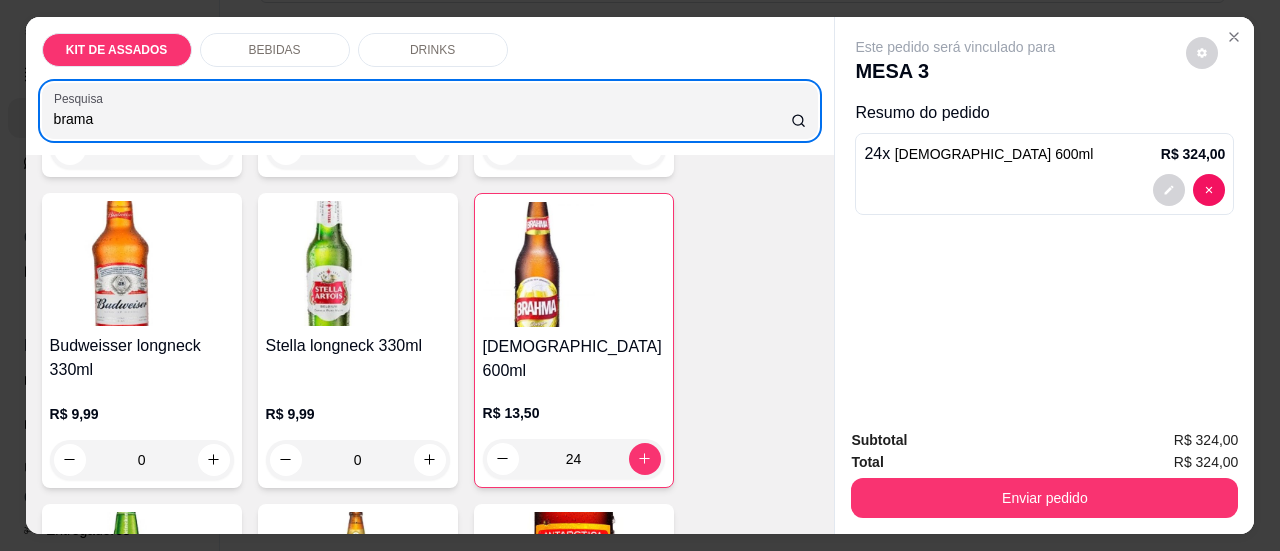 drag, startPoint x: 296, startPoint y: 92, endPoint x: 0, endPoint y: 100, distance: 296.1081 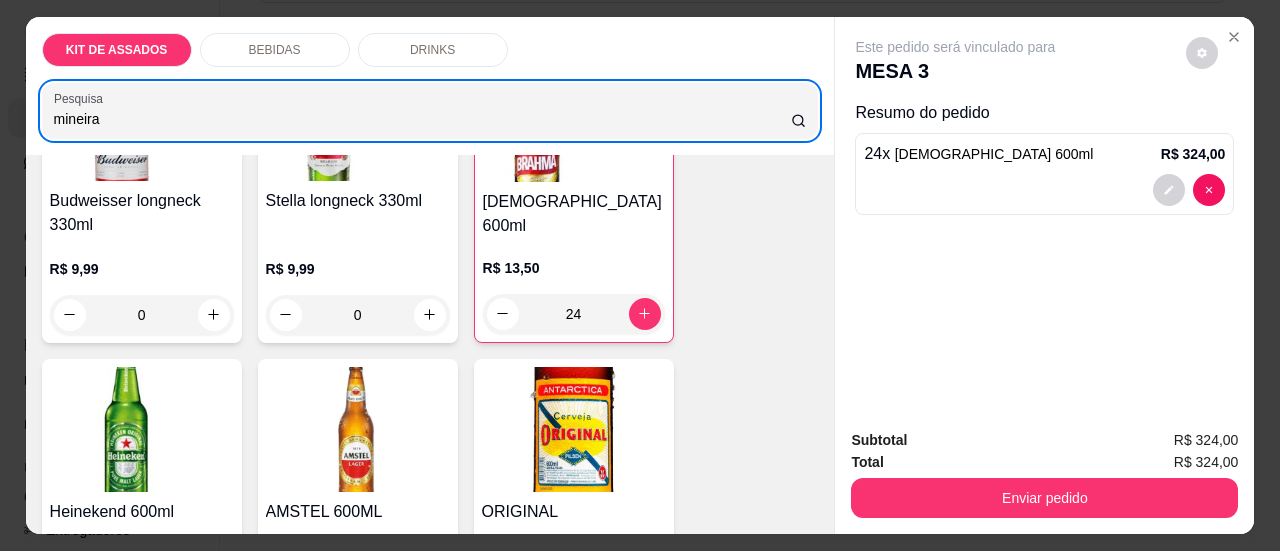 scroll, scrollTop: 1844, scrollLeft: 0, axis: vertical 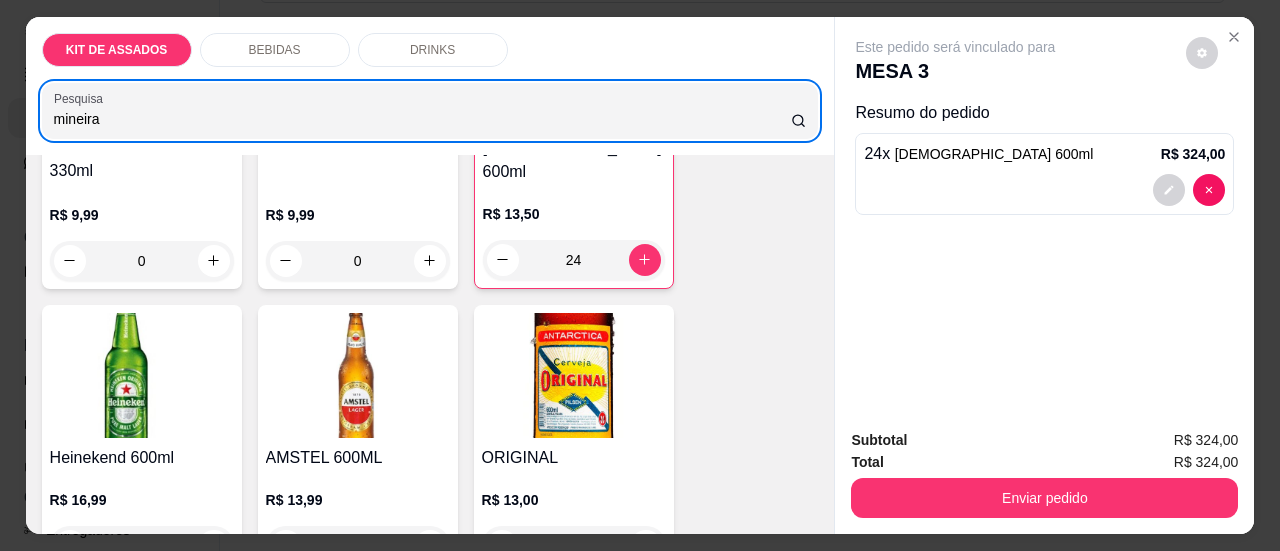 type on "mineira" 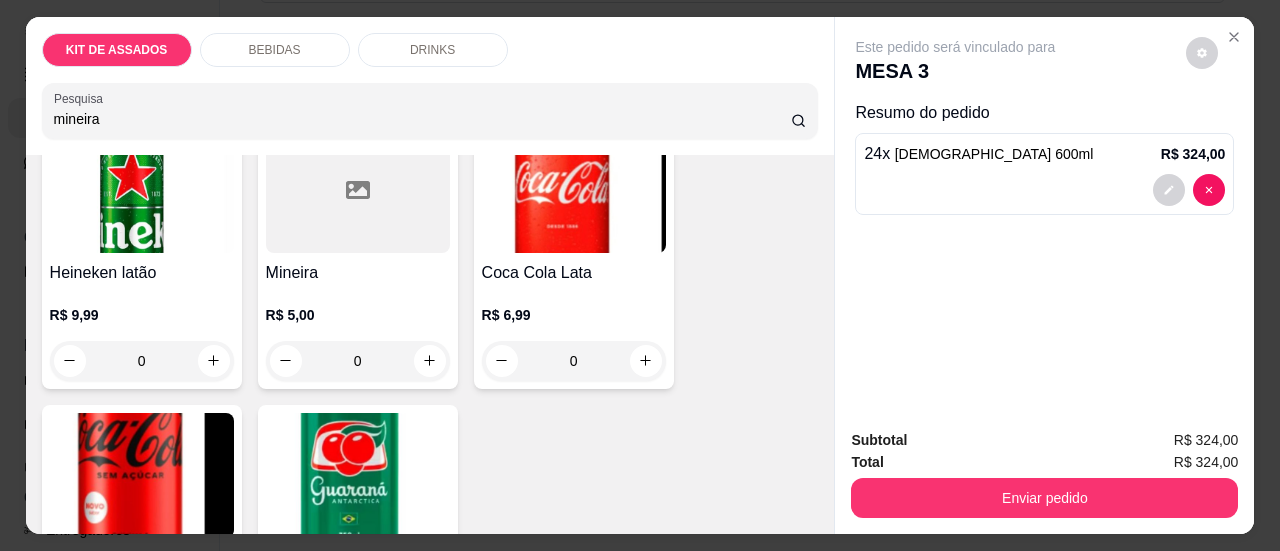 scroll, scrollTop: 2444, scrollLeft: 0, axis: vertical 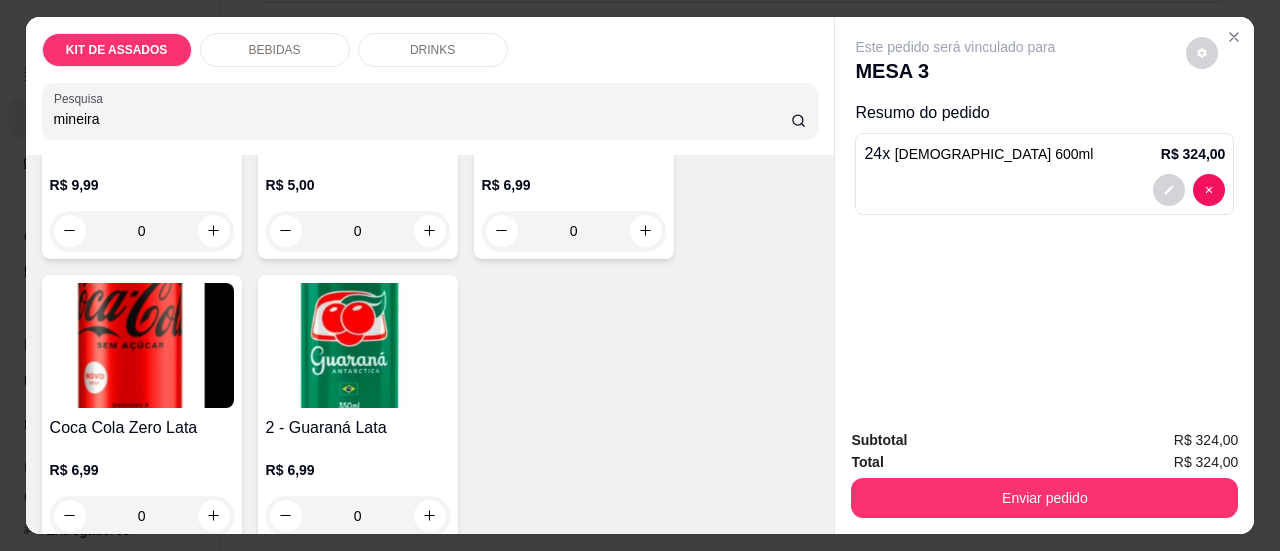 drag, startPoint x: 382, startPoint y: 224, endPoint x: 310, endPoint y: 223, distance: 72.00694 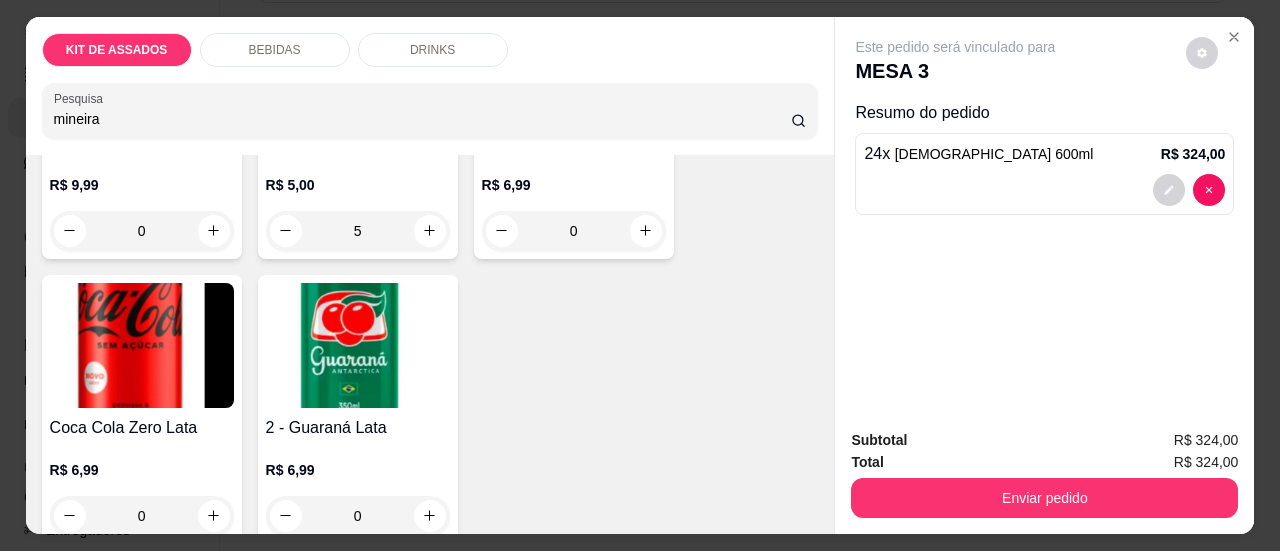 scroll, scrollTop: 2447, scrollLeft: 0, axis: vertical 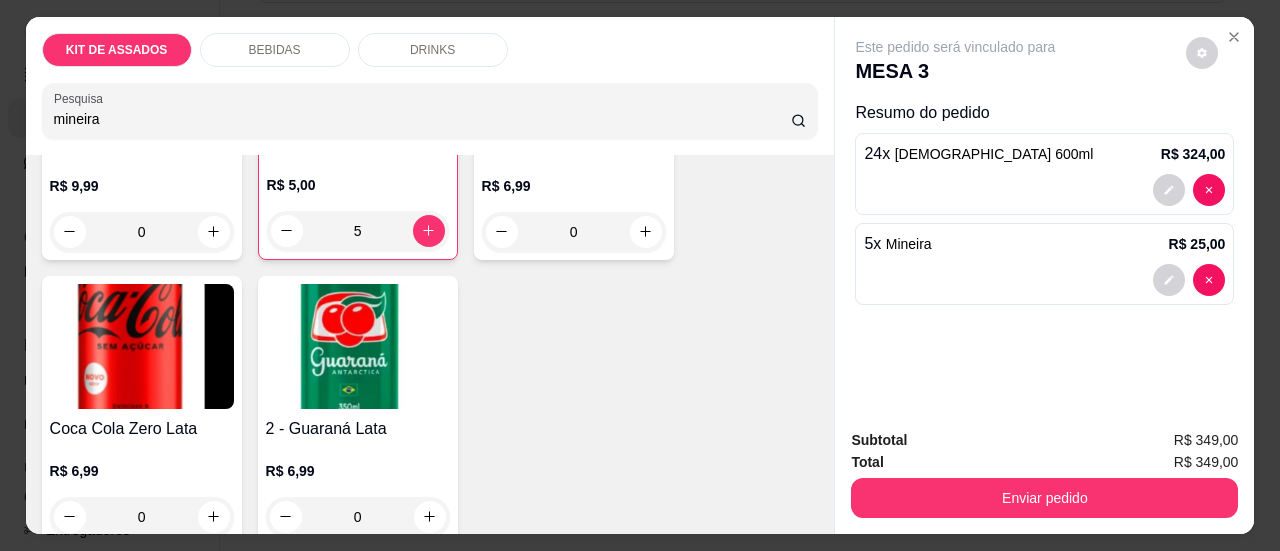 type on "5" 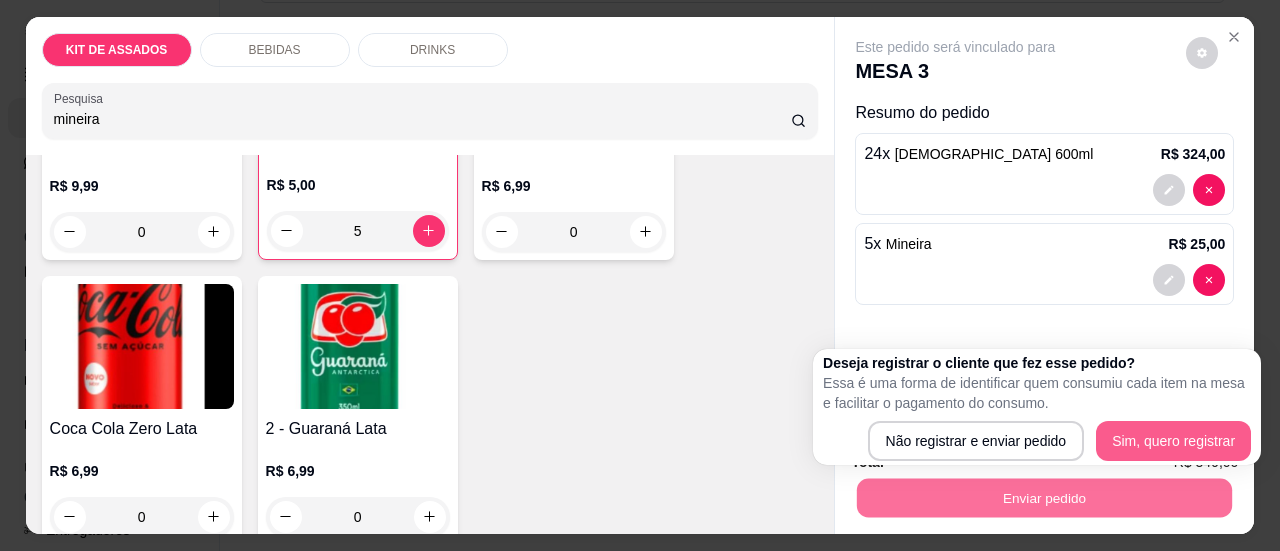 click on "Não registrar e enviar pedido Sim, quero registrar" at bounding box center [1037, 441] 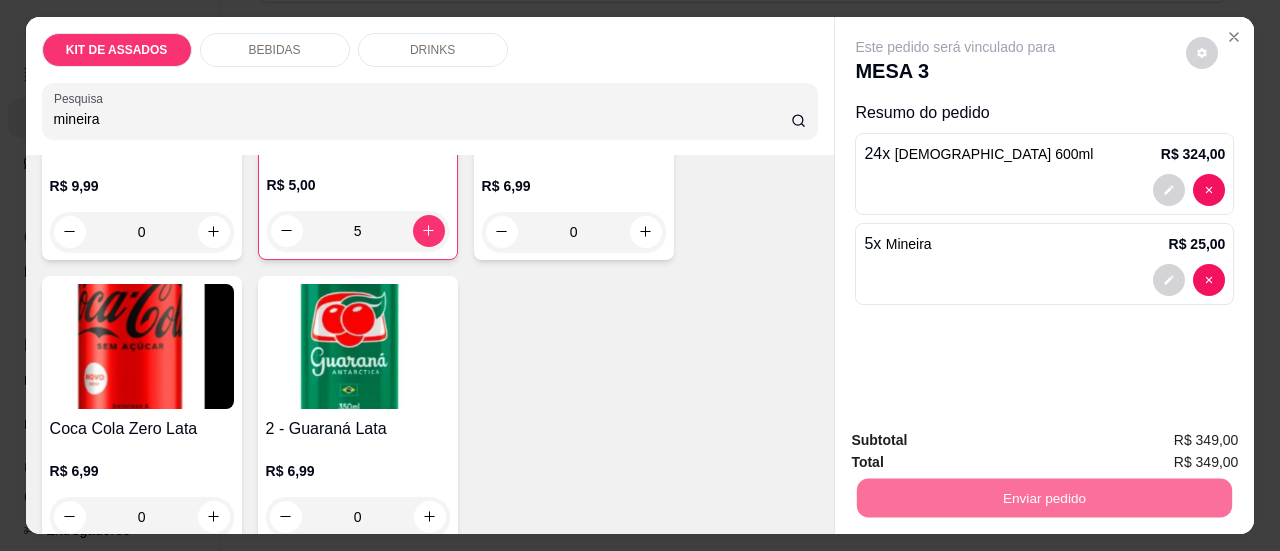 click on "Sim, quero registrar" at bounding box center (1168, 441) 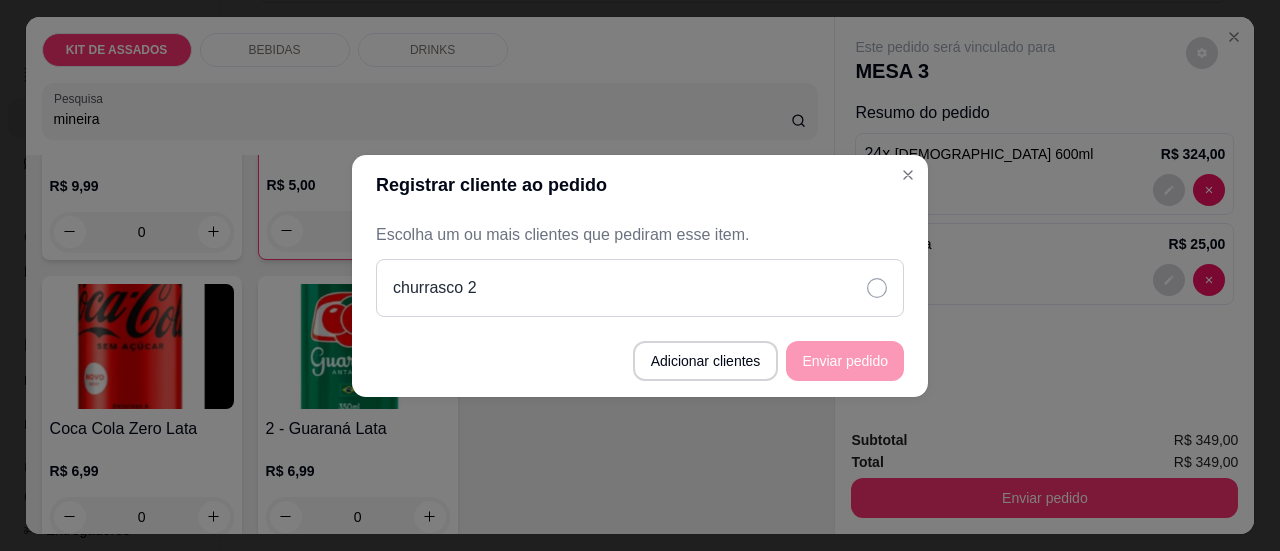 click on "churrasco 2" at bounding box center (640, 288) 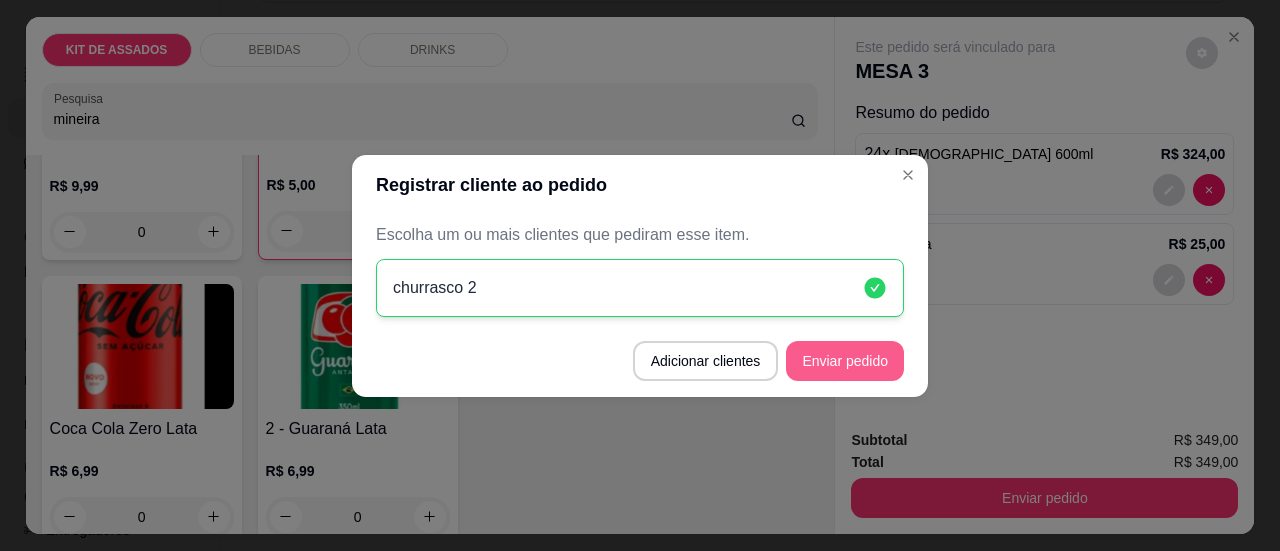 click on "Enviar pedido" at bounding box center (845, 361) 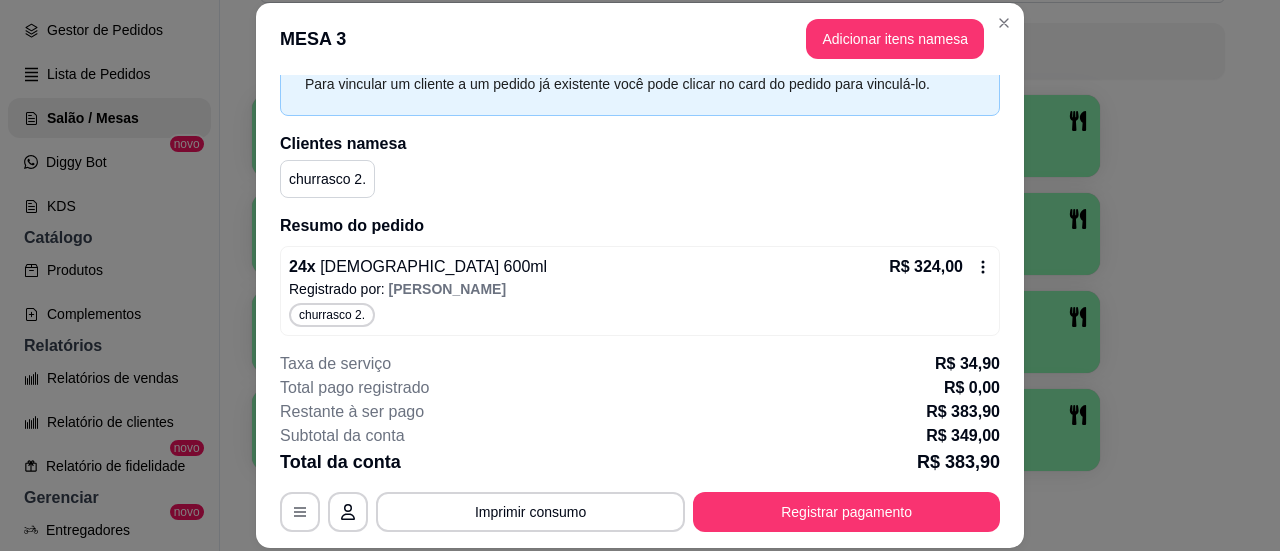 scroll, scrollTop: 200, scrollLeft: 0, axis: vertical 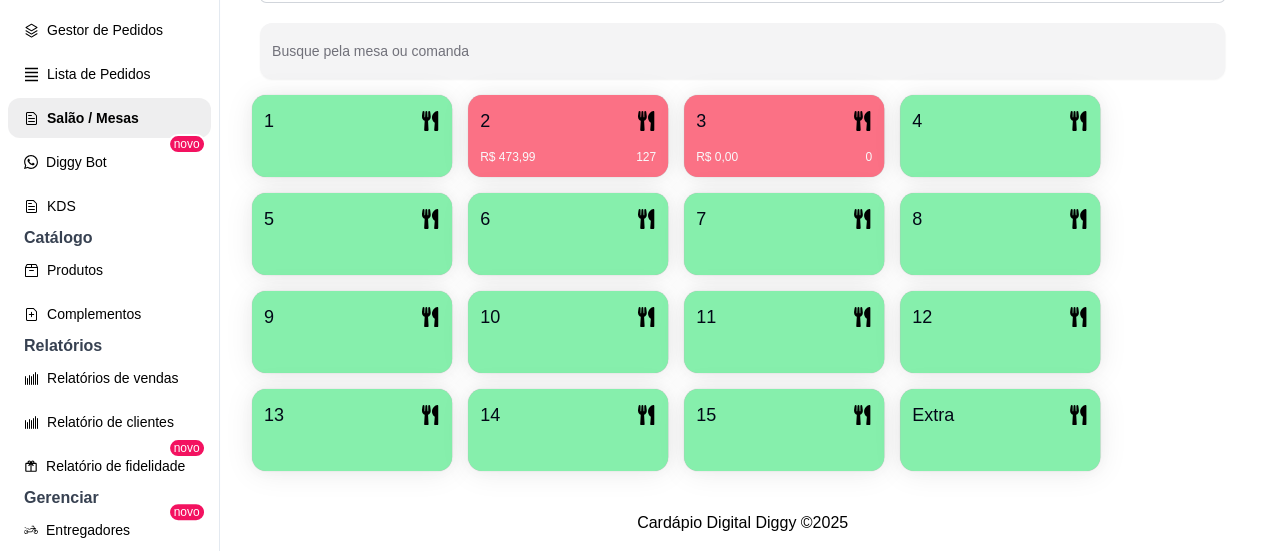 click on "R$ 473,99 127" at bounding box center (568, 150) 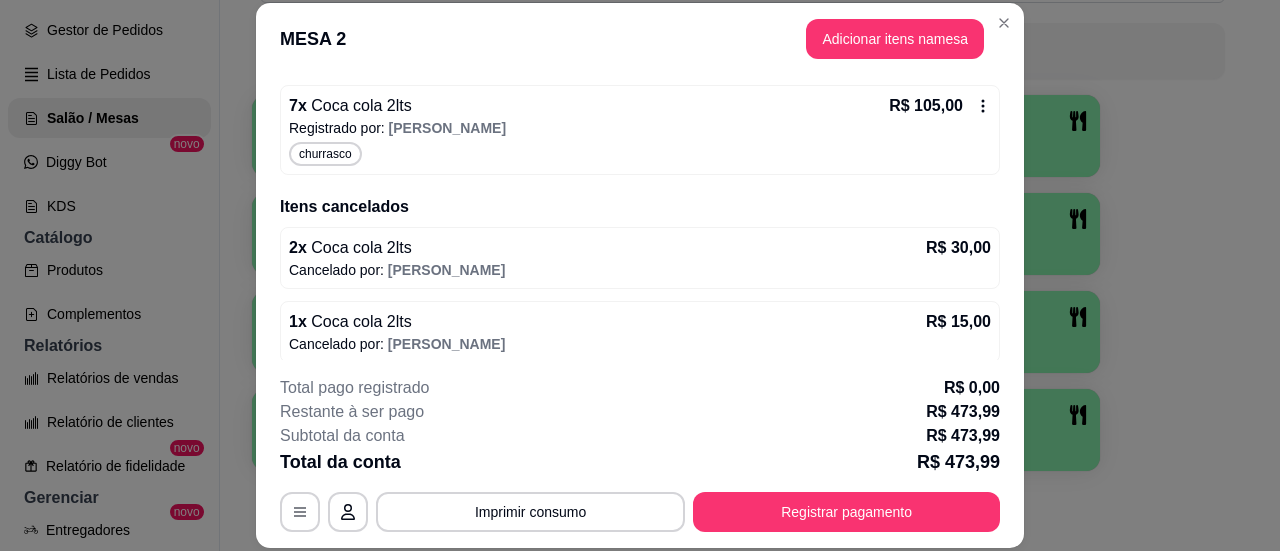 scroll, scrollTop: 700, scrollLeft: 0, axis: vertical 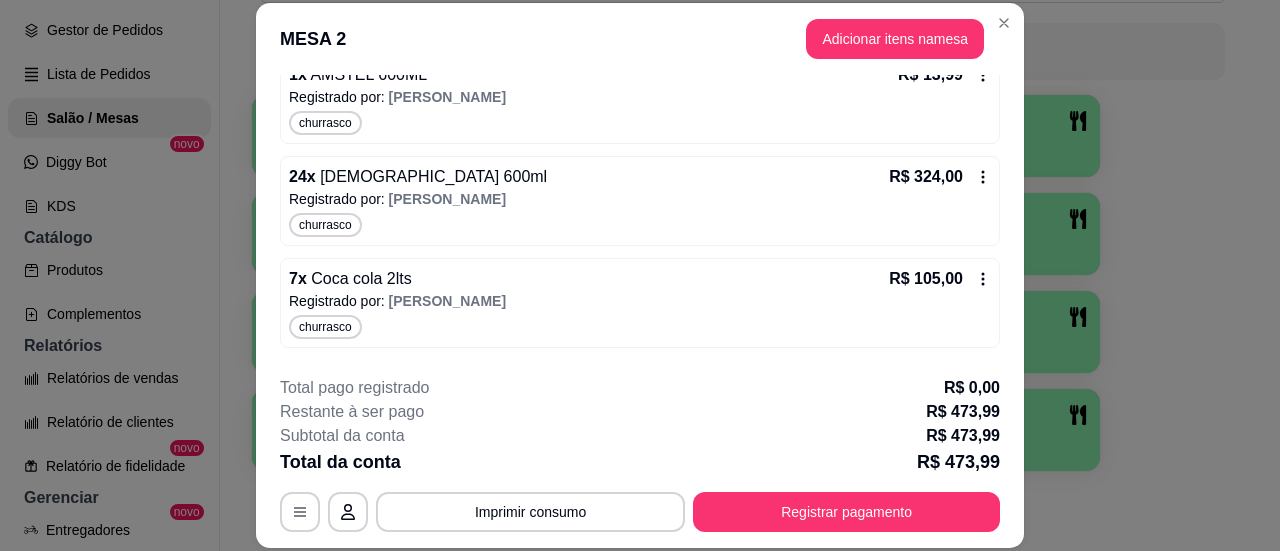 click 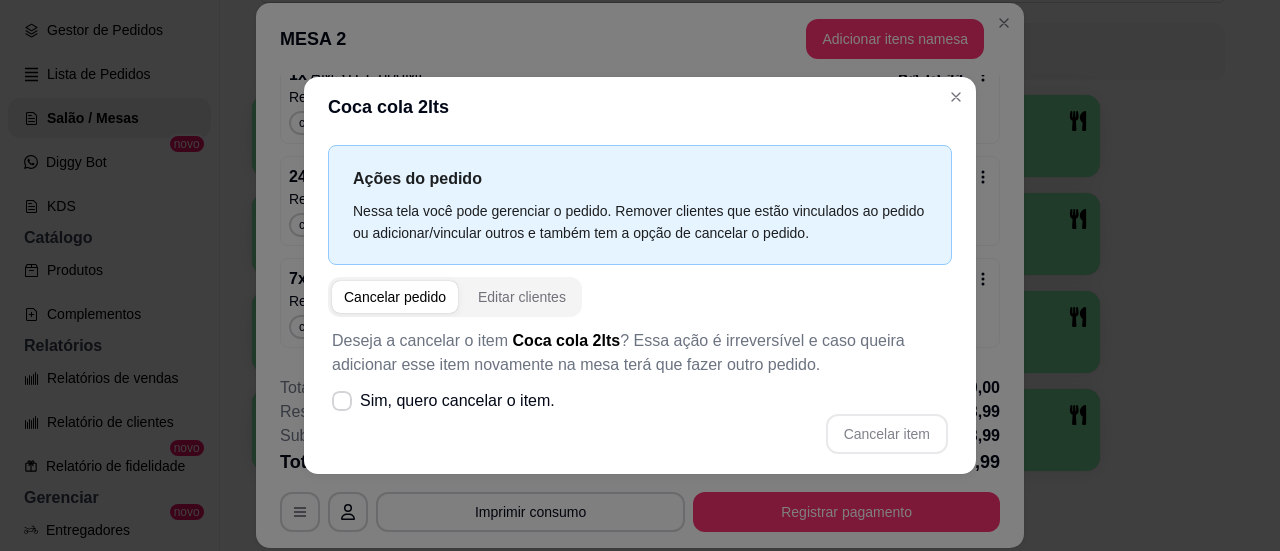 click at bounding box center (395, 297) 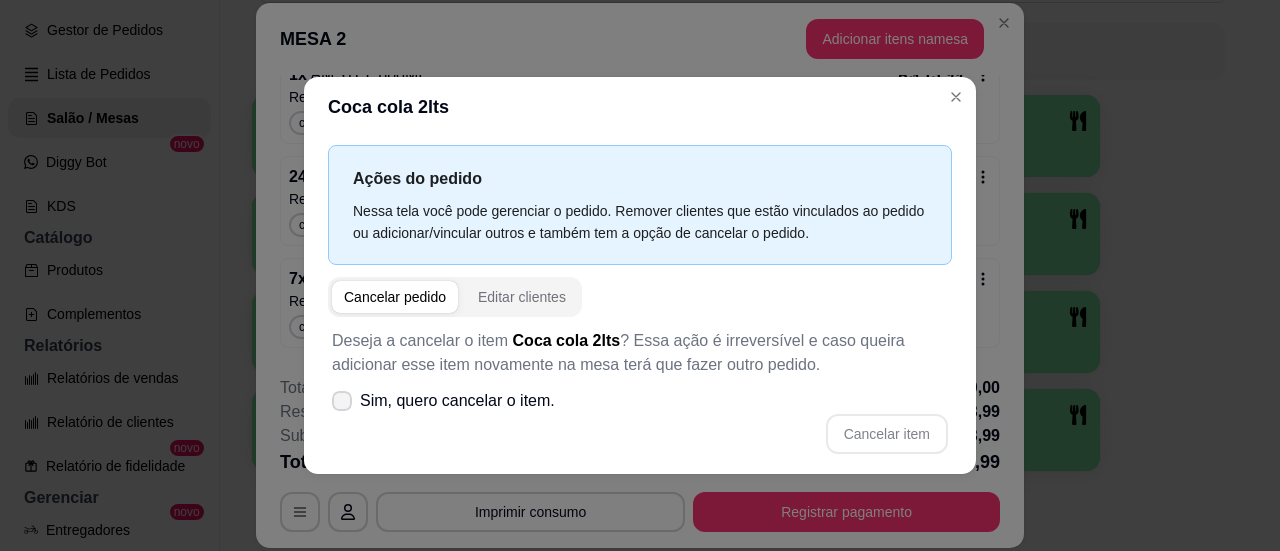 click on "Sim, quero cancelar o item." at bounding box center [443, 401] 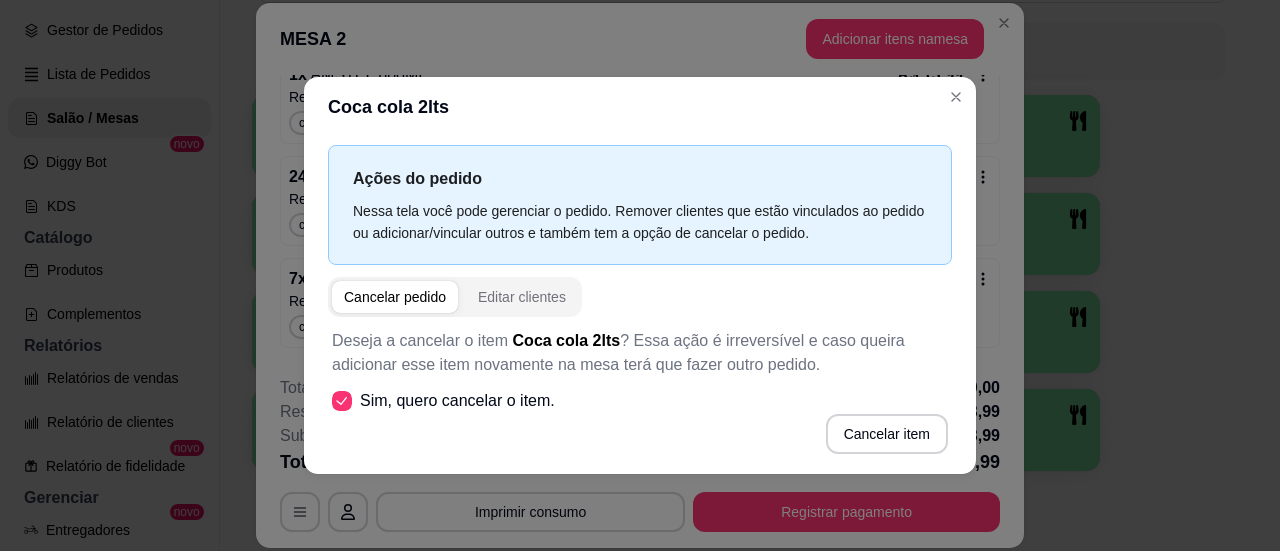click on "Cancelar pedido" at bounding box center [395, 297] 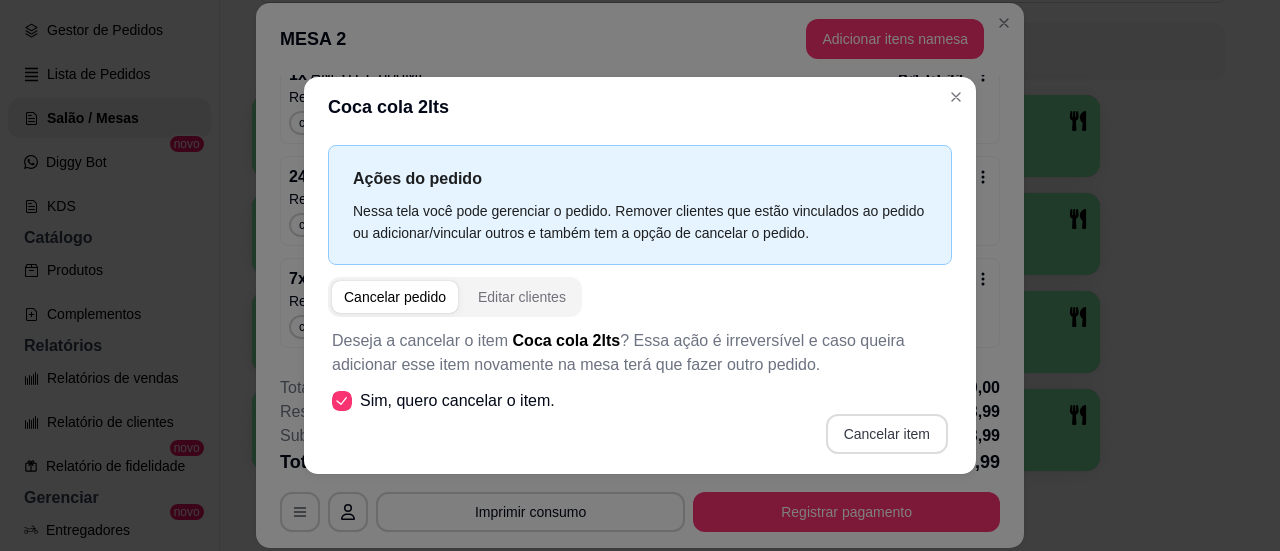 click on "Cancelar item" at bounding box center [887, 434] 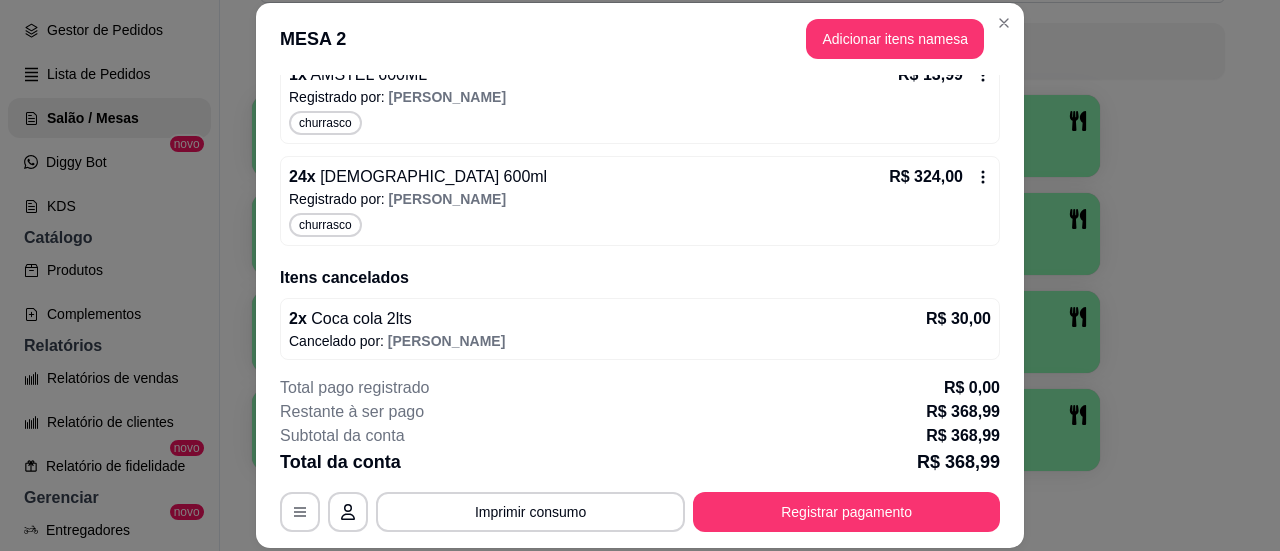 click 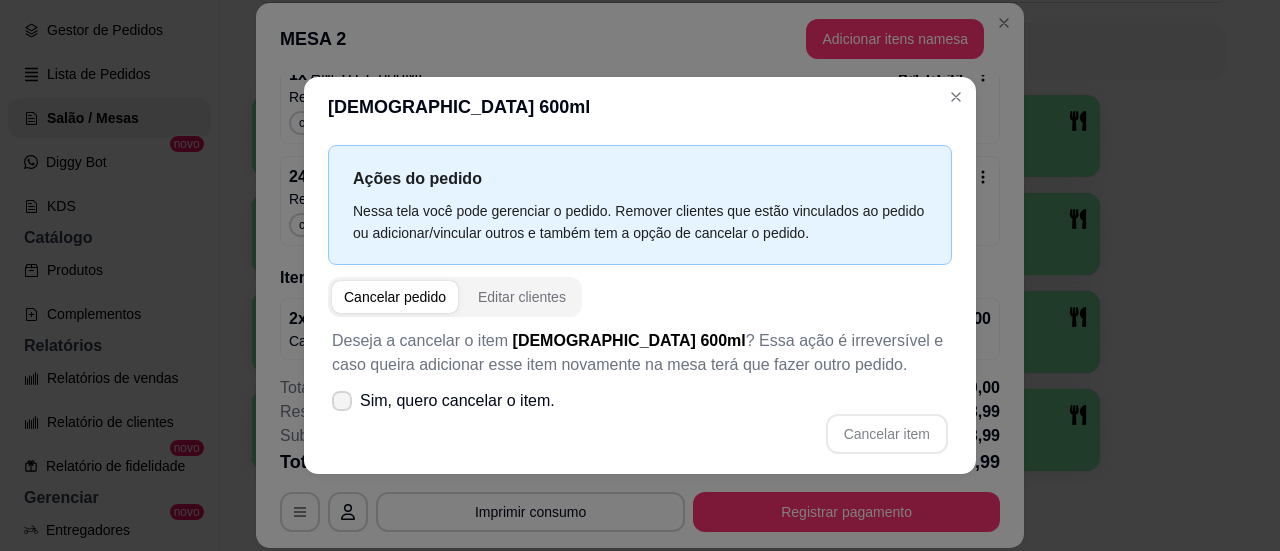 click 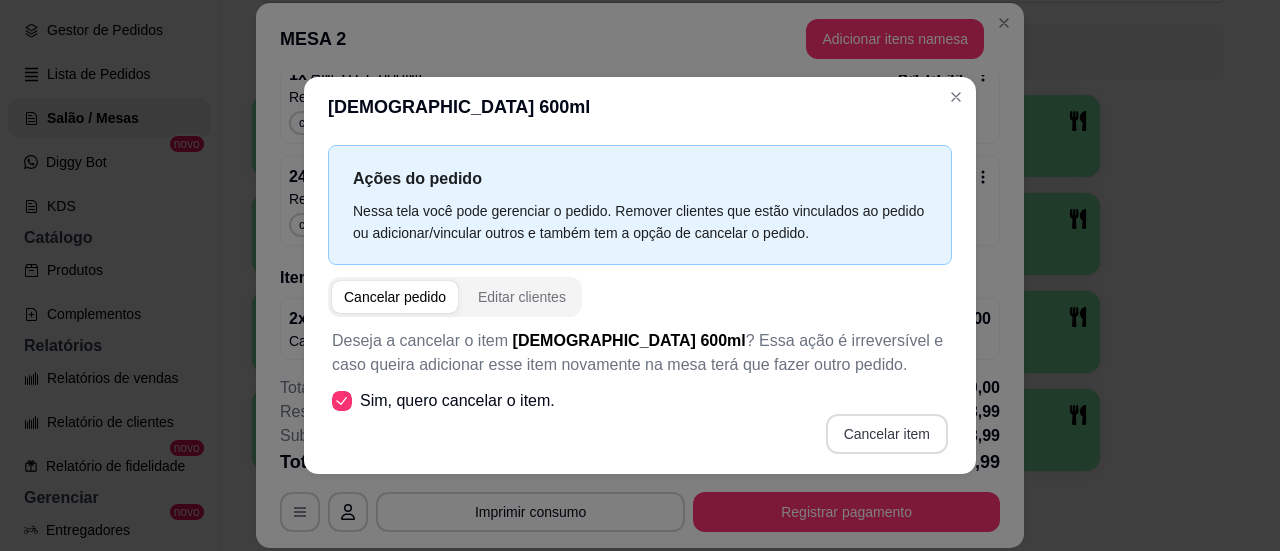 click on "Cancelar item" at bounding box center (887, 434) 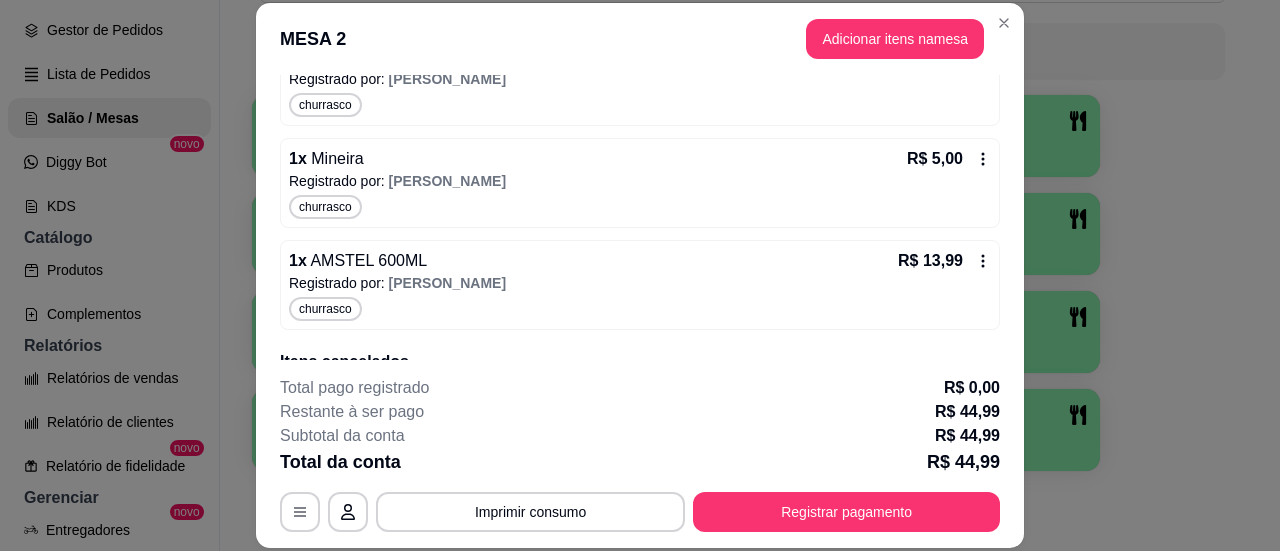 scroll, scrollTop: 500, scrollLeft: 0, axis: vertical 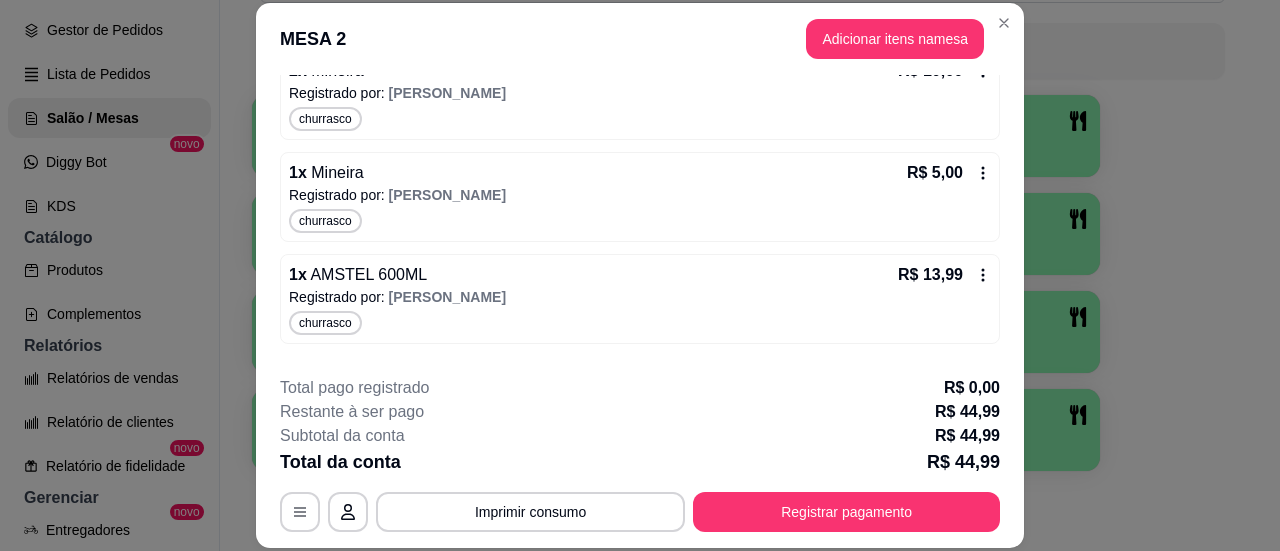 click 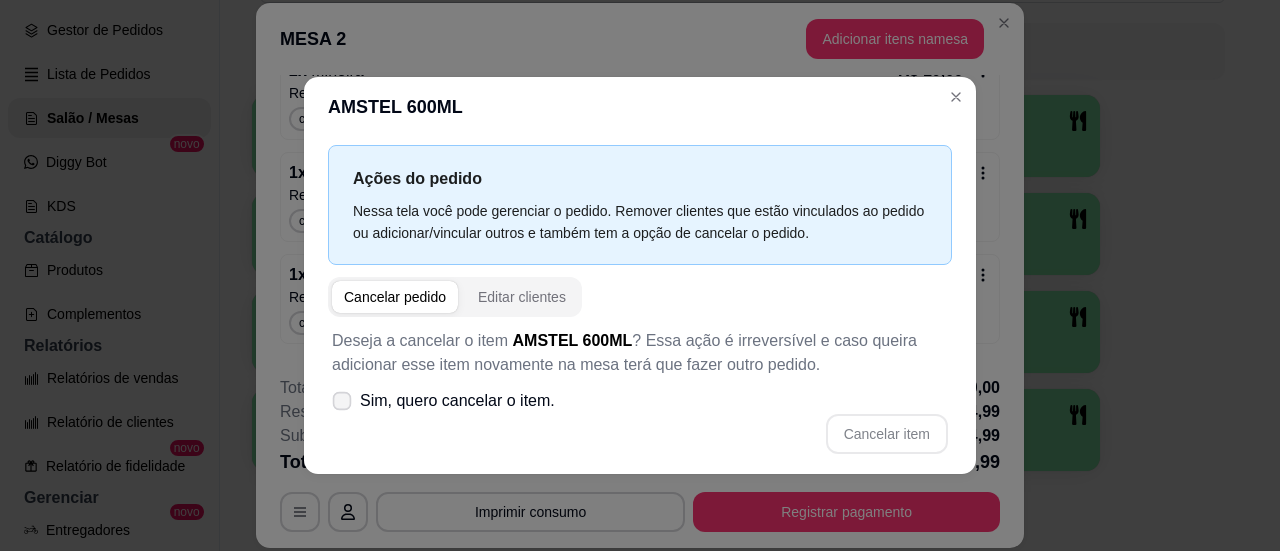 click 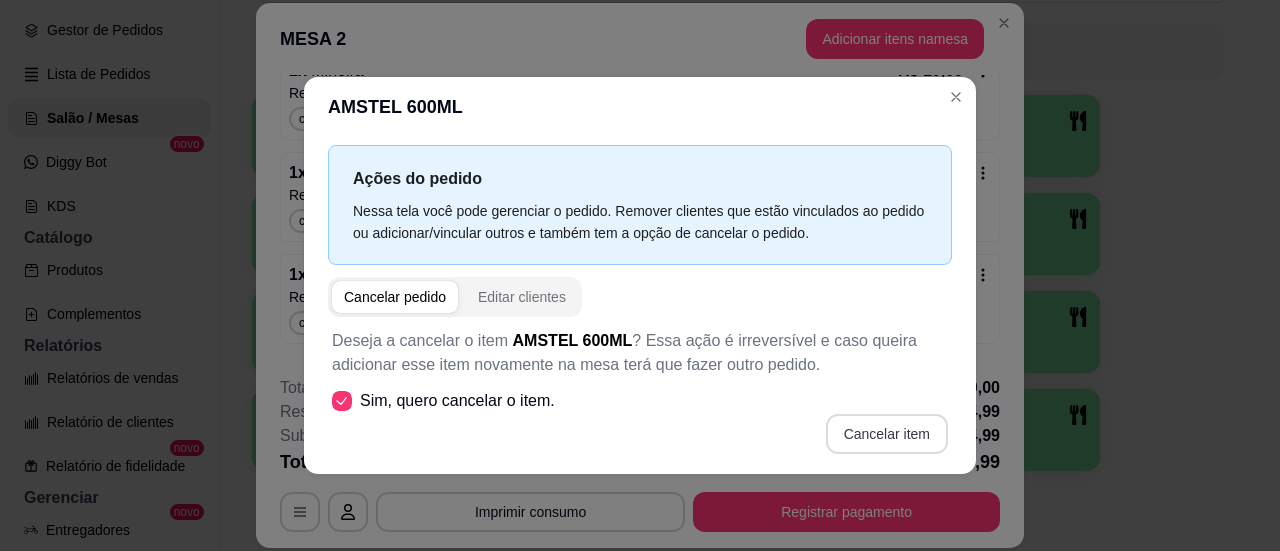 click on "Cancelar item" at bounding box center (887, 434) 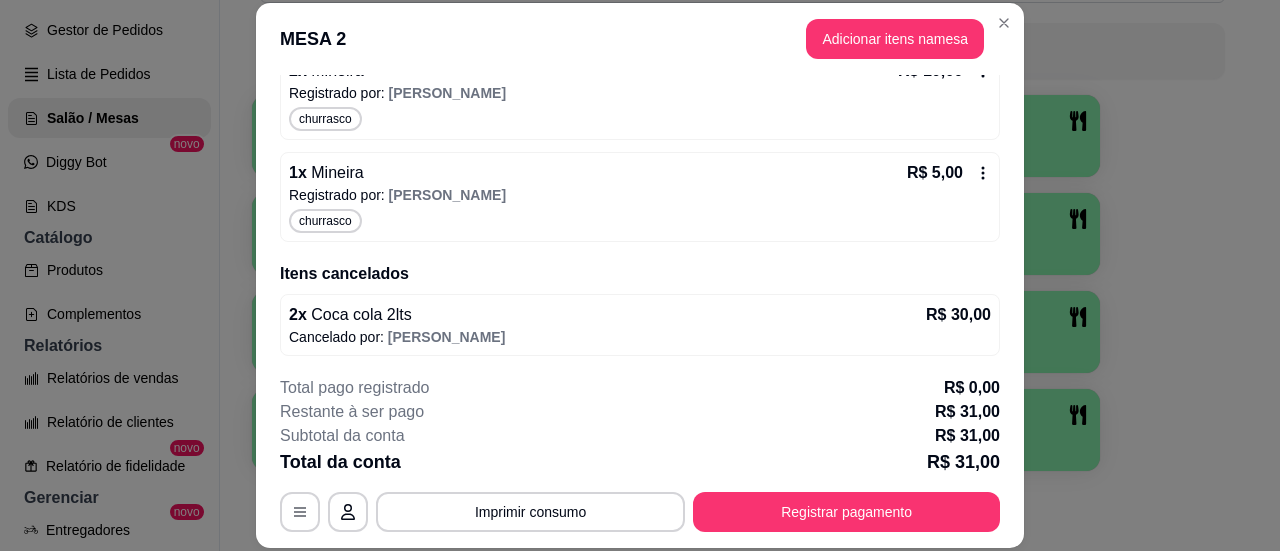 click 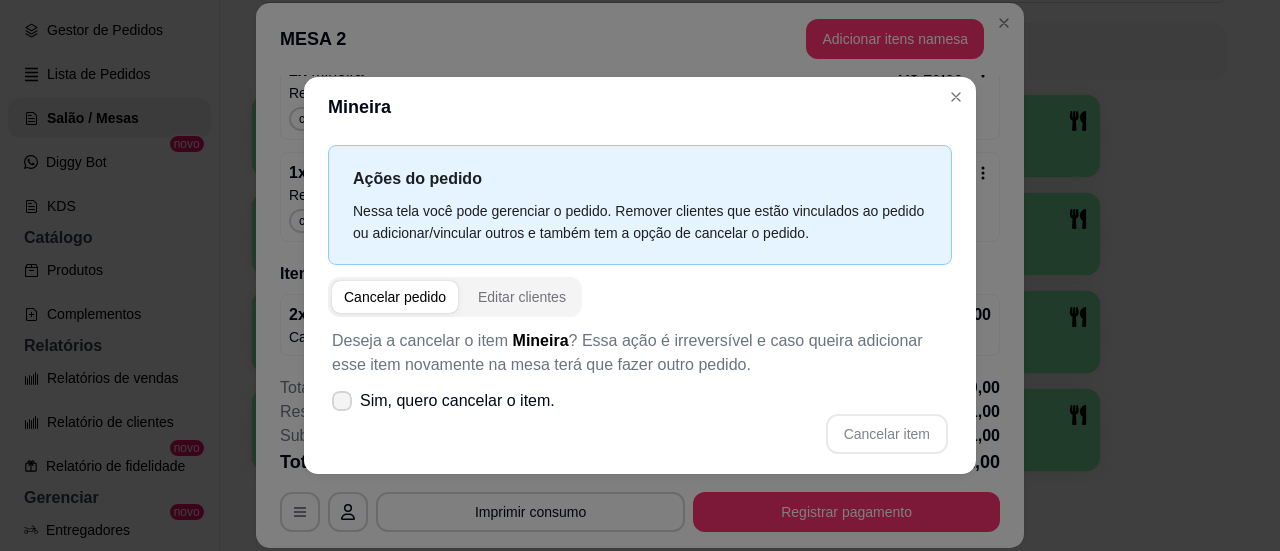 click 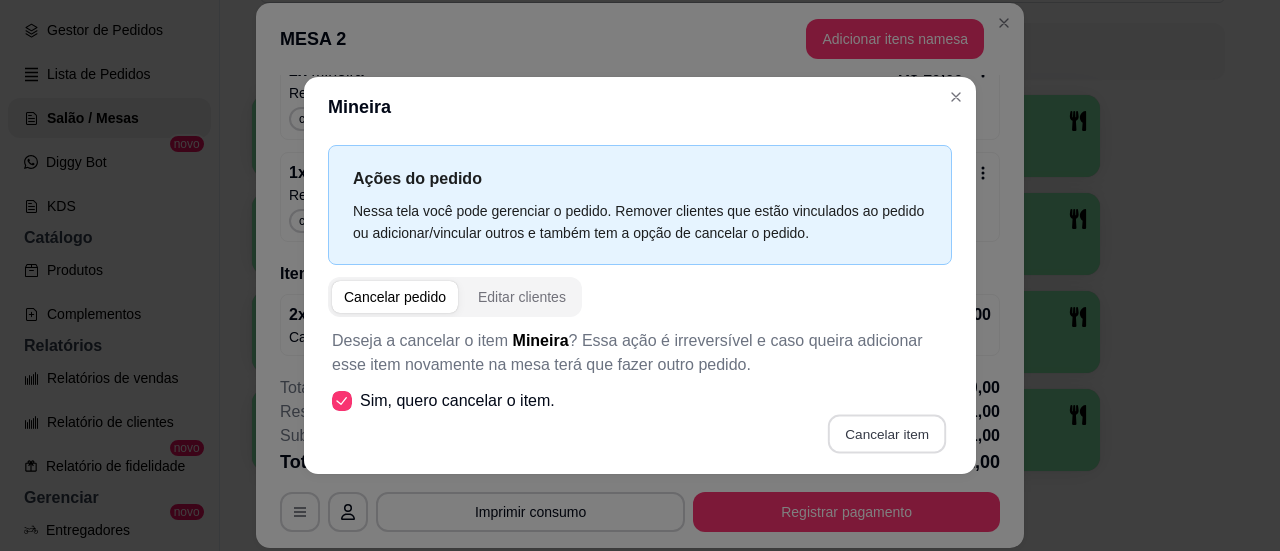 click on "Cancelar item" at bounding box center [886, 433] 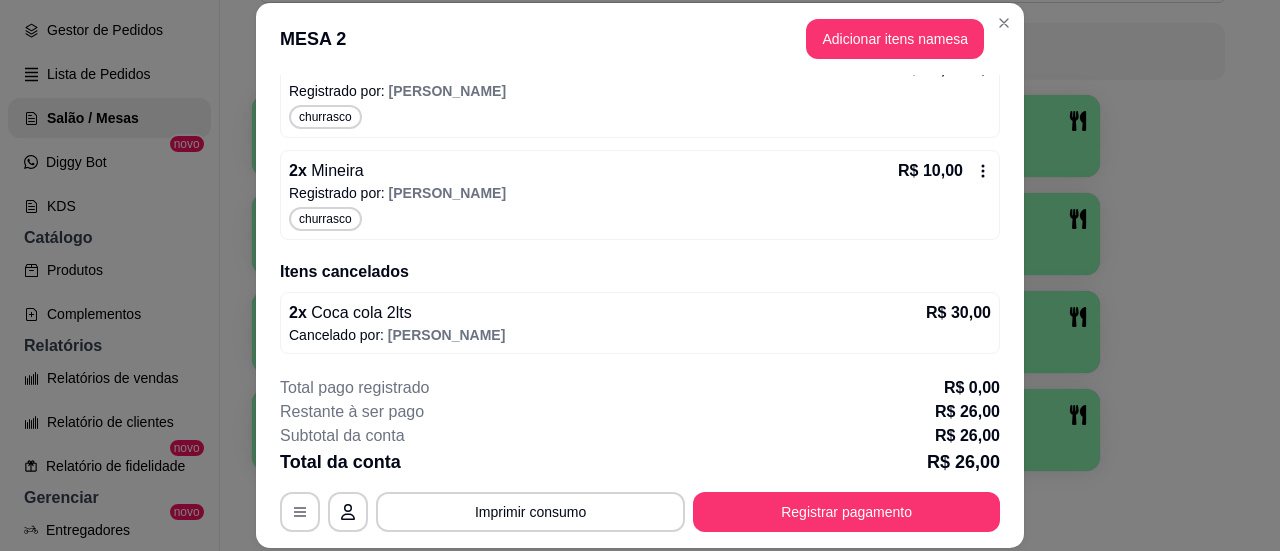 scroll, scrollTop: 300, scrollLeft: 0, axis: vertical 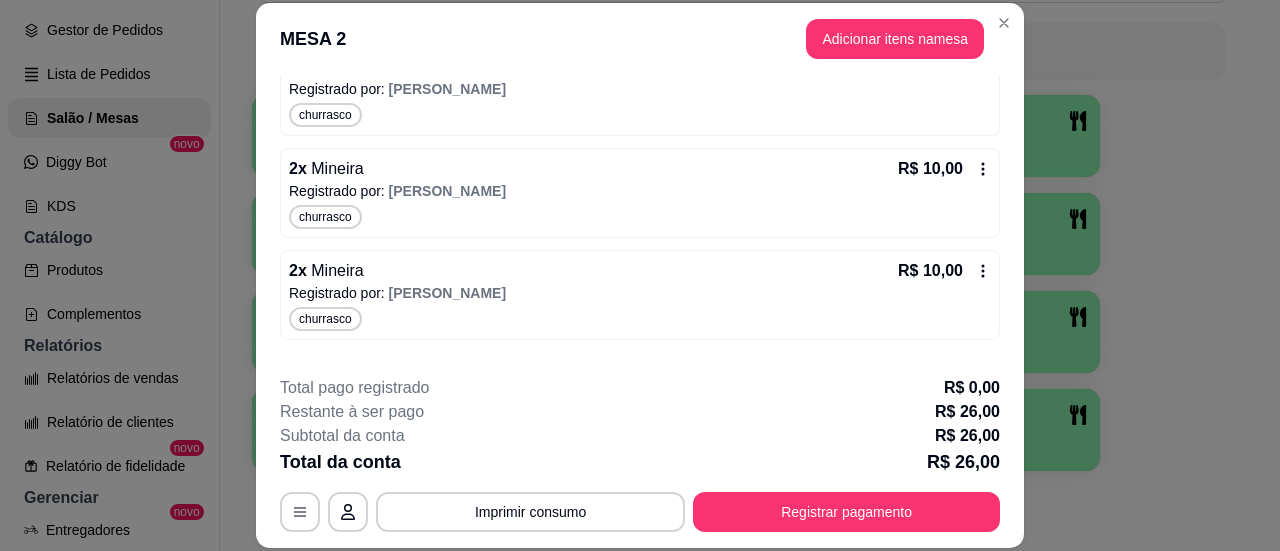 click 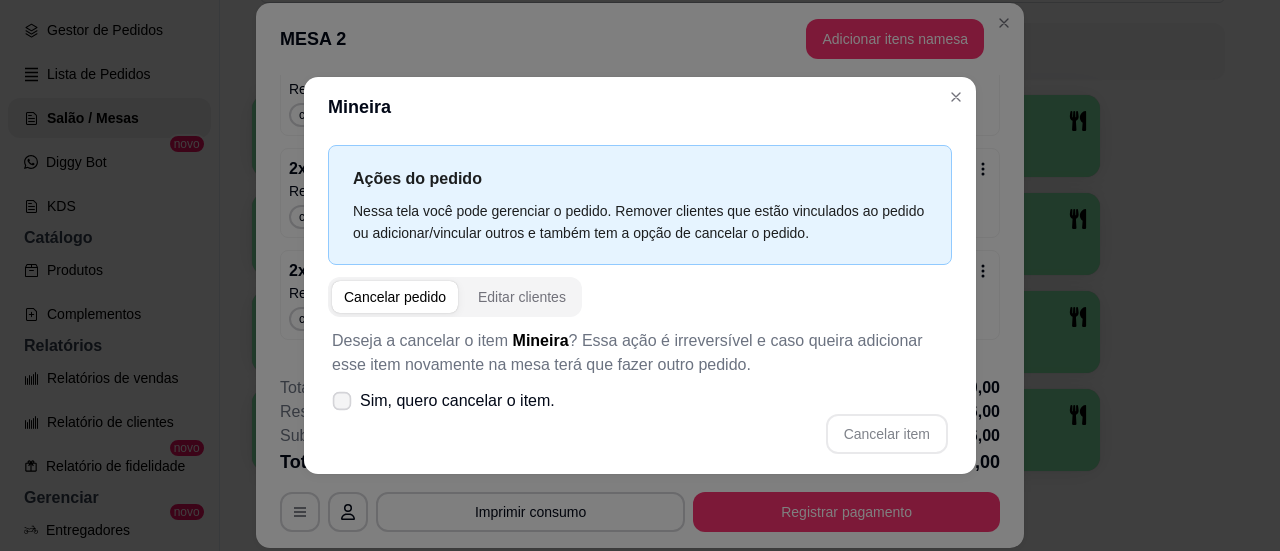 click 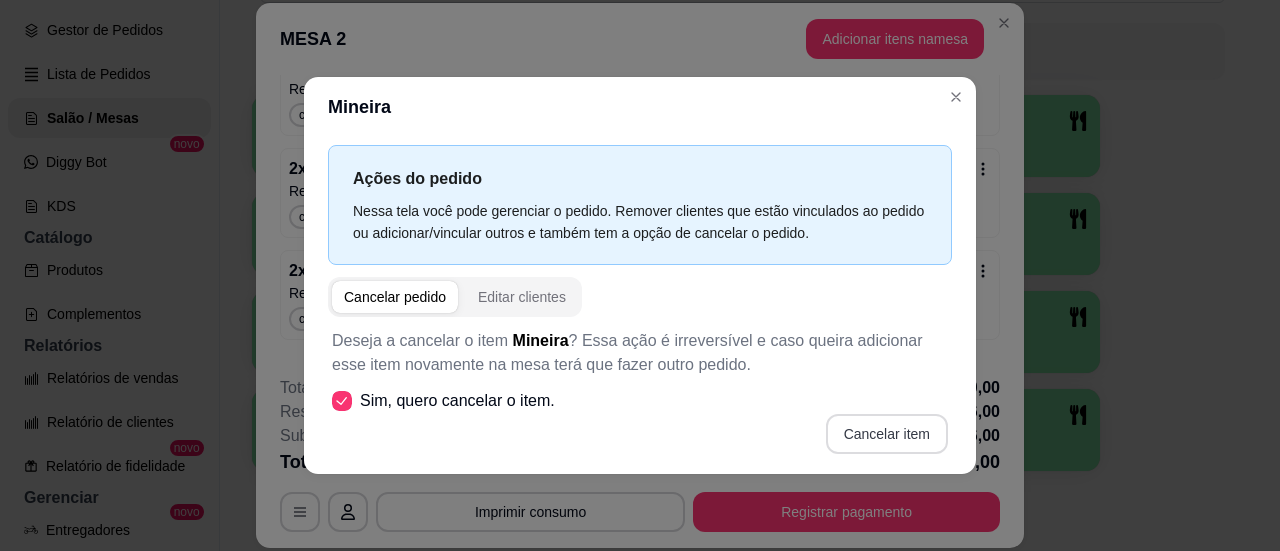click on "Cancelar item" at bounding box center (887, 434) 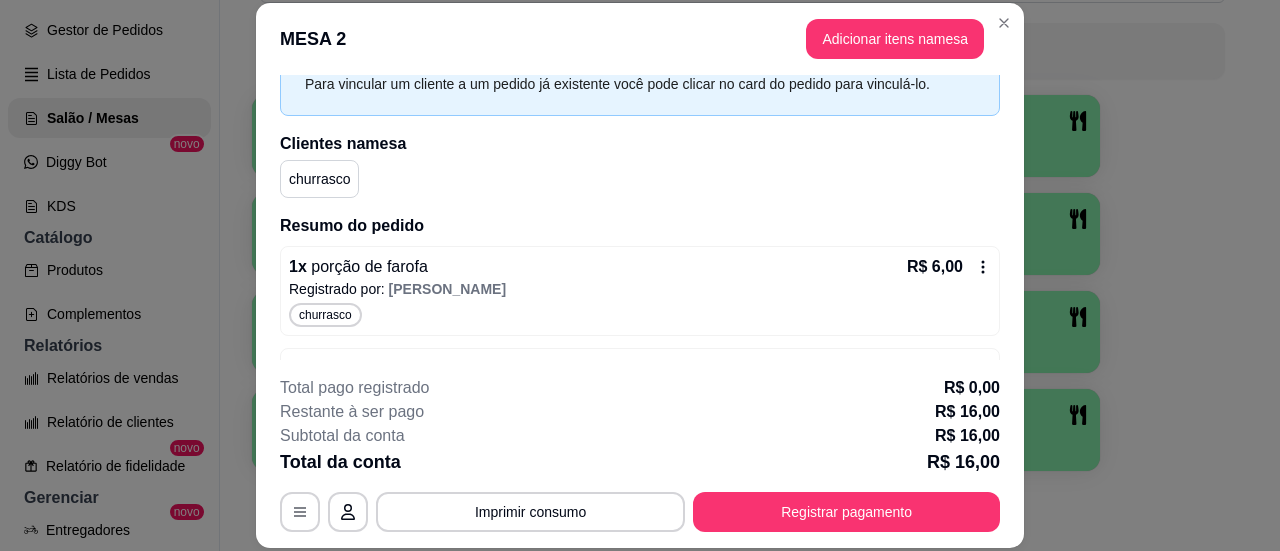 scroll, scrollTop: 200, scrollLeft: 0, axis: vertical 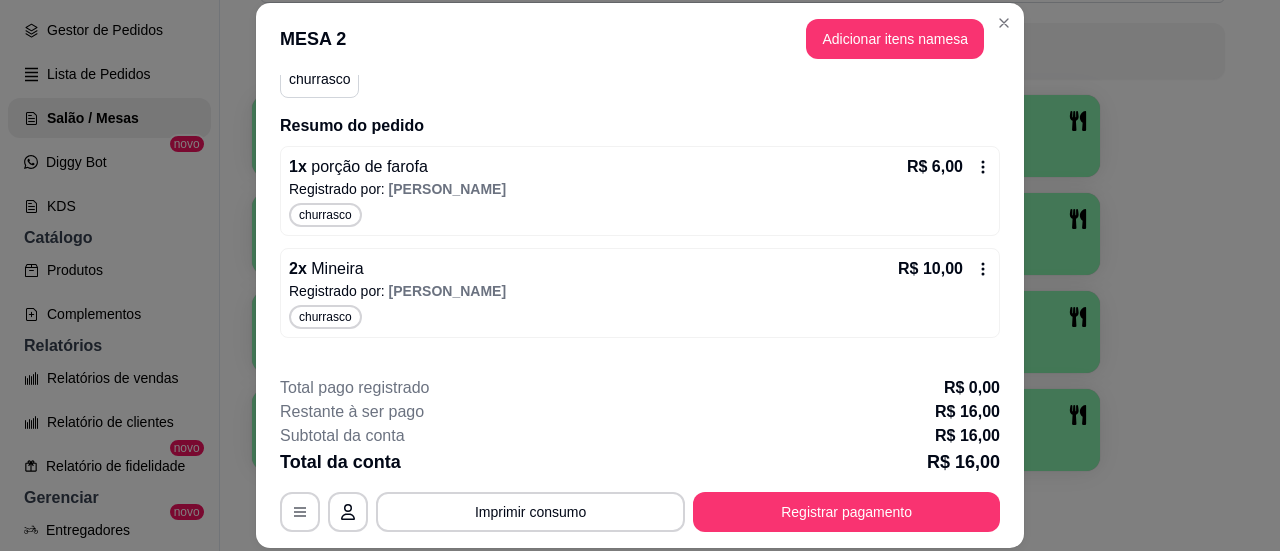 click 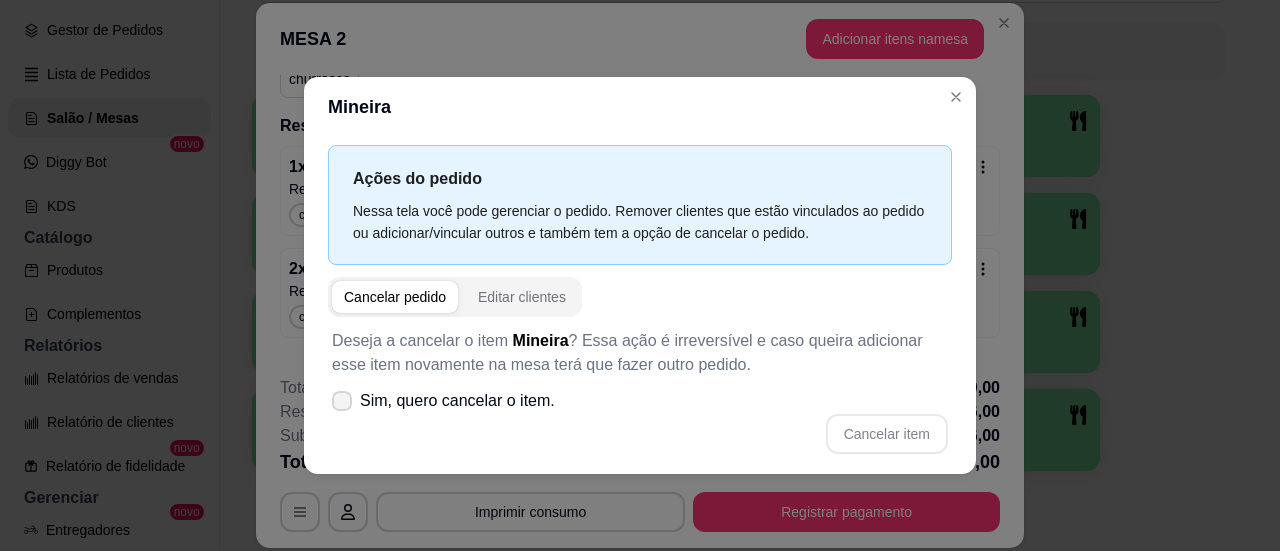 click 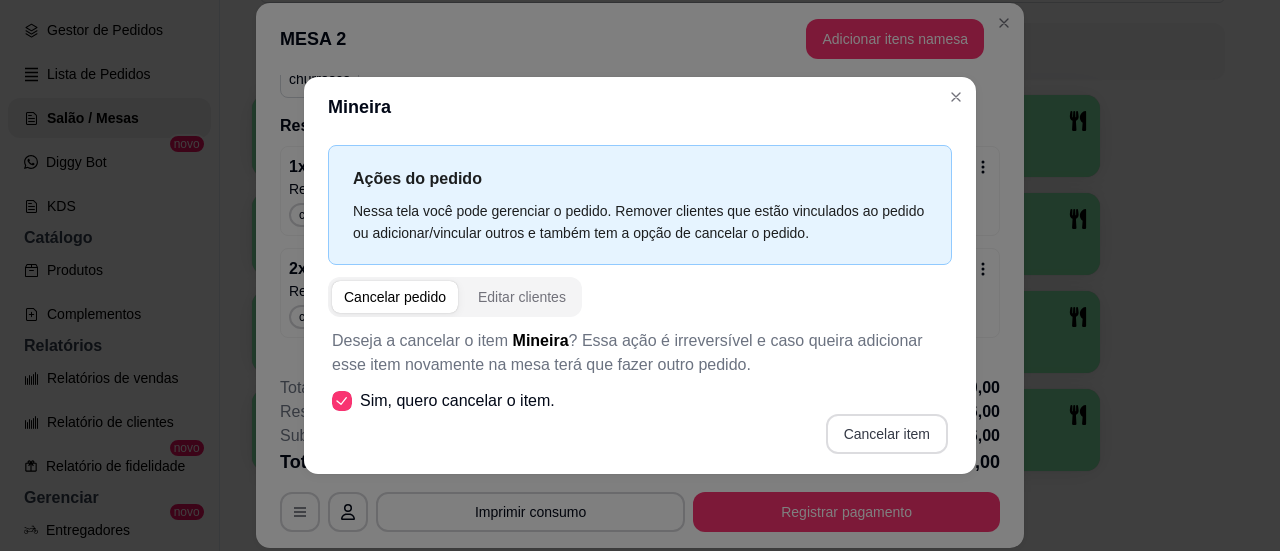 click on "Cancelar item" at bounding box center [887, 434] 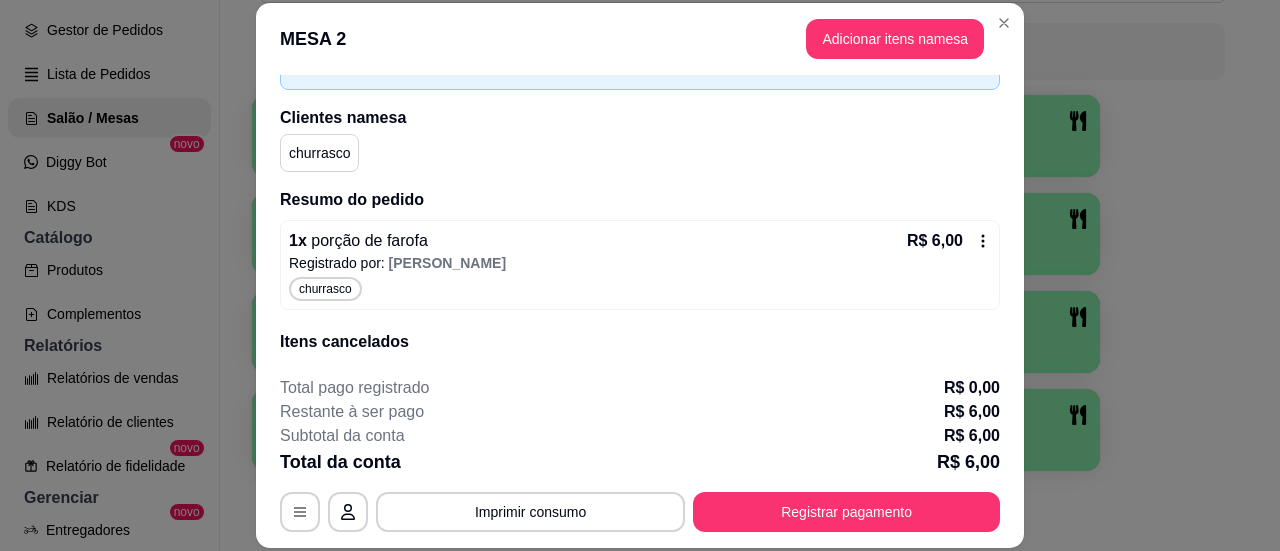scroll, scrollTop: 0, scrollLeft: 0, axis: both 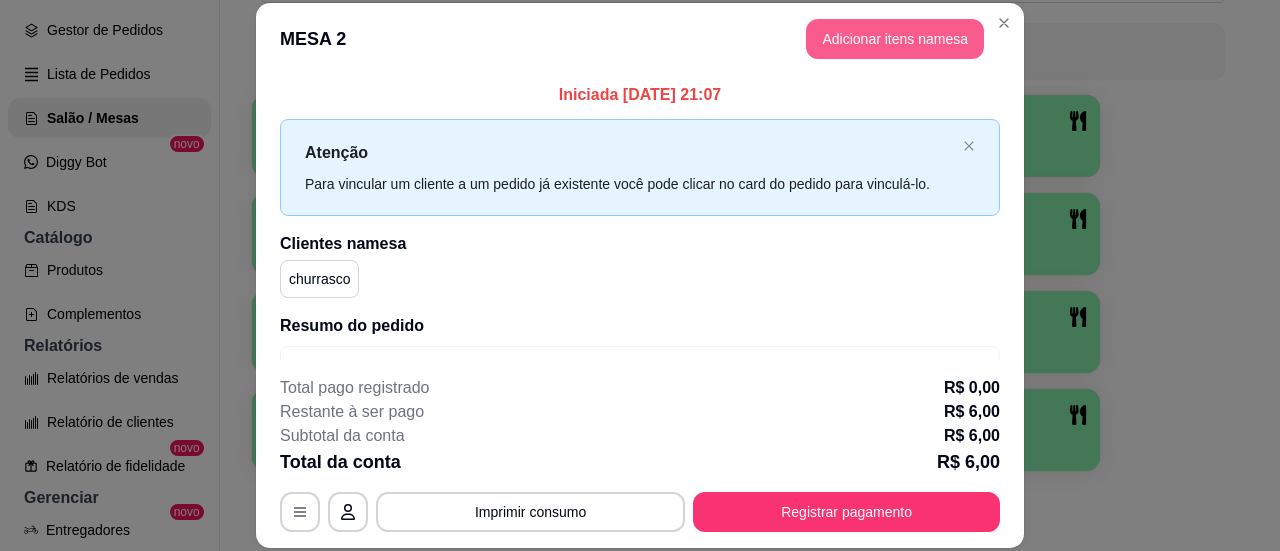 click on "Adicionar itens na  mesa" at bounding box center (895, 39) 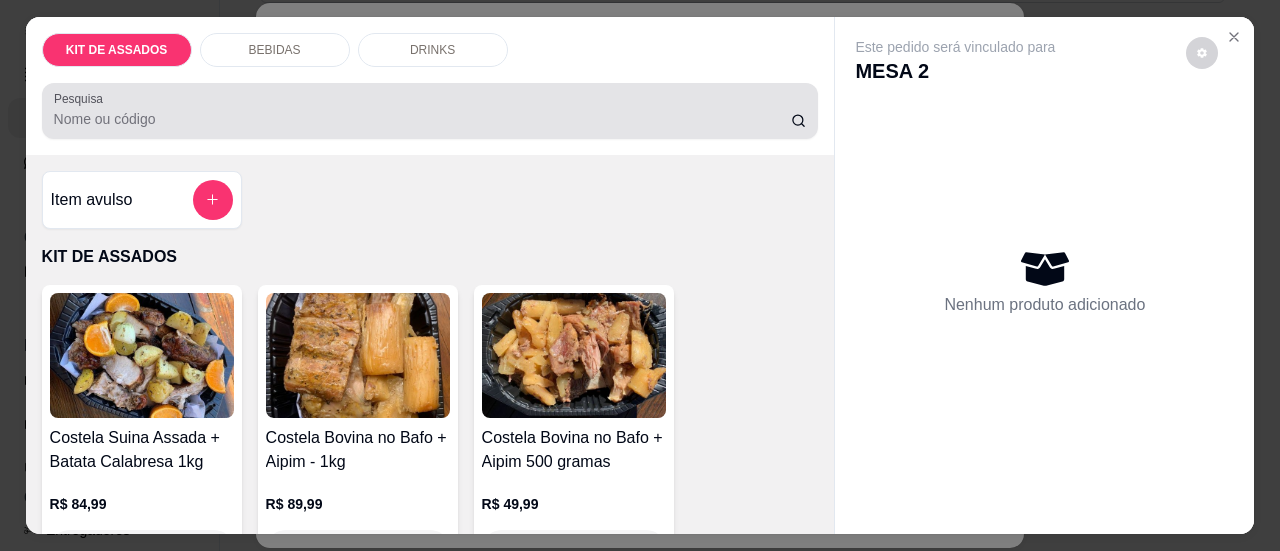 click on "Pesquisa" at bounding box center (422, 119) 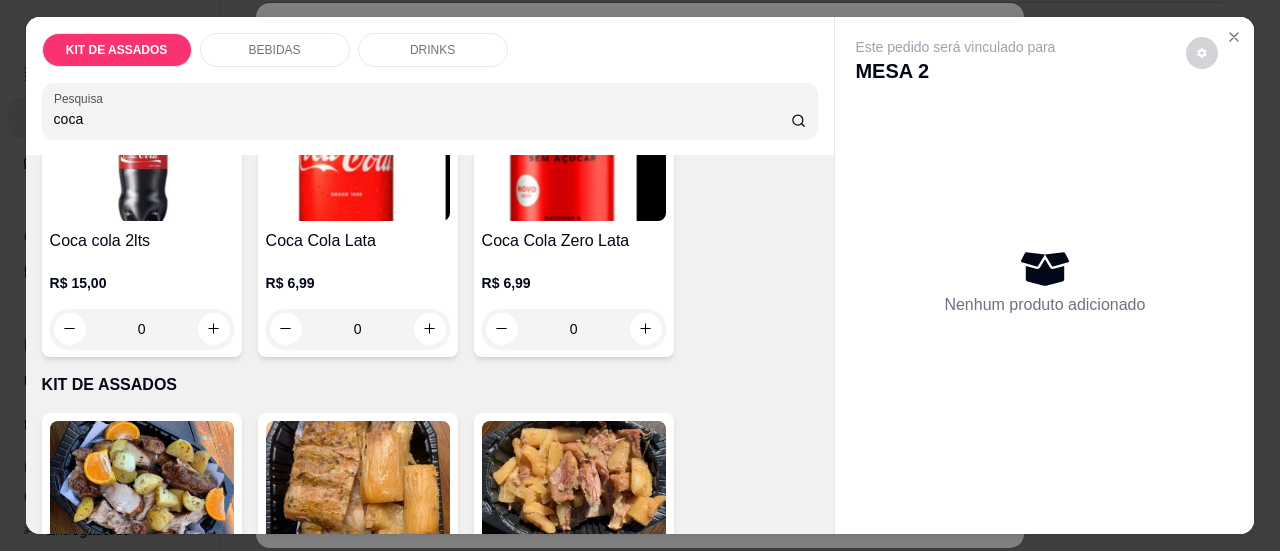 scroll, scrollTop: 200, scrollLeft: 0, axis: vertical 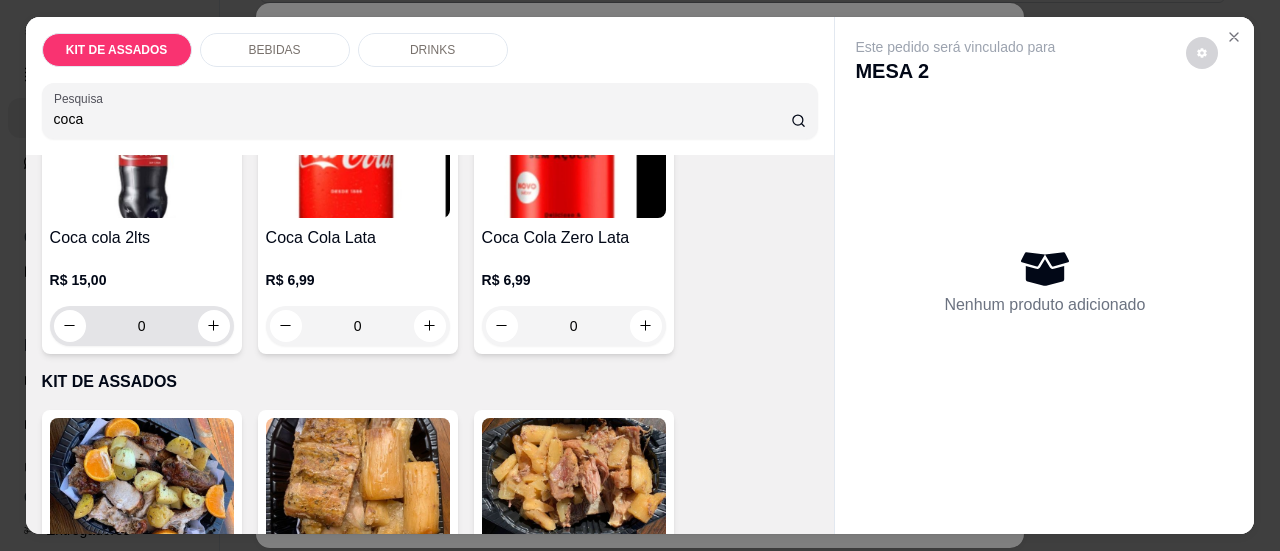 type on "coca" 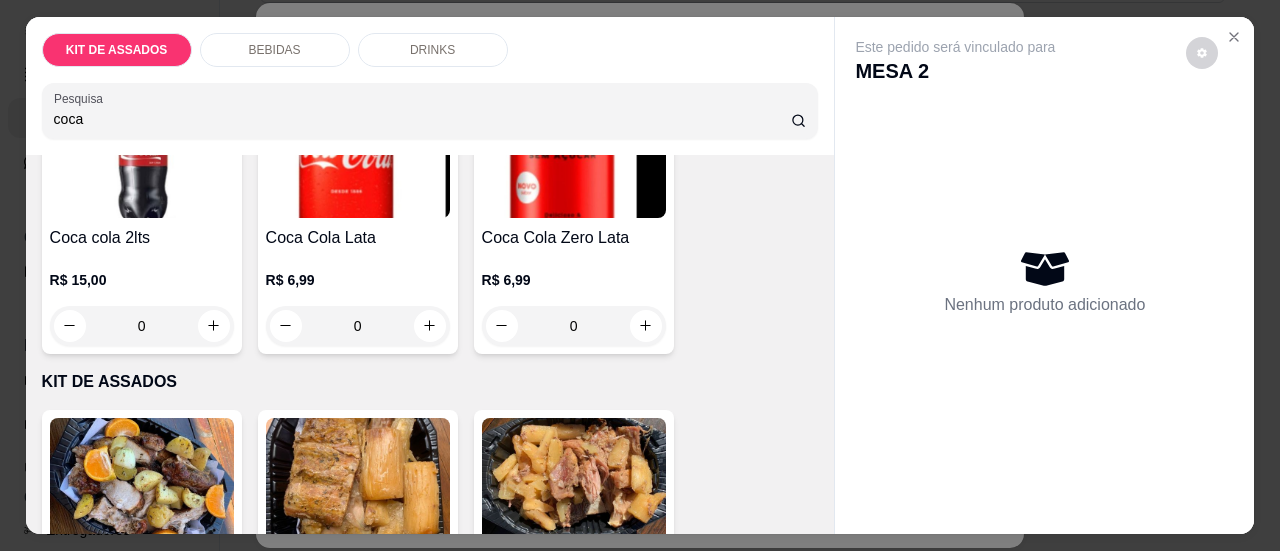 drag, startPoint x: 176, startPoint y: 319, endPoint x: 41, endPoint y: 305, distance: 135.72398 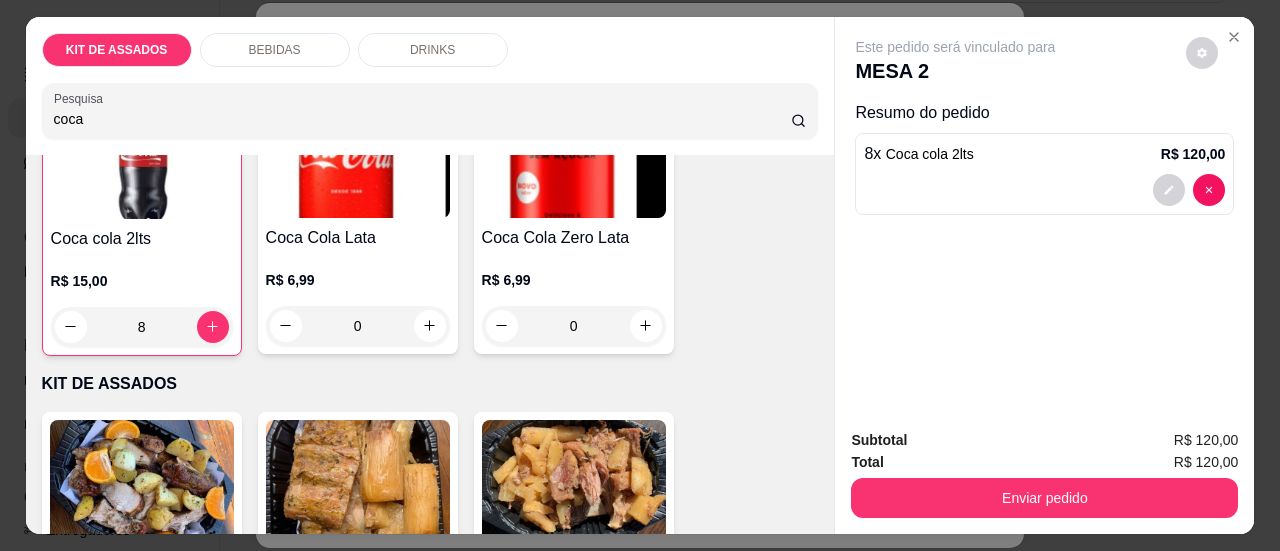 scroll, scrollTop: 200, scrollLeft: 0, axis: vertical 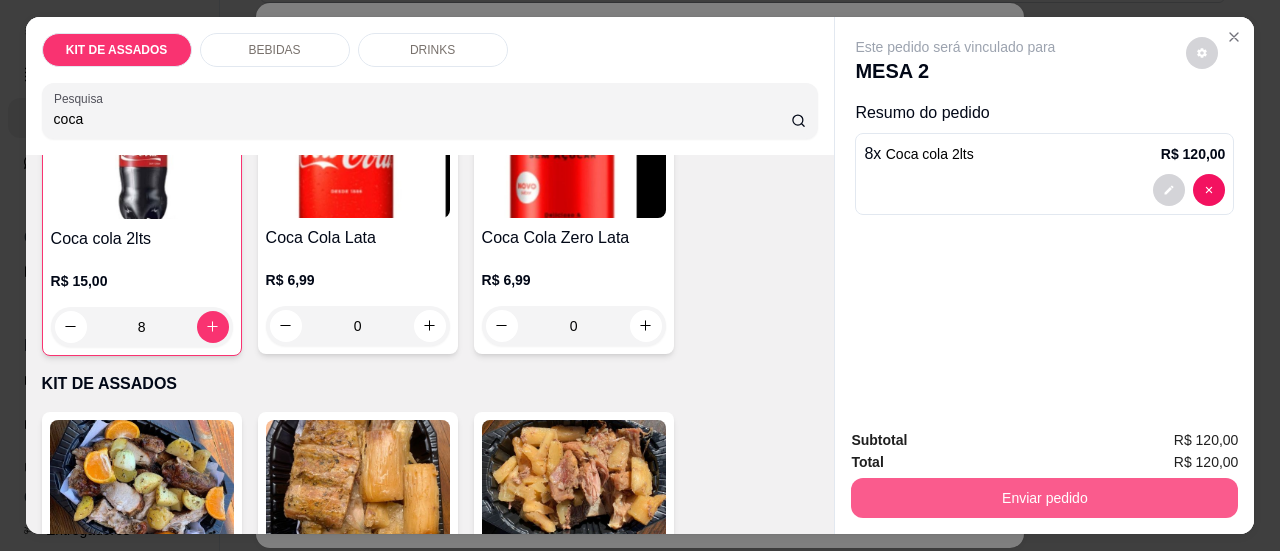 type on "8" 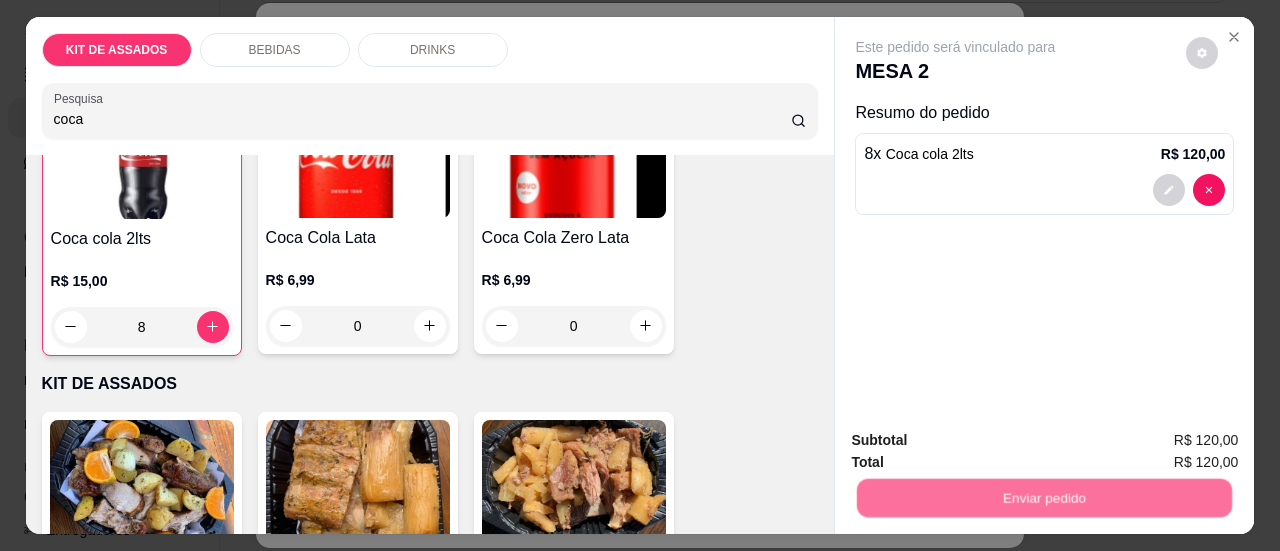 click on "Sim, quero registrar" at bounding box center [1168, 441] 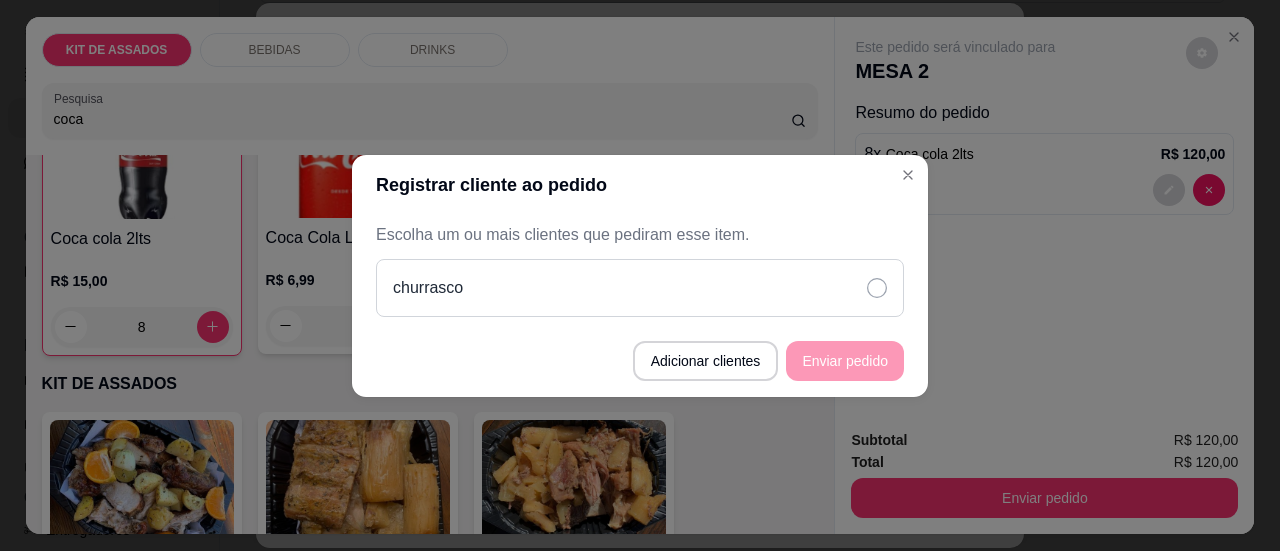 click 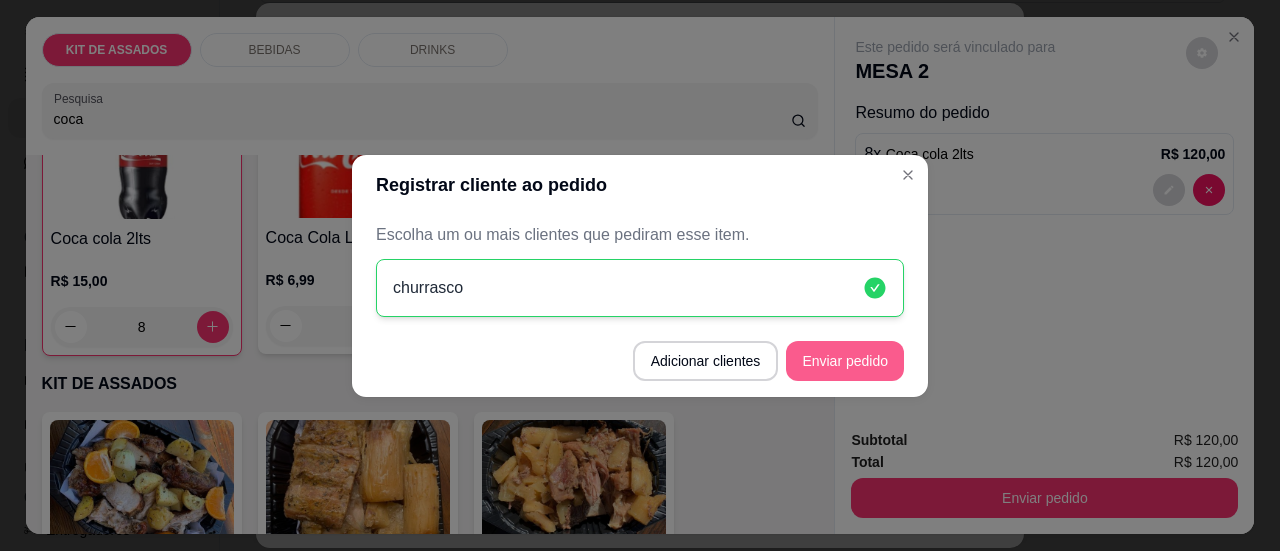 click on "Enviar pedido" at bounding box center (845, 361) 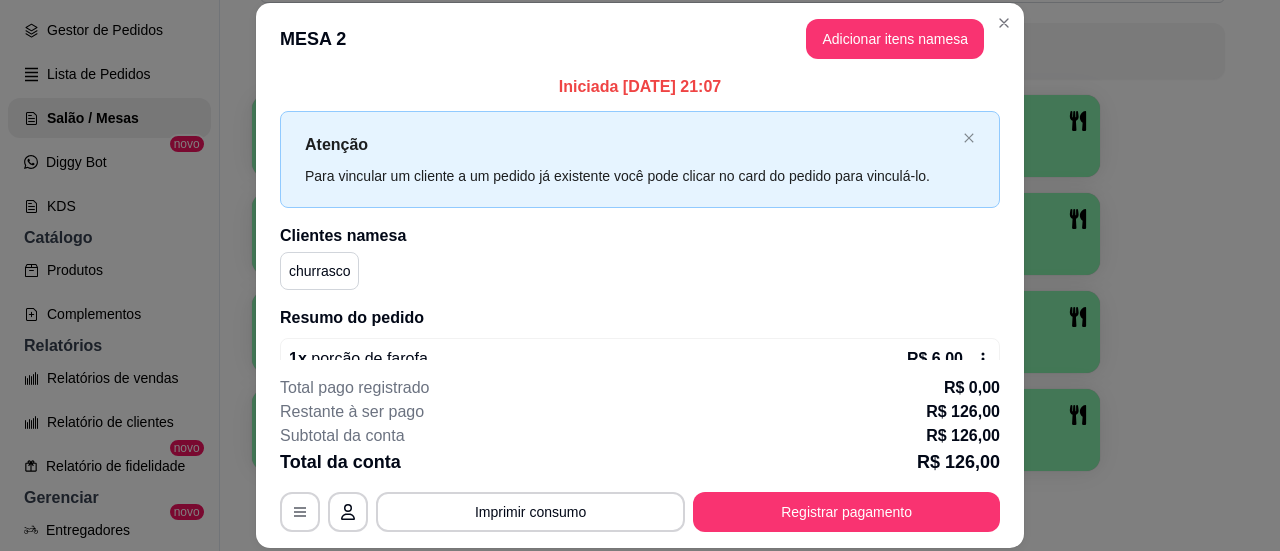 scroll, scrollTop: 0, scrollLeft: 0, axis: both 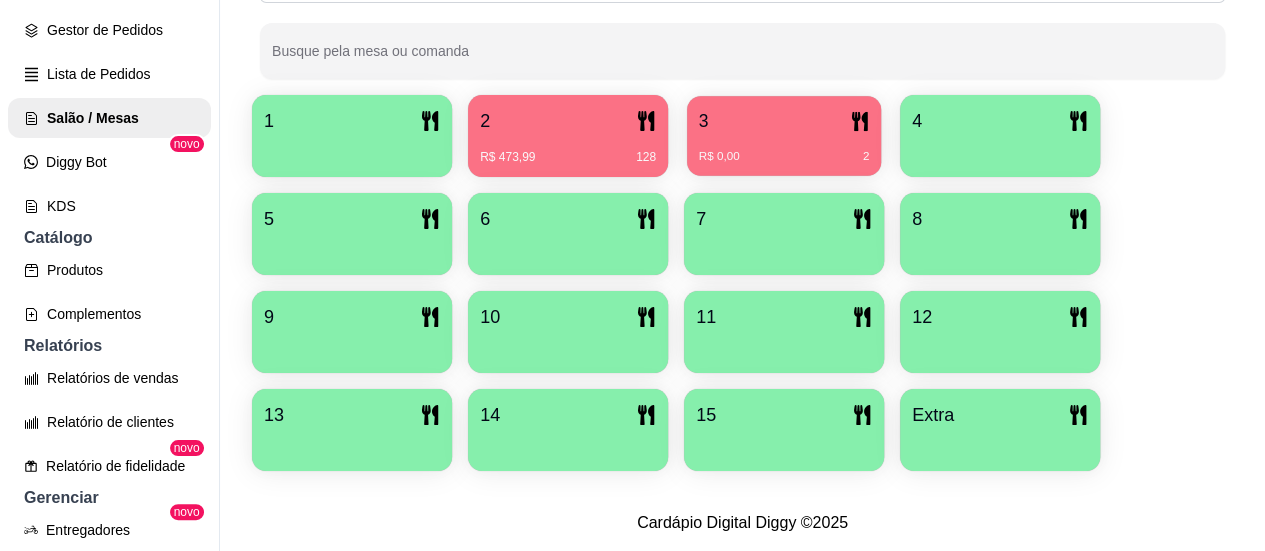 click on "R$ 0,00 2" at bounding box center (784, 149) 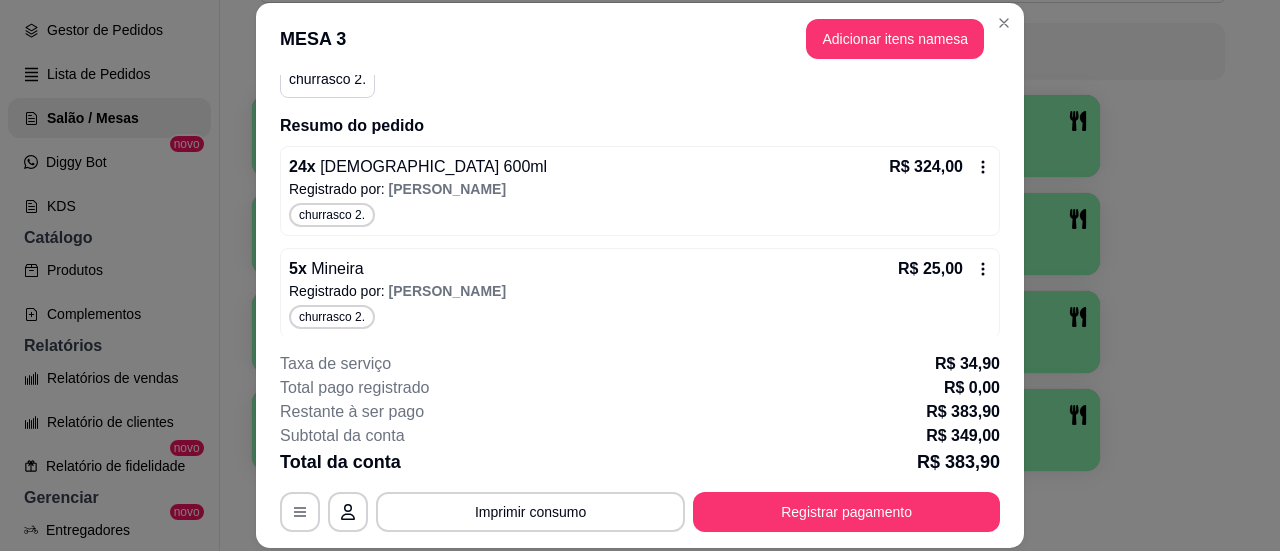 scroll, scrollTop: 206, scrollLeft: 0, axis: vertical 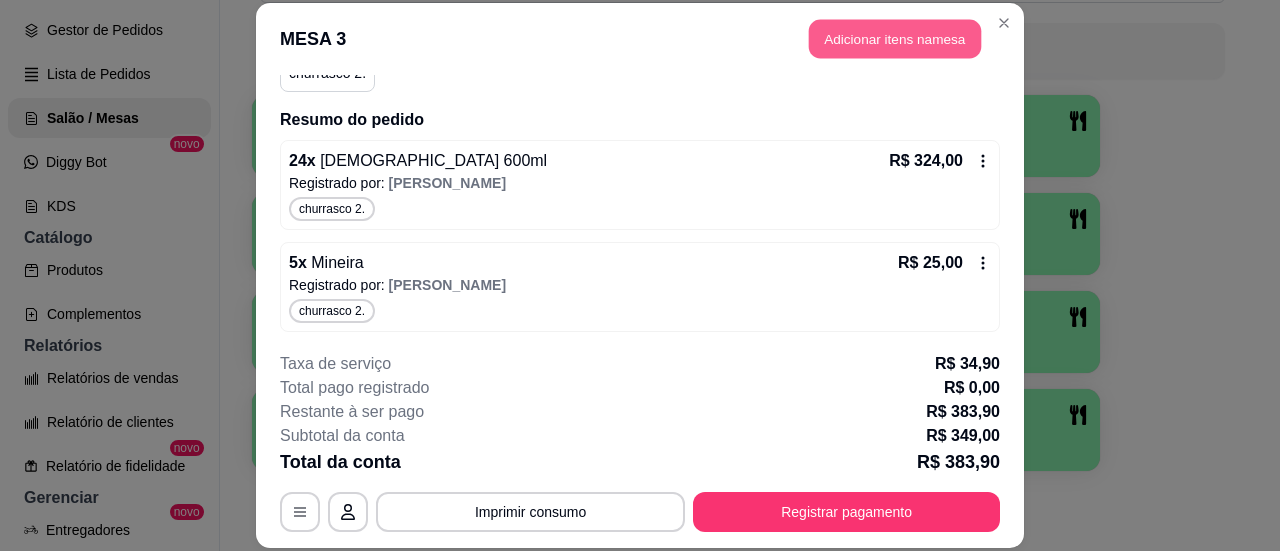click on "Adicionar itens na  mesa" at bounding box center [895, 38] 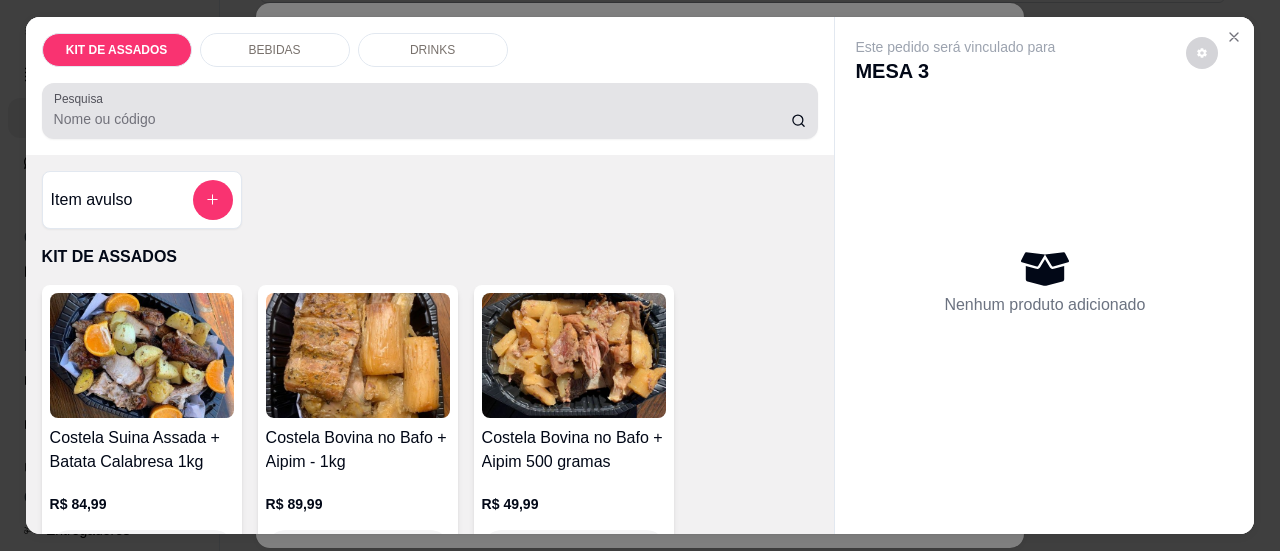 click on "Pesquisa" at bounding box center (422, 119) 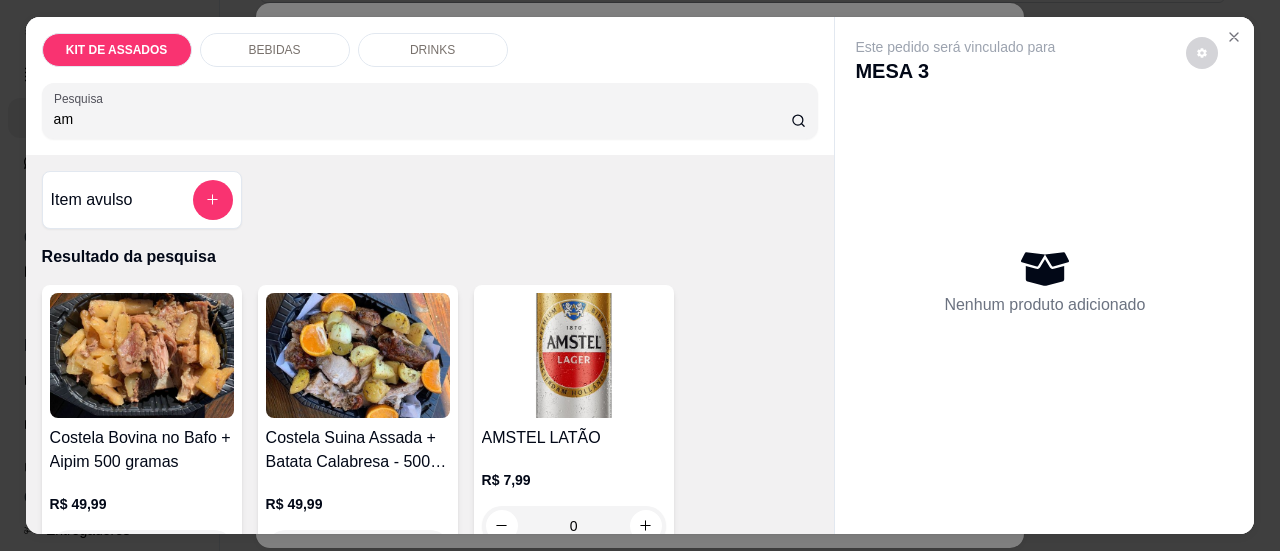 type on "a" 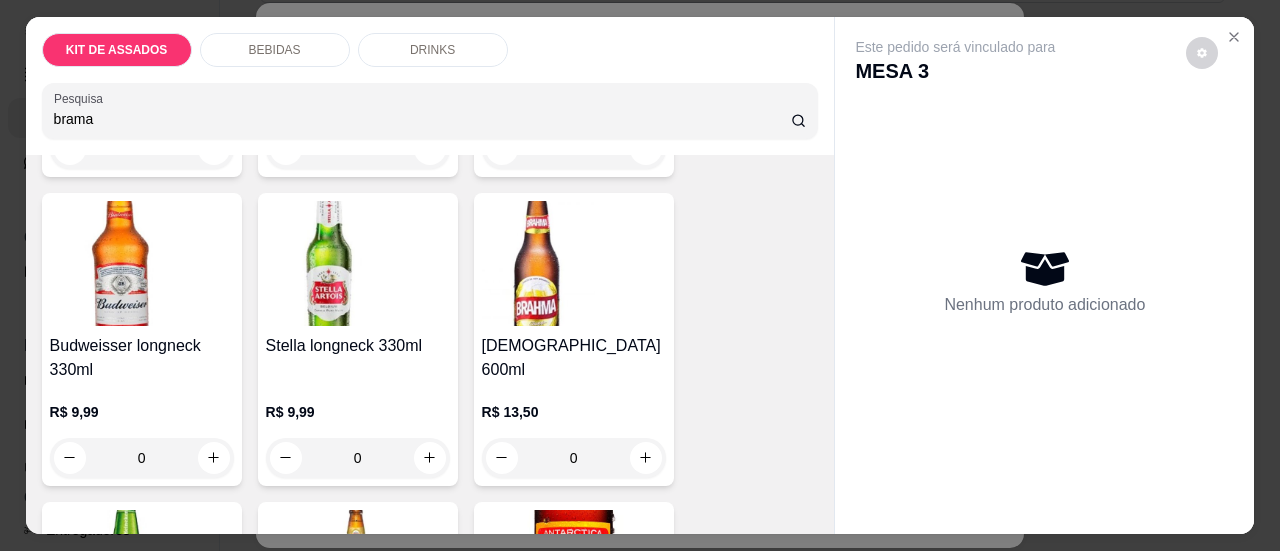 scroll, scrollTop: 1500, scrollLeft: 0, axis: vertical 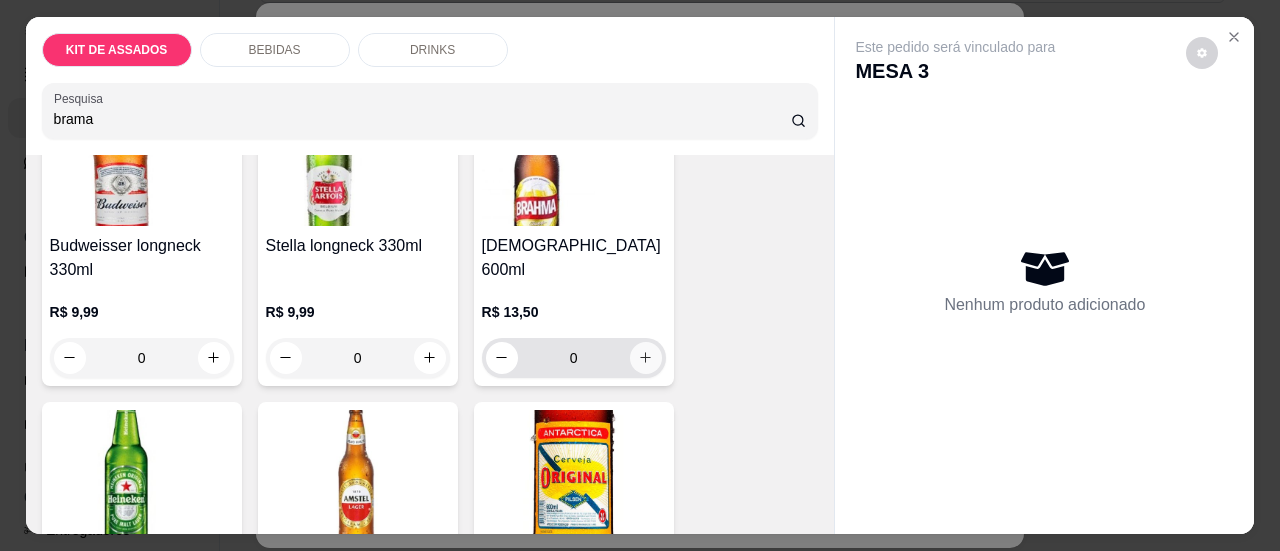 type on "brama" 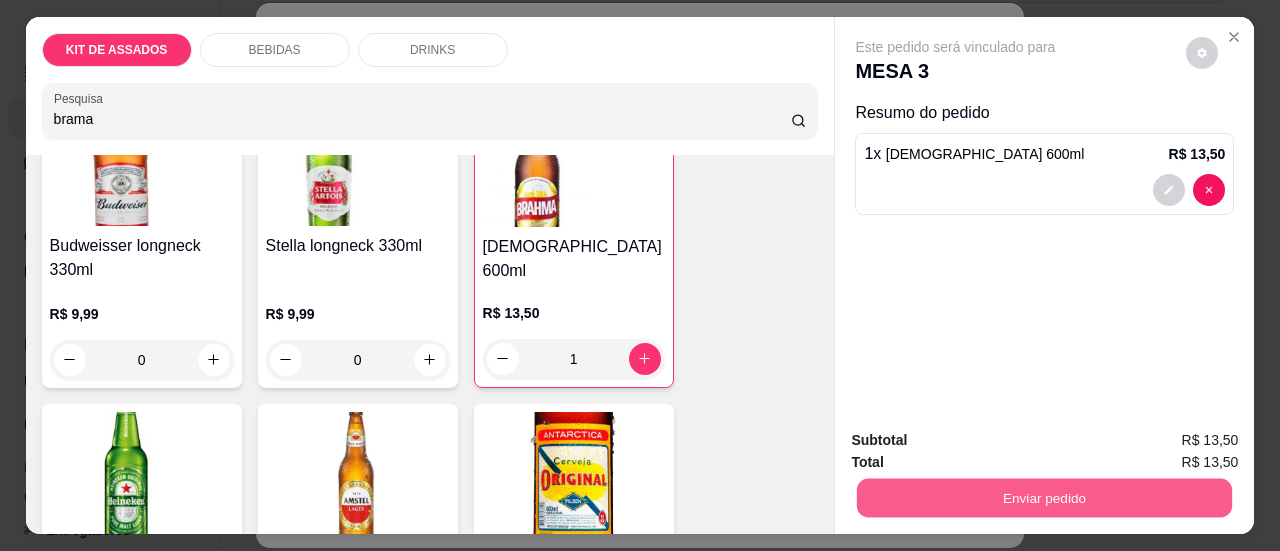 click on "Enviar pedido" at bounding box center (1044, 498) 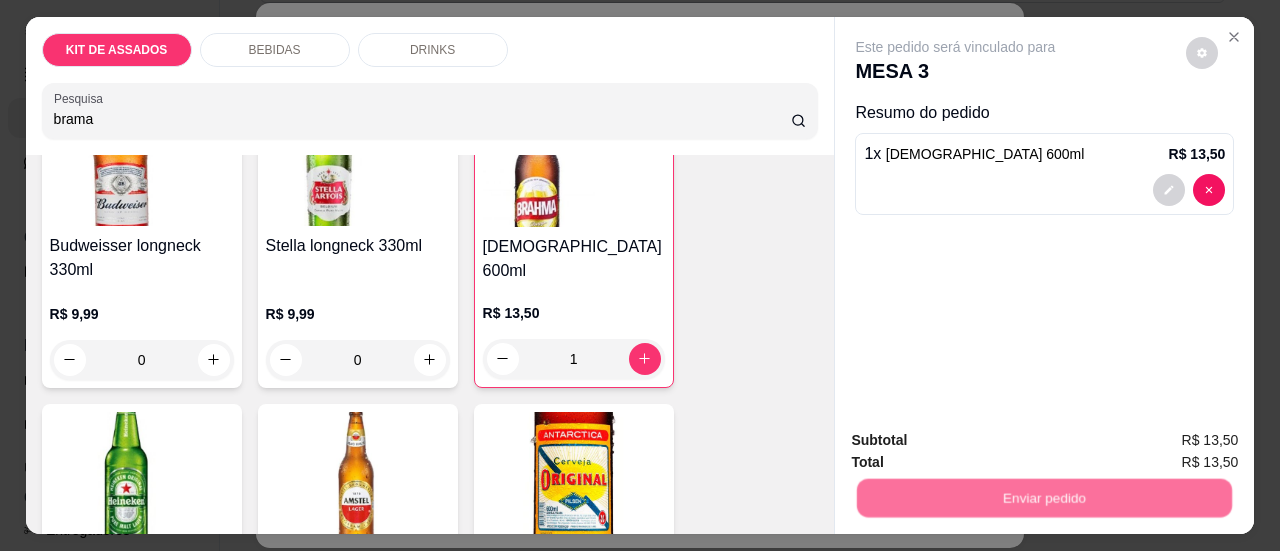 click on "Sim, quero registrar" at bounding box center [1168, 442] 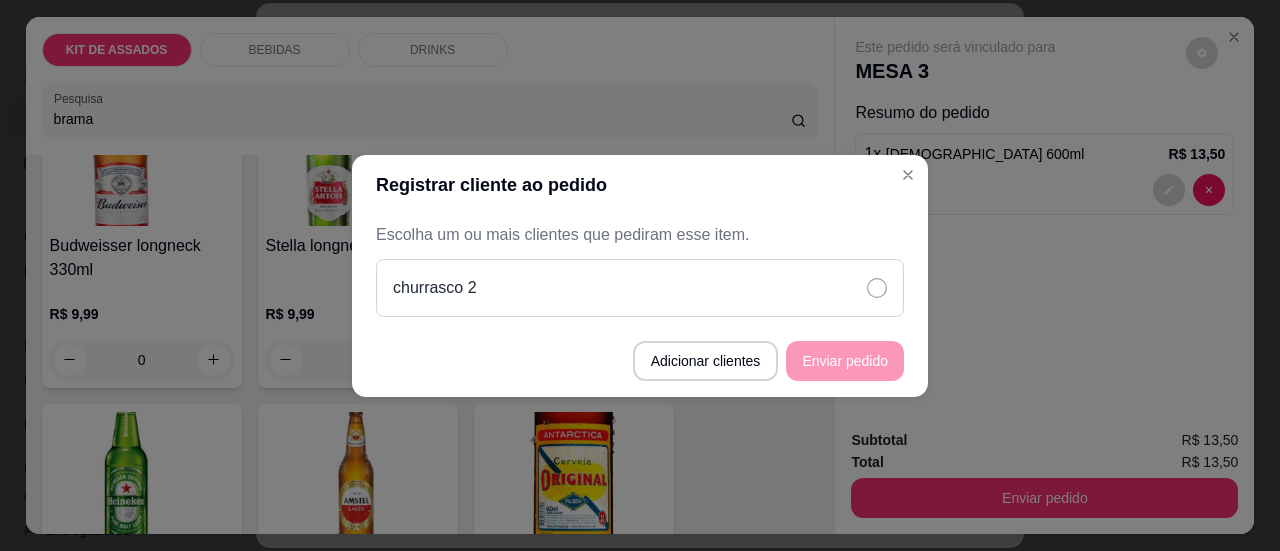 click on "churrasco 2" at bounding box center (640, 288) 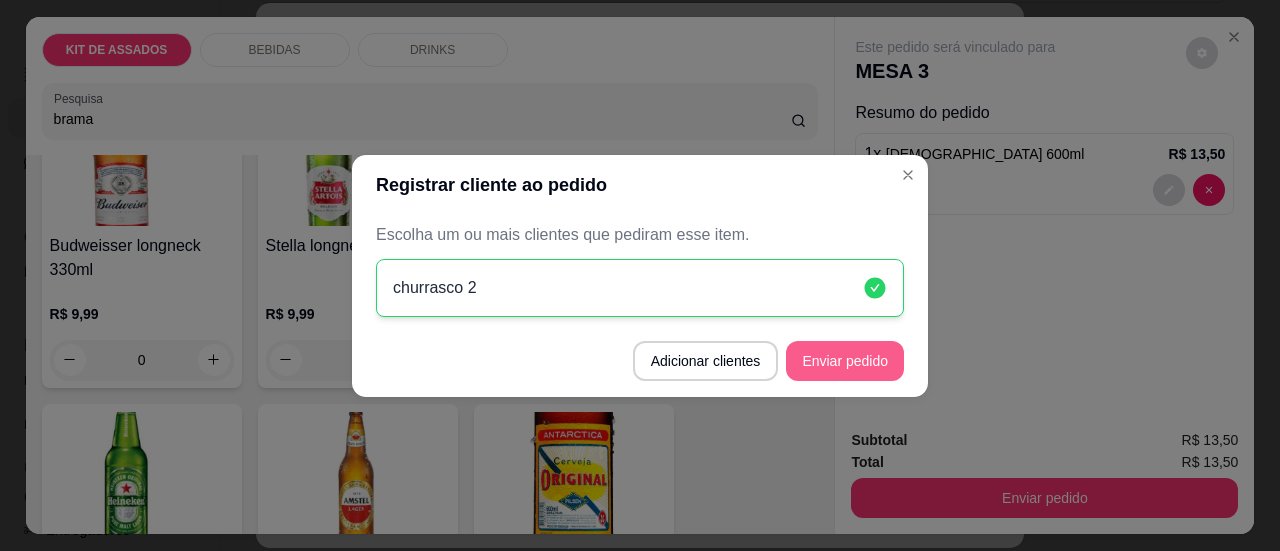 click on "Enviar pedido" at bounding box center [845, 361] 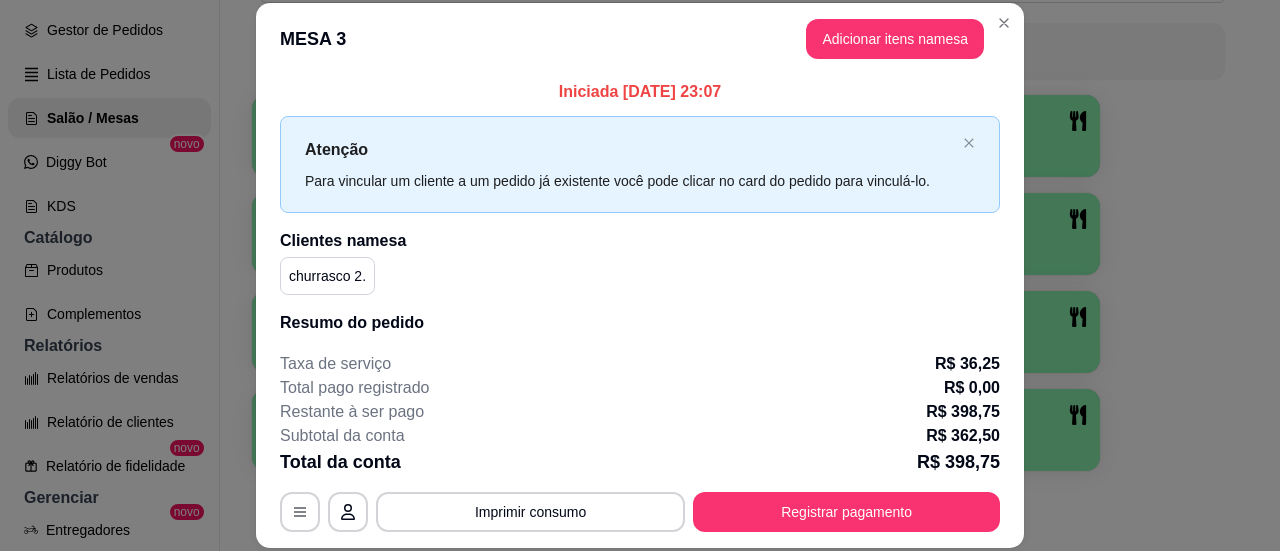 scroll, scrollTop: 0, scrollLeft: 0, axis: both 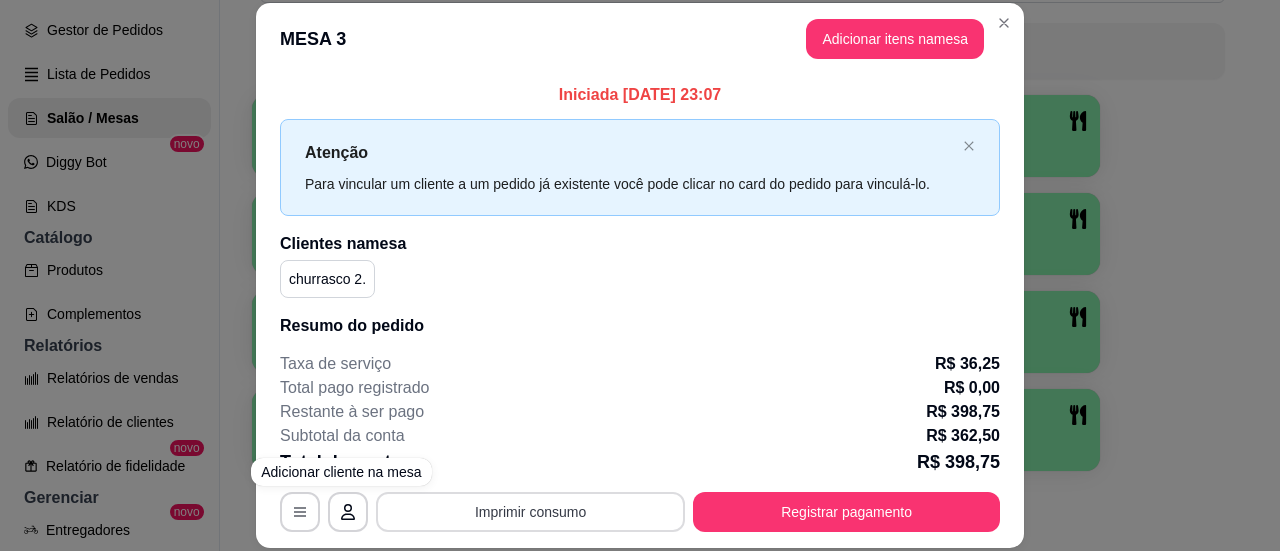 click on "Imprimir consumo" at bounding box center (530, 512) 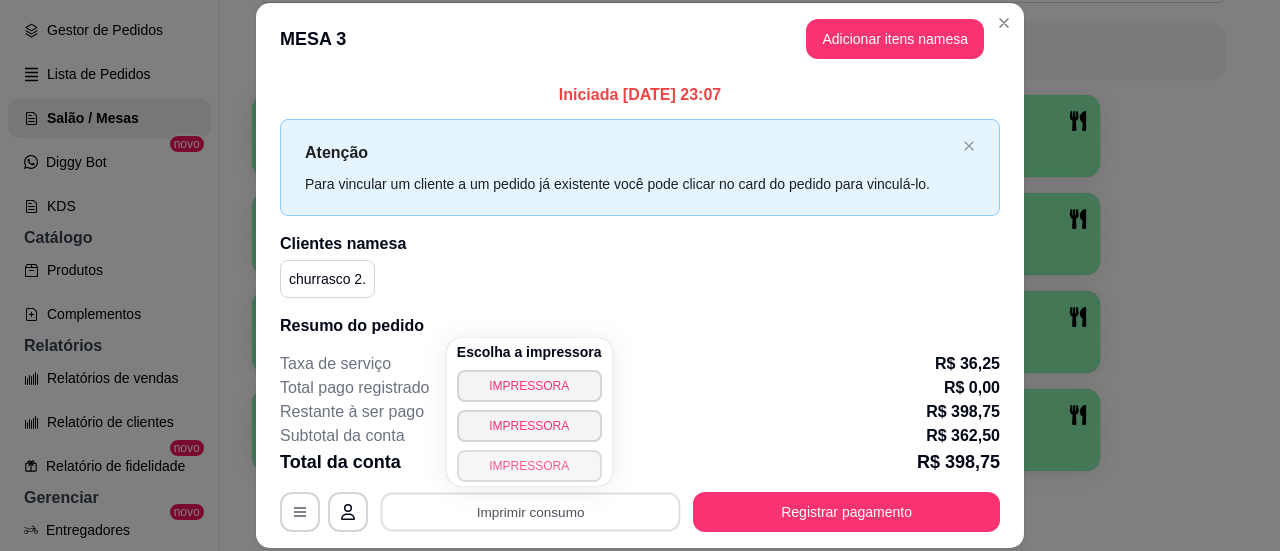click on "IMPRESSORA" at bounding box center (529, 466) 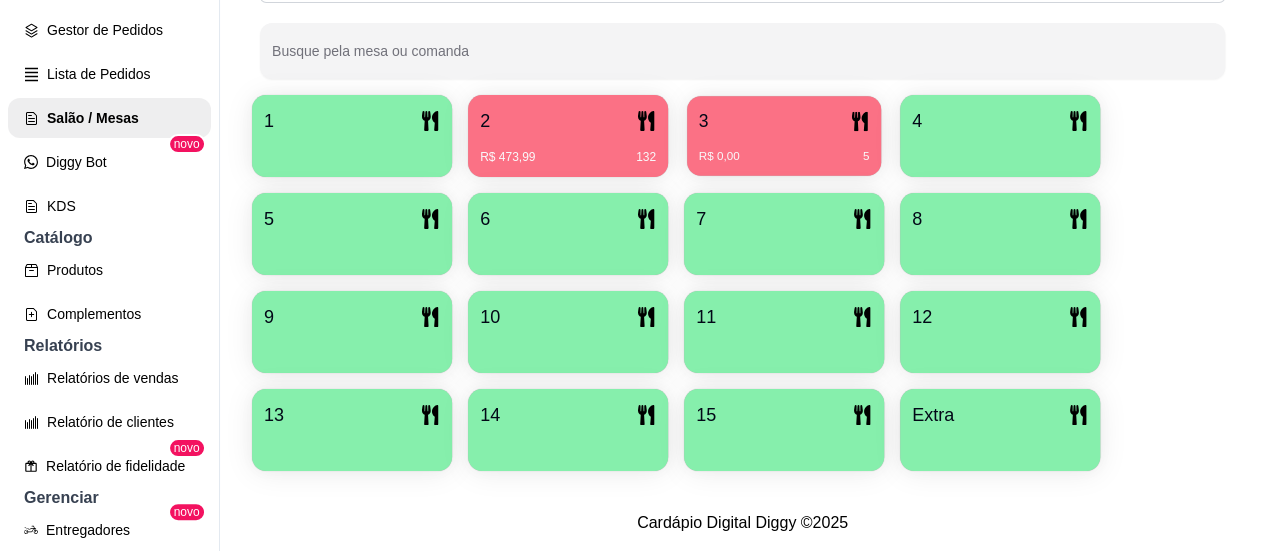 click on "R$ 0,00 5" at bounding box center (784, 149) 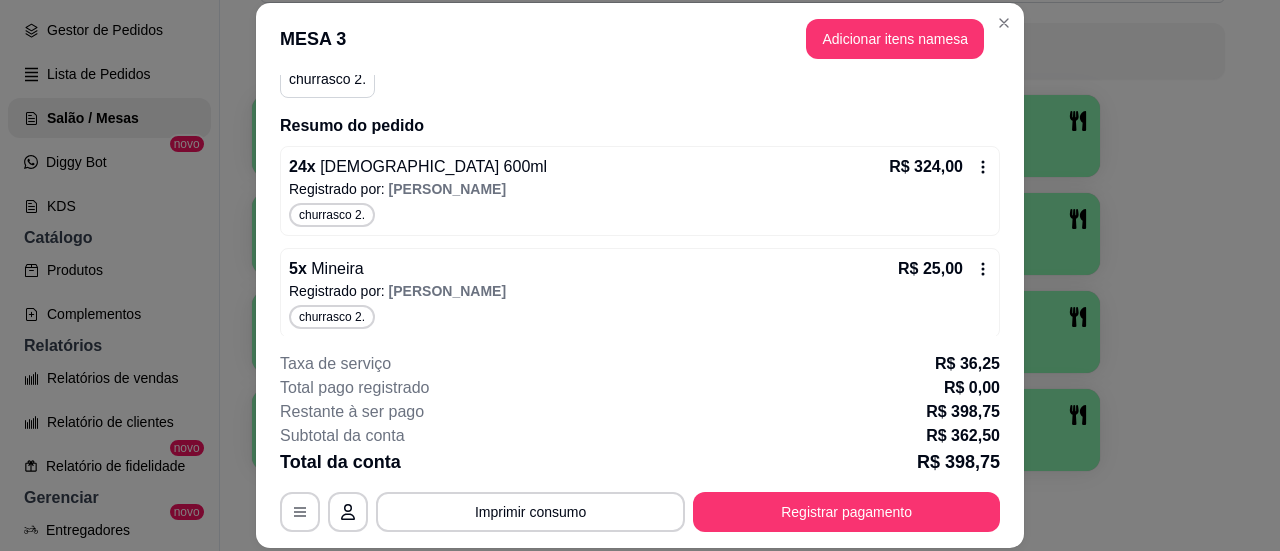 scroll, scrollTop: 300, scrollLeft: 0, axis: vertical 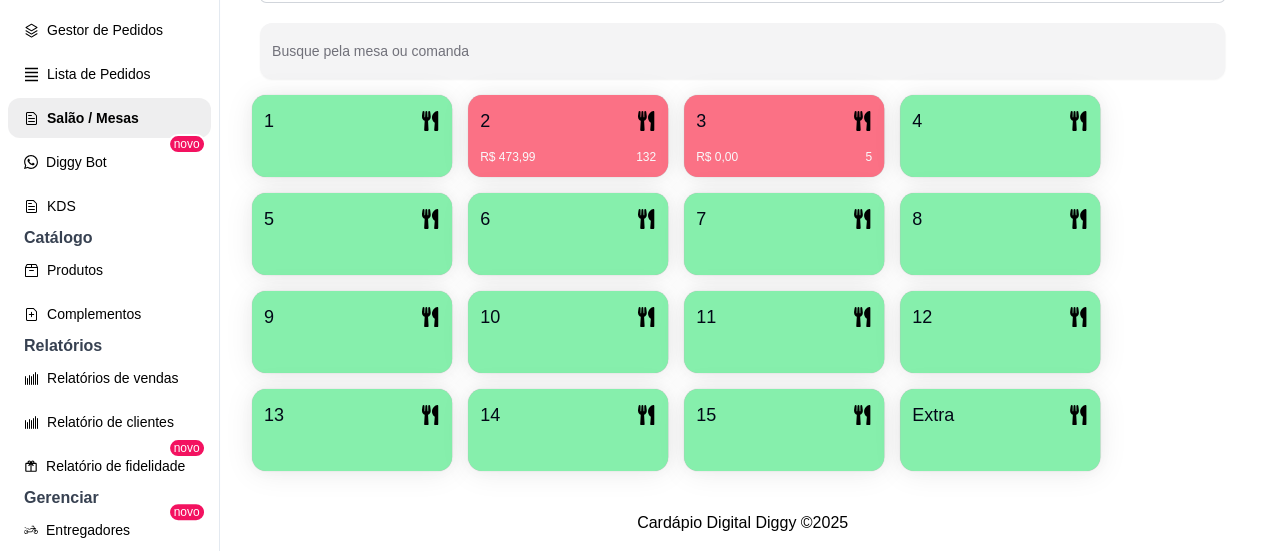 click on "R$ 473,99 132" at bounding box center [568, 150] 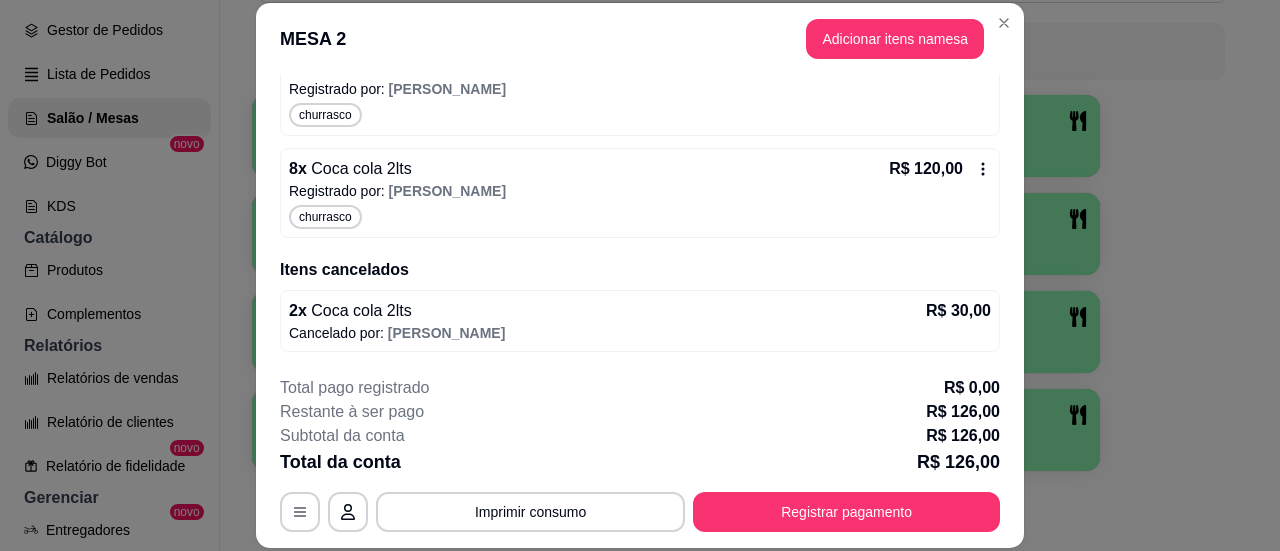 scroll, scrollTop: 200, scrollLeft: 0, axis: vertical 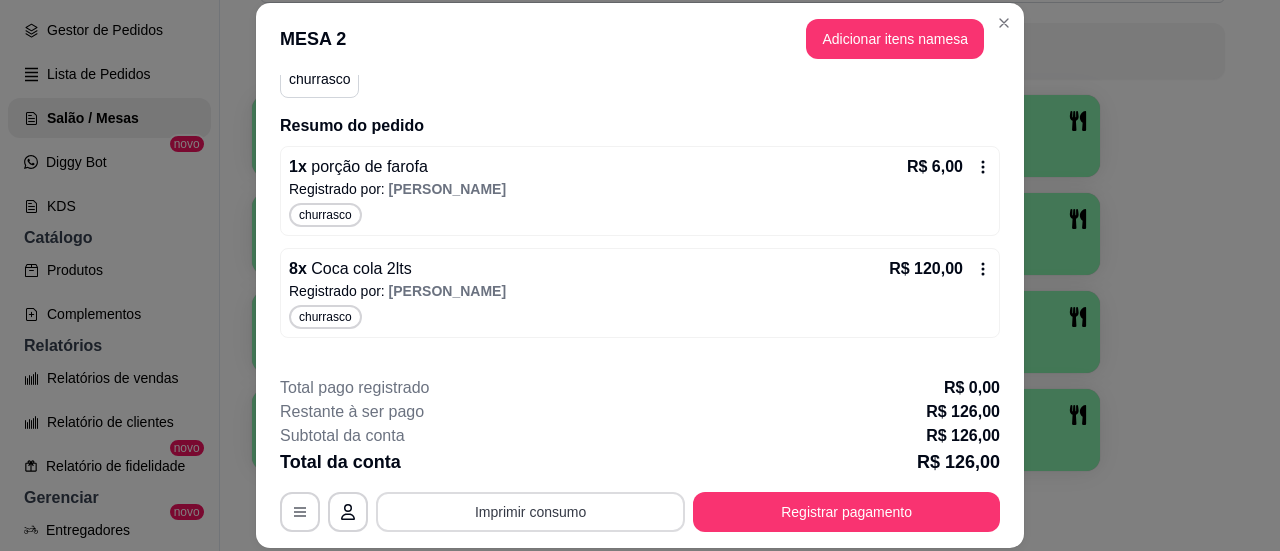 click on "Imprimir consumo" at bounding box center [530, 512] 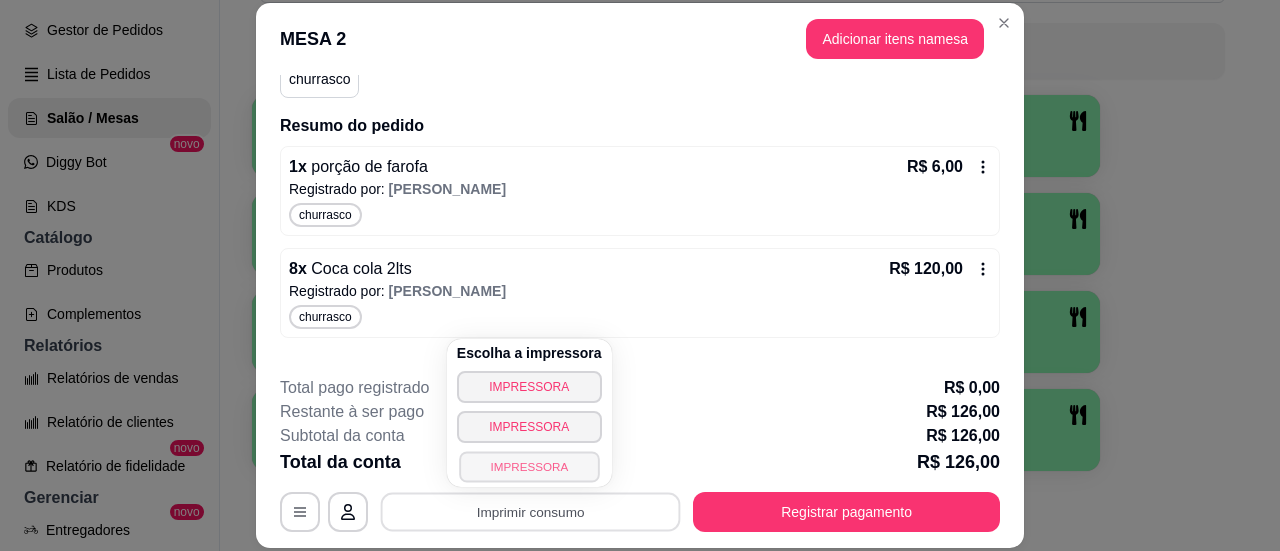 click on "IMPRESSORA" at bounding box center [529, 466] 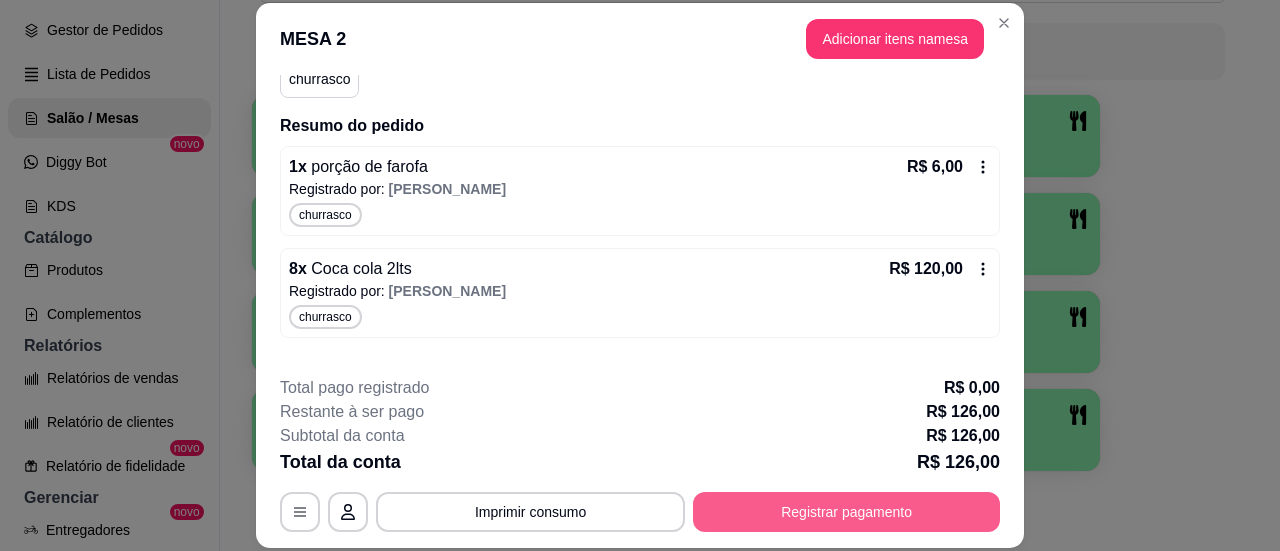 click on "Registrar pagamento" at bounding box center [846, 512] 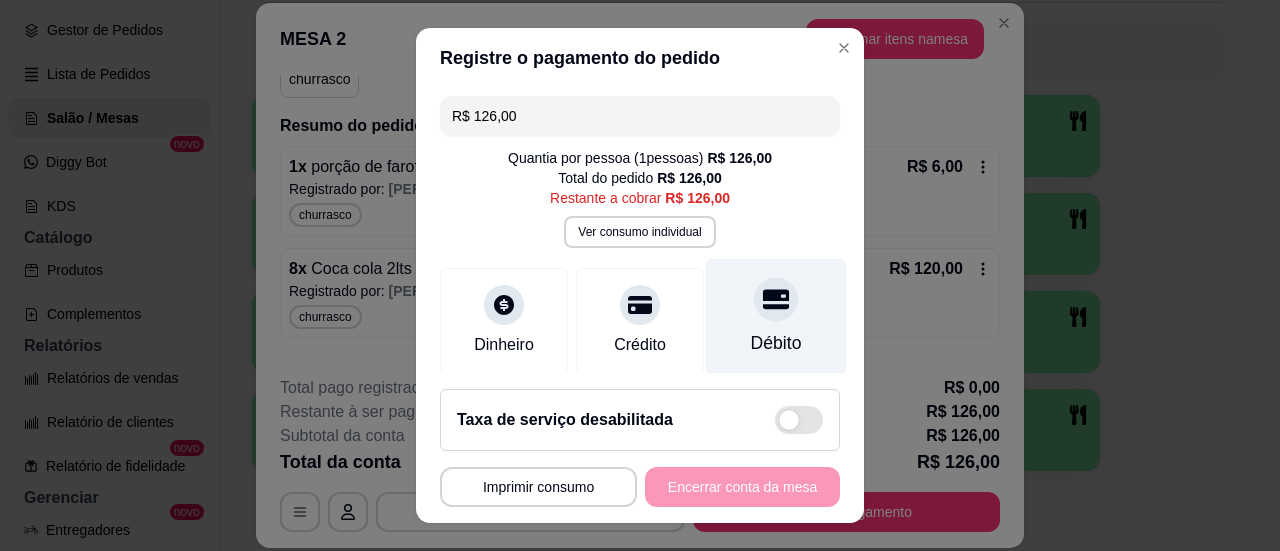 click at bounding box center [776, 299] 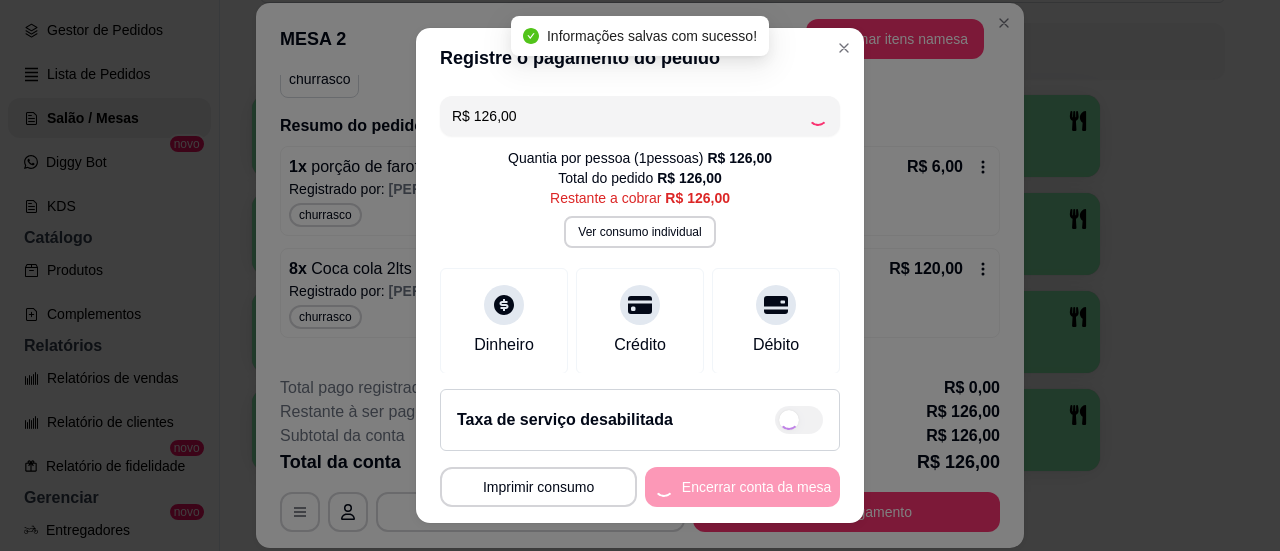 type on "R$ 0,00" 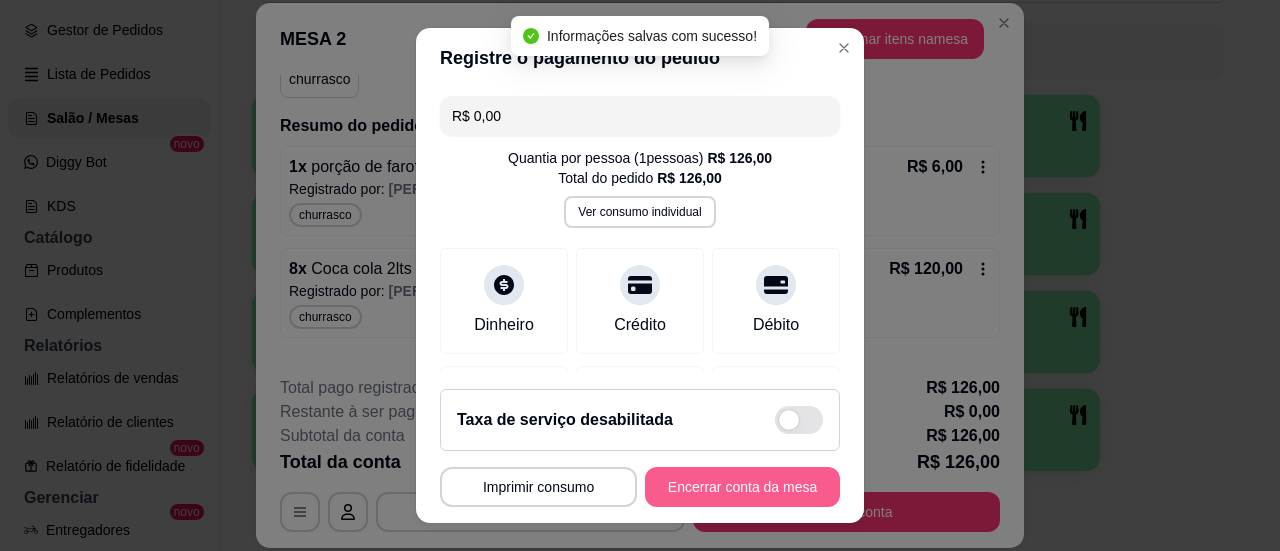 click on "Encerrar conta da mesa" at bounding box center [742, 487] 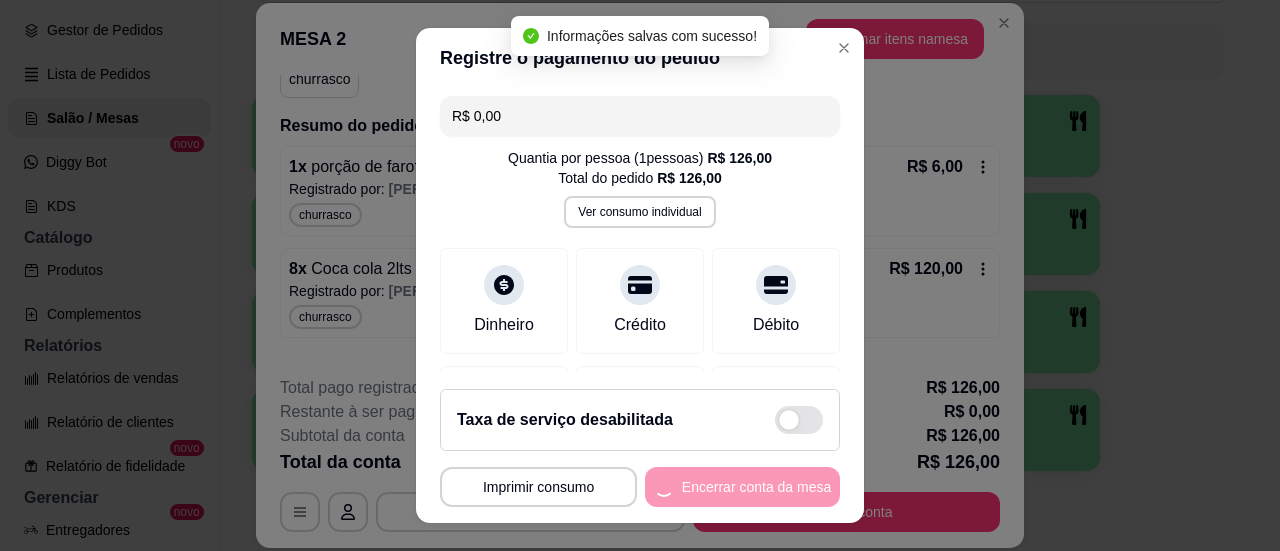 scroll, scrollTop: 0, scrollLeft: 0, axis: both 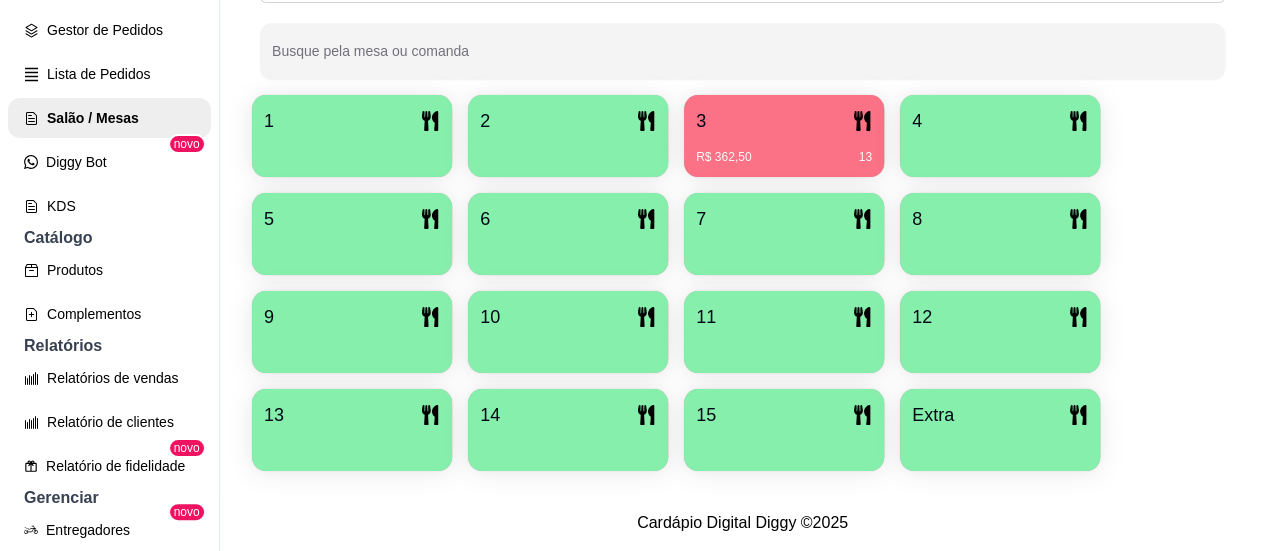 click on "3" at bounding box center [784, 121] 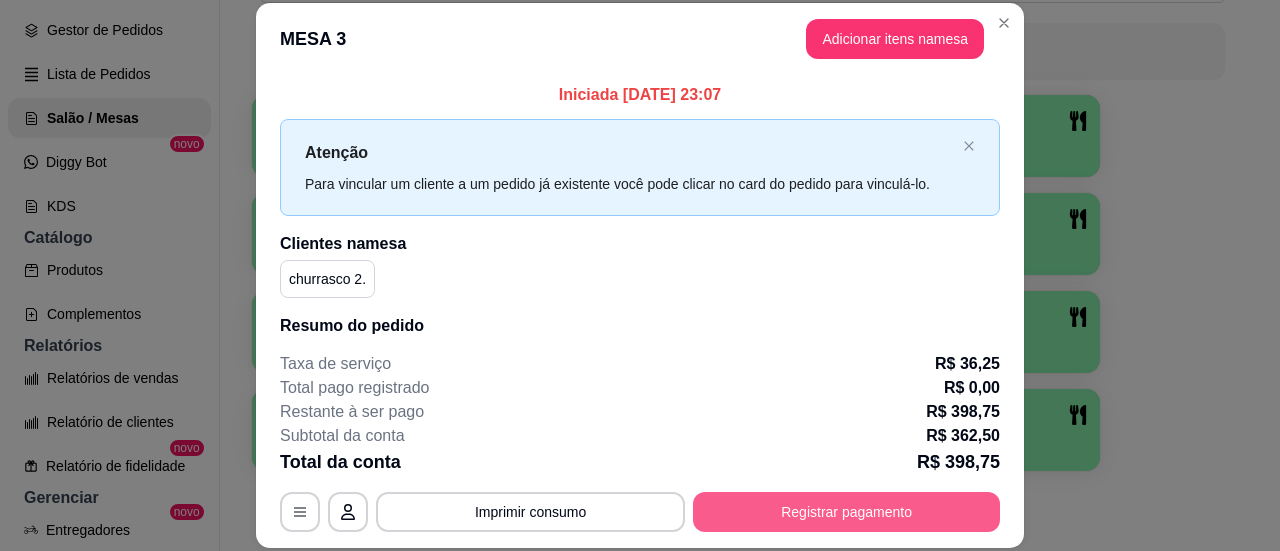 click on "Registrar pagamento" at bounding box center [846, 512] 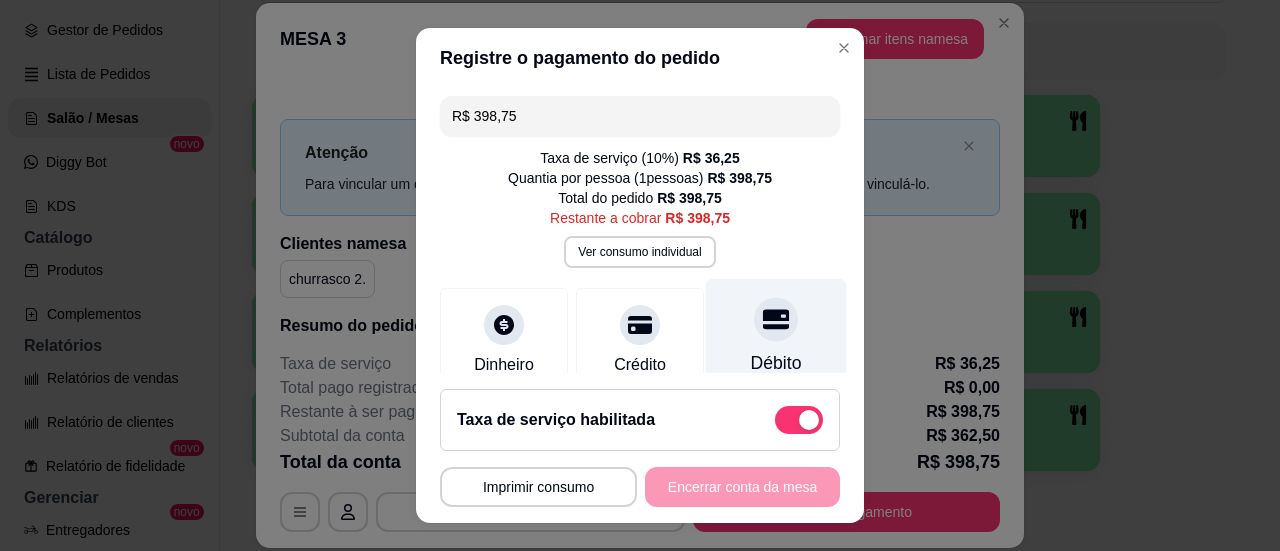 click at bounding box center [776, 319] 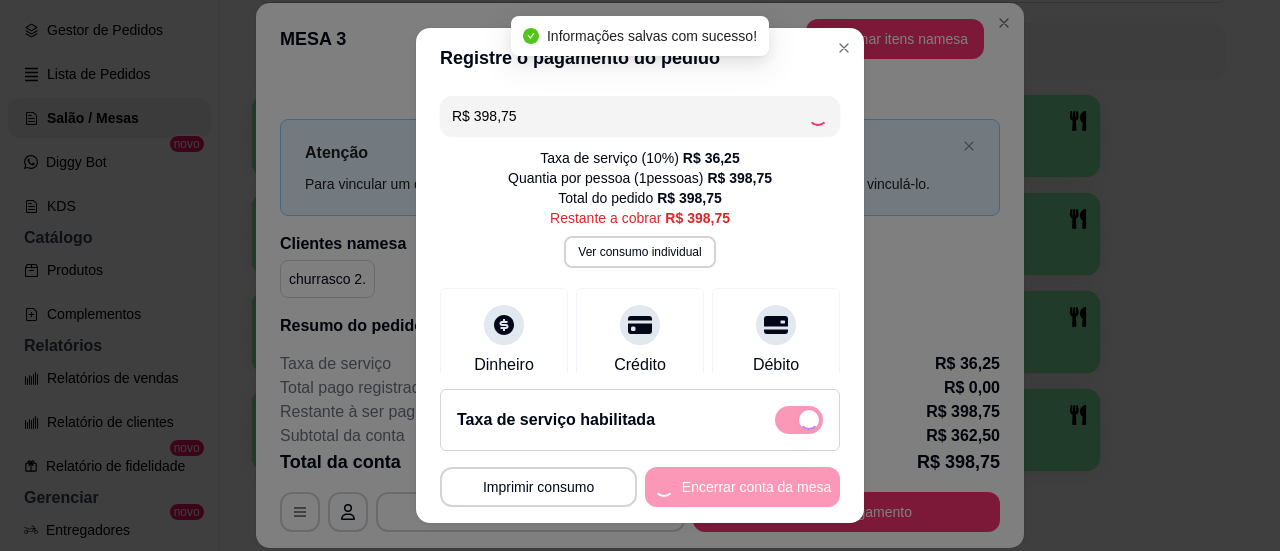 type on "R$ 0,00" 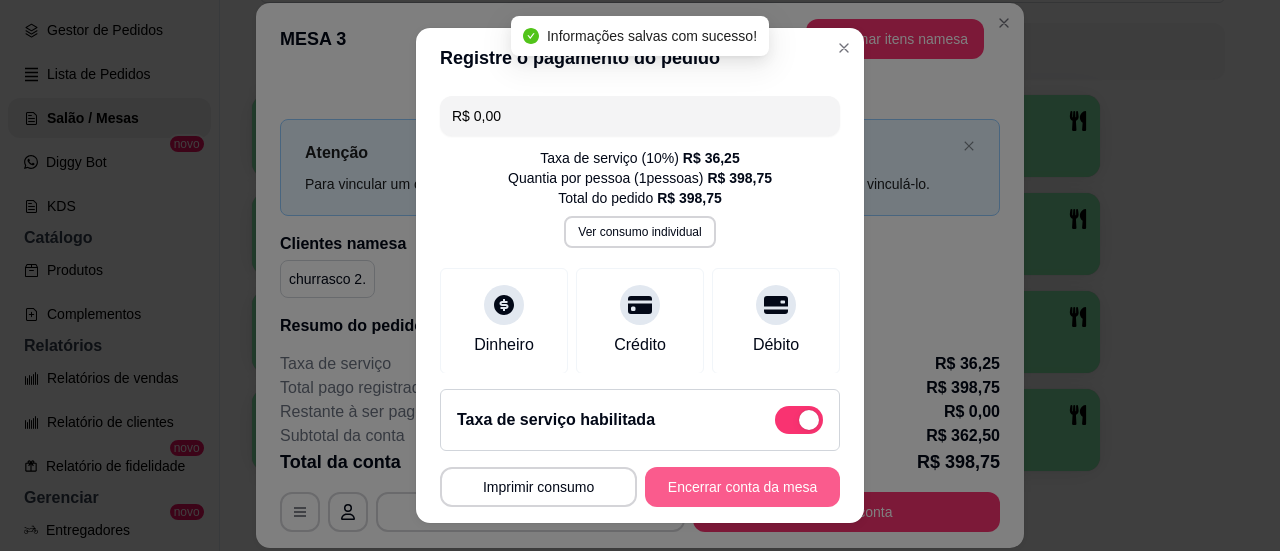 click on "Encerrar conta da mesa" at bounding box center [742, 487] 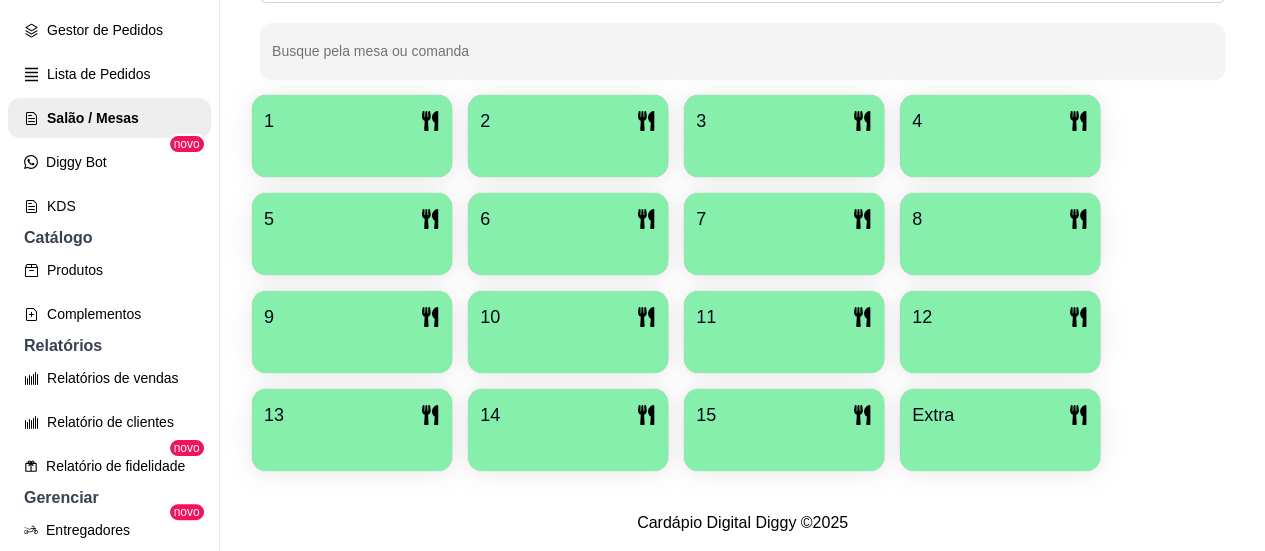 click on "1" at bounding box center (352, 121) 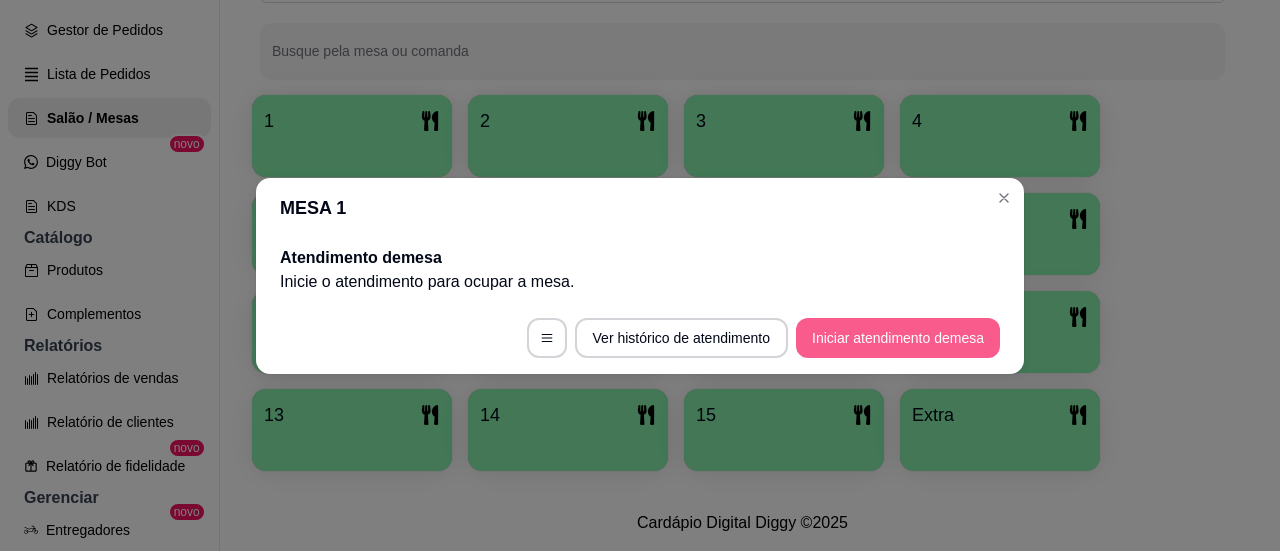 click on "Iniciar atendimento de  mesa" at bounding box center [898, 338] 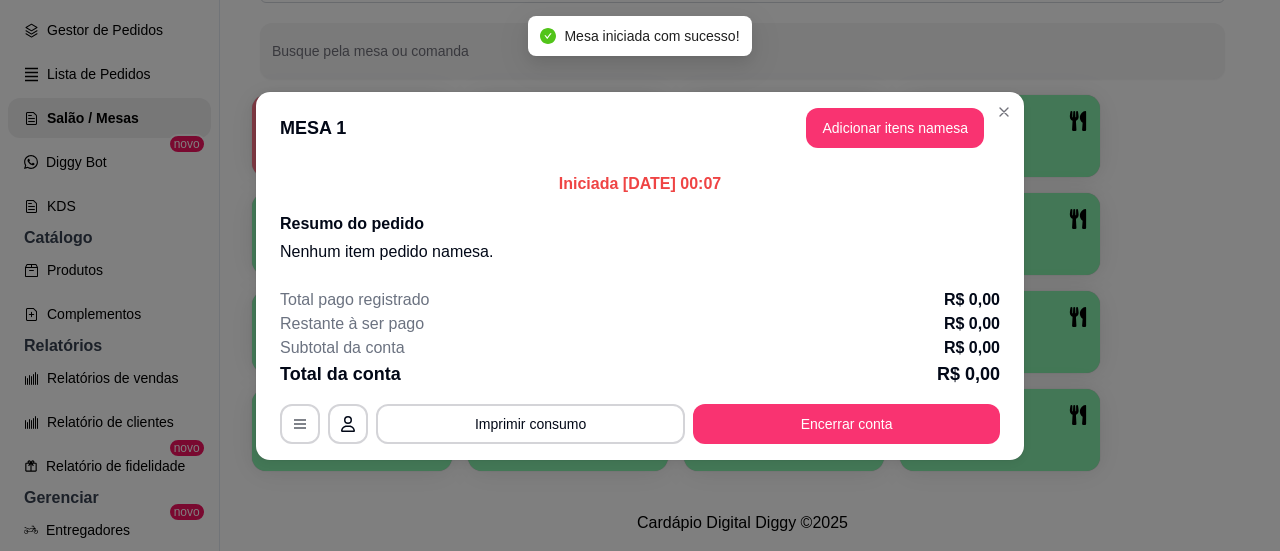 click on "Adicionar itens na  mesa" at bounding box center (895, 128) 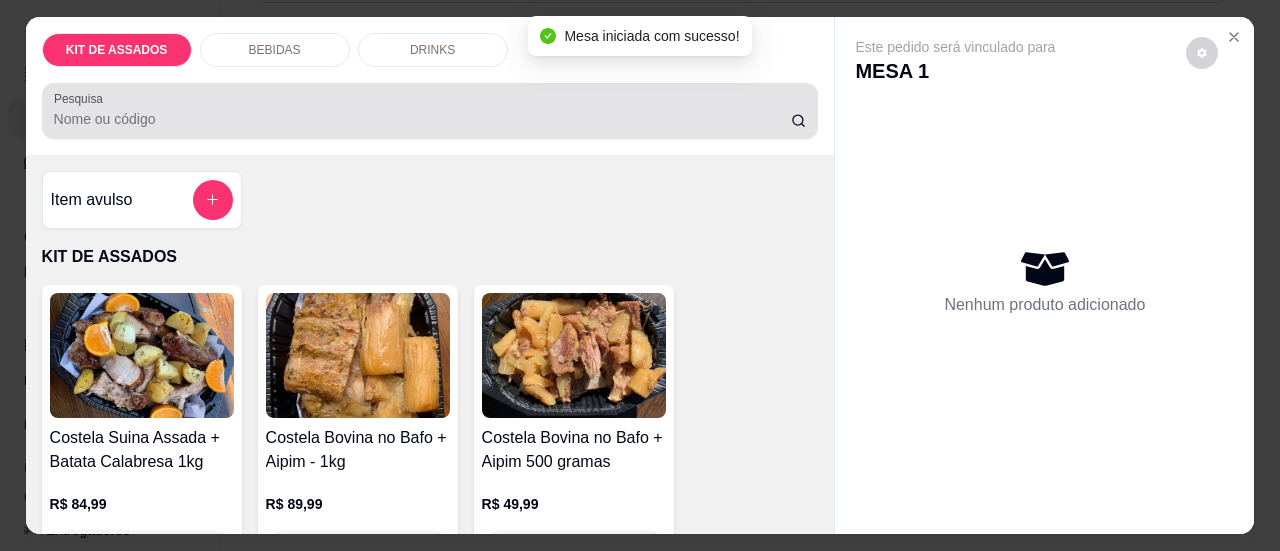click on "Pesquisa" at bounding box center [422, 119] 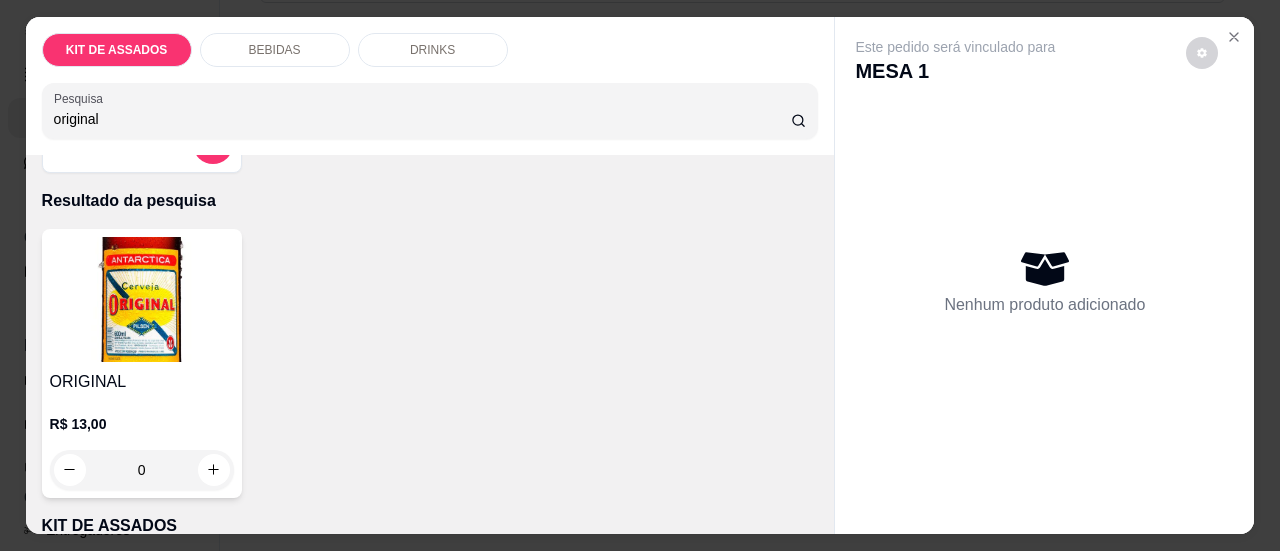 scroll, scrollTop: 100, scrollLeft: 0, axis: vertical 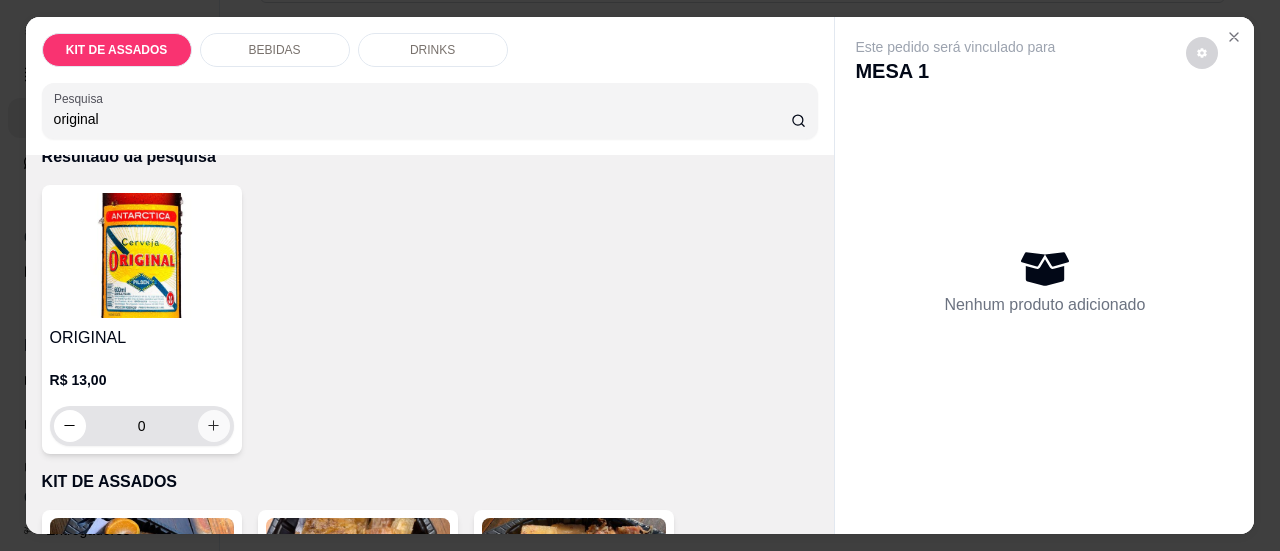 type on "original" 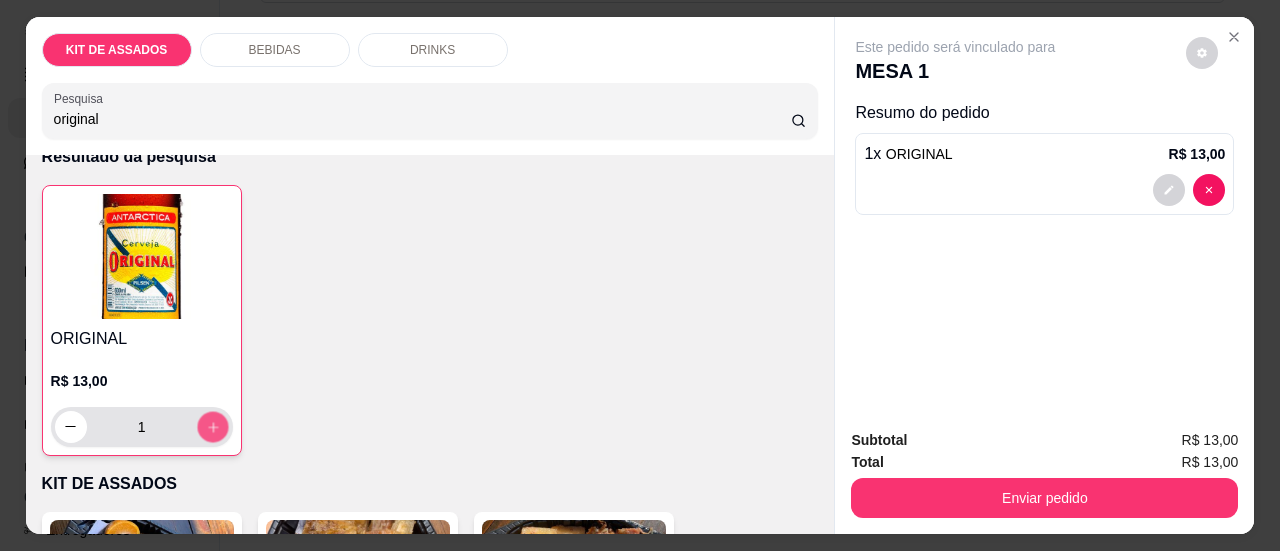 click at bounding box center [212, 426] 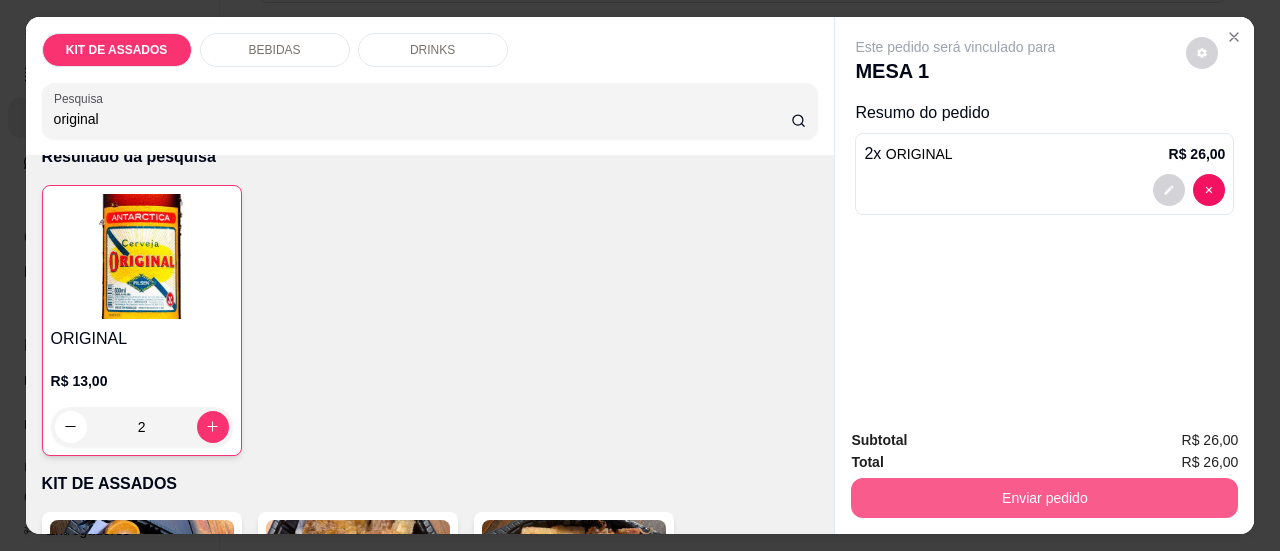 click on "Enviar pedido" at bounding box center [1044, 498] 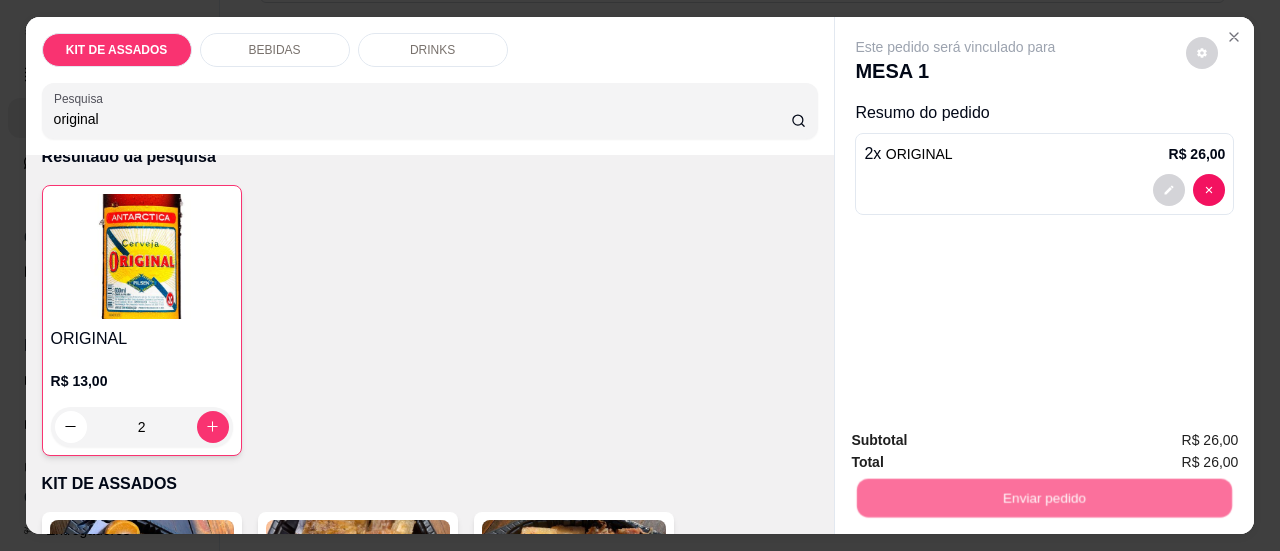 click on "Sim, quero registrar" at bounding box center (1168, 442) 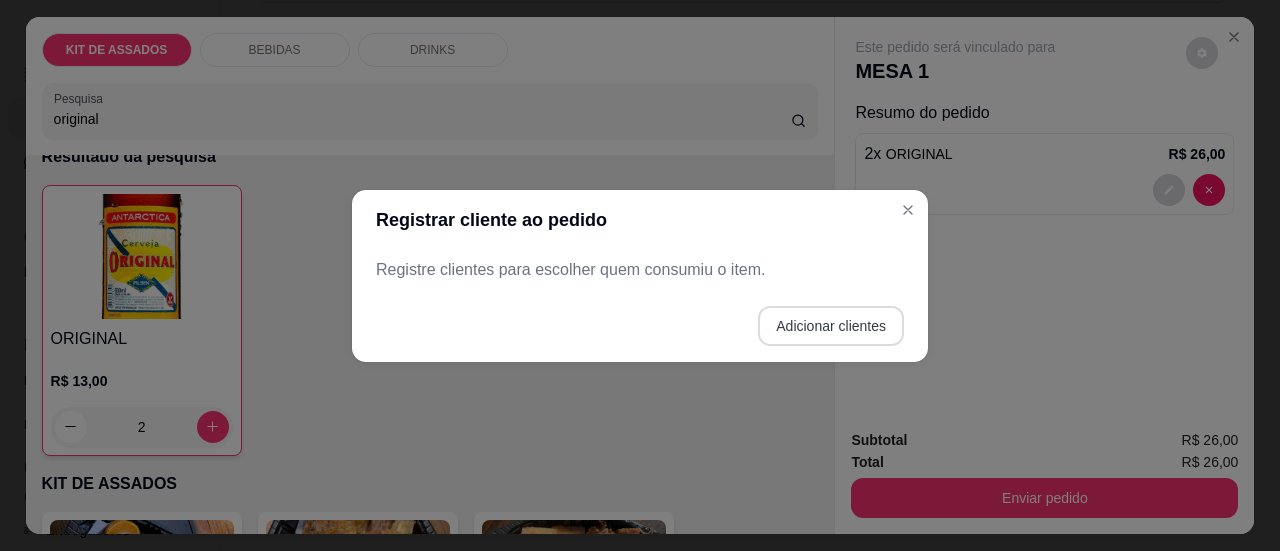 click on "Adicionar clientes" at bounding box center [831, 326] 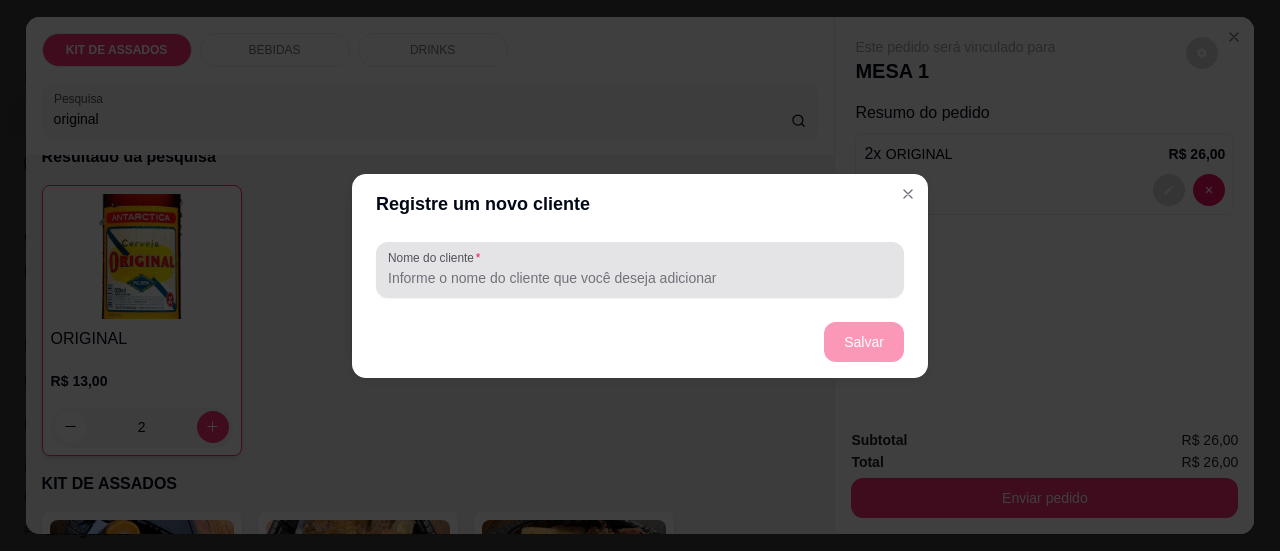 click on "Nome do cliente" at bounding box center (640, 278) 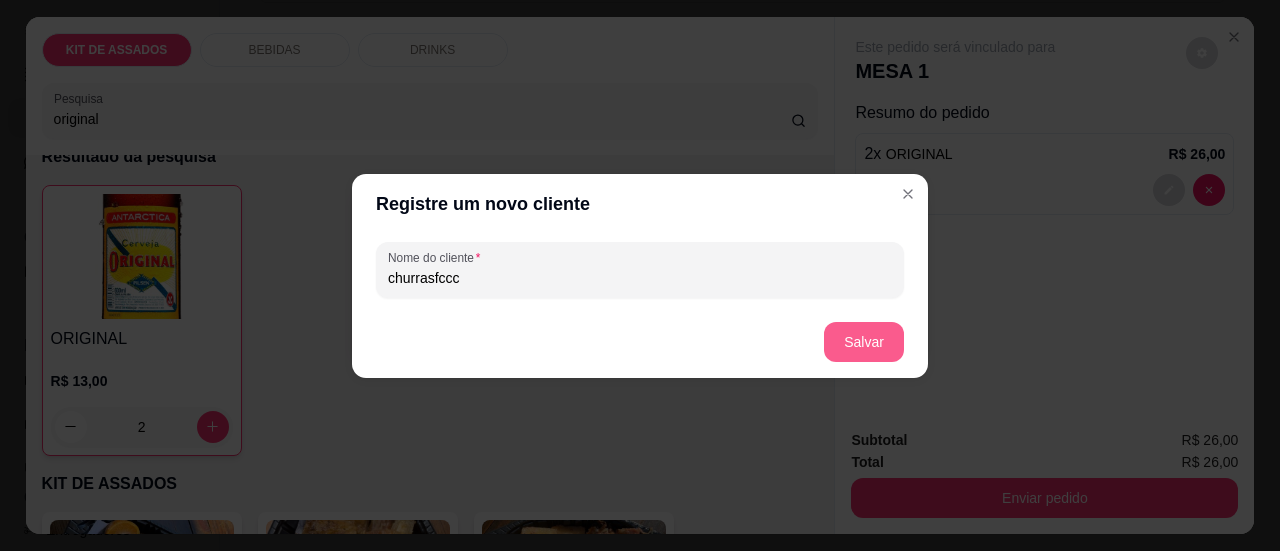 type on "churrasfccc" 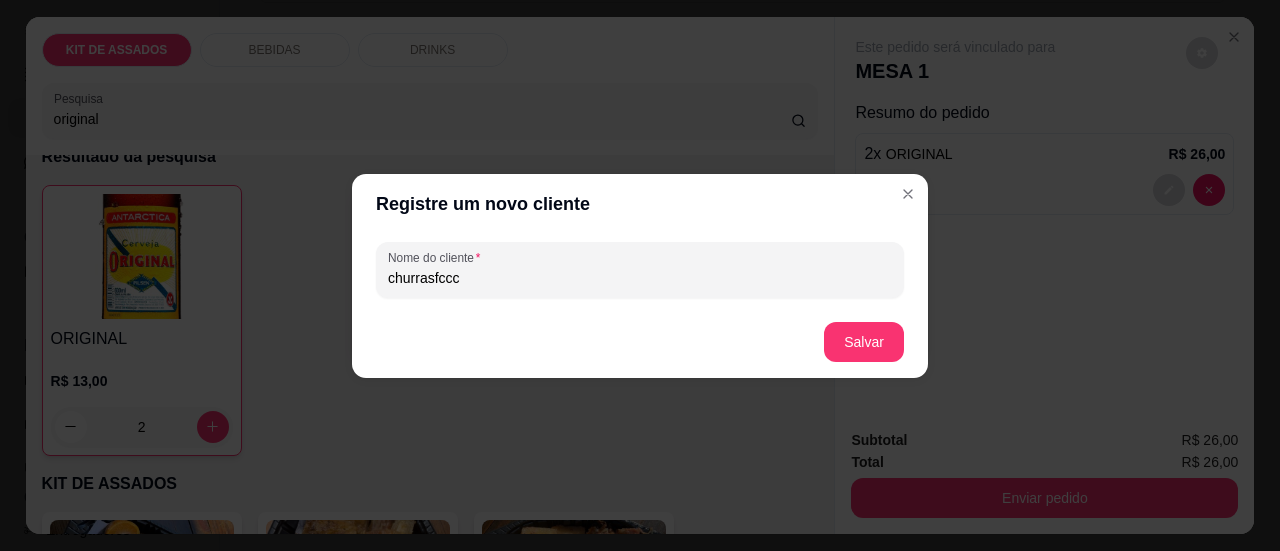 drag, startPoint x: 858, startPoint y: 320, endPoint x: 872, endPoint y: 373, distance: 54.81788 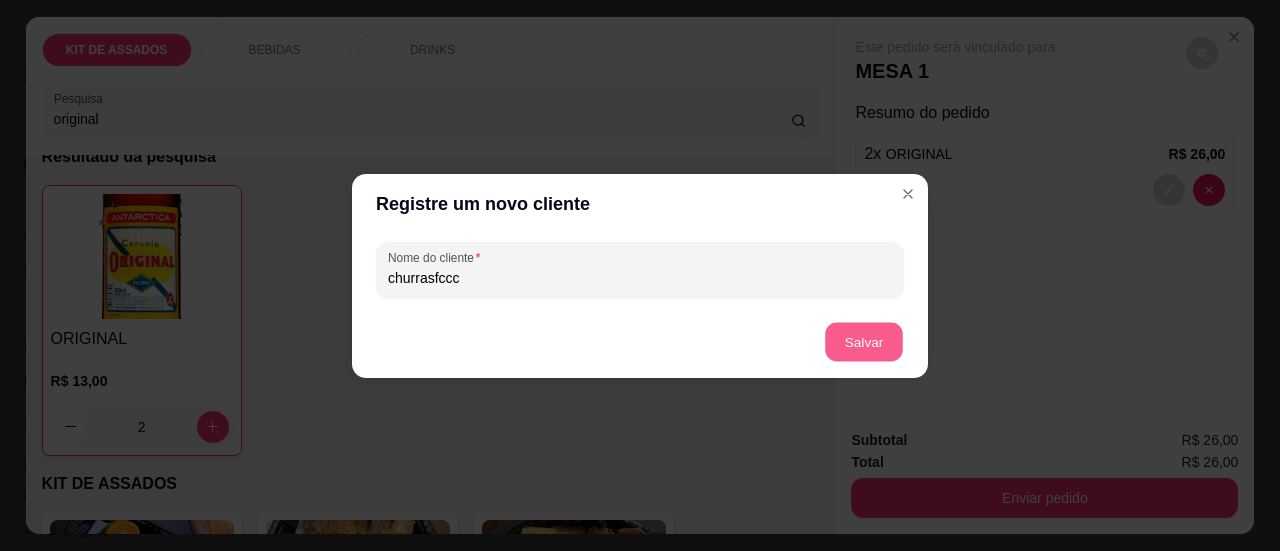 click on "Salvar" at bounding box center (864, 341) 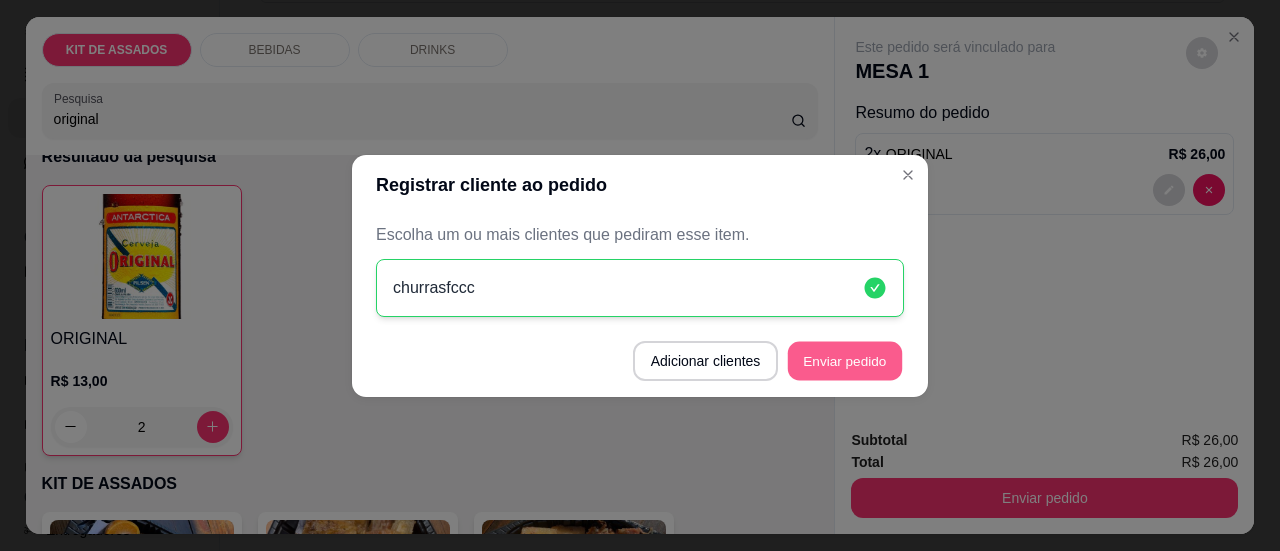 click on "Enviar pedido" at bounding box center [845, 360] 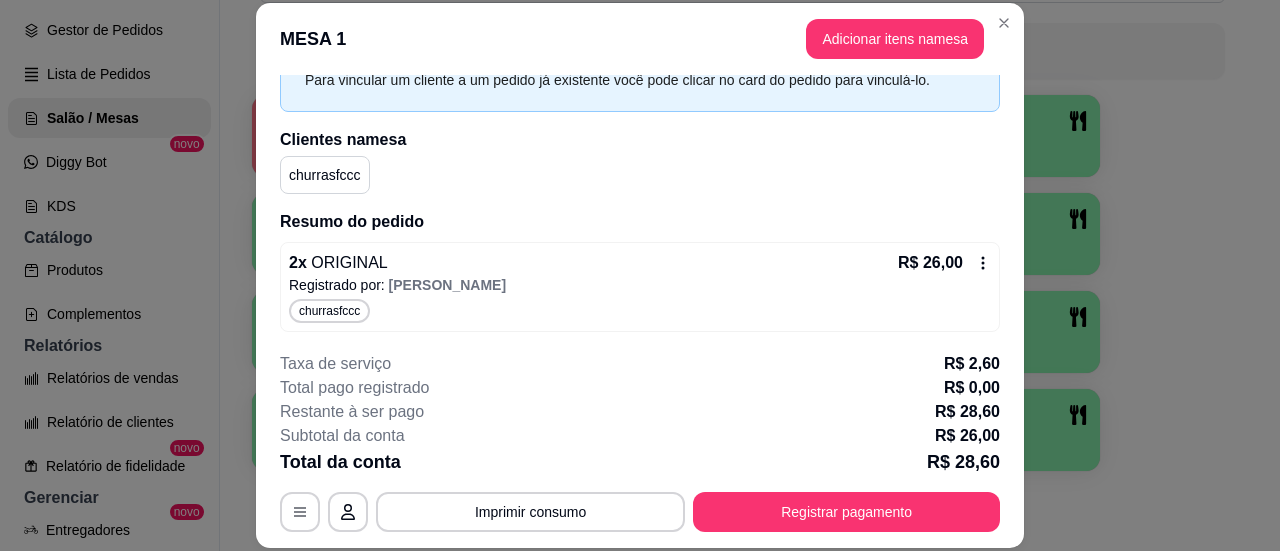 scroll, scrollTop: 105, scrollLeft: 0, axis: vertical 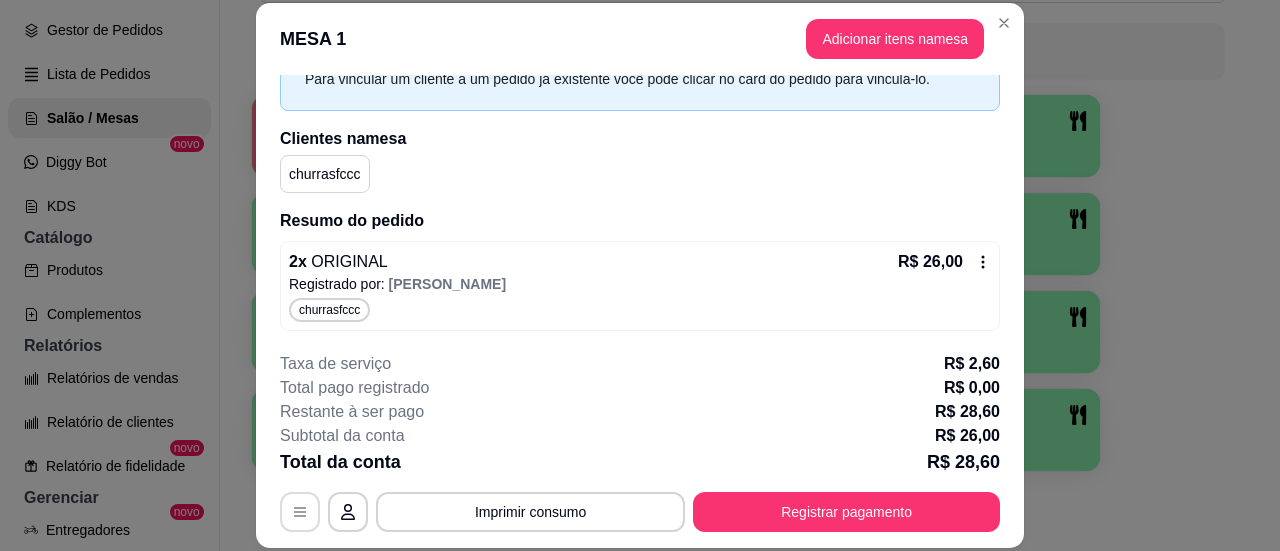 click 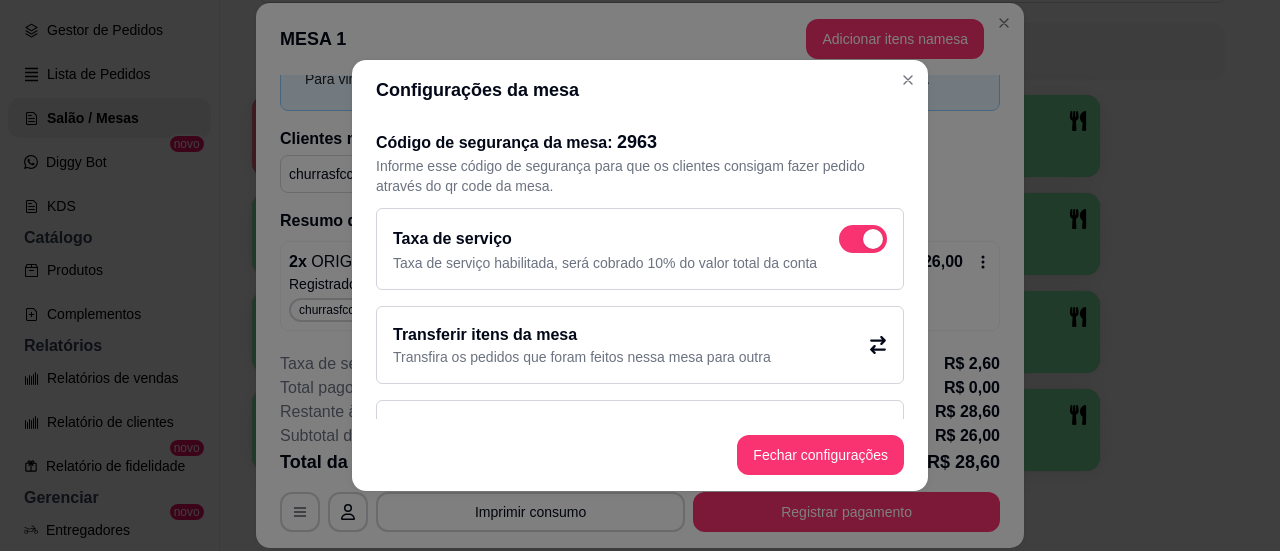click at bounding box center (863, 239) 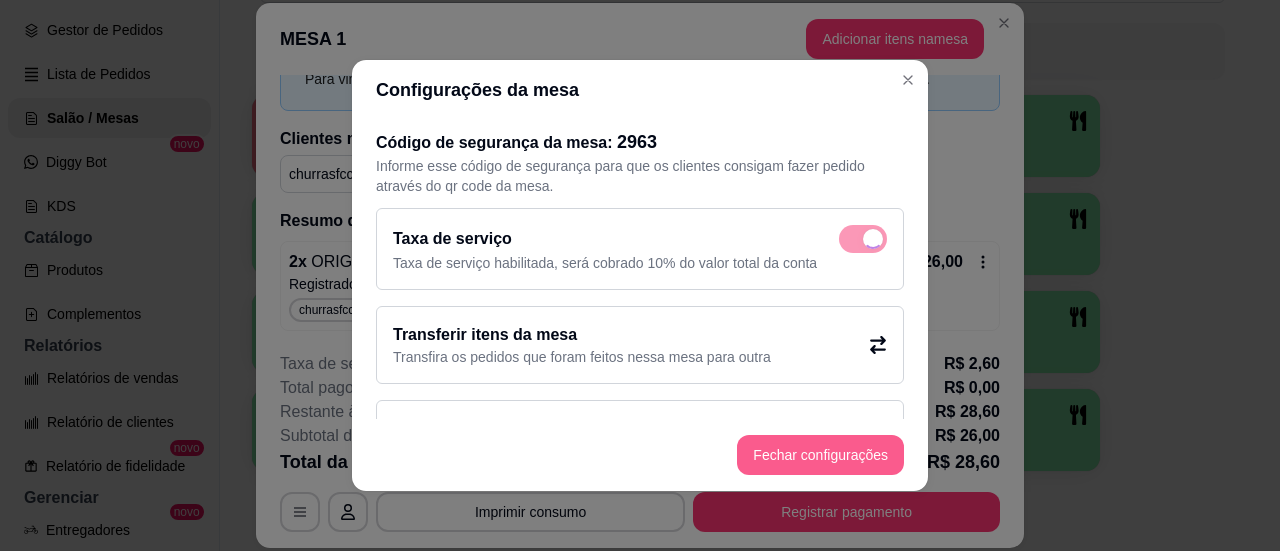 checkbox on "false" 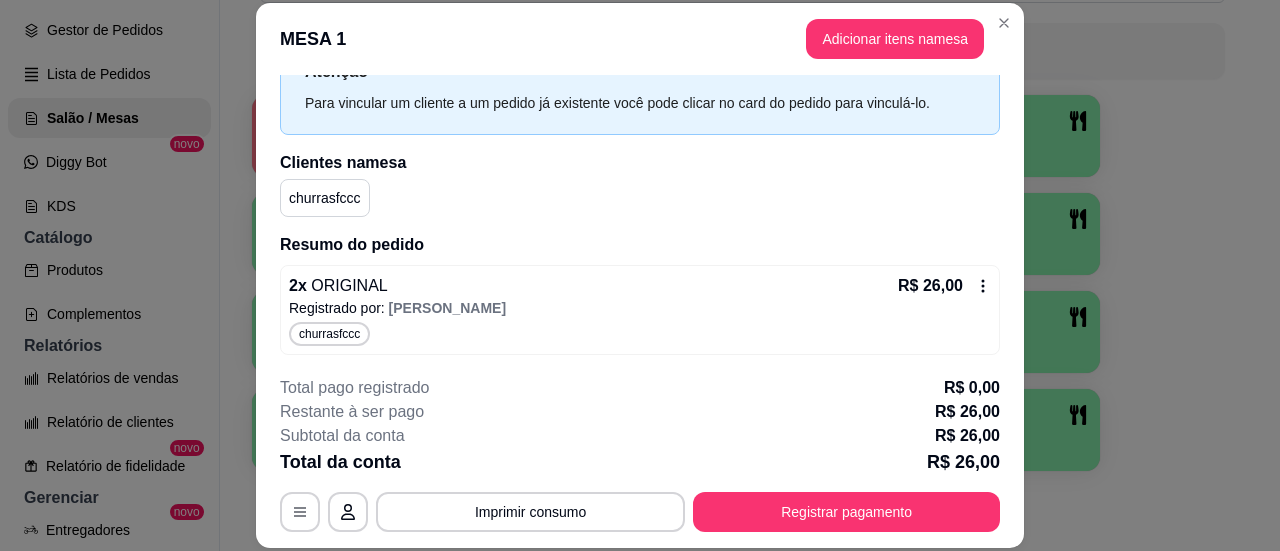 click on "Imprimir consumo" at bounding box center (530, 512) 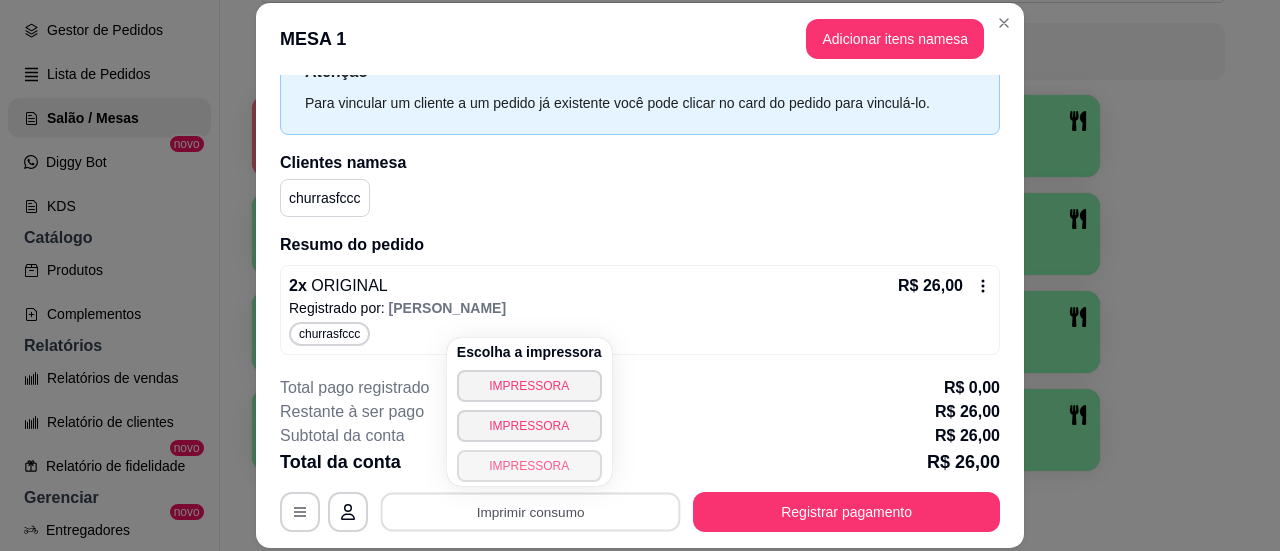 click on "IMPRESSORA" at bounding box center [529, 466] 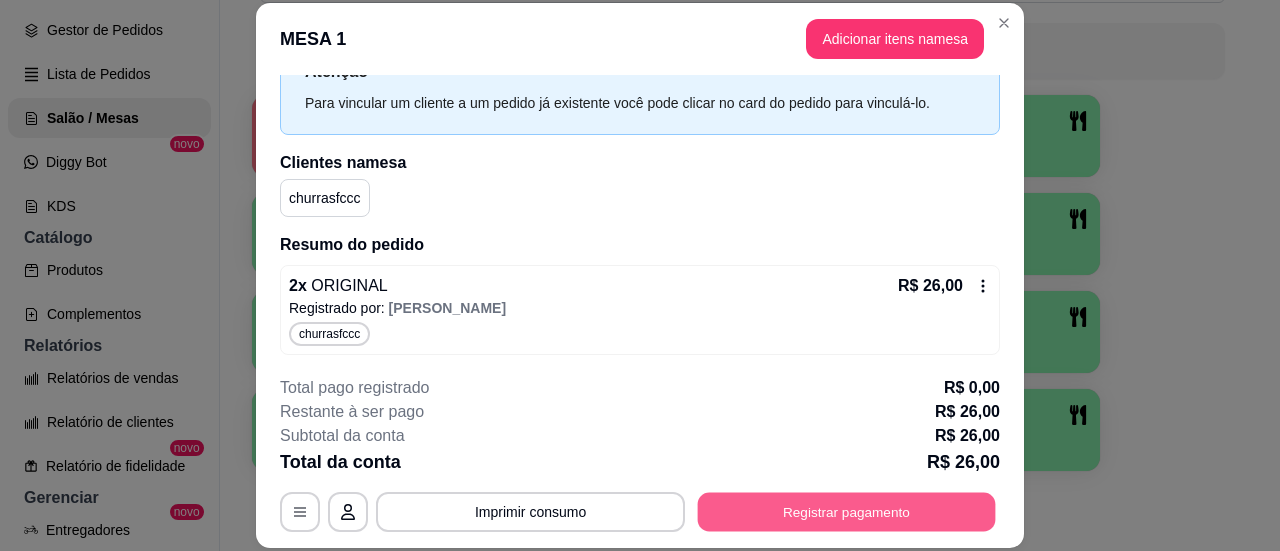 click on "Registrar pagamento" at bounding box center [847, 512] 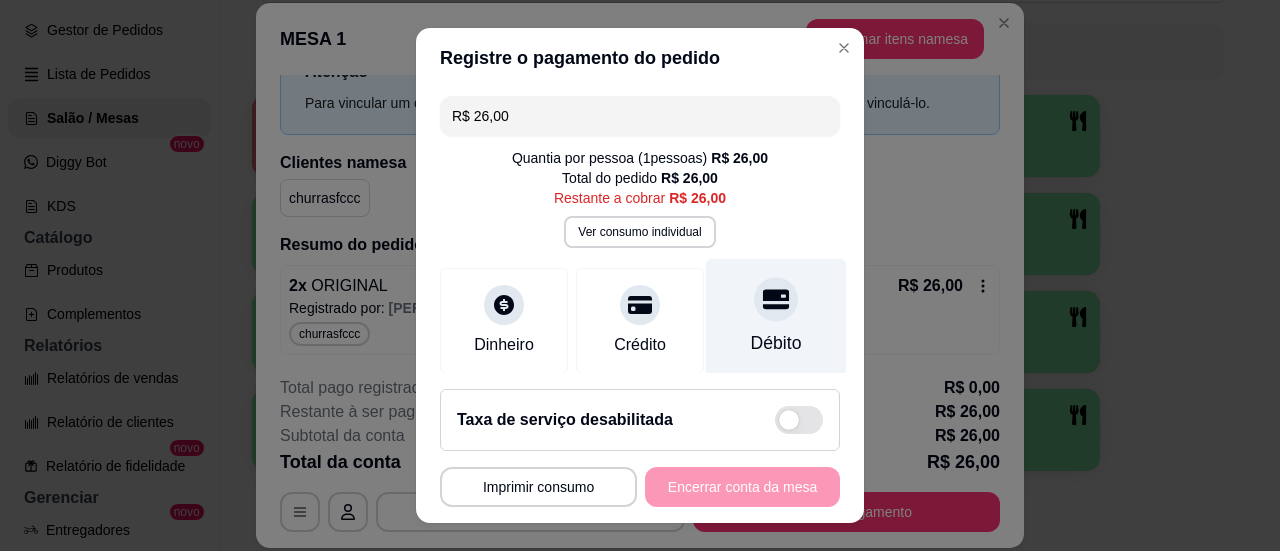 click at bounding box center [776, 299] 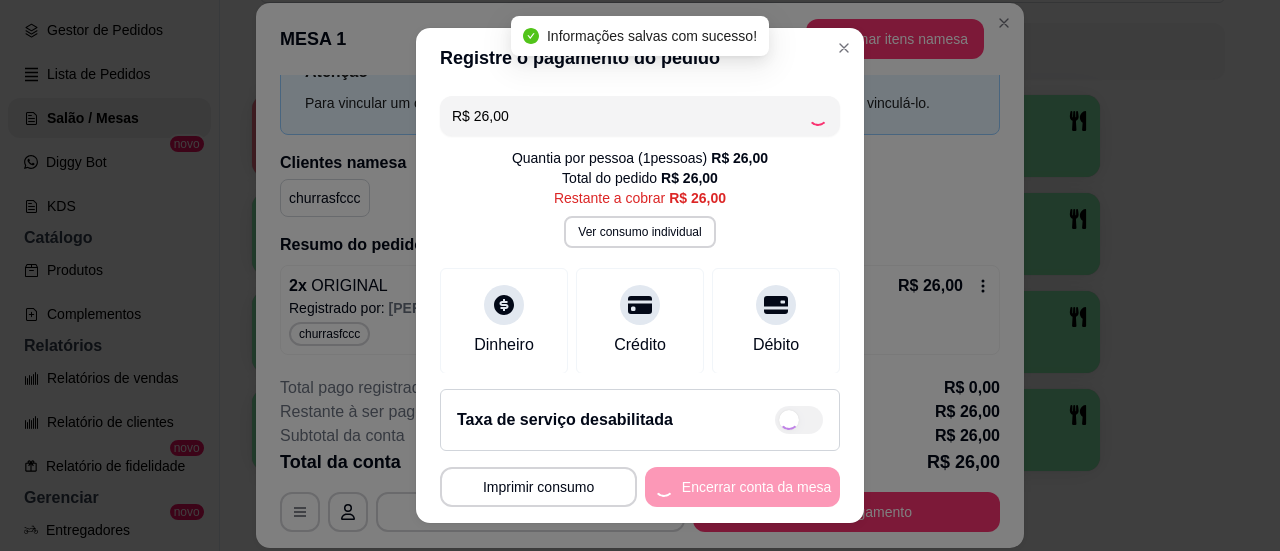type on "R$ 0,00" 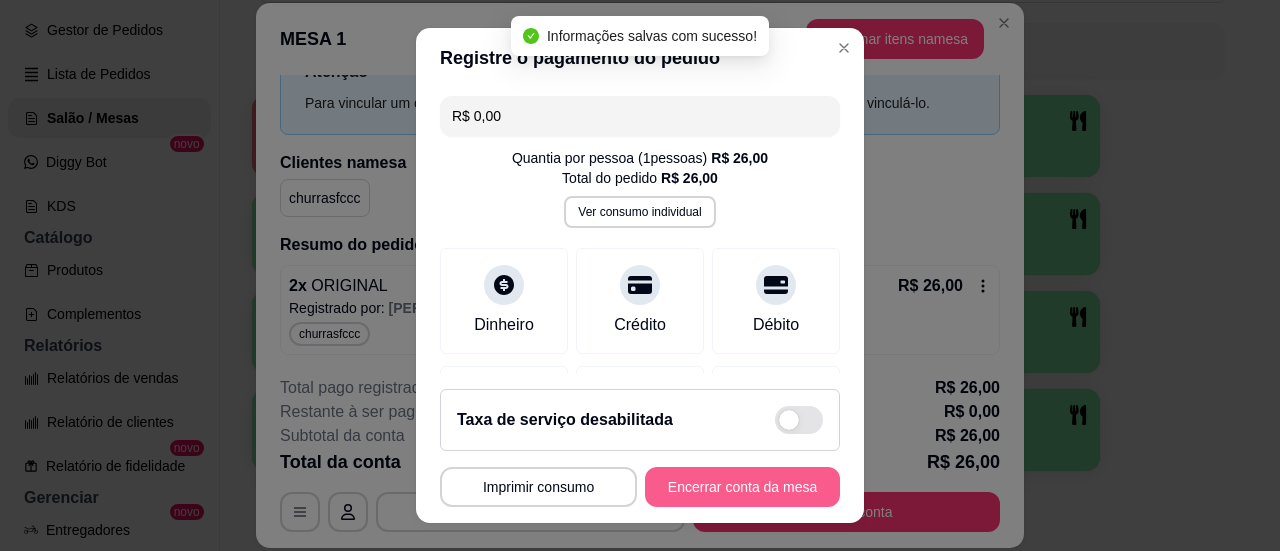 click on "Encerrar conta da mesa" at bounding box center [742, 487] 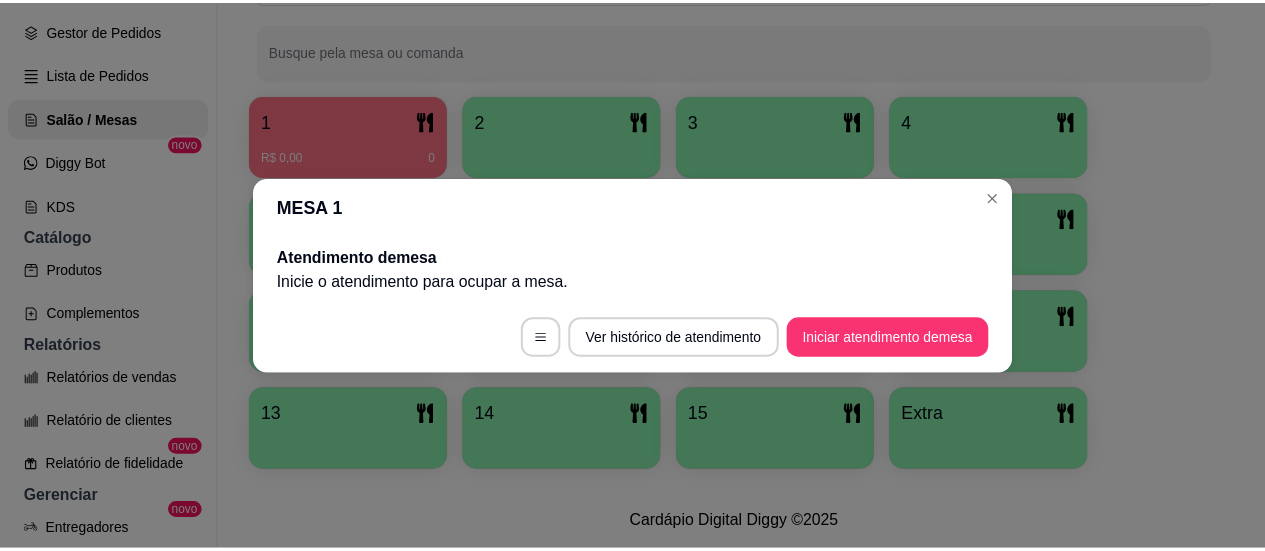 scroll, scrollTop: 0, scrollLeft: 0, axis: both 